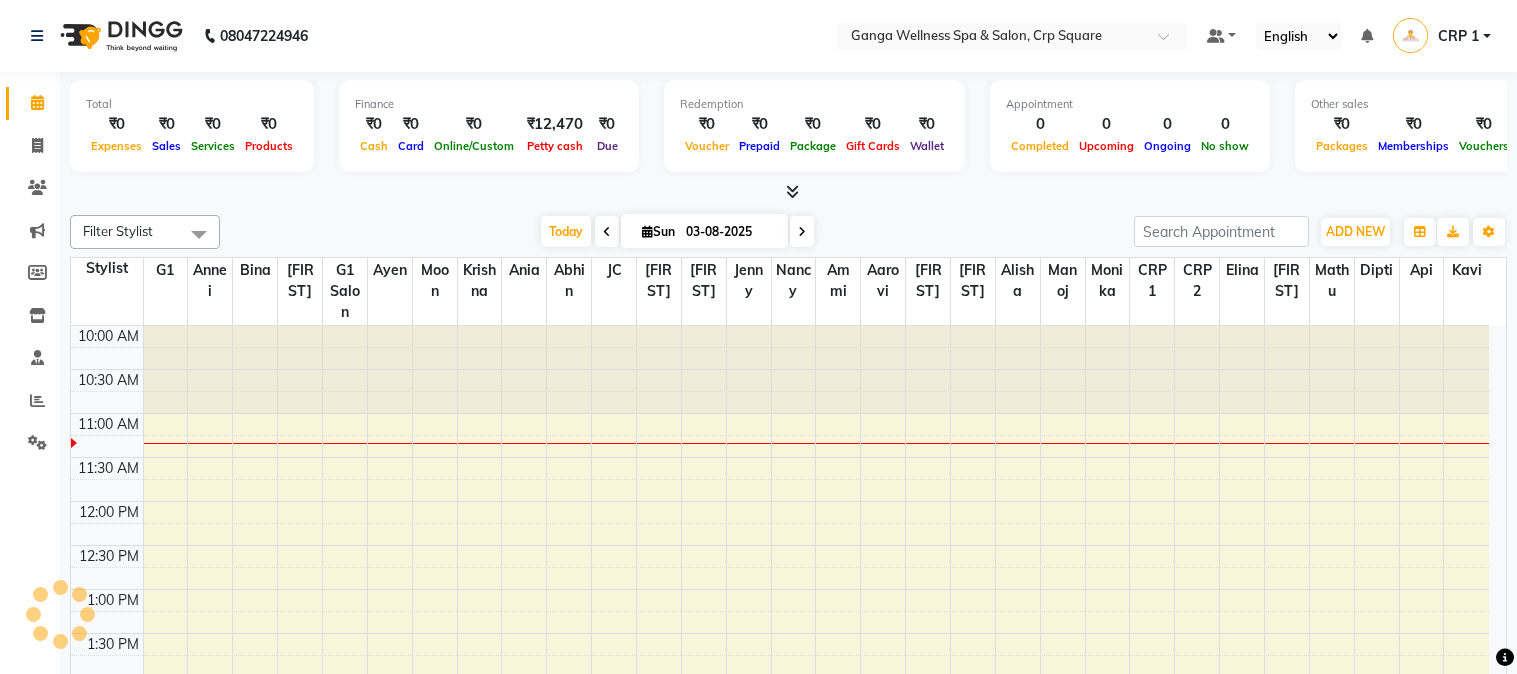 scroll, scrollTop: 0, scrollLeft: 0, axis: both 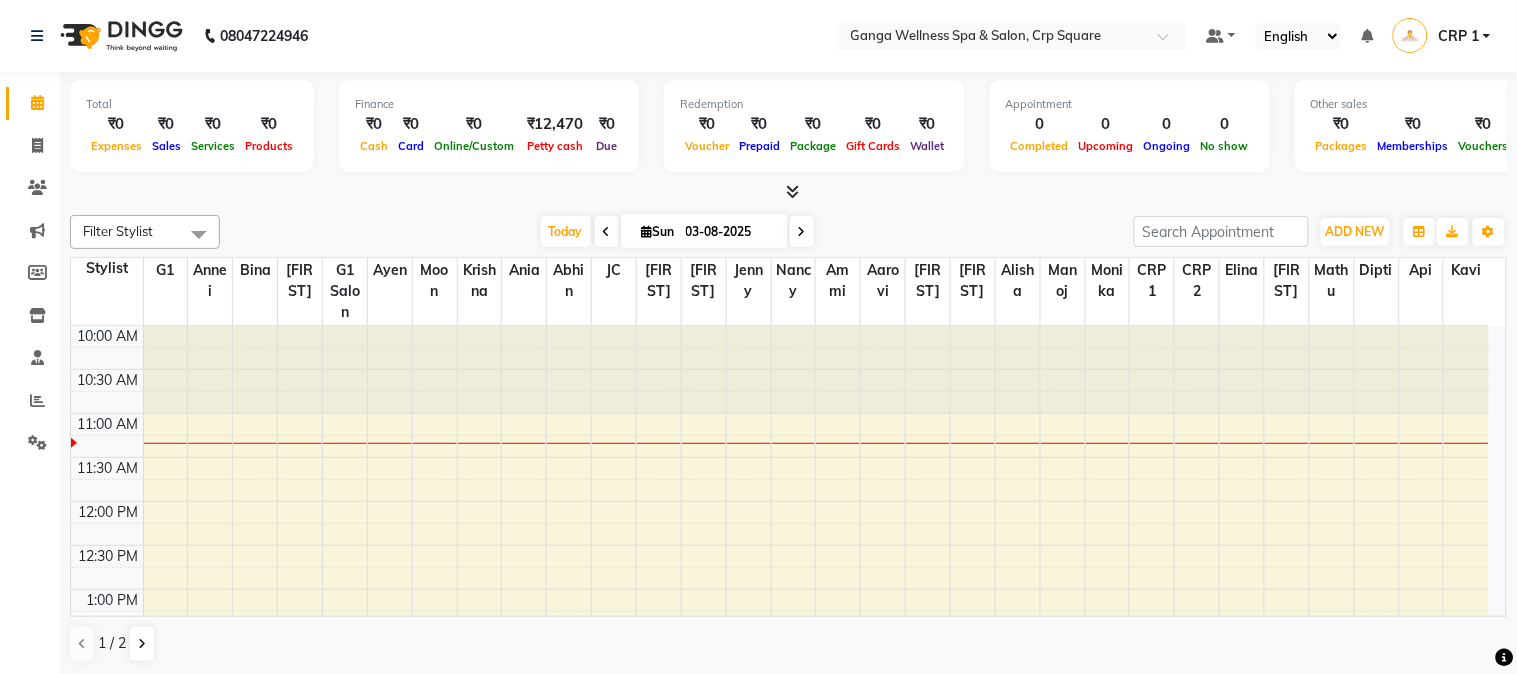 click on "Filter Stylist" at bounding box center [145, 232] 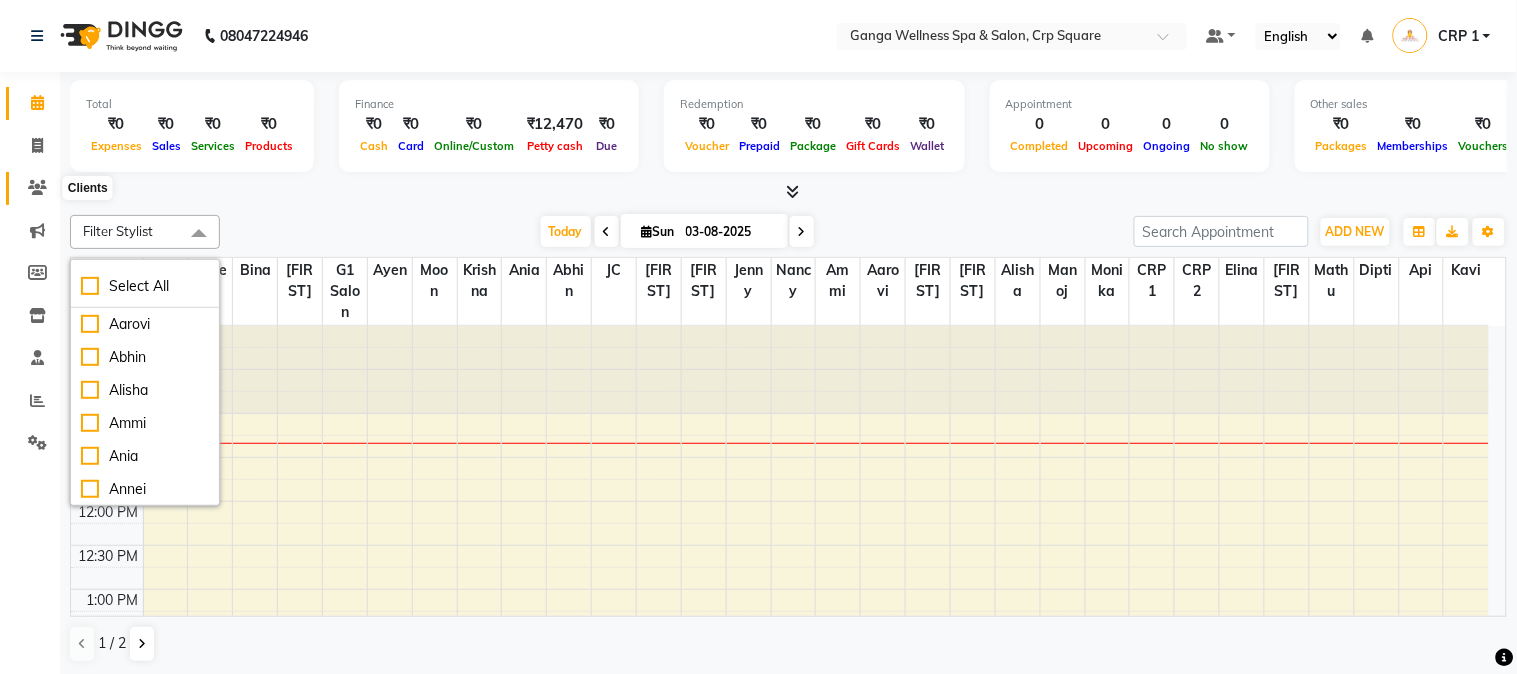 click 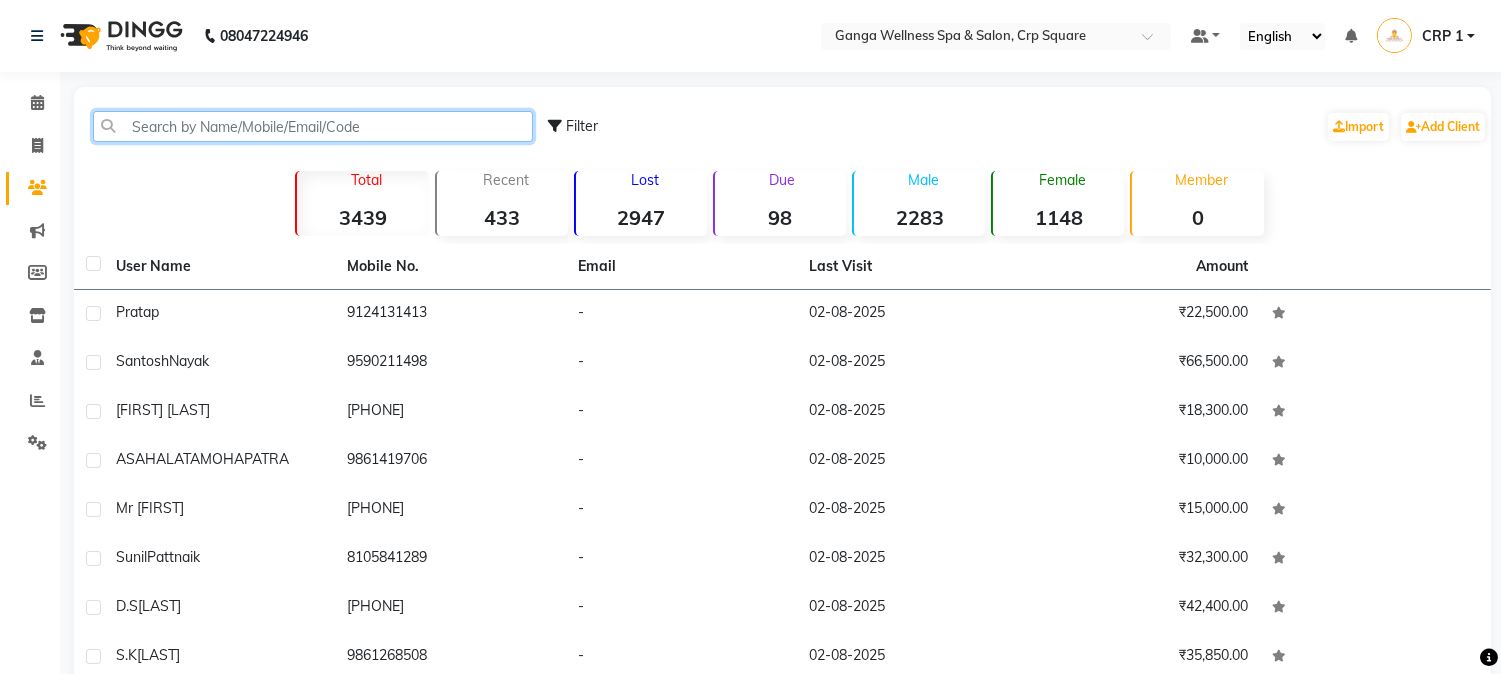 click 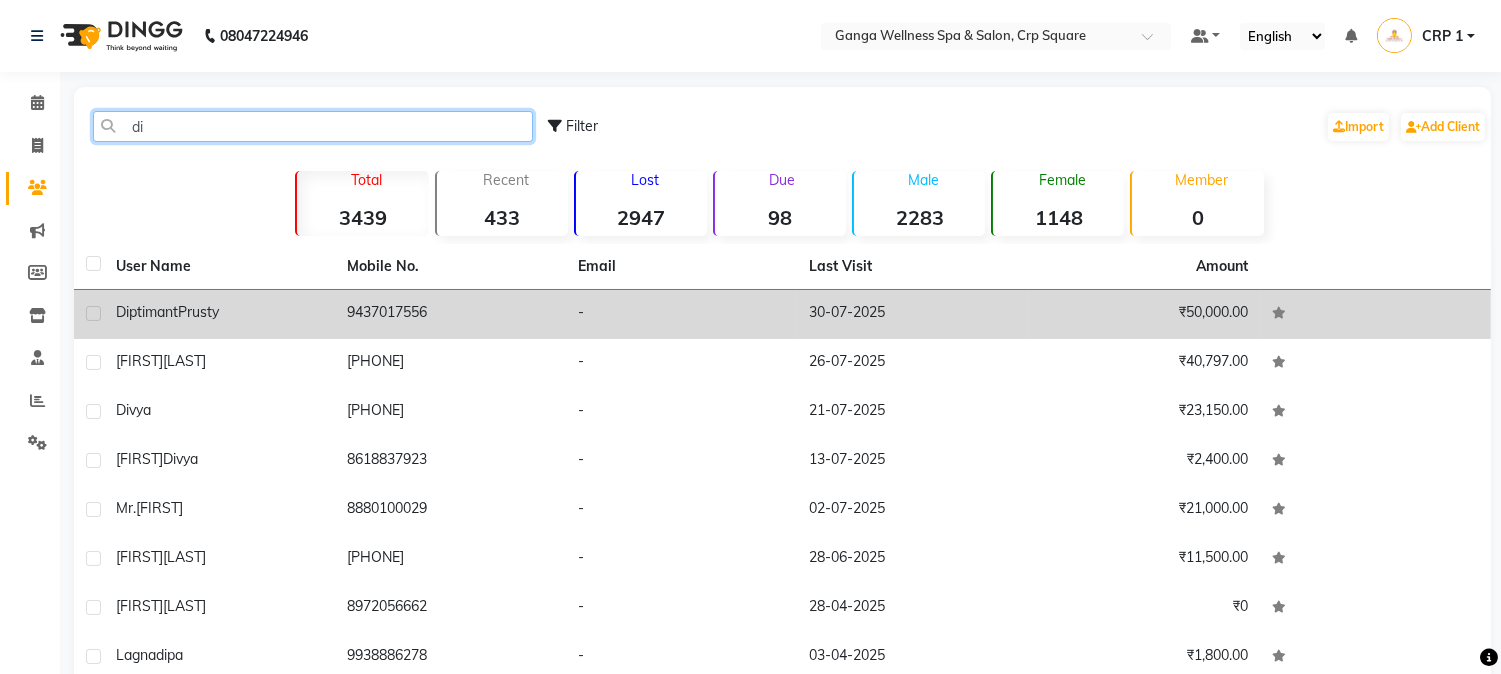 type on "di" 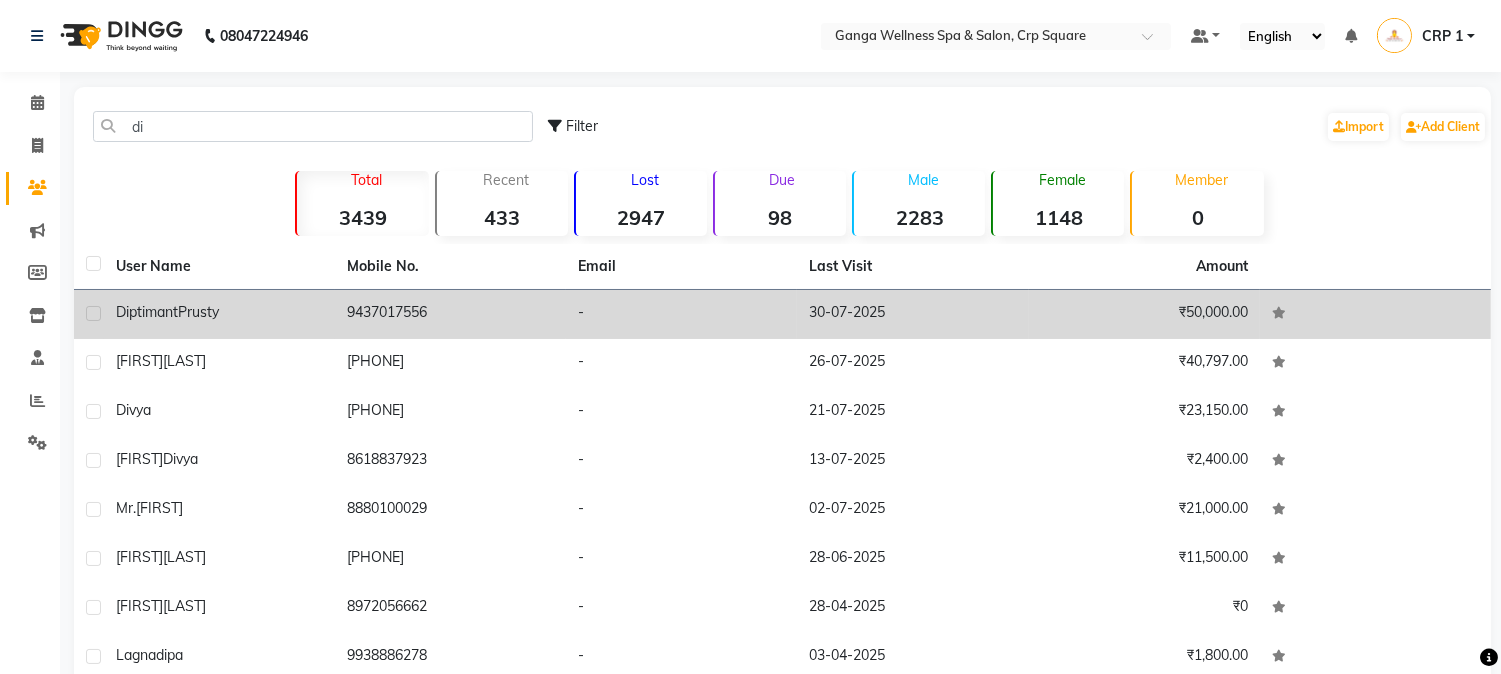 click on "Diptimant" 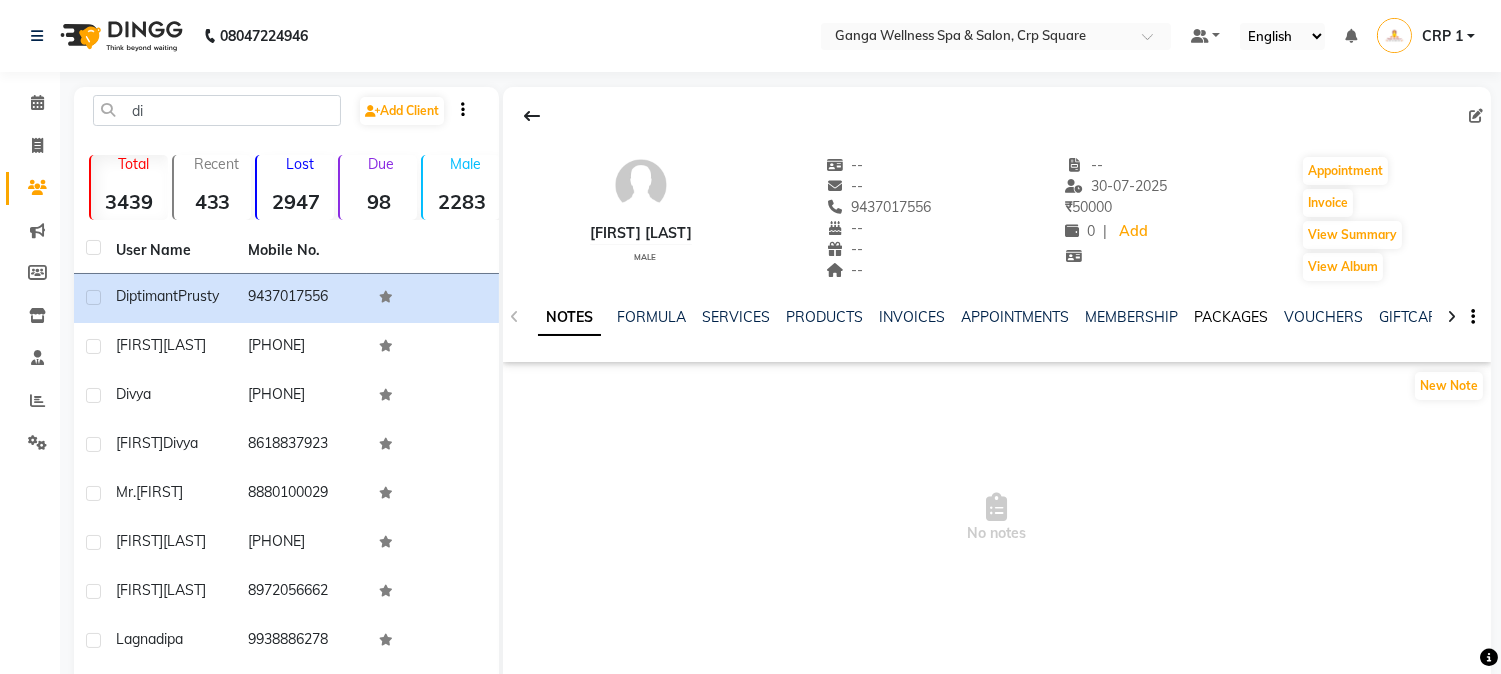click on "PACKAGES" 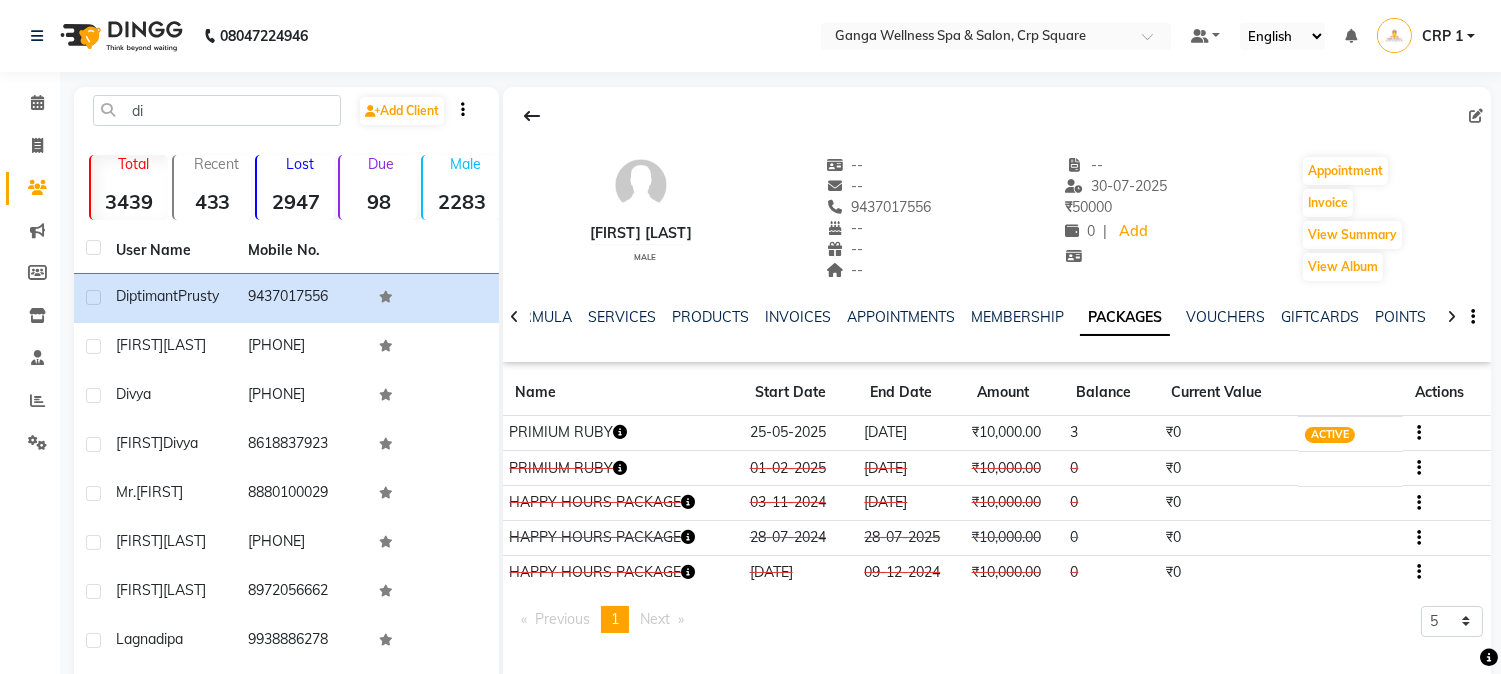 click 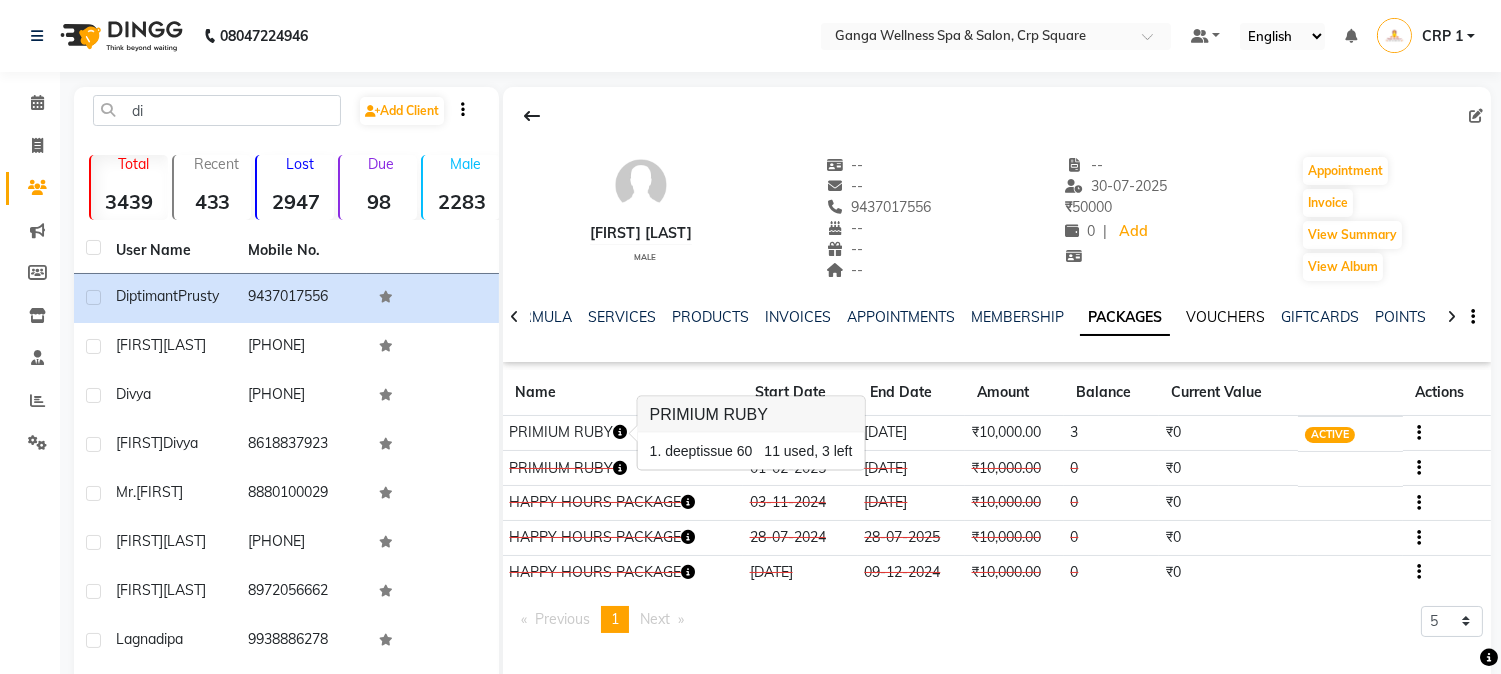 click on "VOUCHERS" 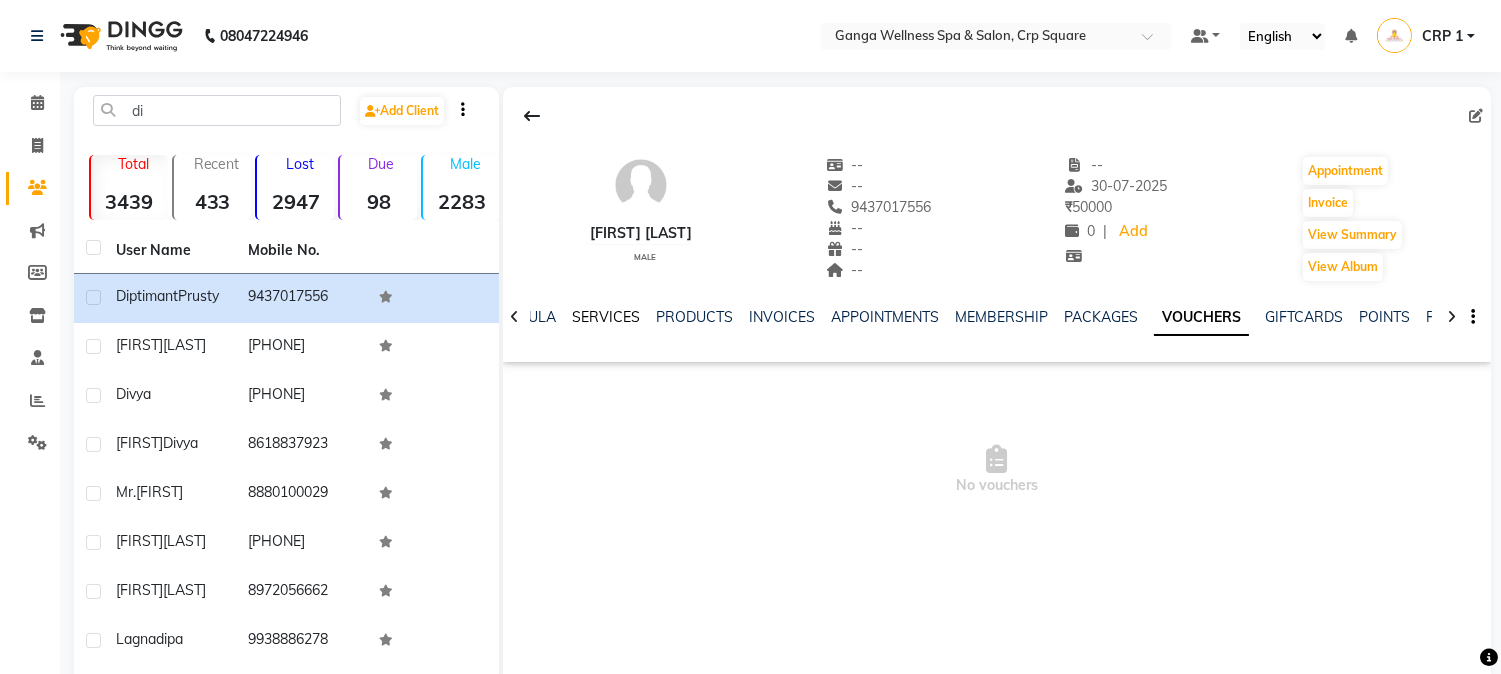 click on "SERVICES" 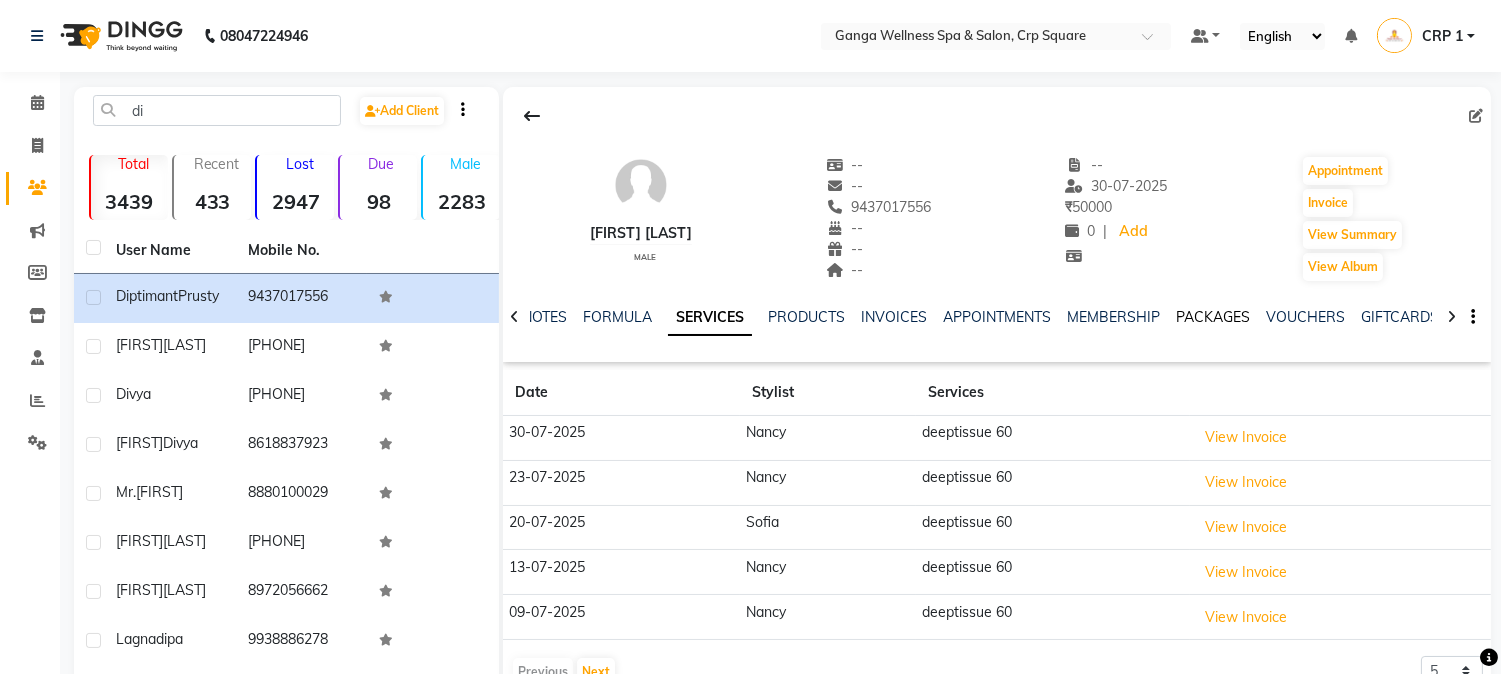 click on "PACKAGES" 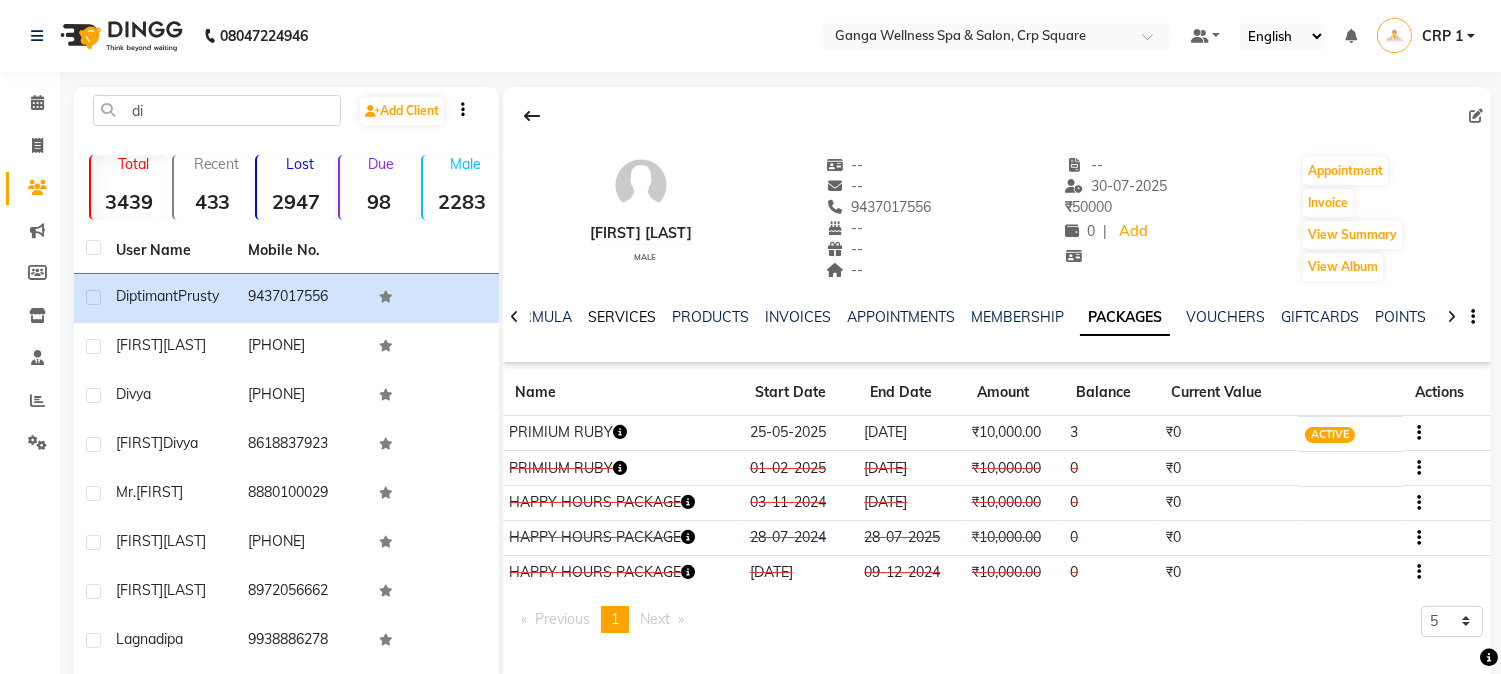 click on "SERVICES" 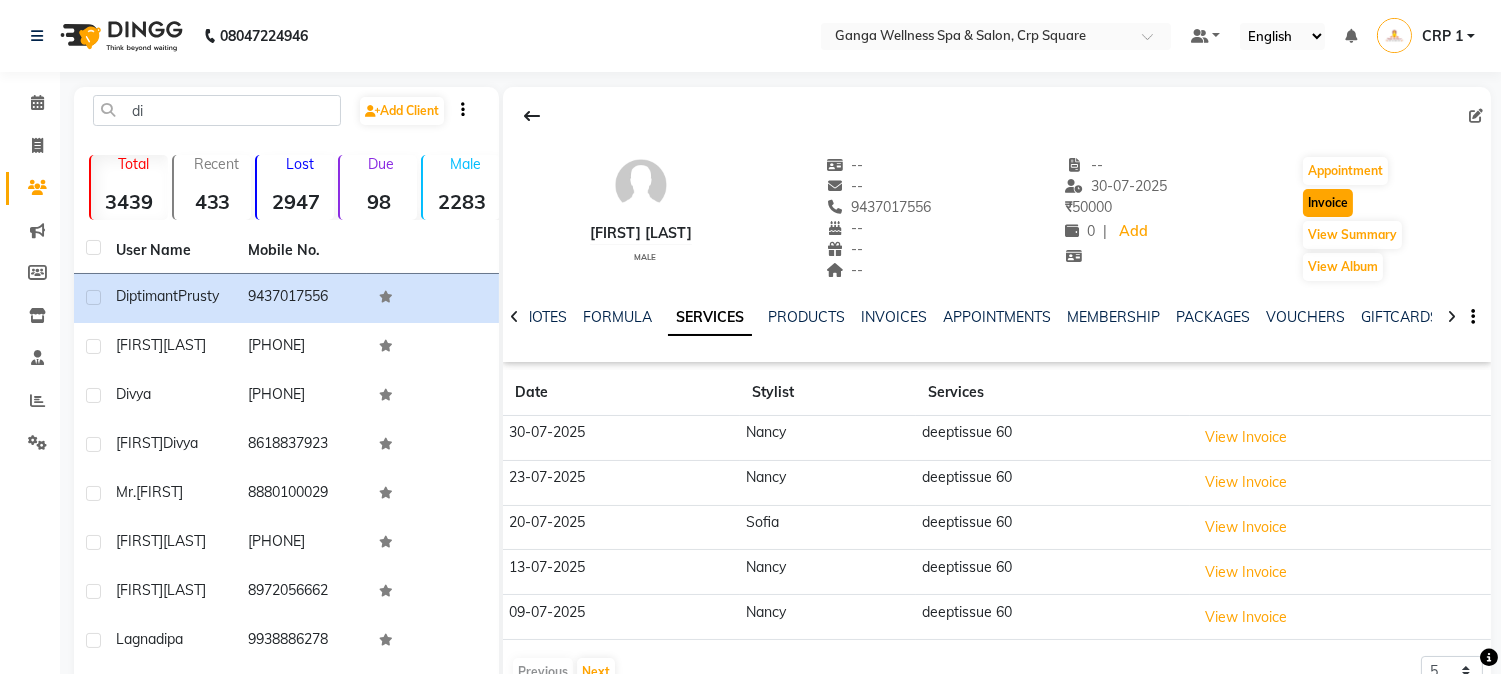 drag, startPoint x: 1344, startPoint y: 200, endPoint x: 1326, endPoint y: 196, distance: 18.439089 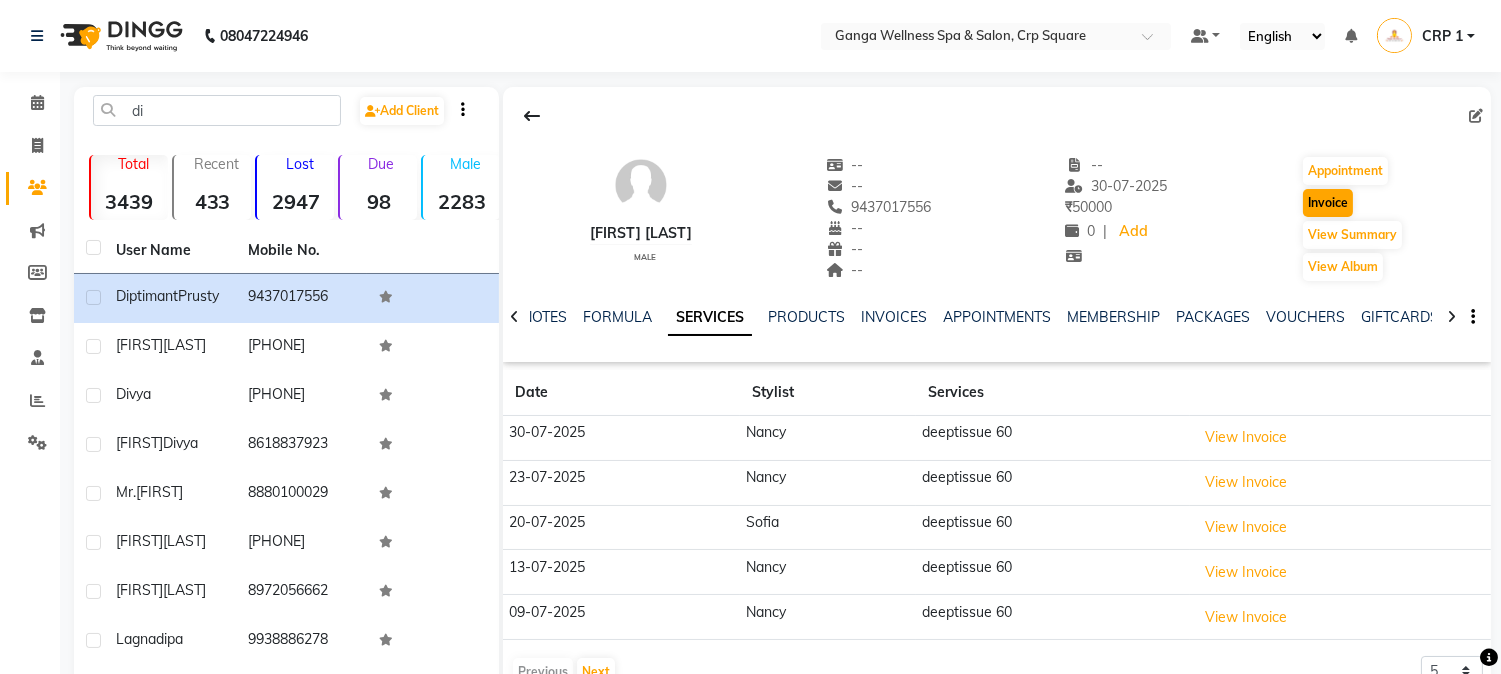 select on "service" 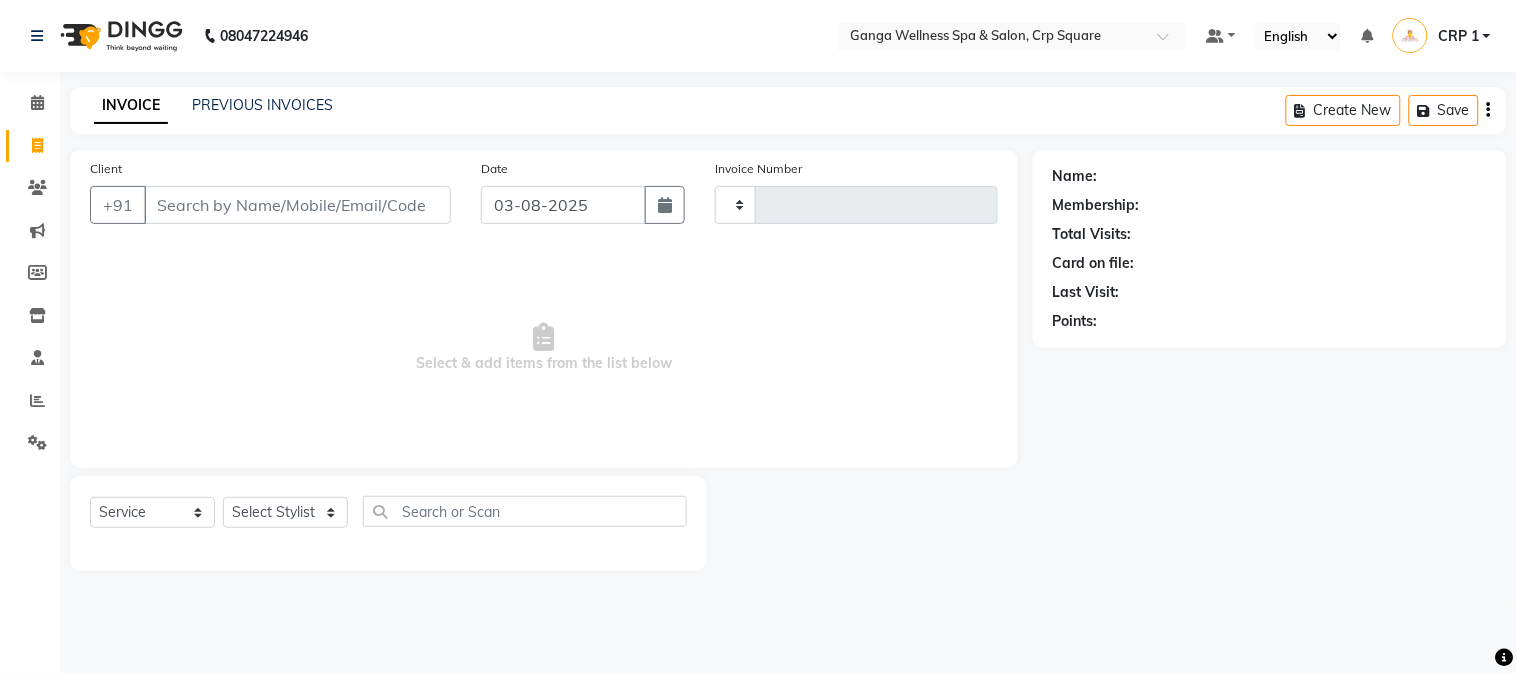 type on "1907" 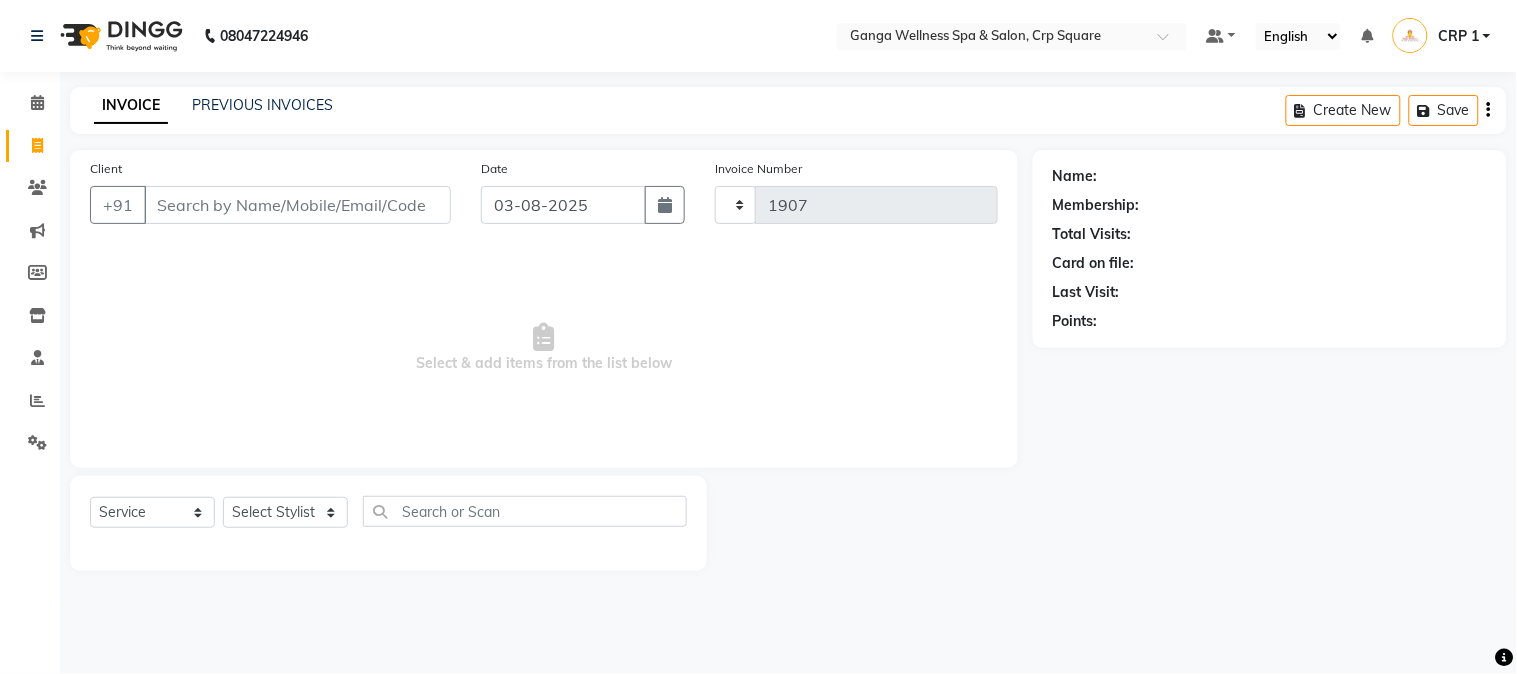 select on "715" 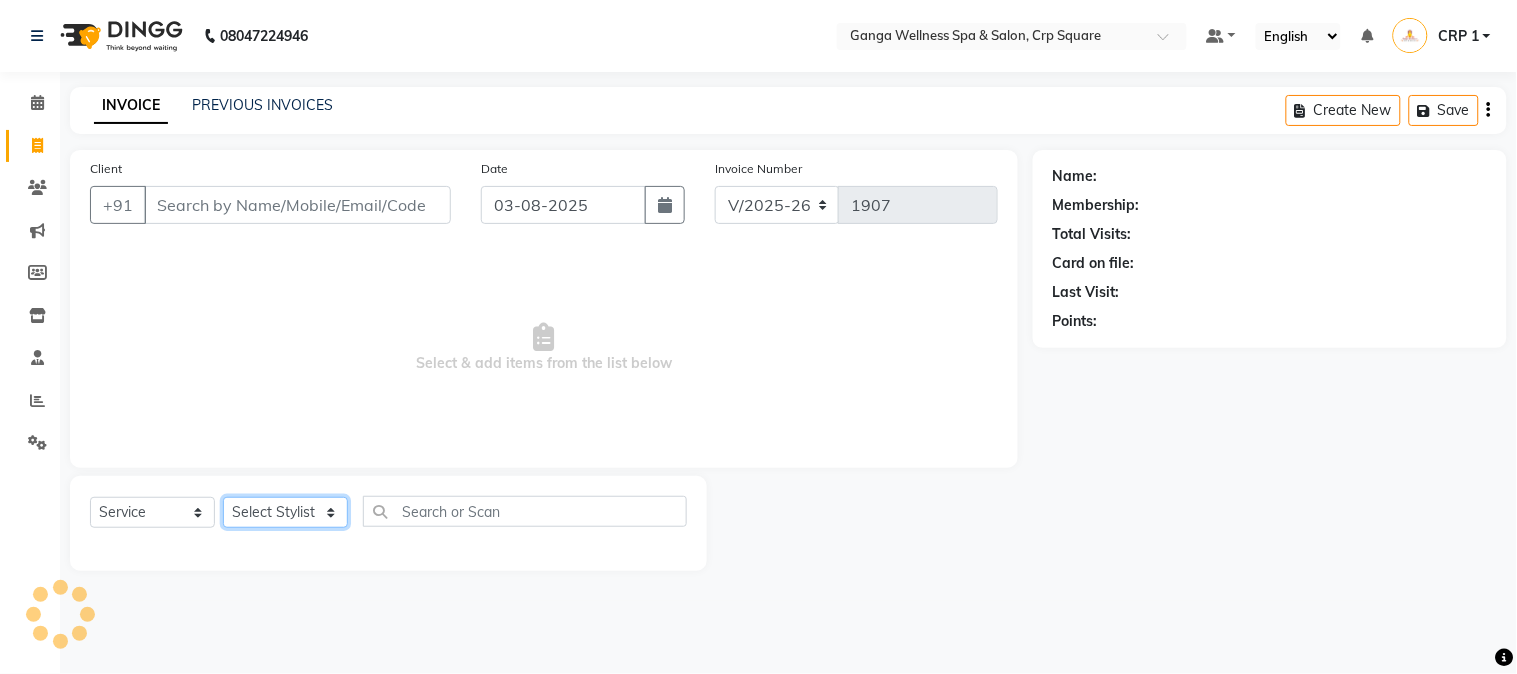 drag, startPoint x: 274, startPoint y: 516, endPoint x: 270, endPoint y: 505, distance: 11.7046995 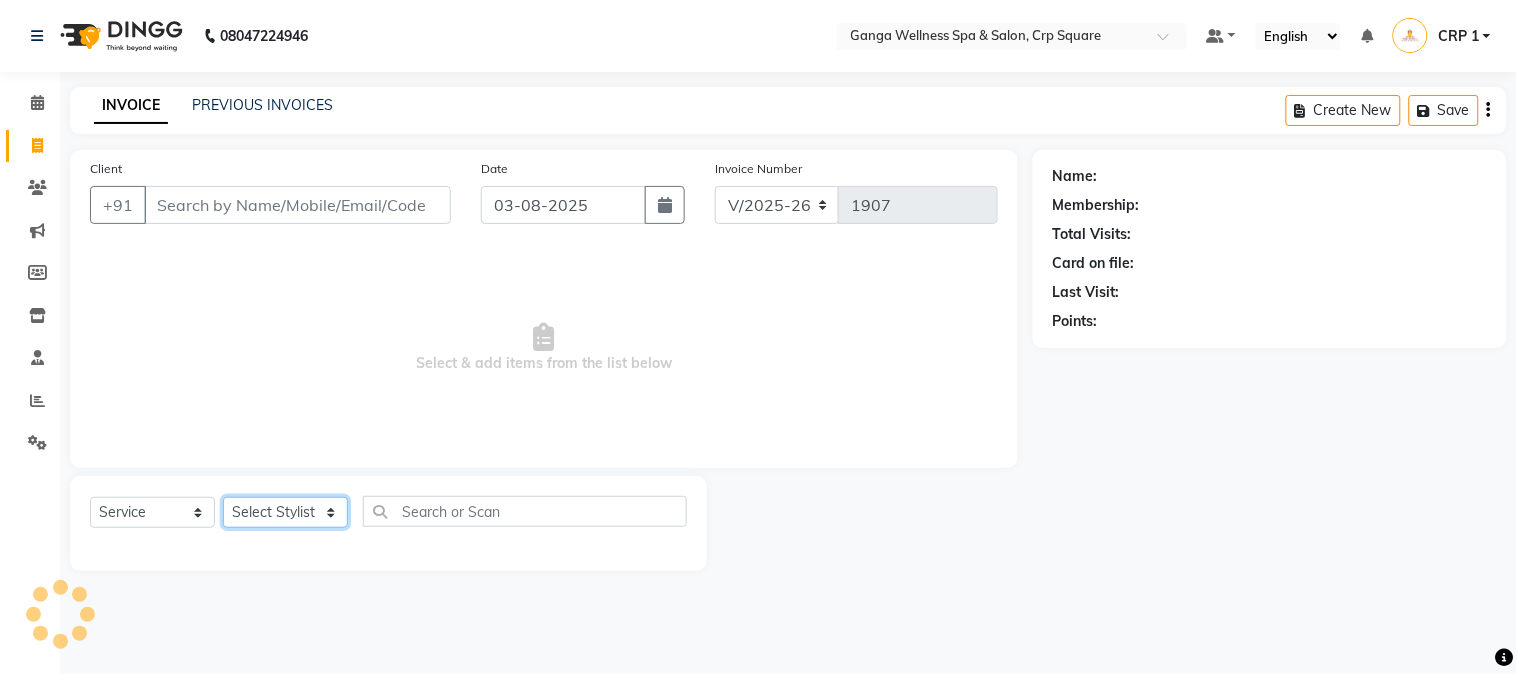 click on "Select Stylist" 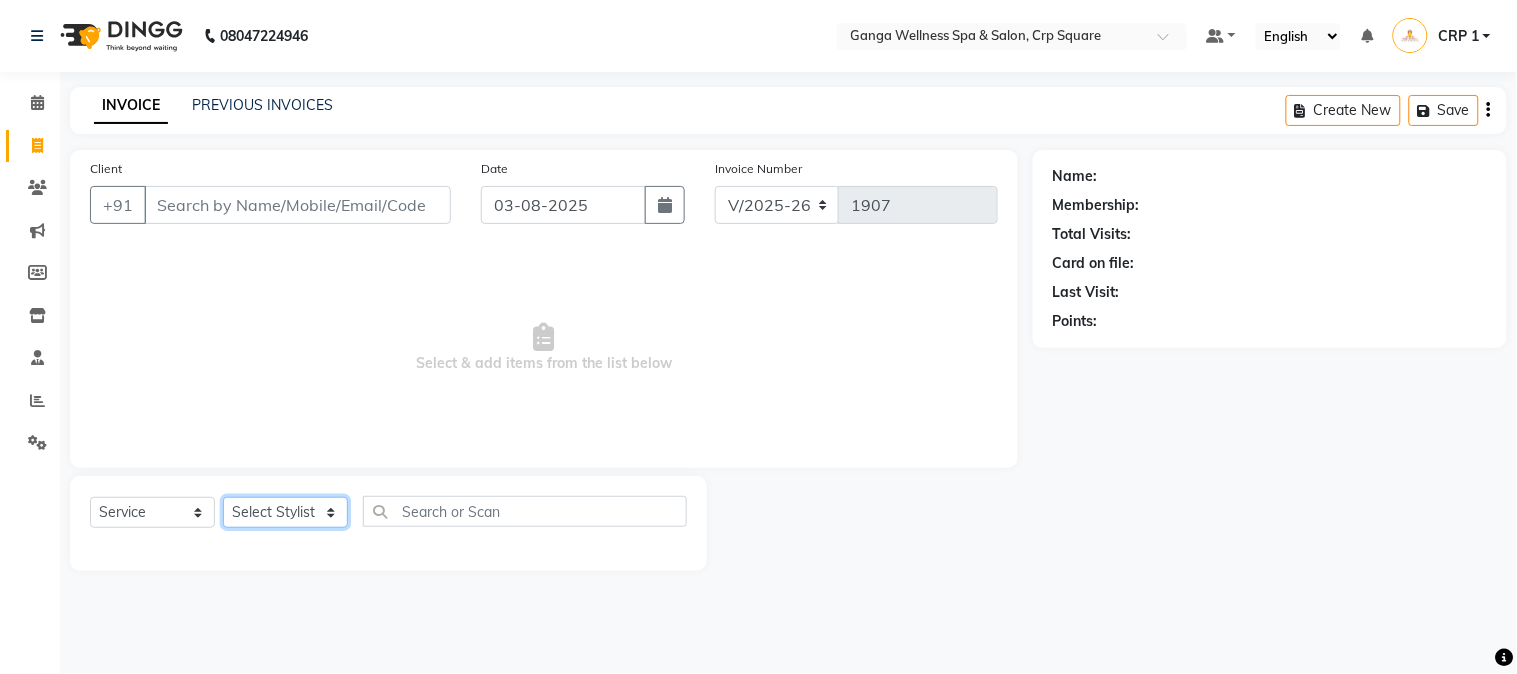 type on "9437017556" 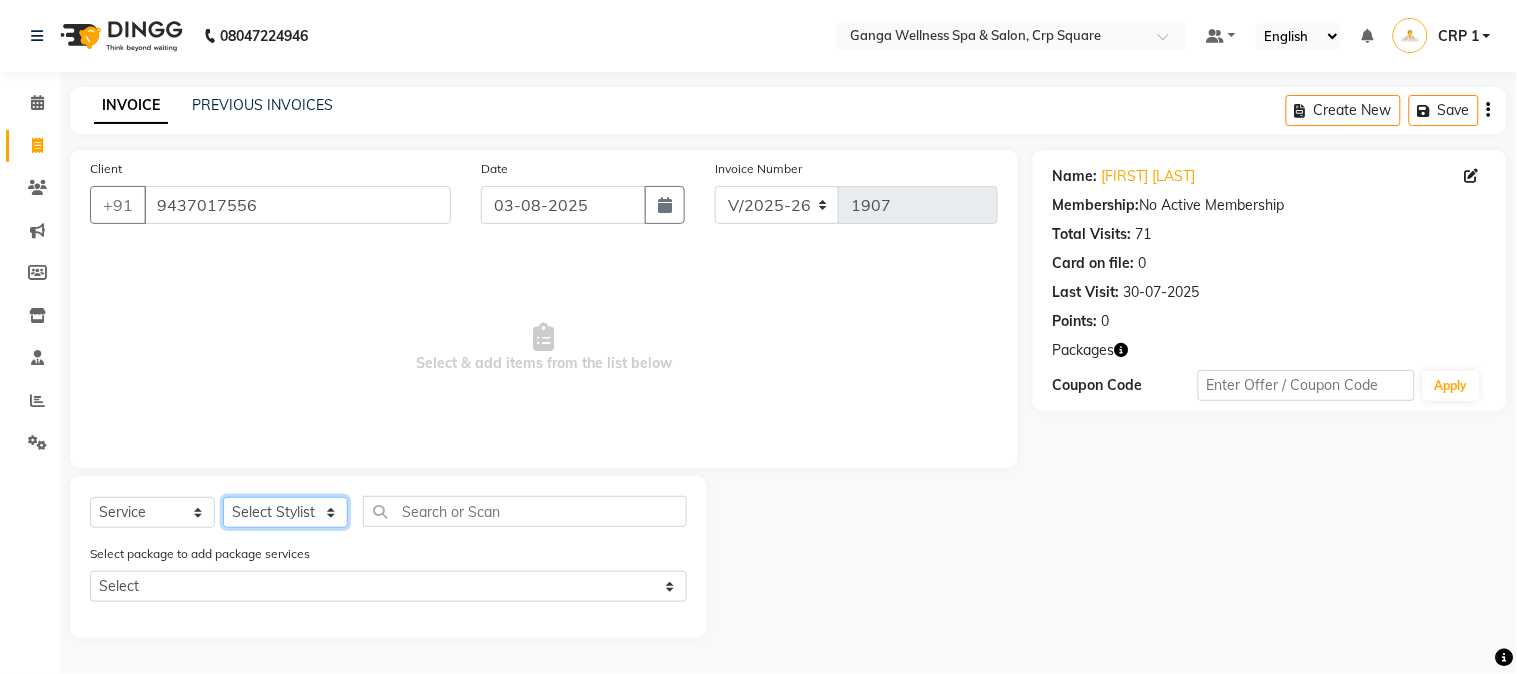 select on "45438" 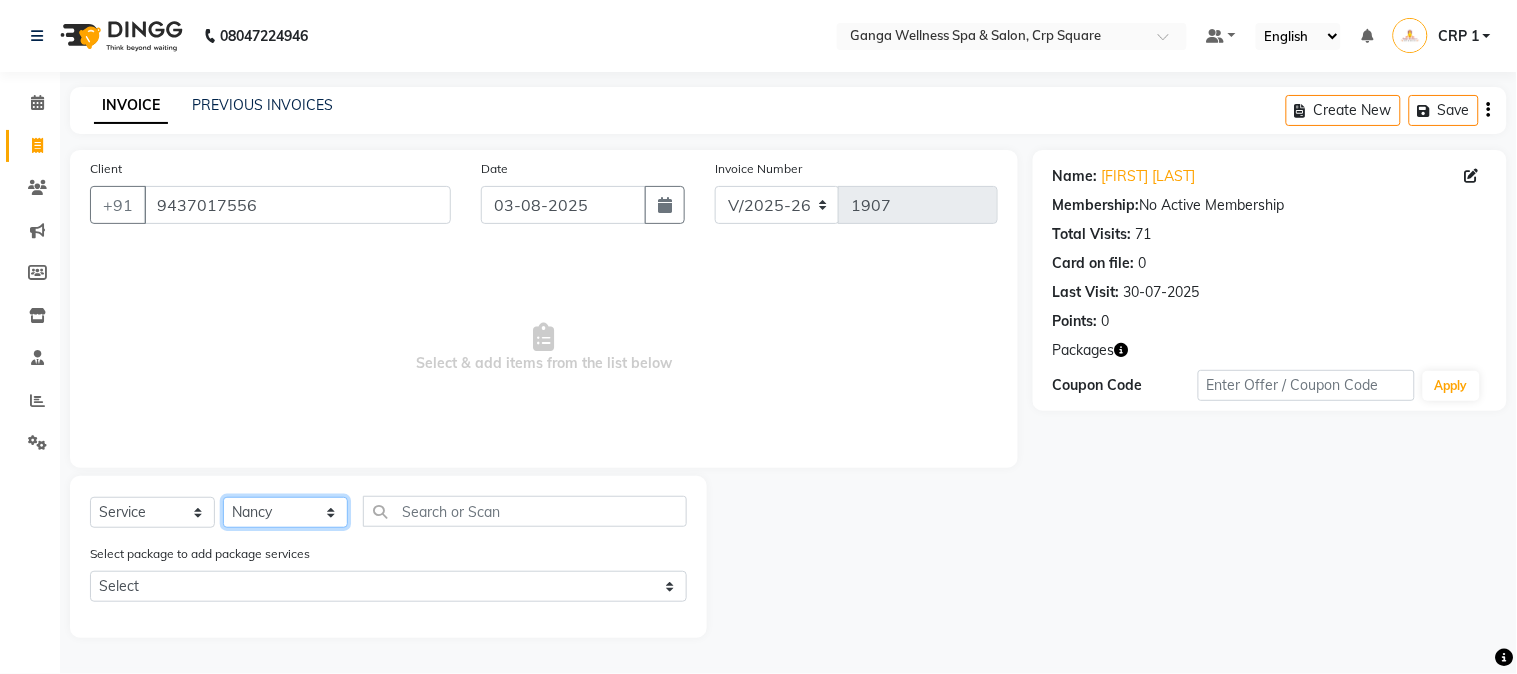 click on "Select Stylist Aarovi Abhin Alisha Ammi Ania Annei Api Ayen Bikash Bina CRP 1 CRP 2 Dipti Elina G1 G1 Salon General Manager  Helen Jasmine Jayashree JC Jenny kavi Krishna Manoj Mathu  Monika Moon Nancy Nirupama Pabitra Papu Puja Purnima Rajashree Raju Rashmi Rasmi  Remi Rinky Riya Rose Sanjiv Saraswati Saroj Sir  Shrabani Sofia Steffy Sukanya Surren Mahapatra Sushree Swopna Umpi Zuali" 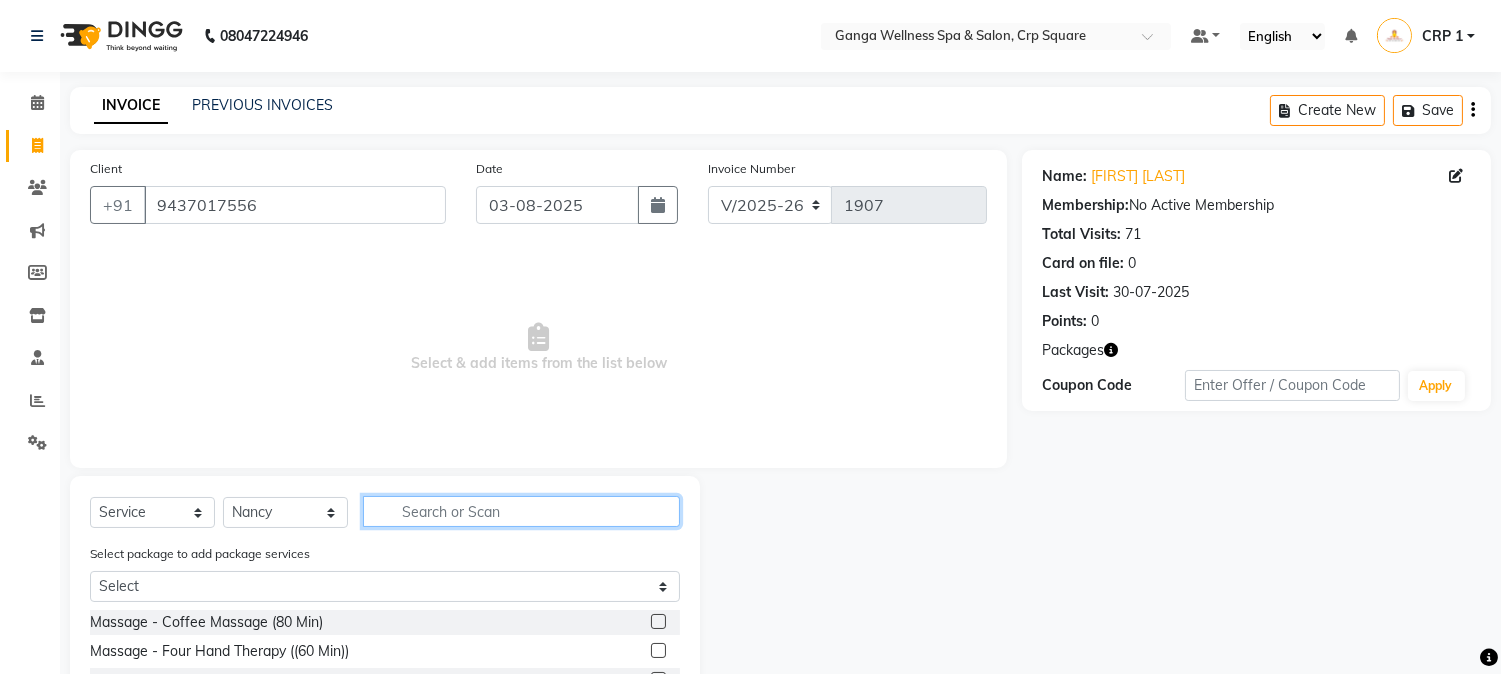 click 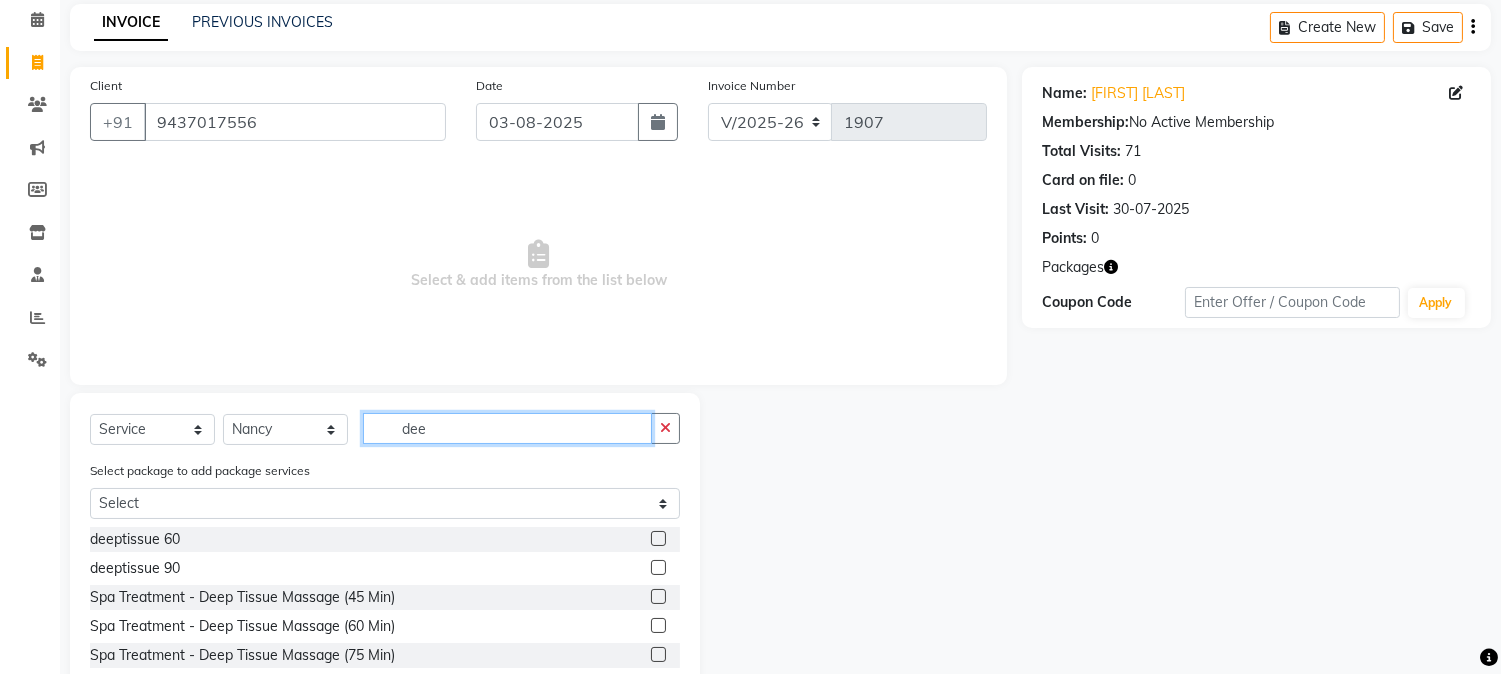 scroll, scrollTop: 194, scrollLeft: 0, axis: vertical 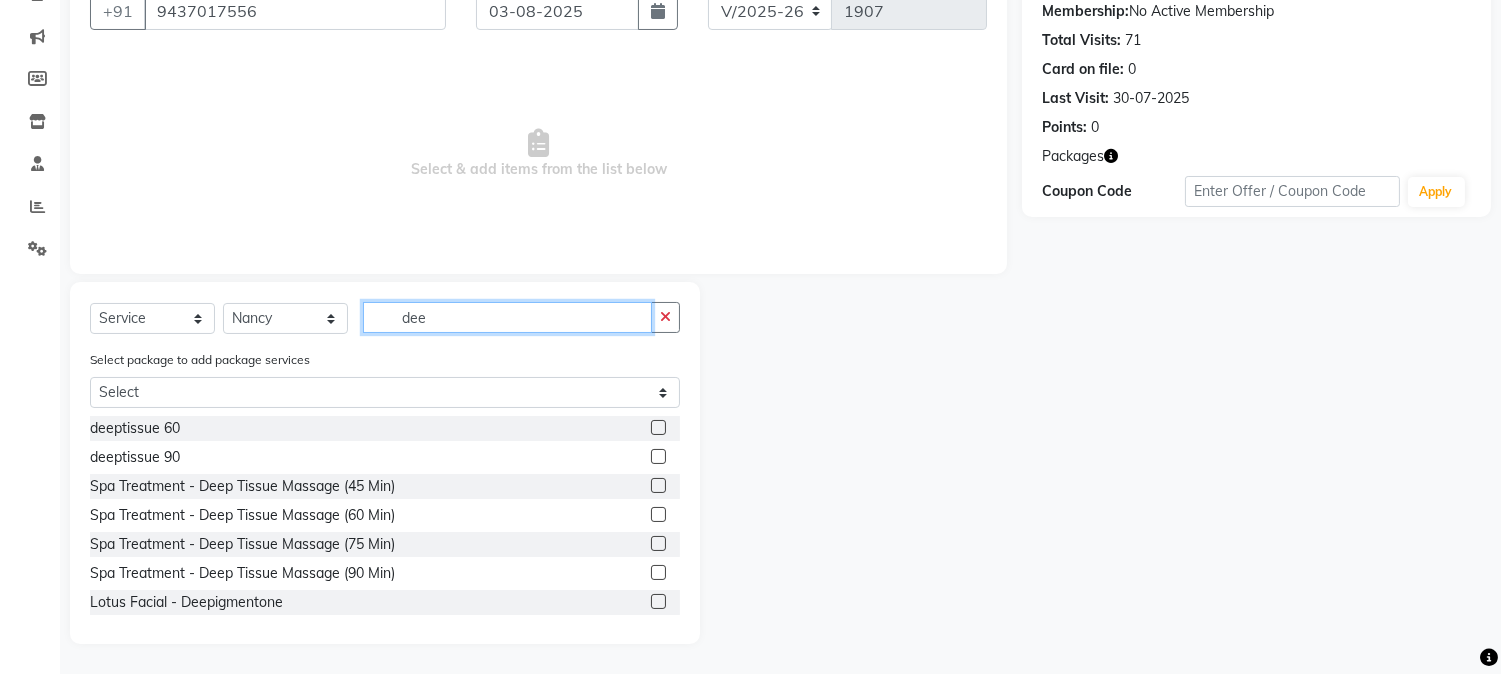 type on "dee" 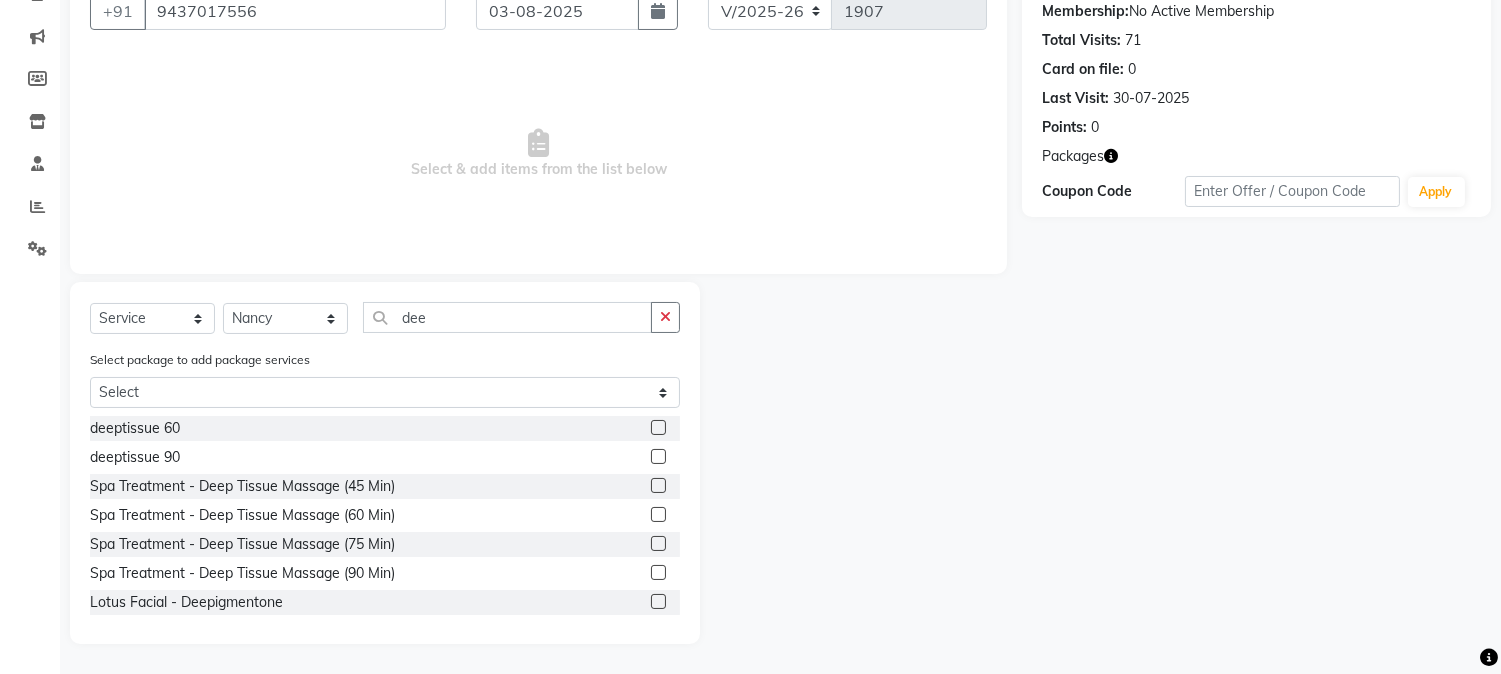 click 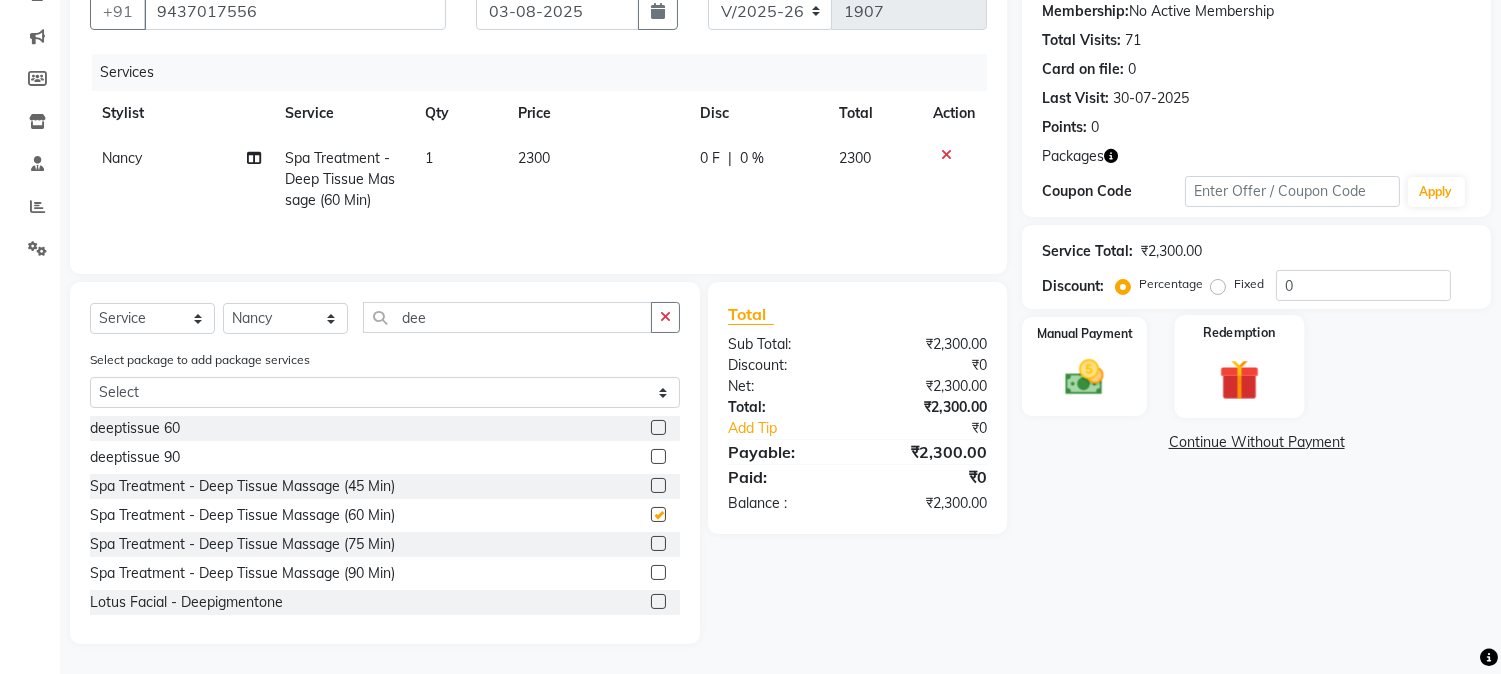 checkbox on "false" 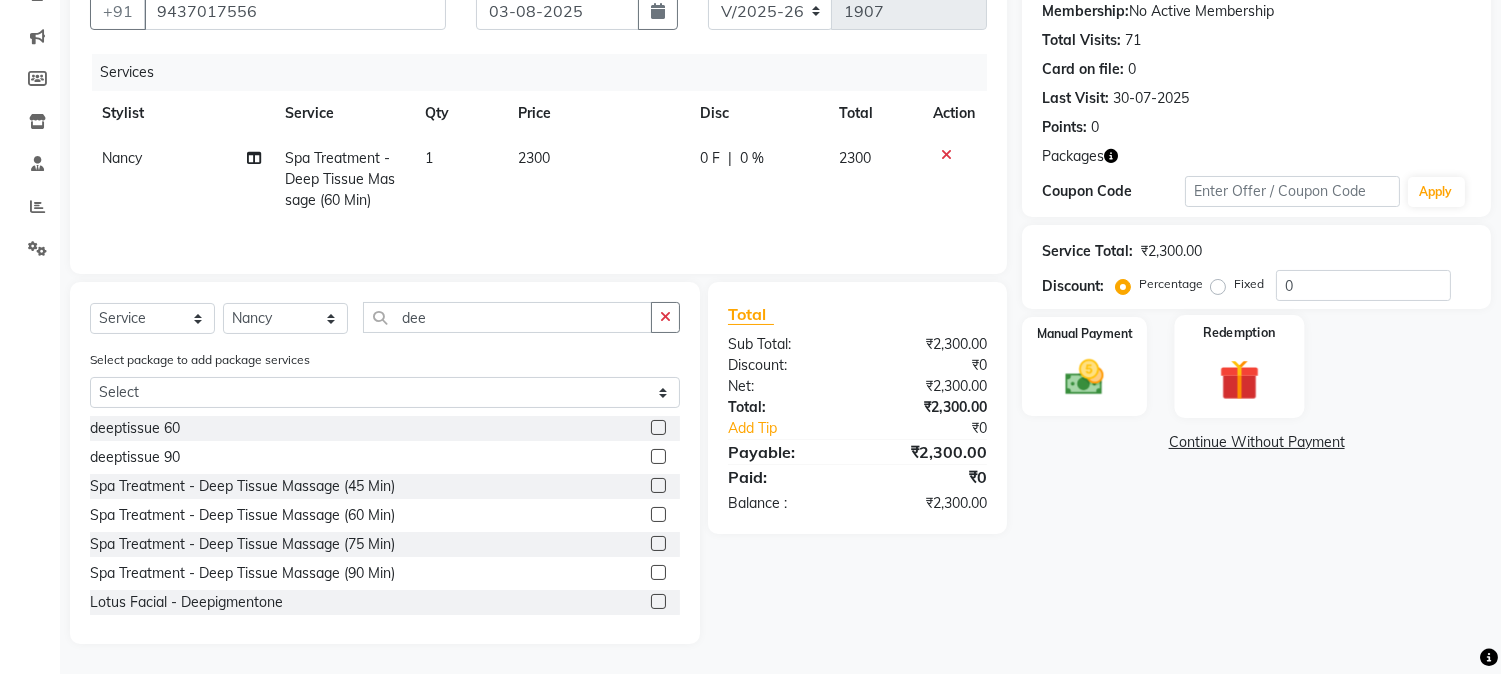 click 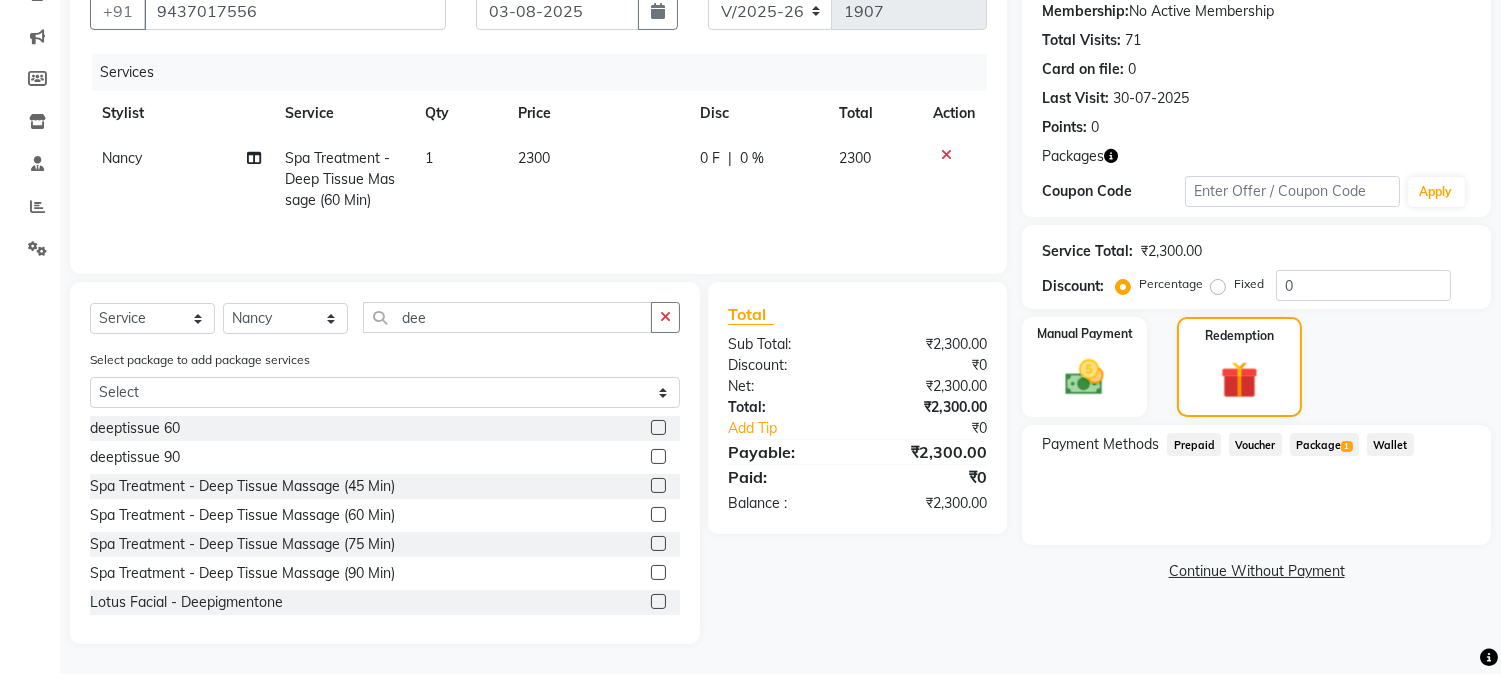 click on "Payment Methods  Prepaid   Voucher   Package  1  Wallet" 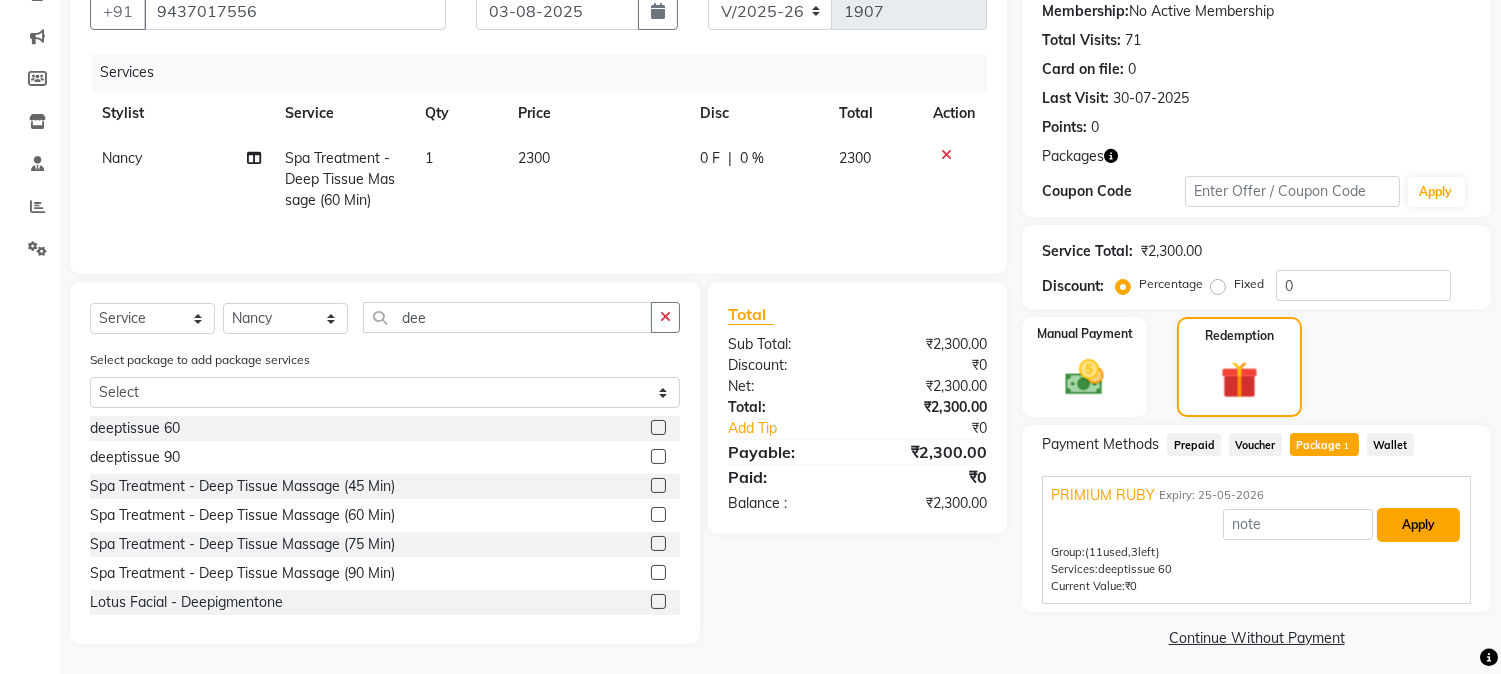 click on "Apply" at bounding box center (1418, 525) 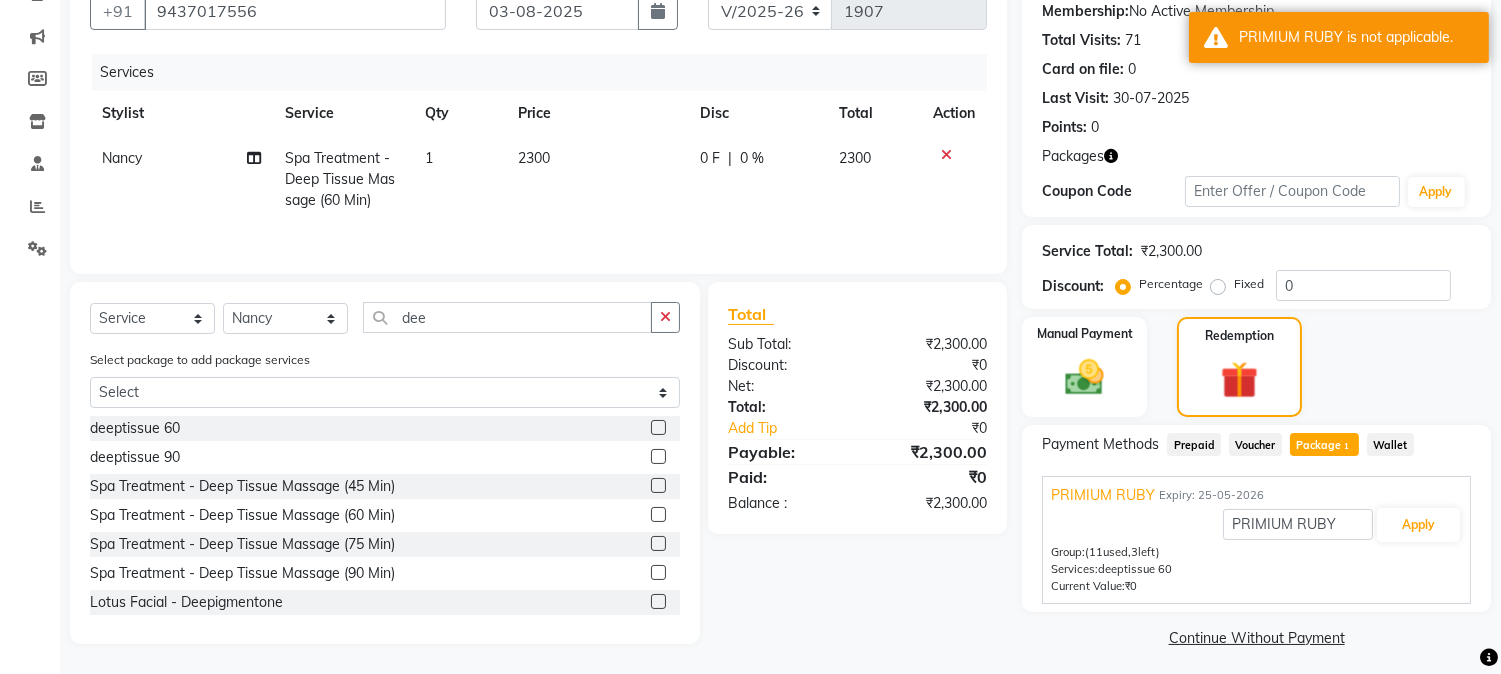 click 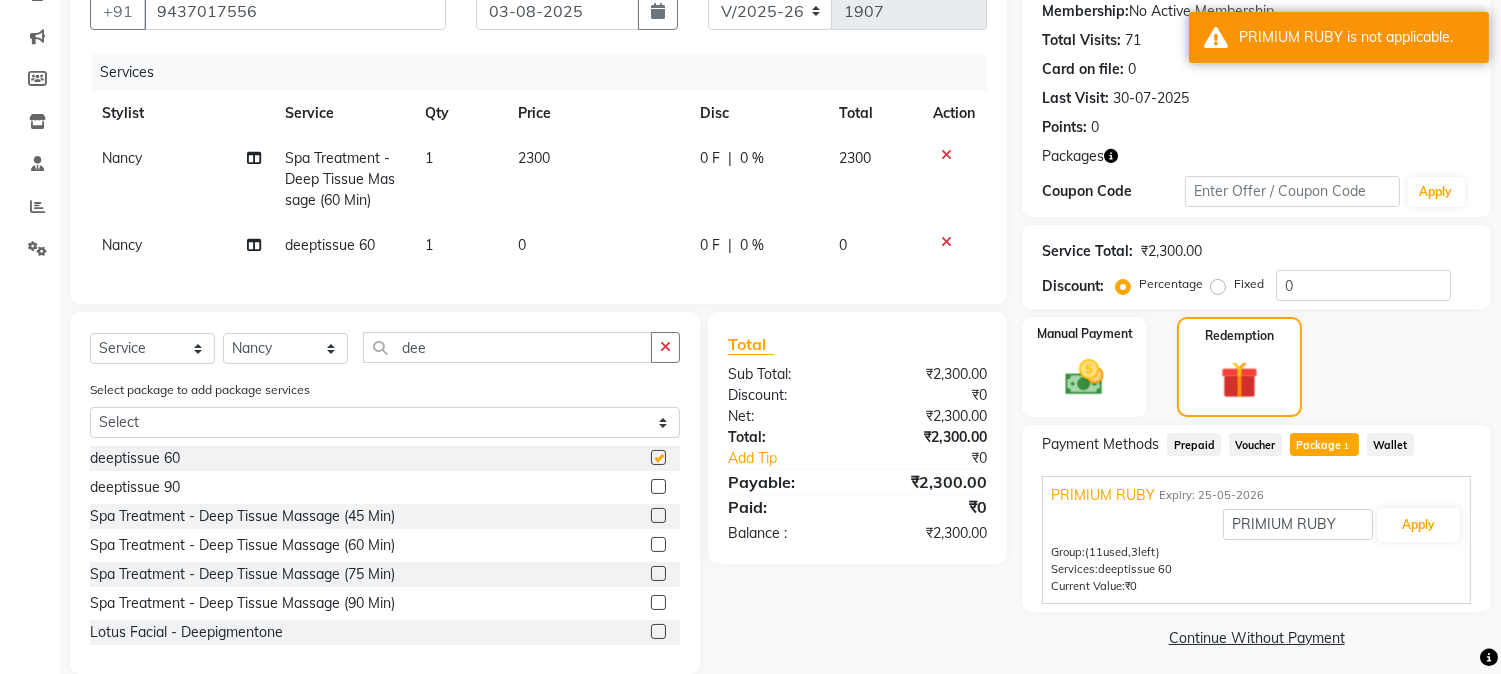 checkbox on "false" 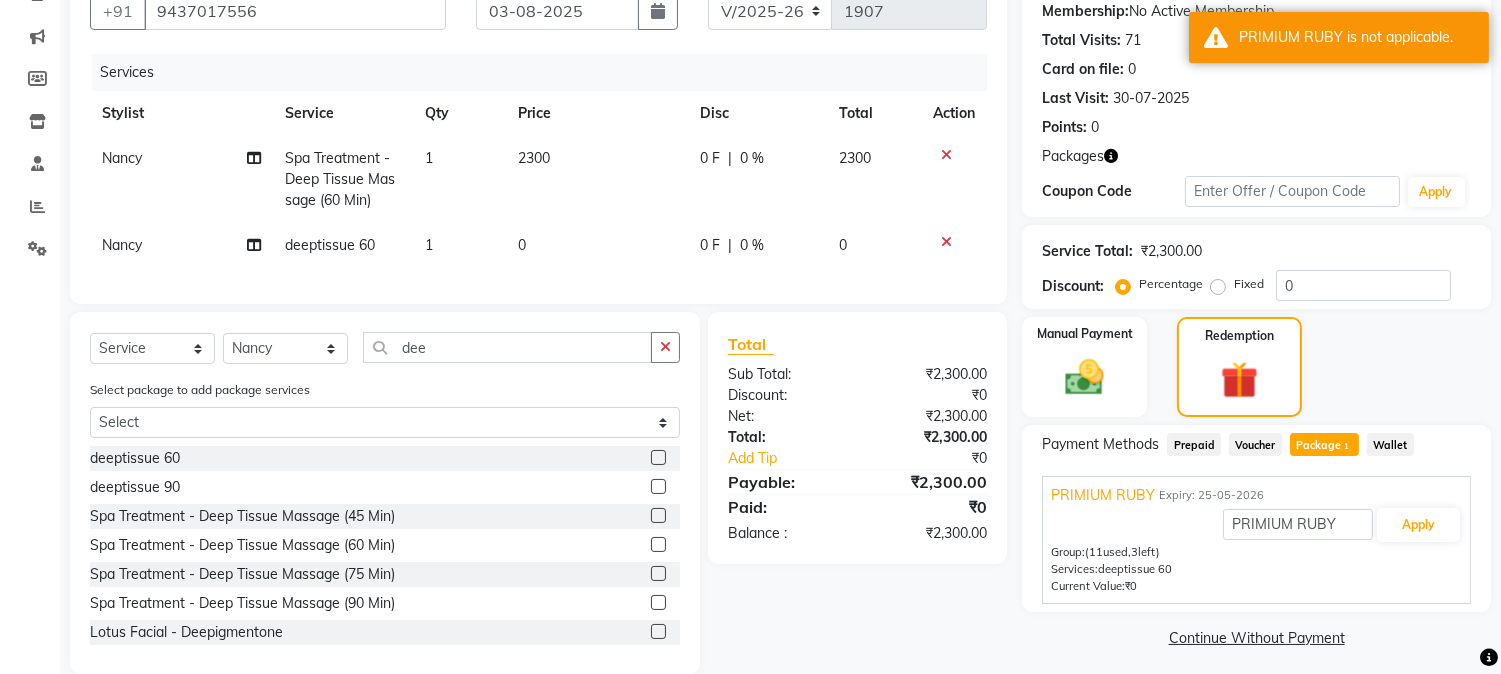 click 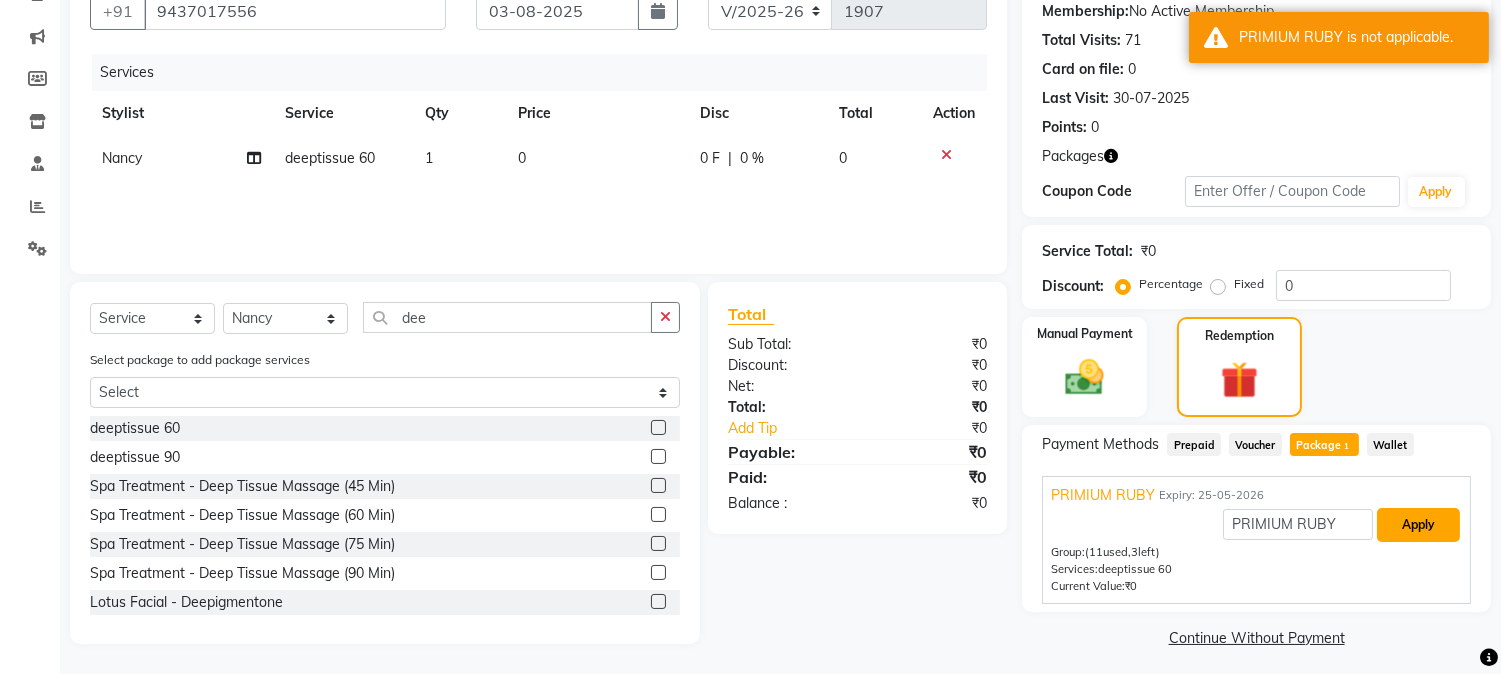 click on "Apply" at bounding box center [1418, 525] 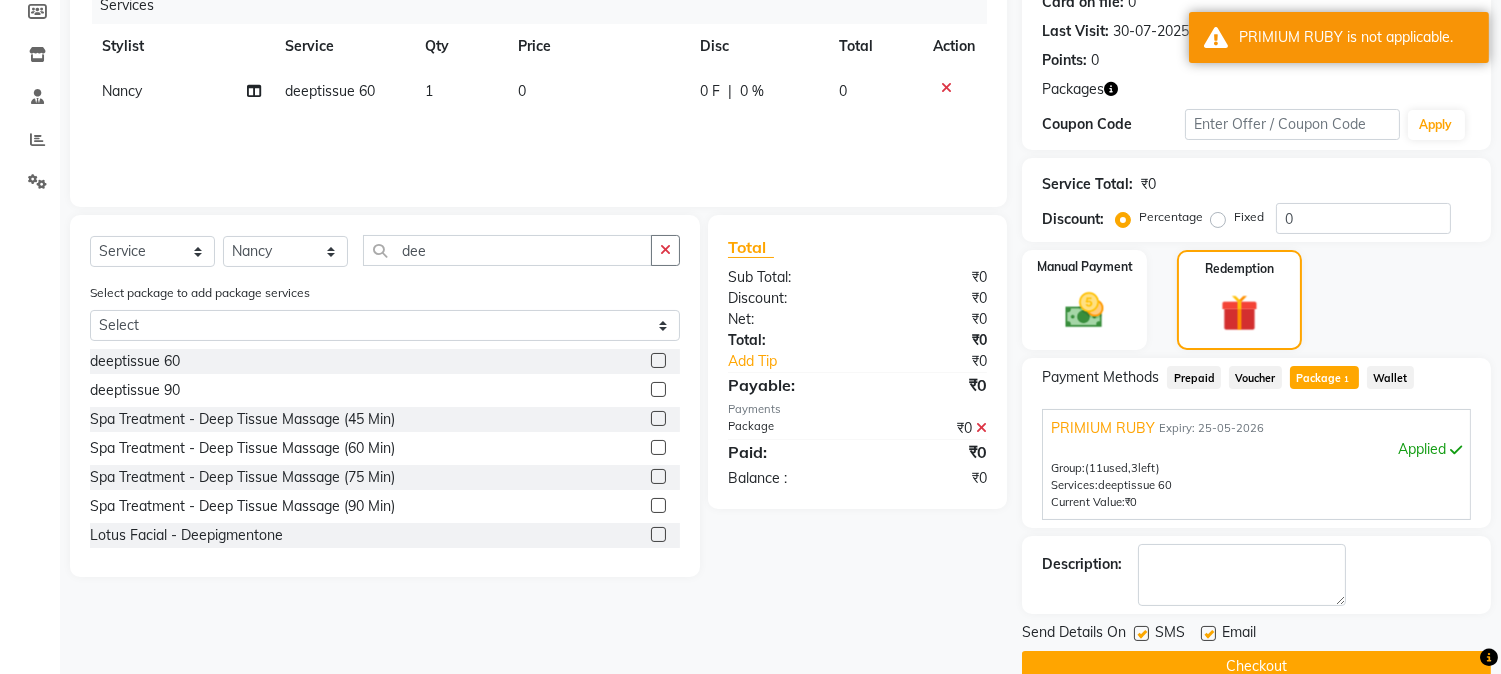 scroll, scrollTop: 297, scrollLeft: 0, axis: vertical 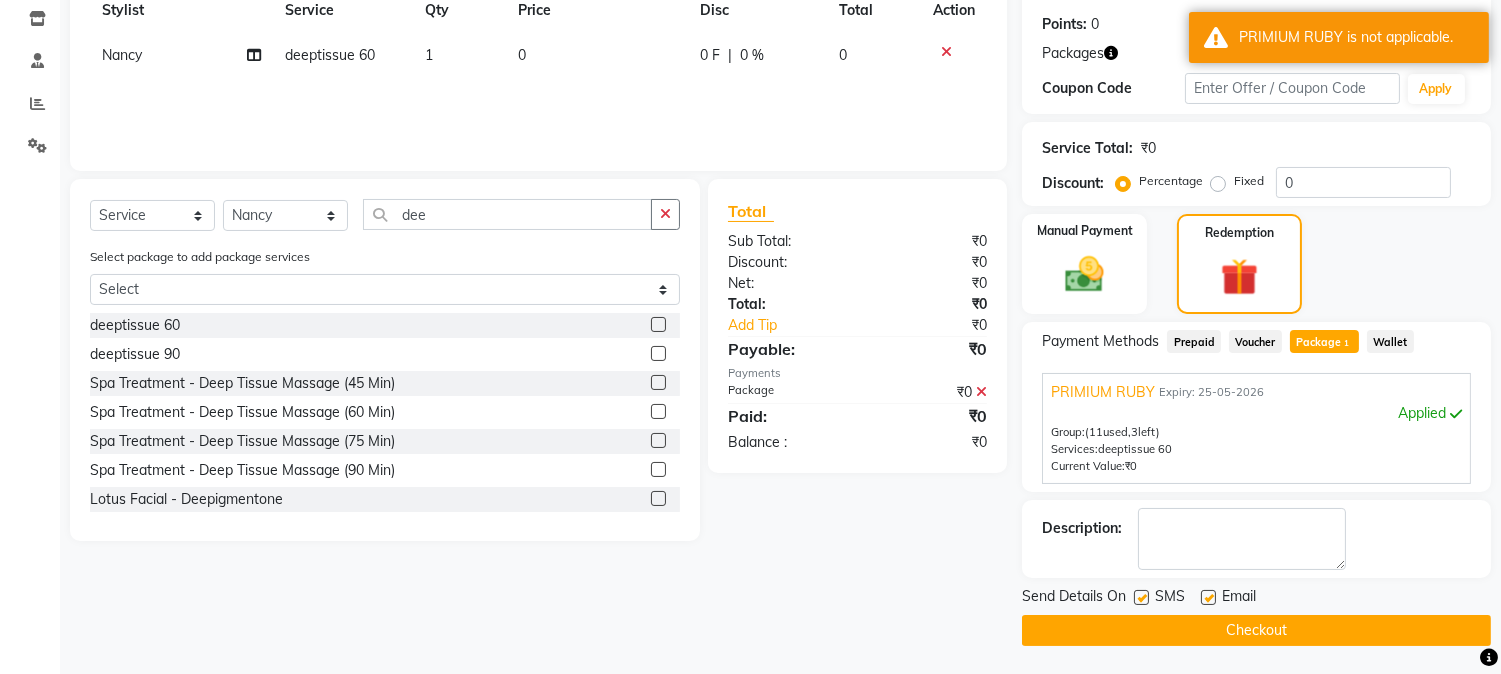 click on "Checkout" 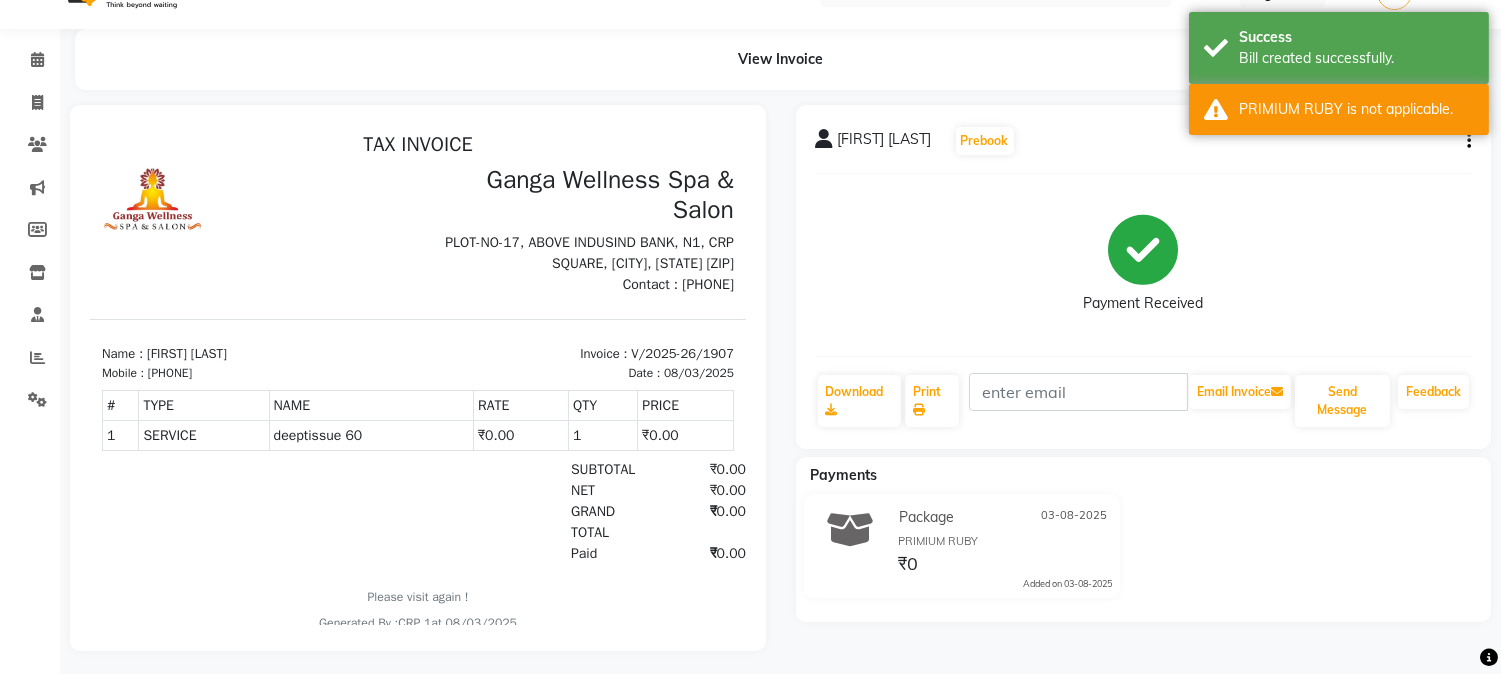 scroll, scrollTop: 65, scrollLeft: 0, axis: vertical 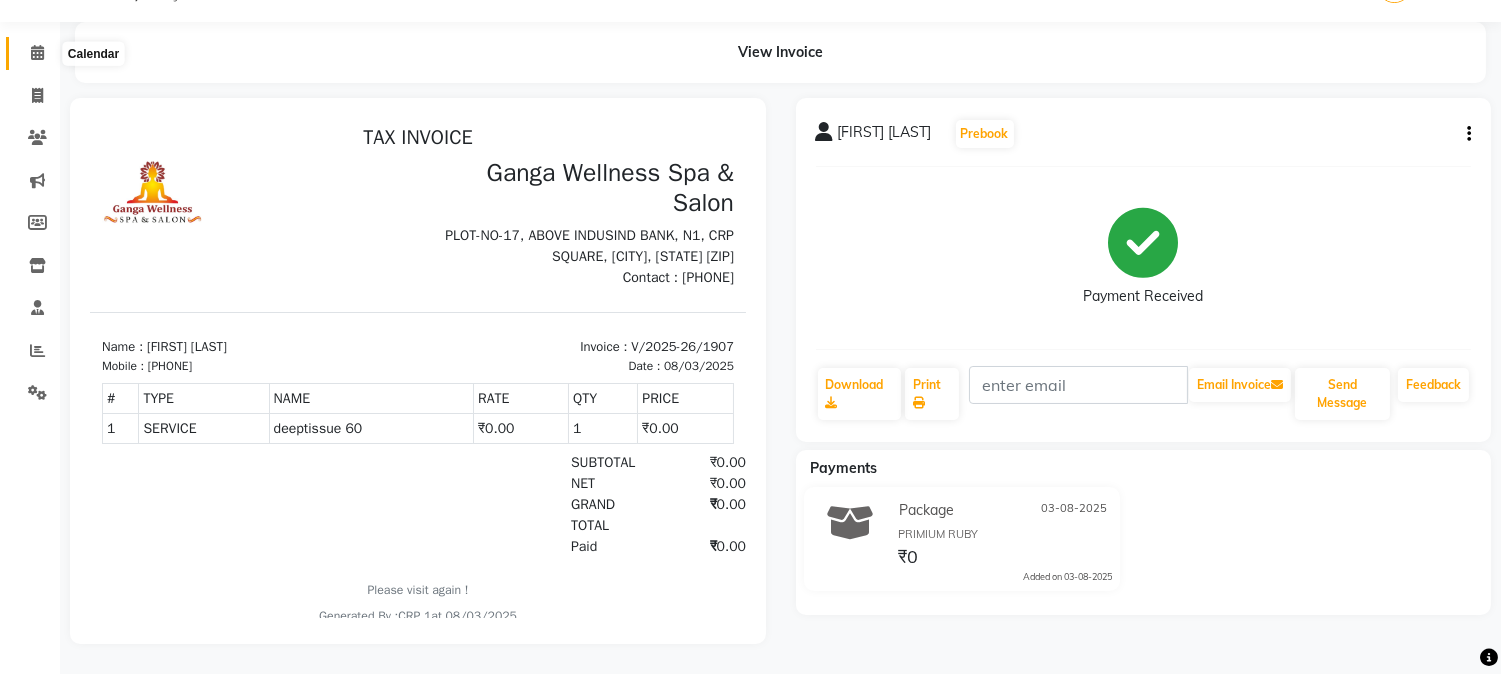 click 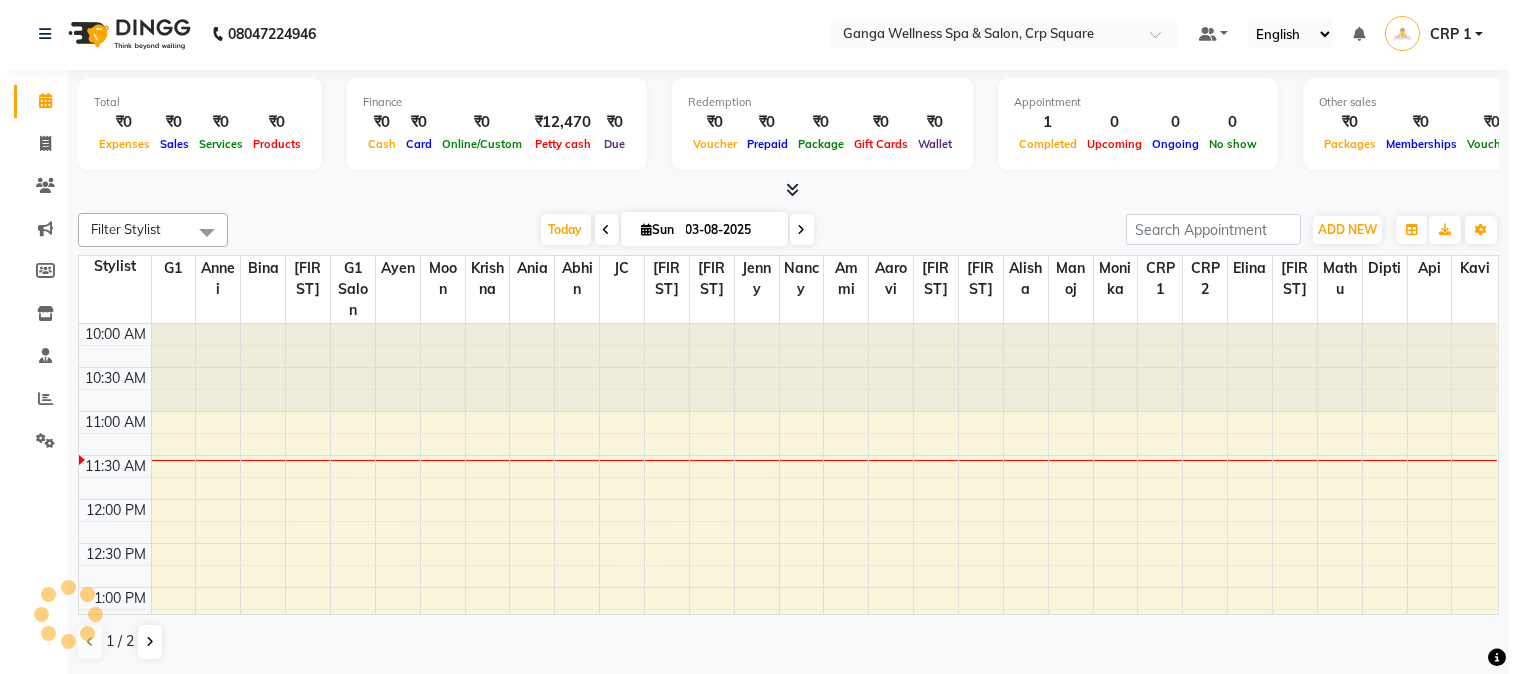 scroll, scrollTop: 0, scrollLeft: 0, axis: both 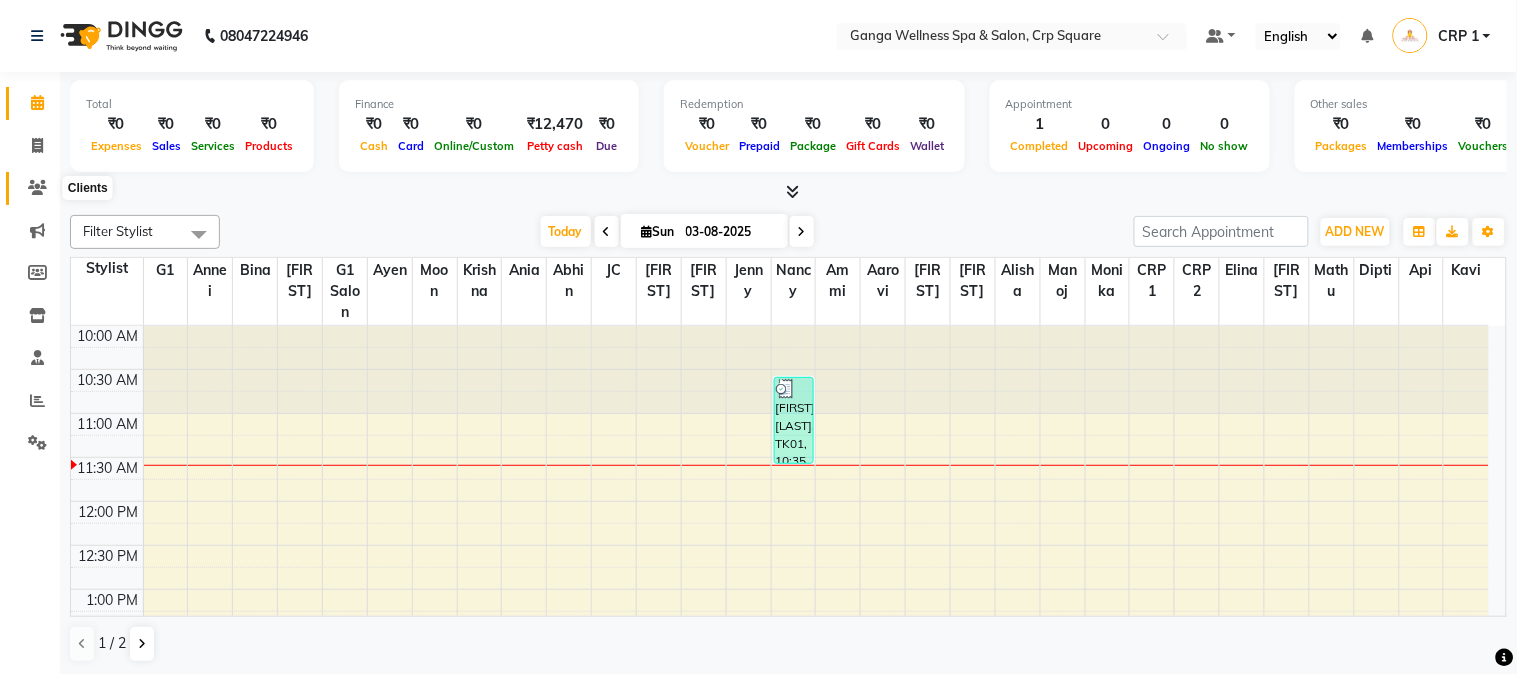 click 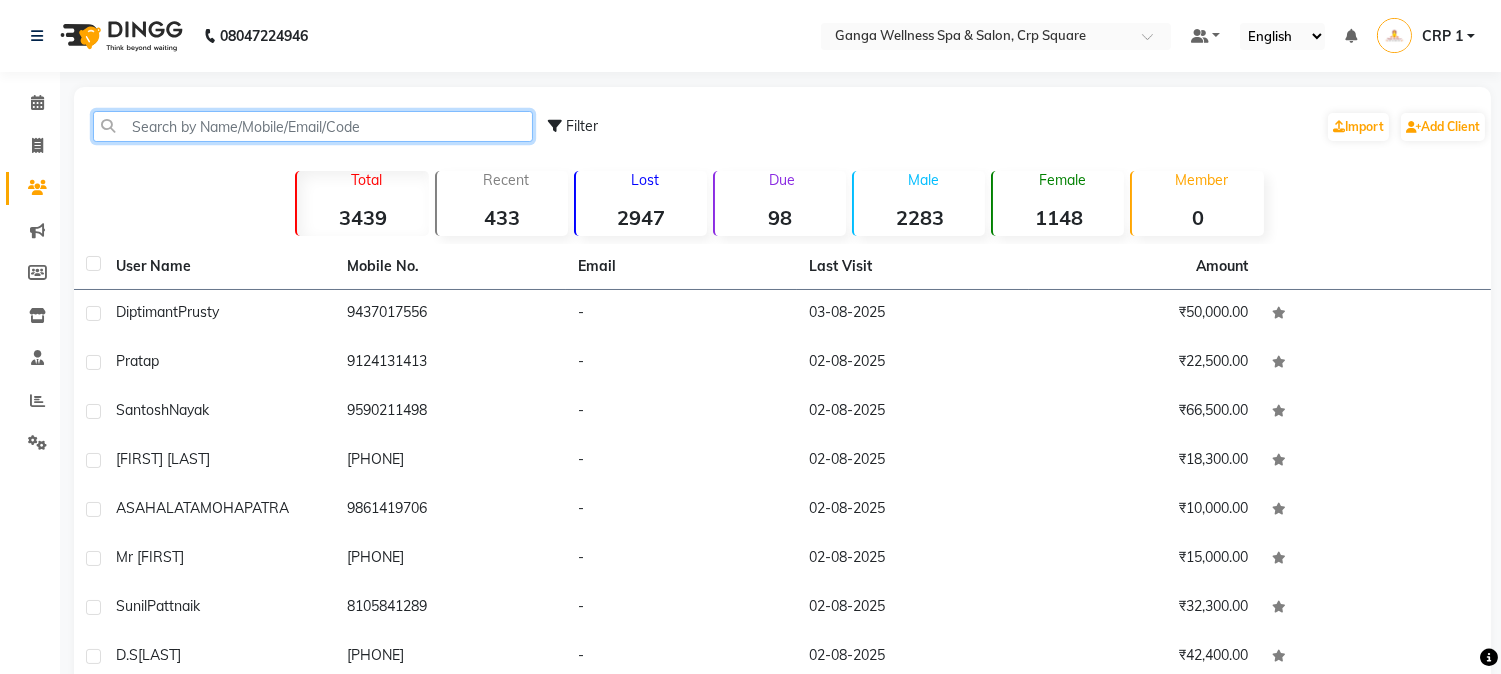 click 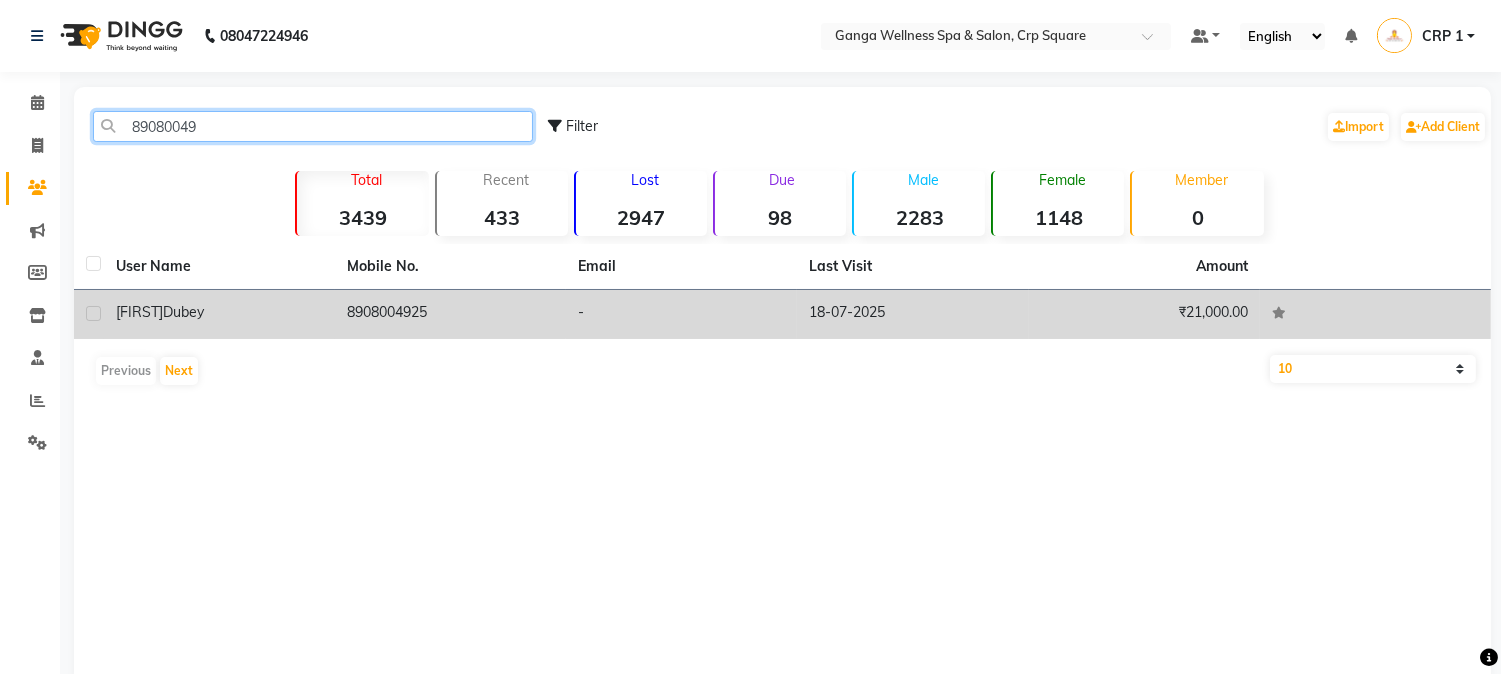 type on "89080049" 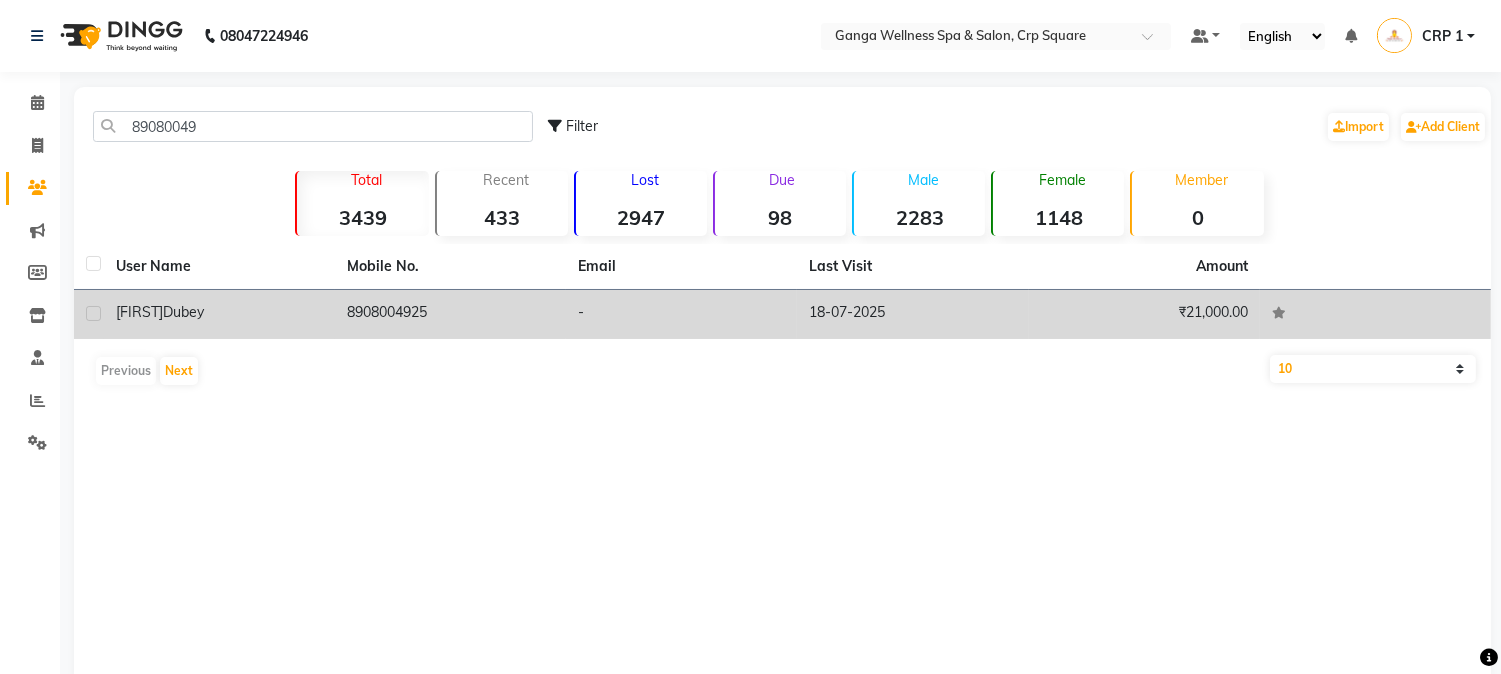 click on "₹21,000.00" 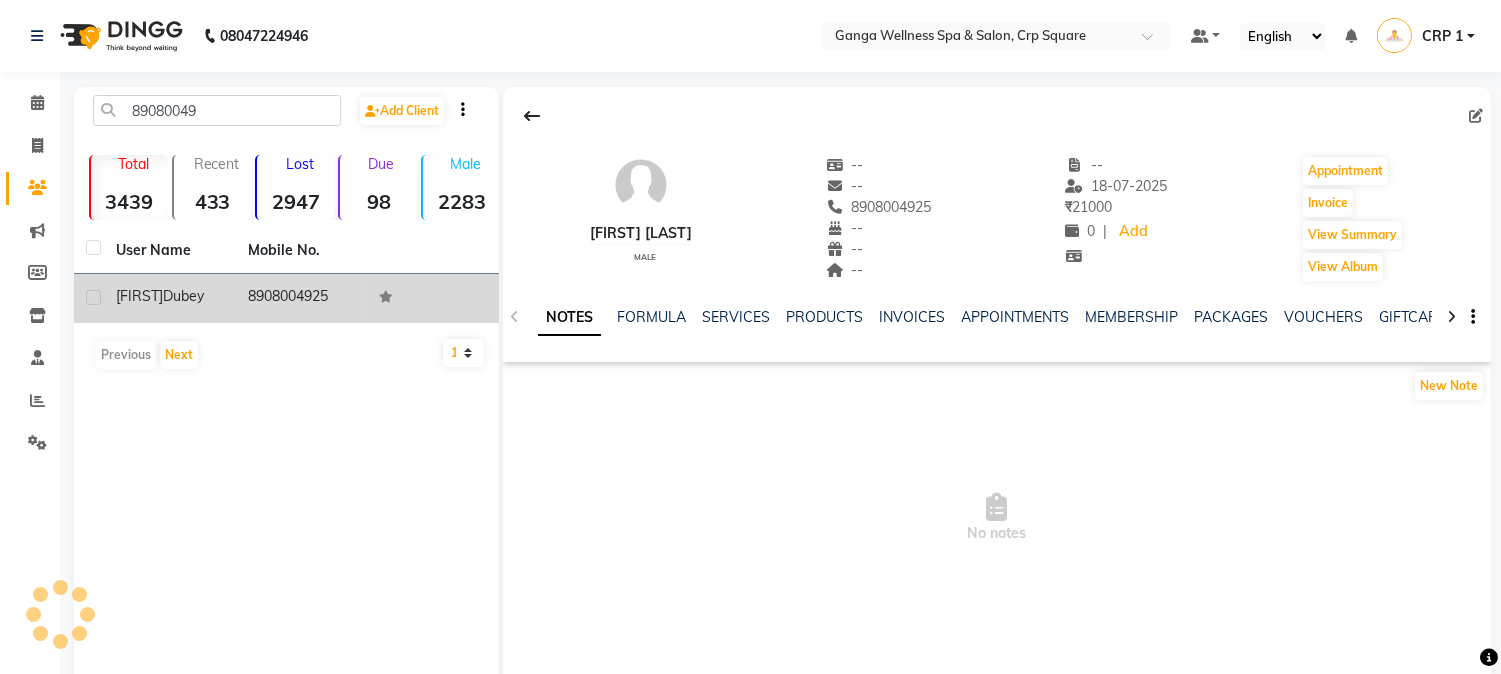 click on "NOTES FORMULA SERVICES PRODUCTS INVOICES APPOINTMENTS MEMBERSHIP PACKAGES VOUCHERS GIFTCARDS POINTS FORMS FAMILY CARDS WALLET" 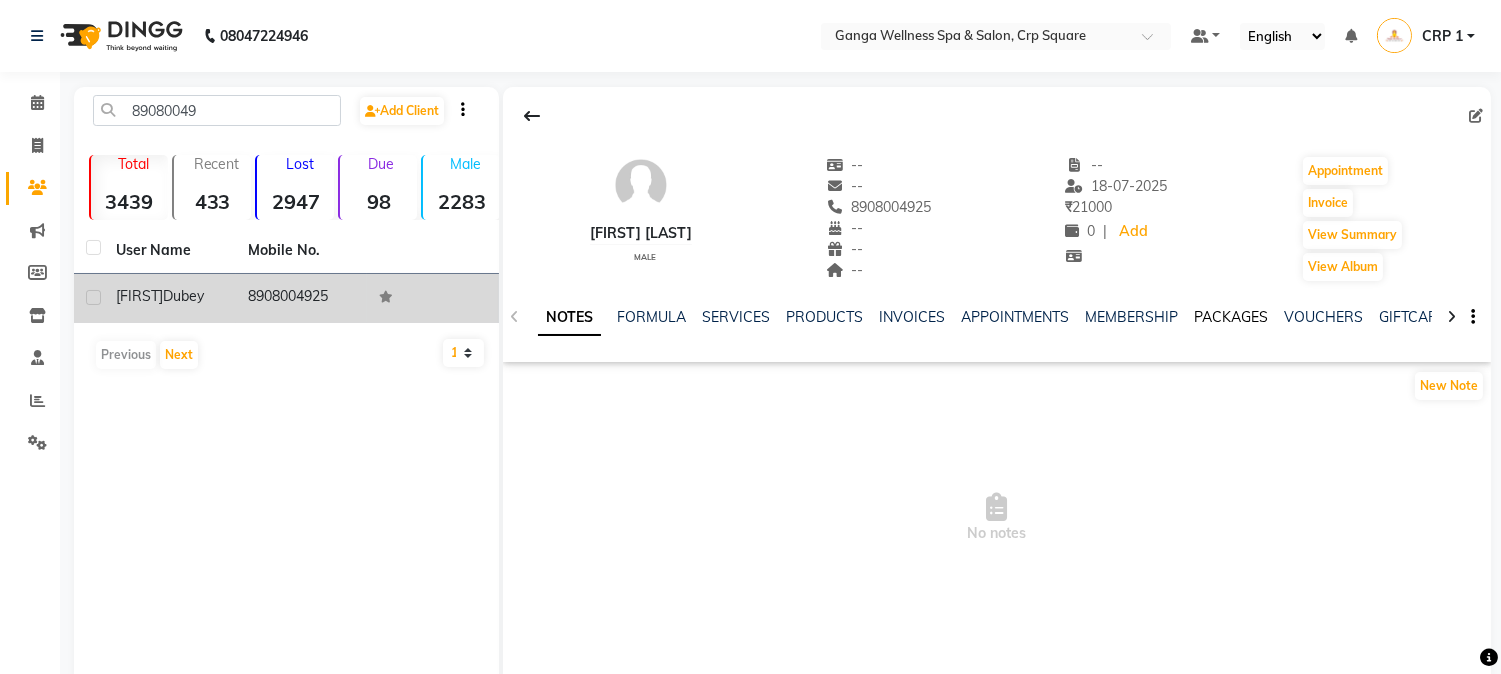 click on "PACKAGES" 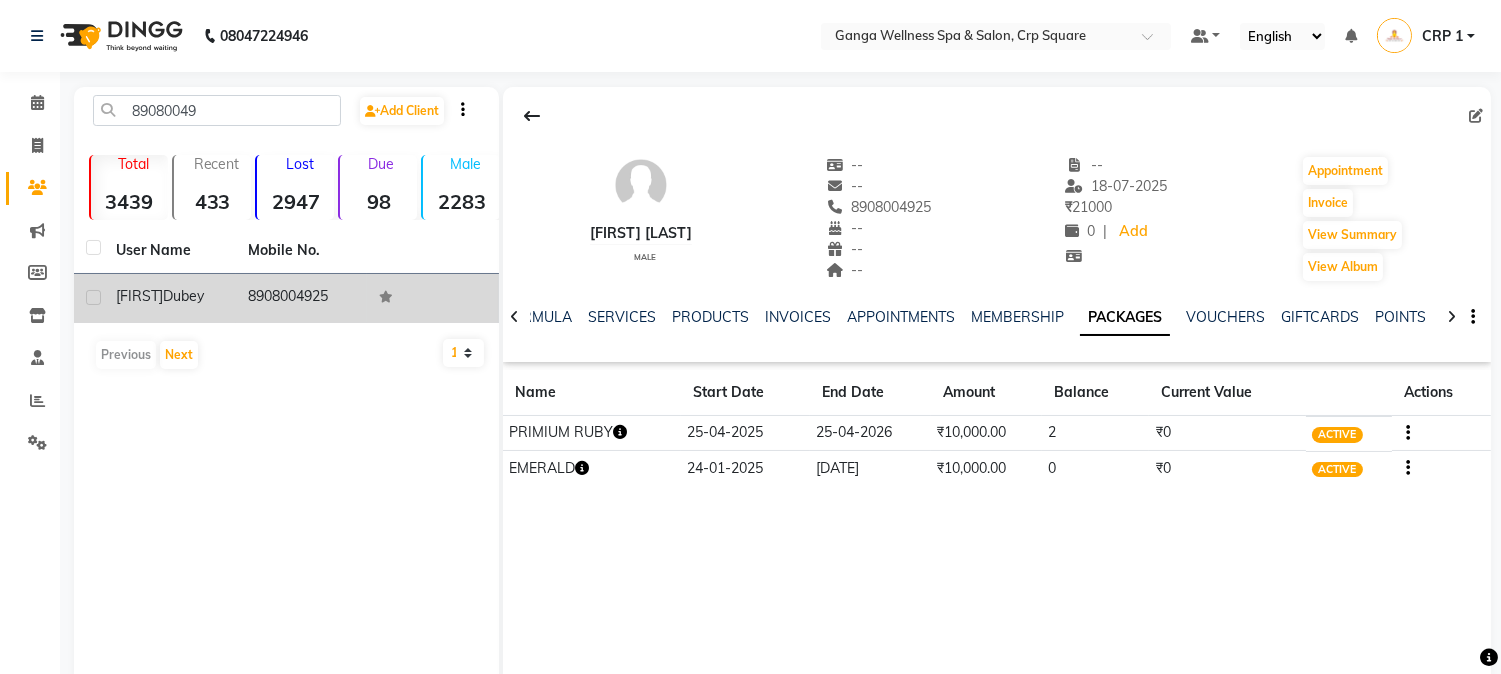 click 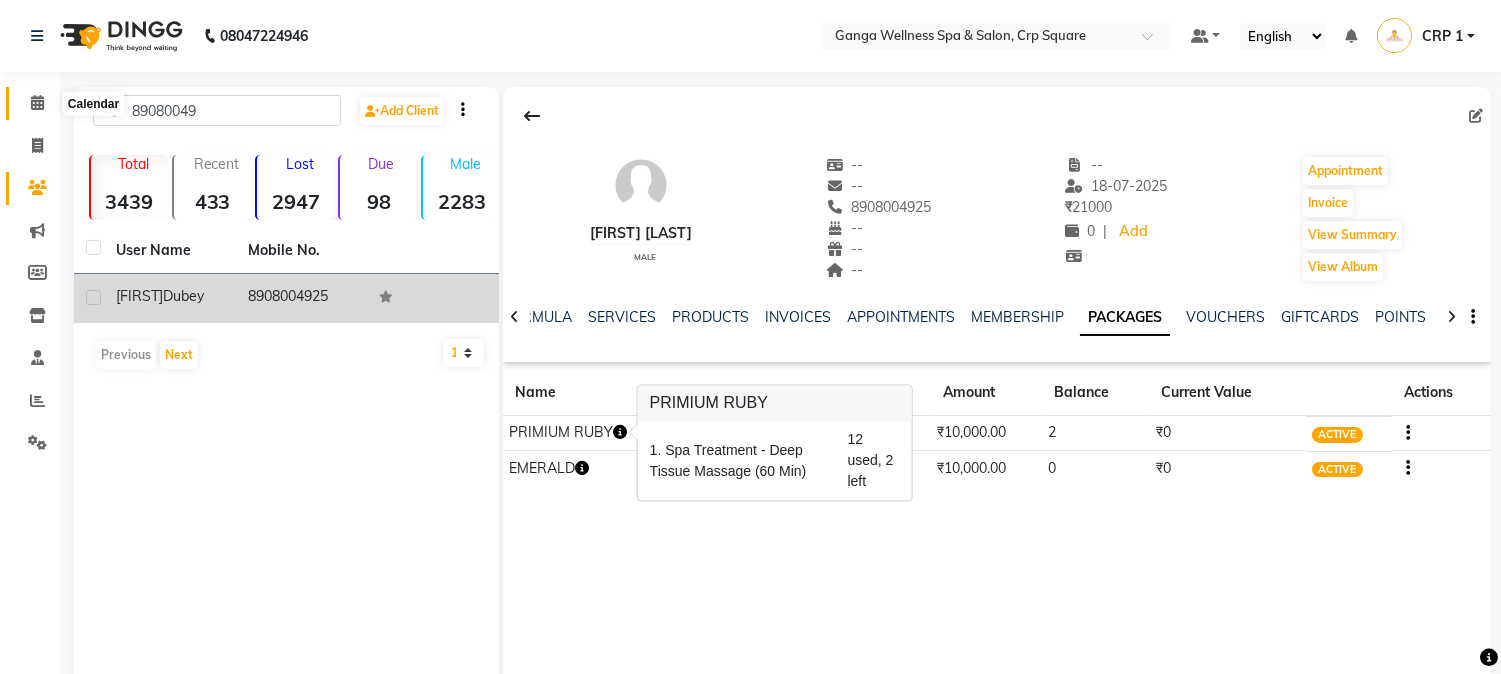 click 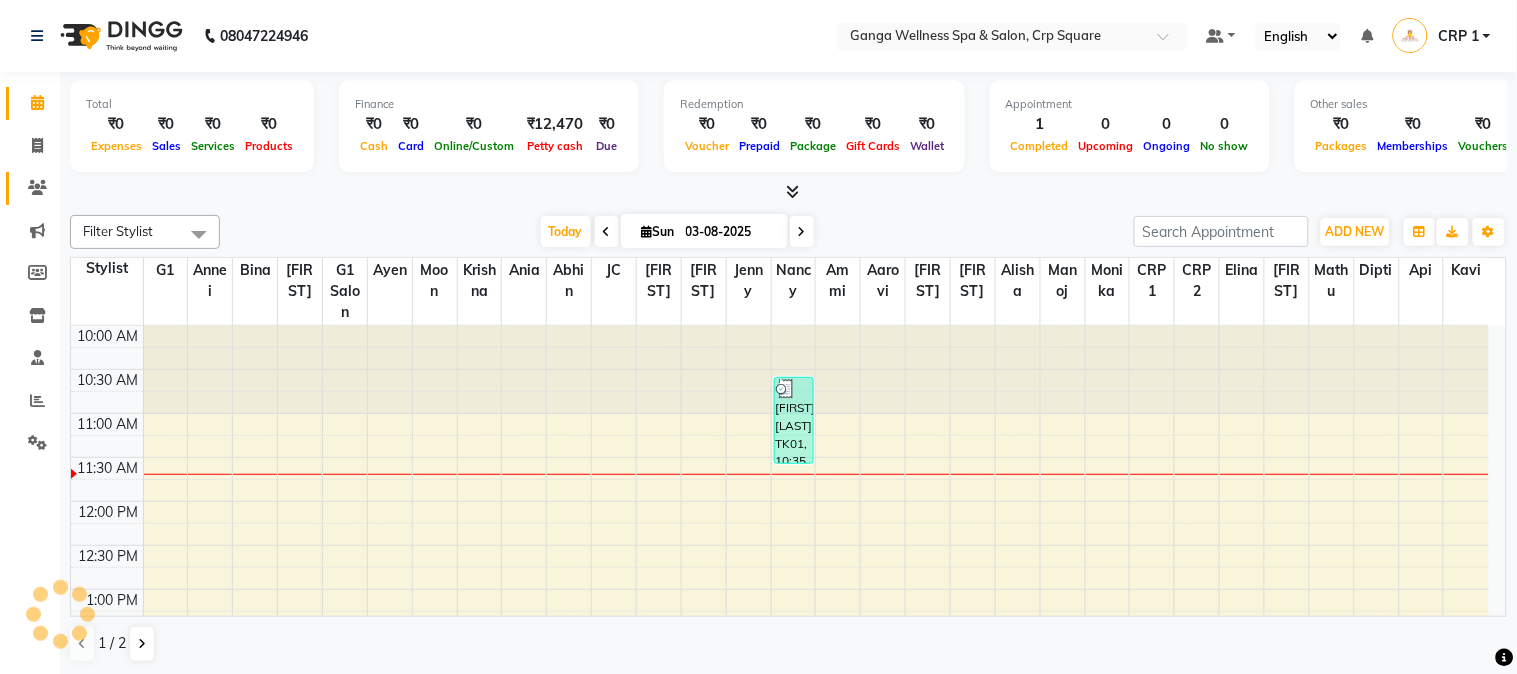 click on "Clients" 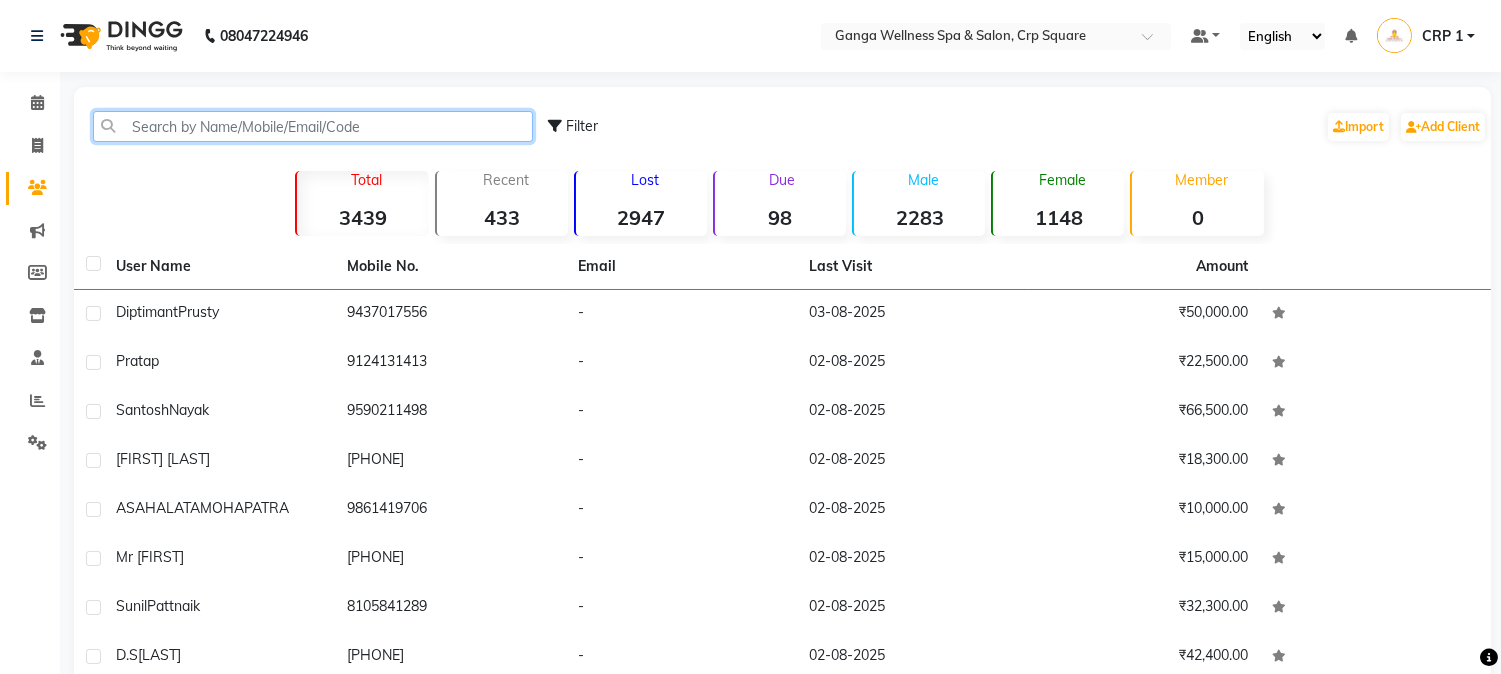 click 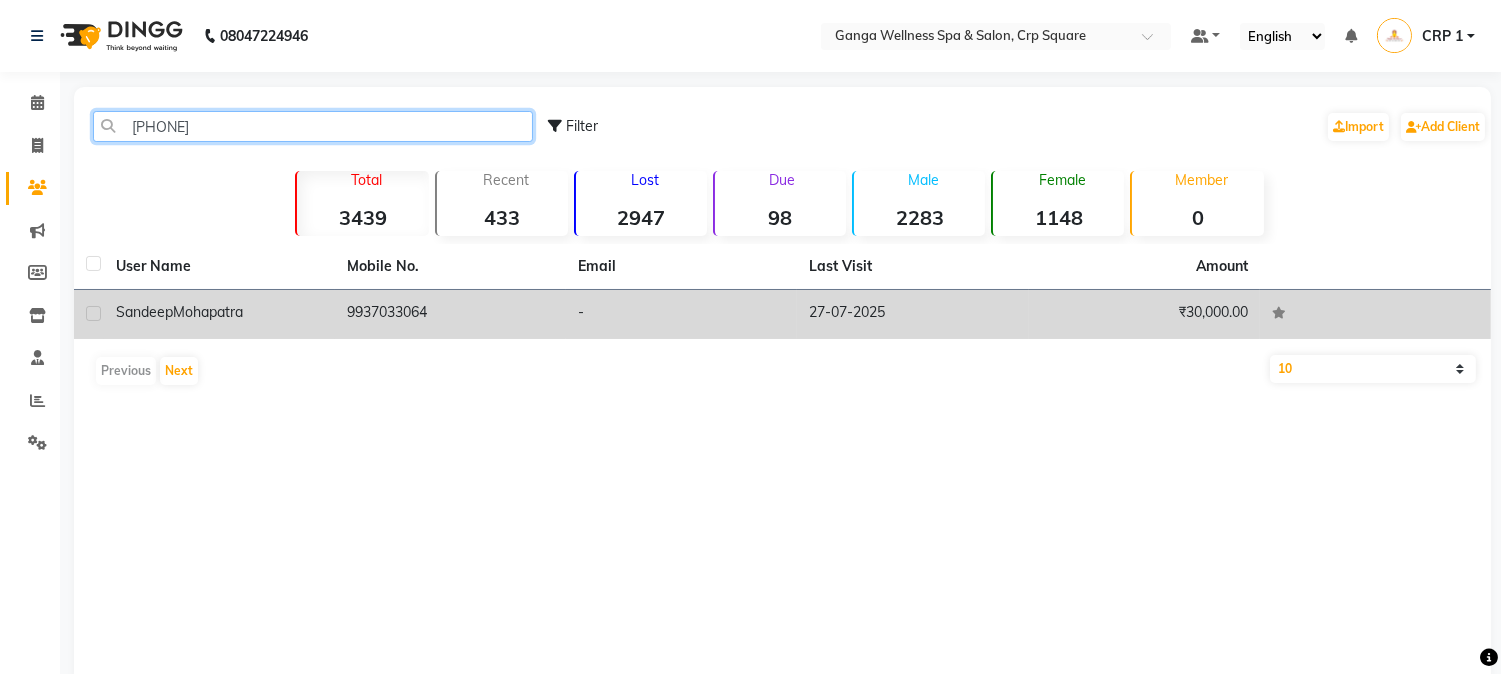 type on "[PHONE]" 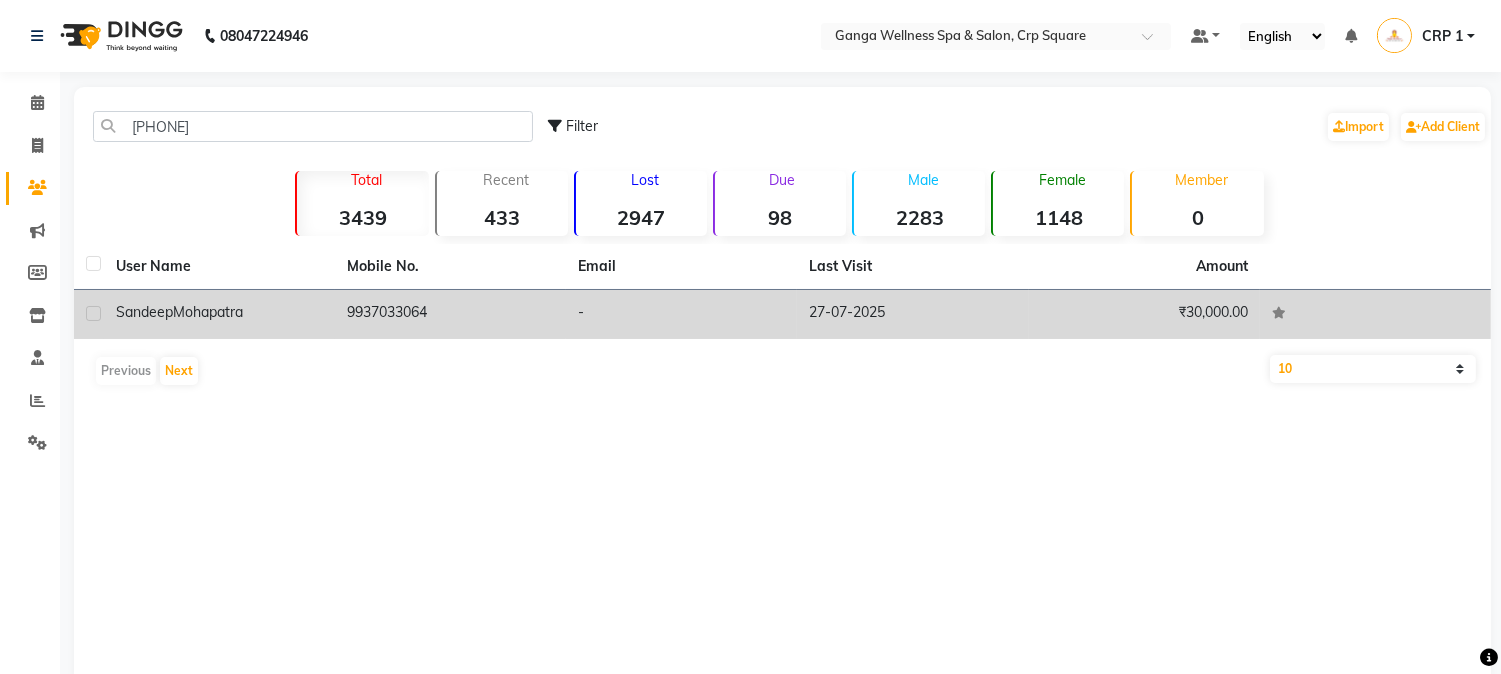 click on "-" 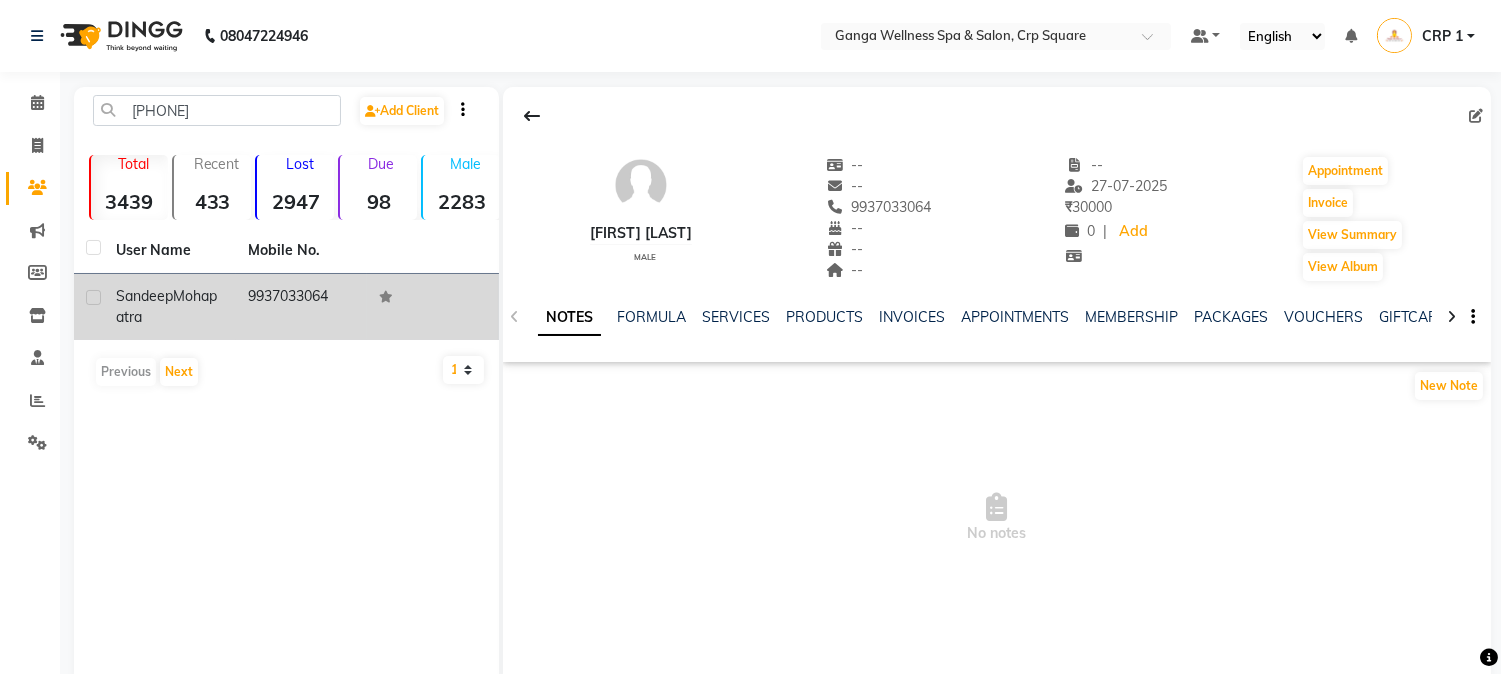 click on "NOTES FORMULA SERVICES PRODUCTS INVOICES APPOINTMENTS MEMBERSHIP PACKAGES VOUCHERS GIFTCARDS POINTS FORMS FAMILY CARDS WALLET" 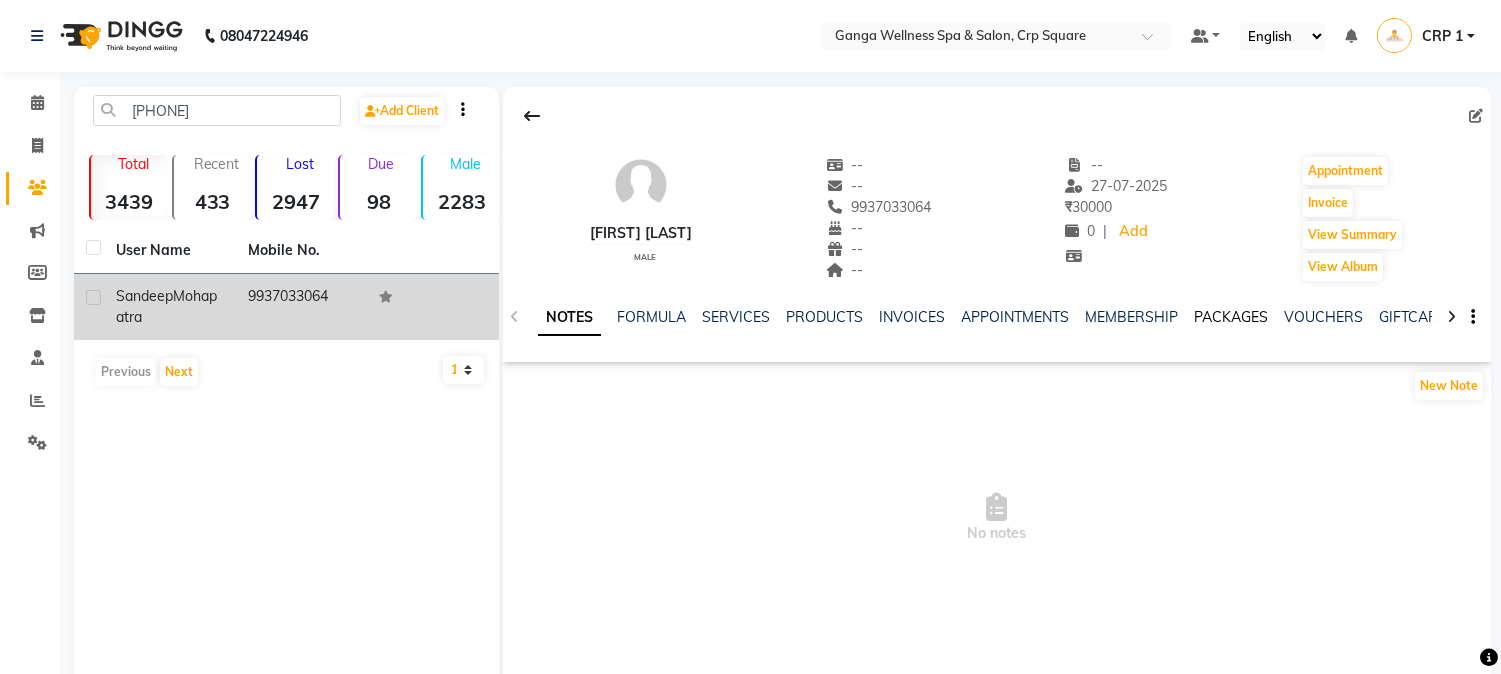 click on "PACKAGES" 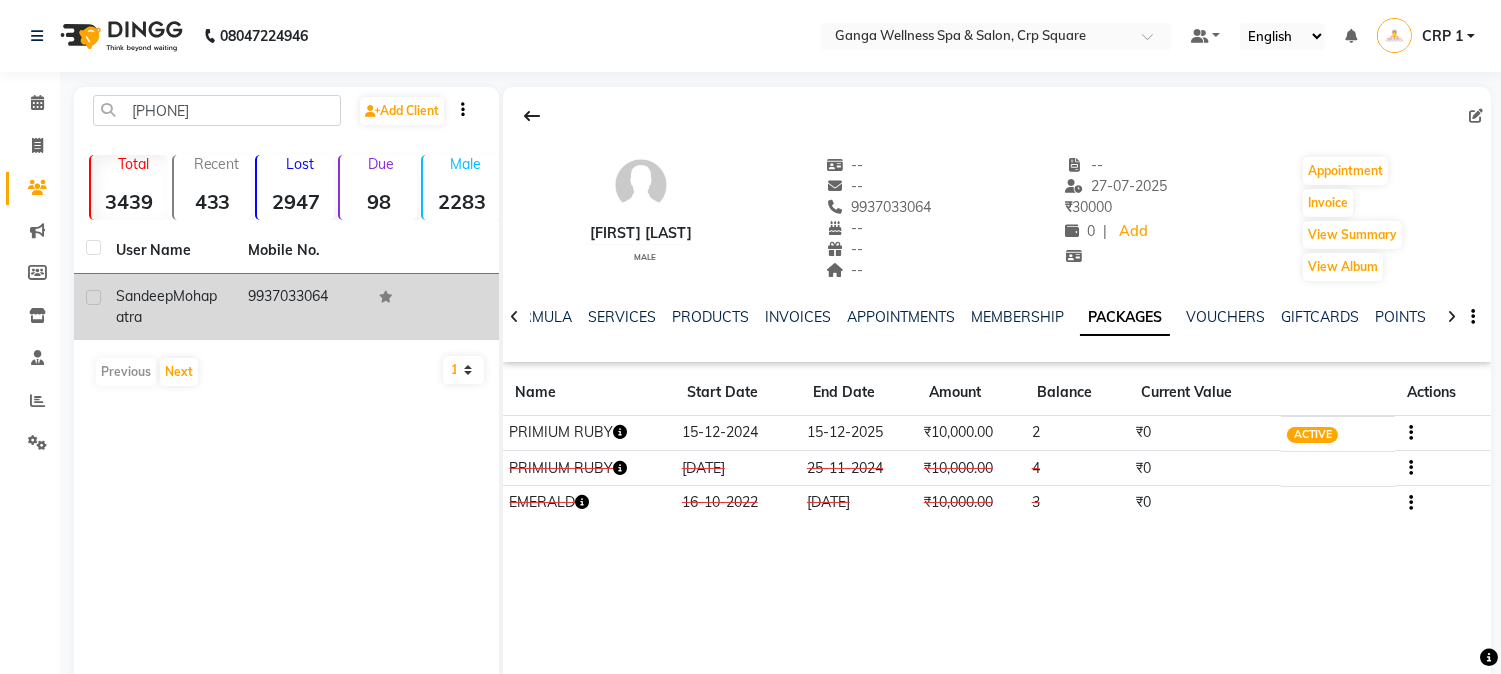 click on "PRIMIUM RUBY" 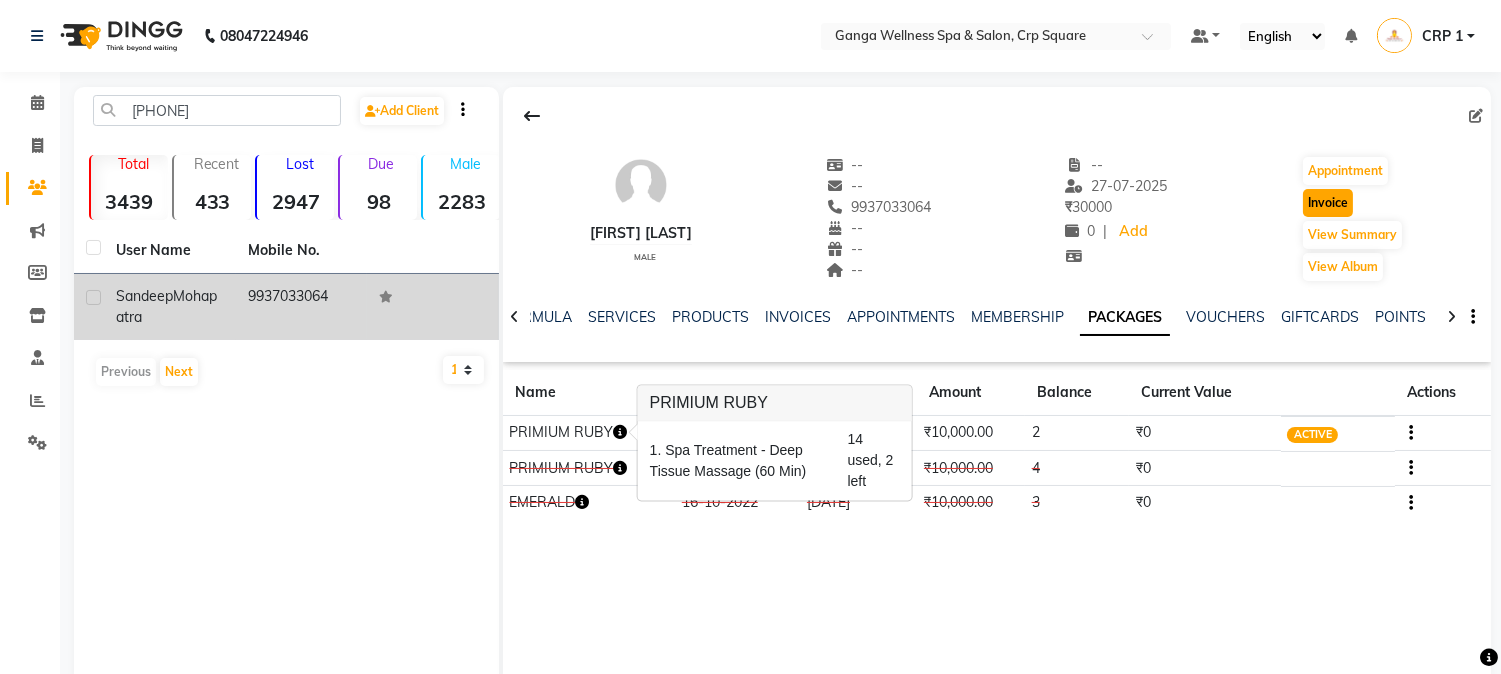 click on "Invoice" 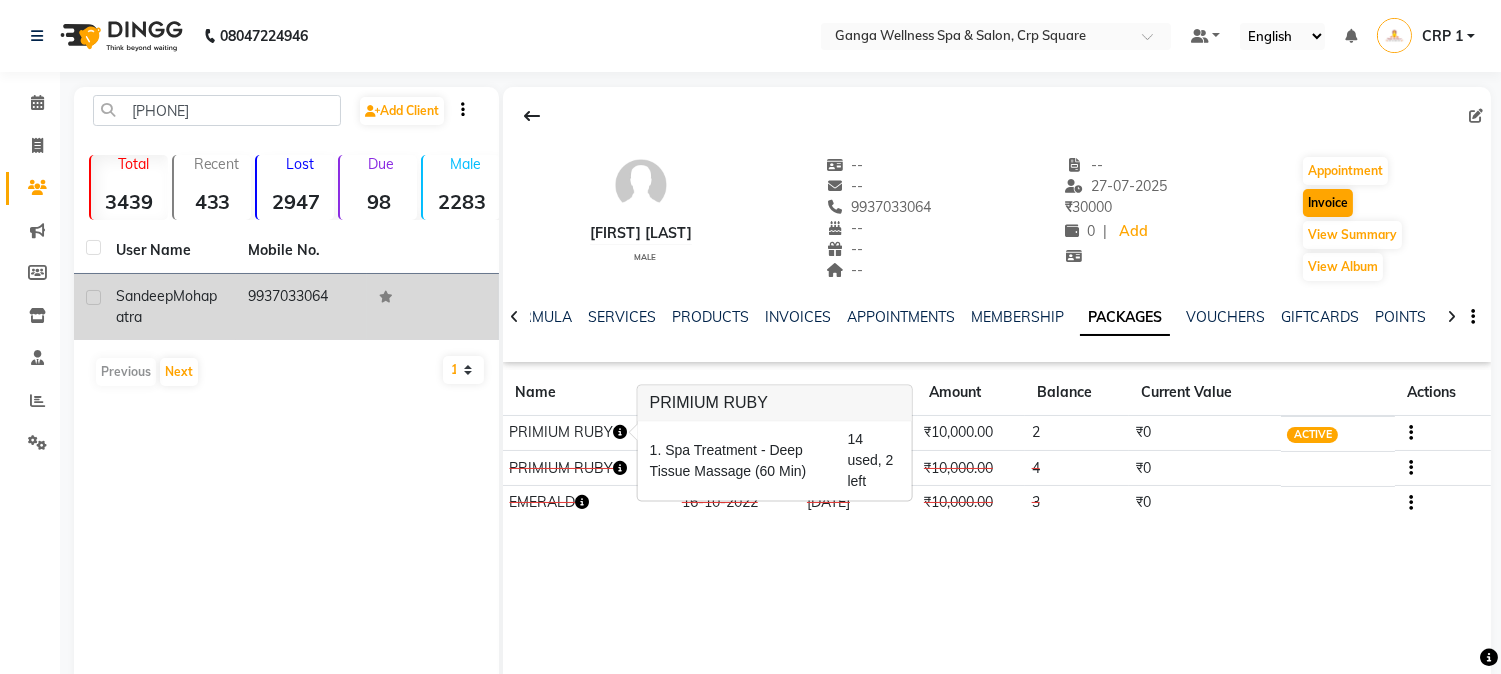 select on "service" 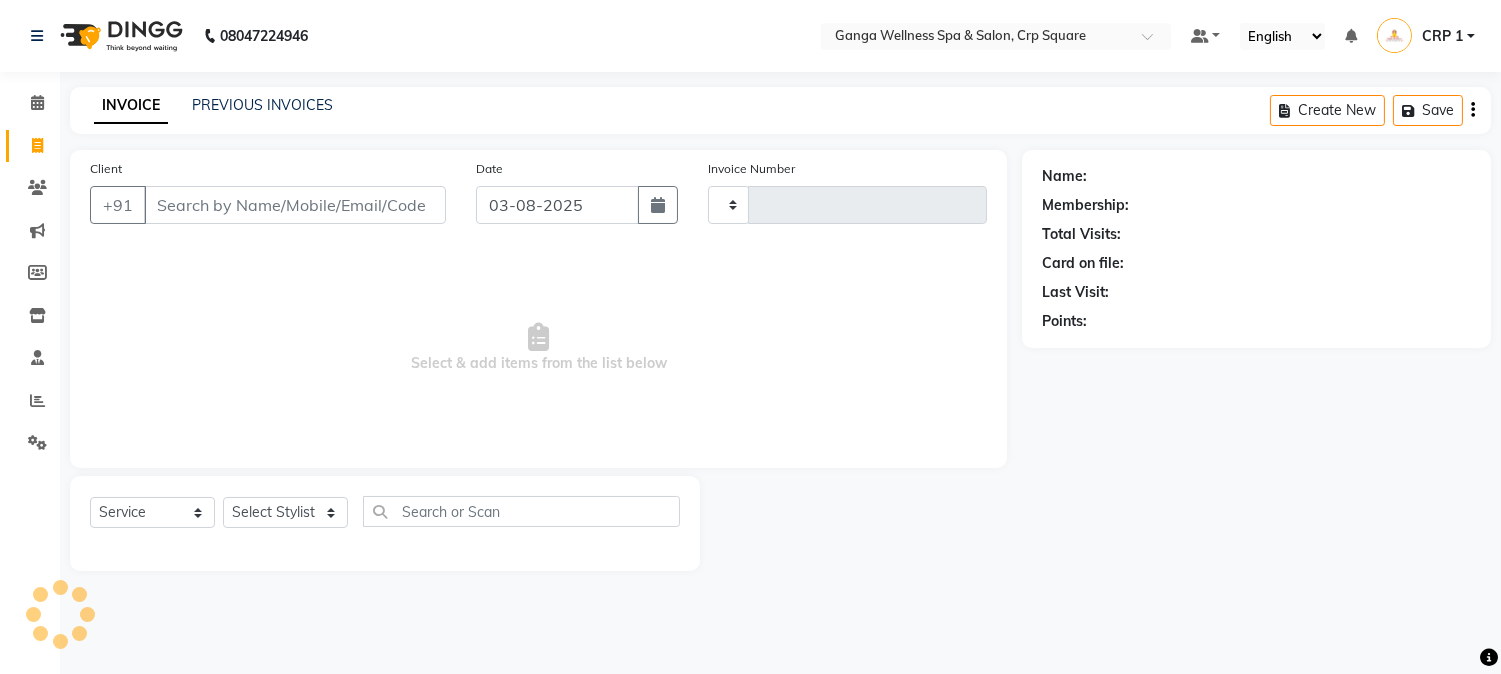 type on "1908" 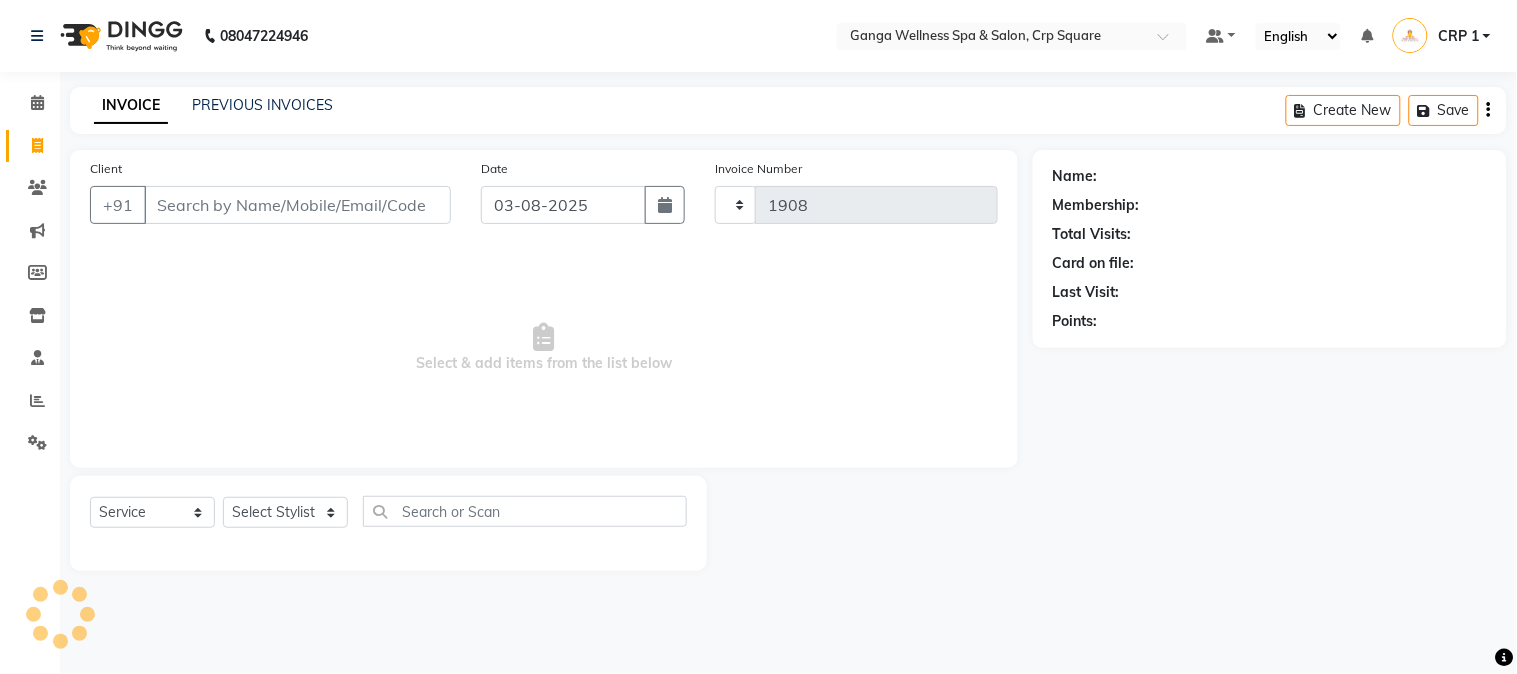 select on "715" 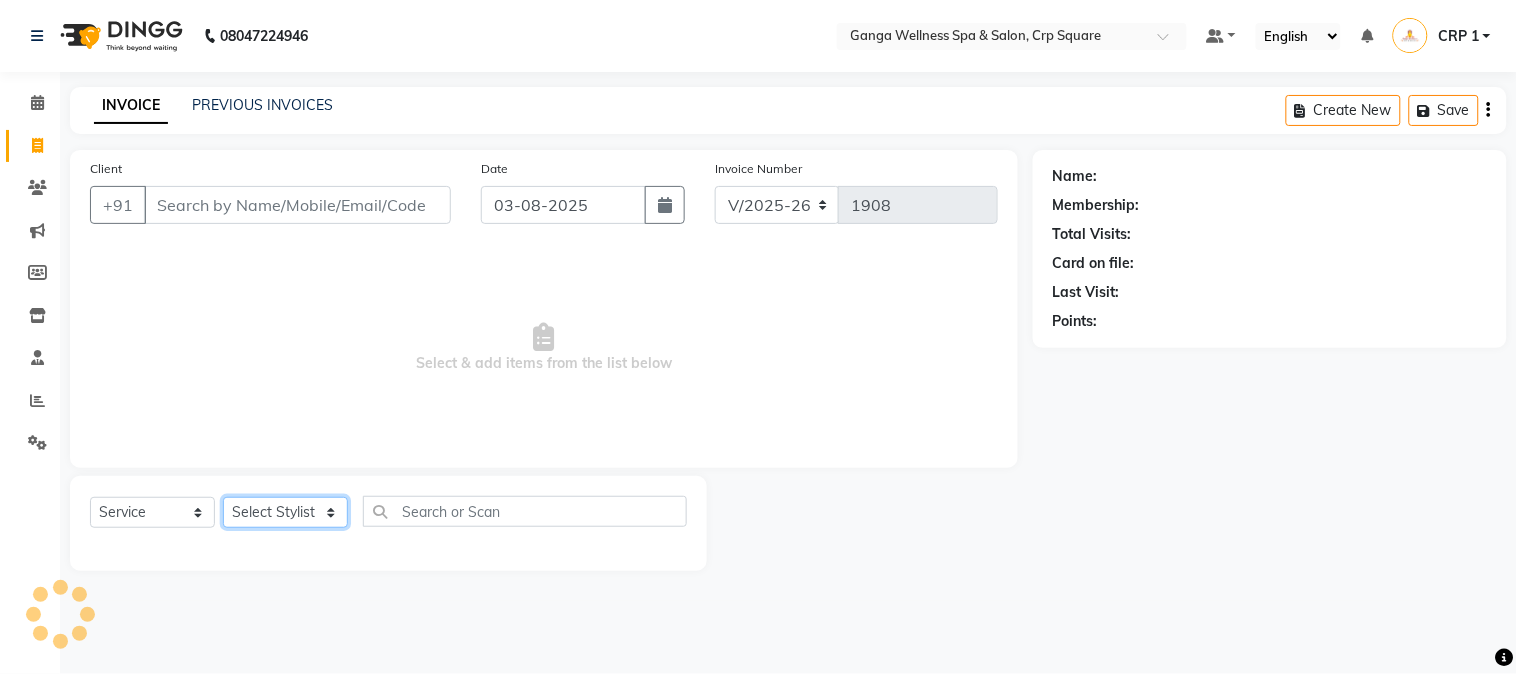 drag, startPoint x: 310, startPoint y: 517, endPoint x: 306, endPoint y: 505, distance: 12.649111 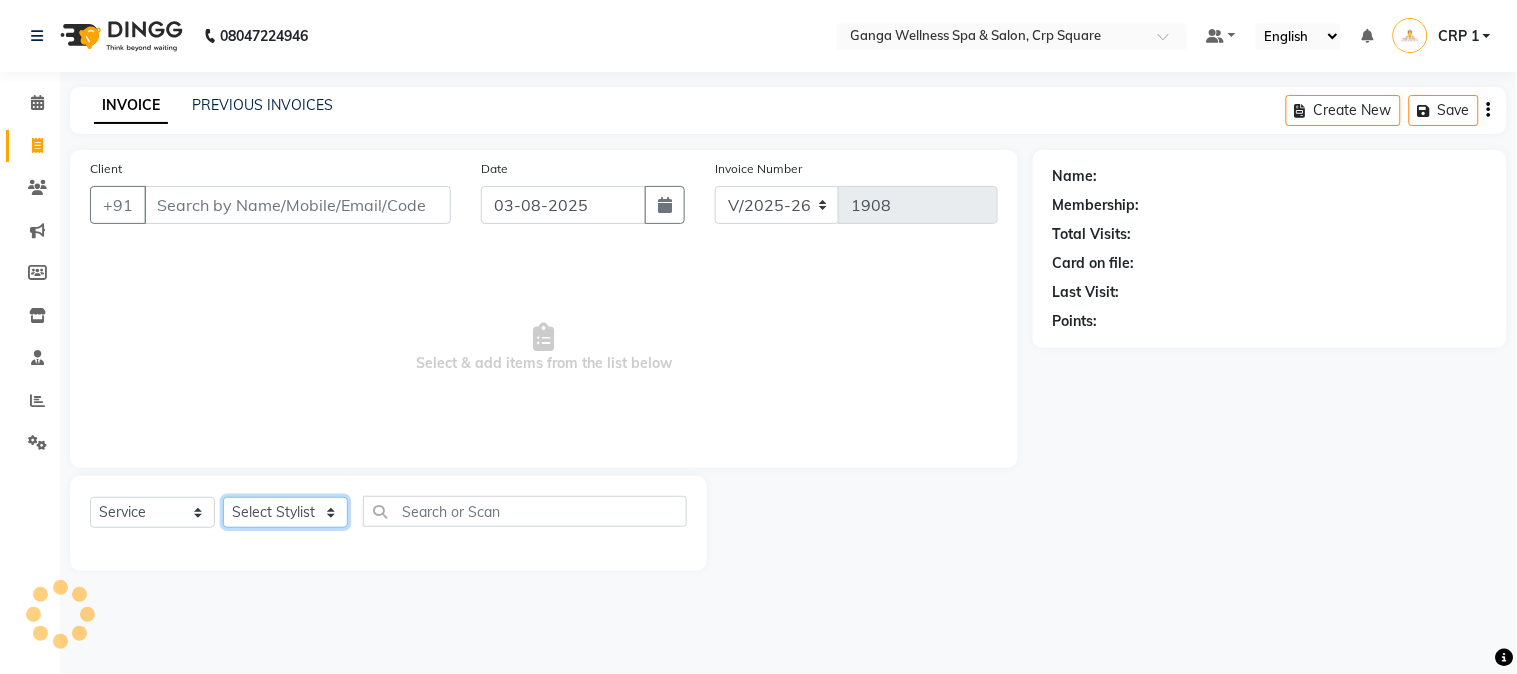 click on "Select Stylist" 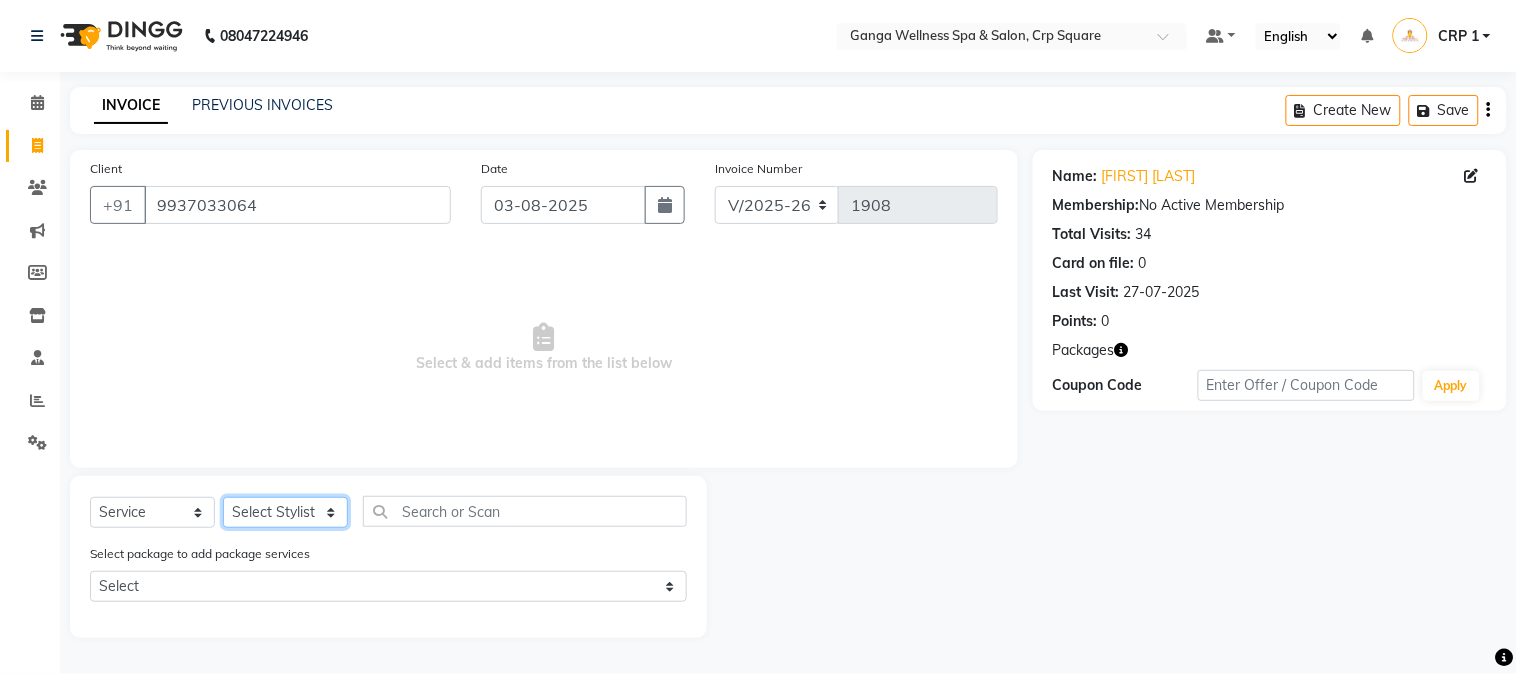 select on "83729" 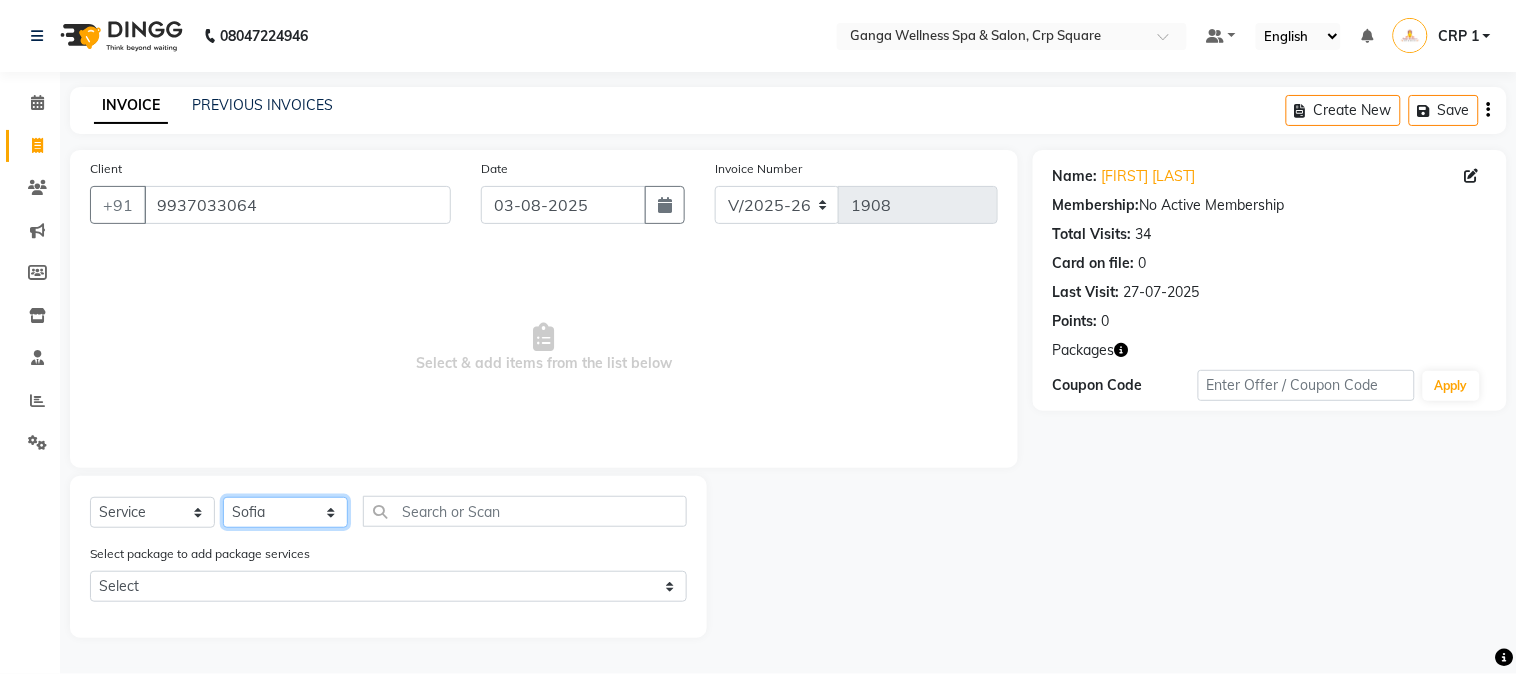 click on "Select Stylist Aarovi Abhin Alisha Ammi Ania Annei Api Ayen Bikash Bina CRP 1 CRP 2 Dipti Elina G1 G1 Salon General Manager  Helen Jasmine Jayashree JC Jenny kavi Krishna Manoj Mathu  Monika Moon Nancy Nirupama Pabitra Papu Puja Purnima Rajashree Raju Rashmi Rasmi  Remi Rinky Riya Rose Sanjiv Saraswati Saroj Sir  Shrabani Sofia Steffy Sukanya Surren Mahapatra Sushree Swopna Umpi Zuali" 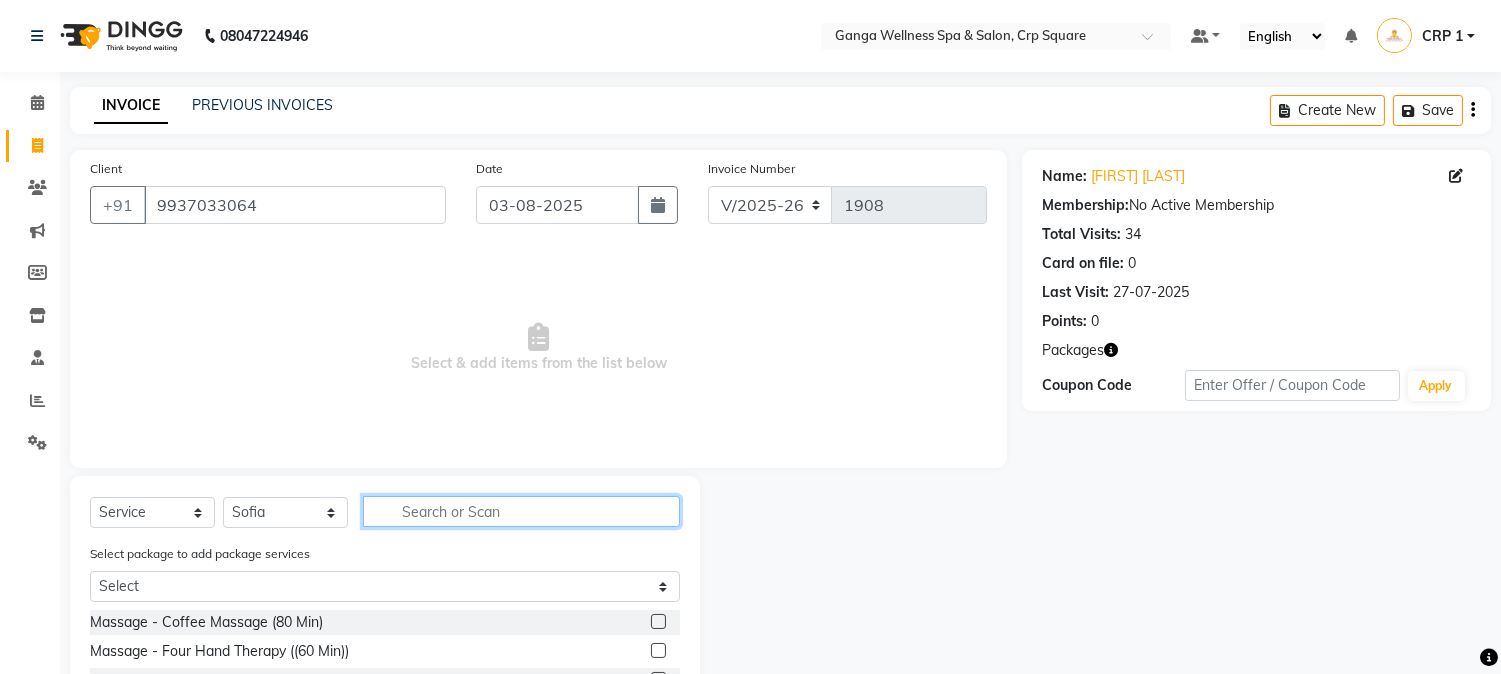 click 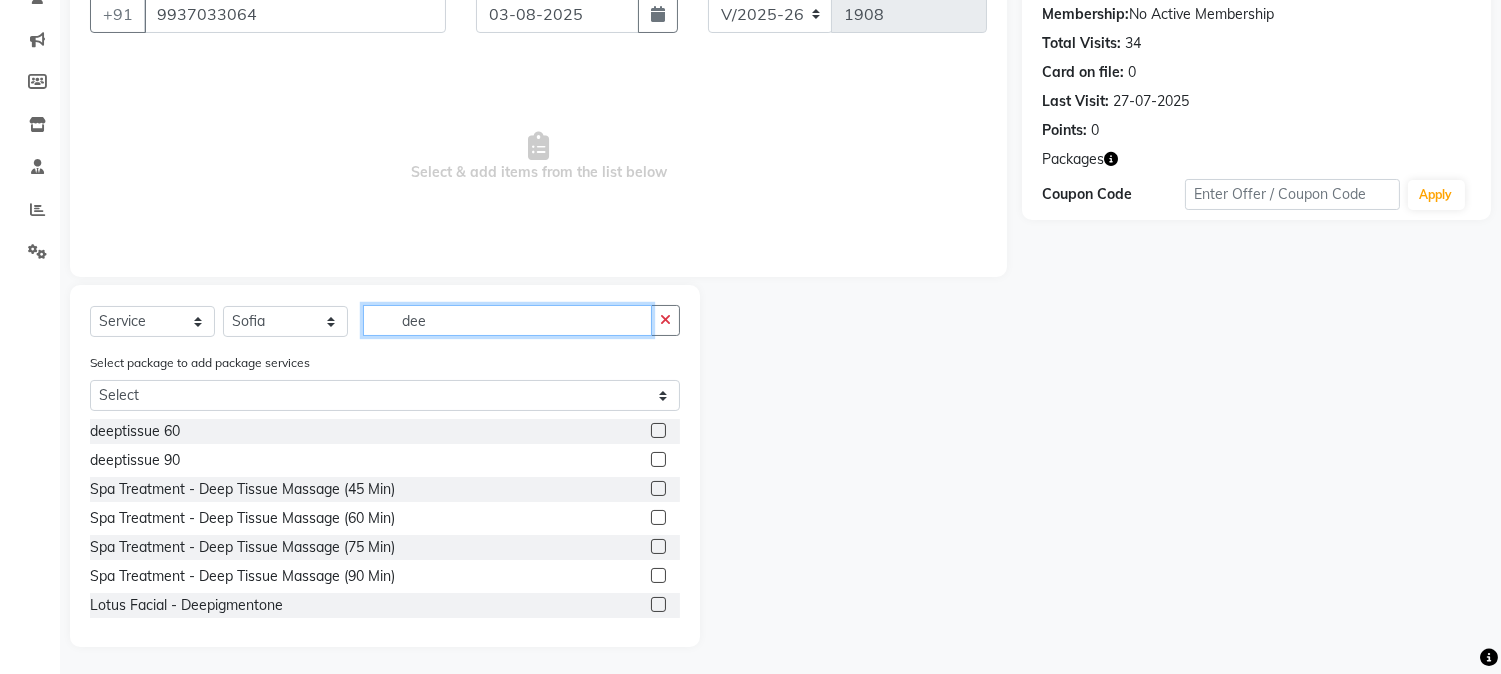scroll, scrollTop: 194, scrollLeft: 0, axis: vertical 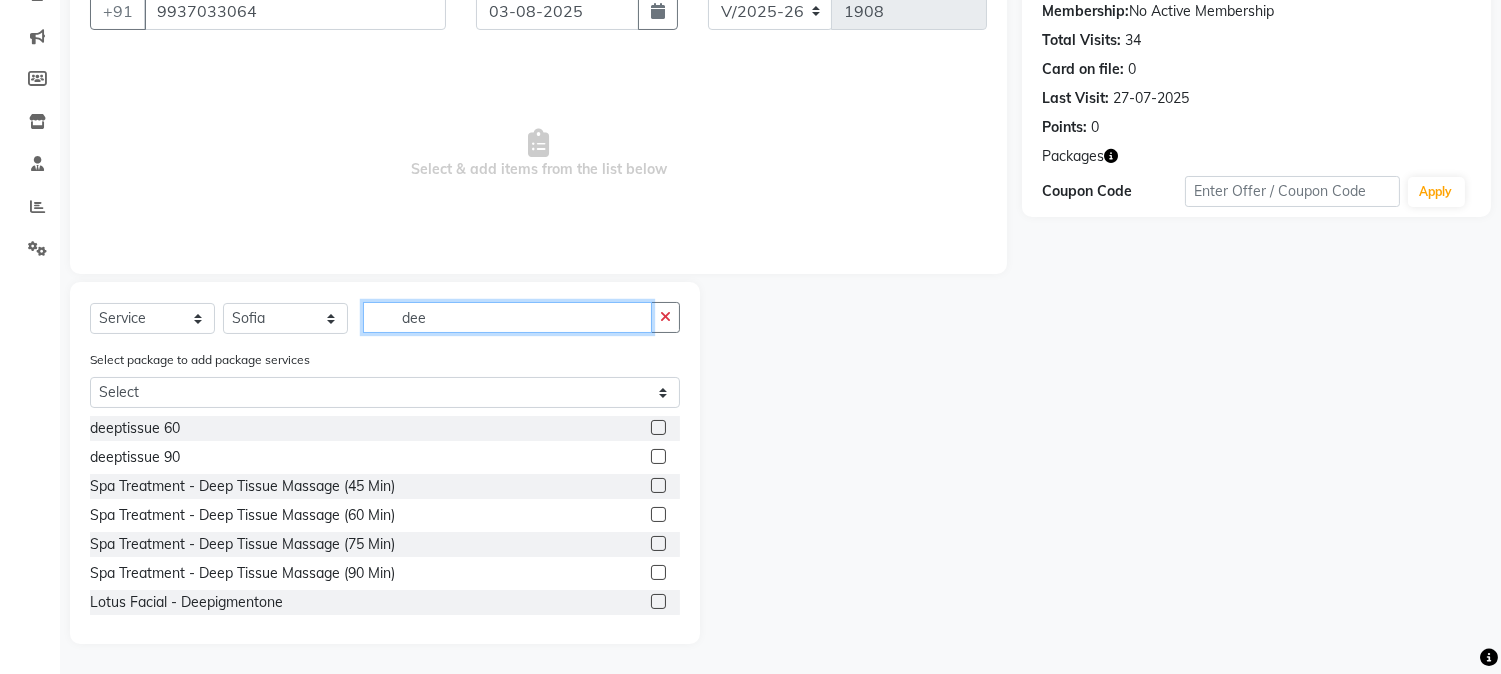 type on "dee" 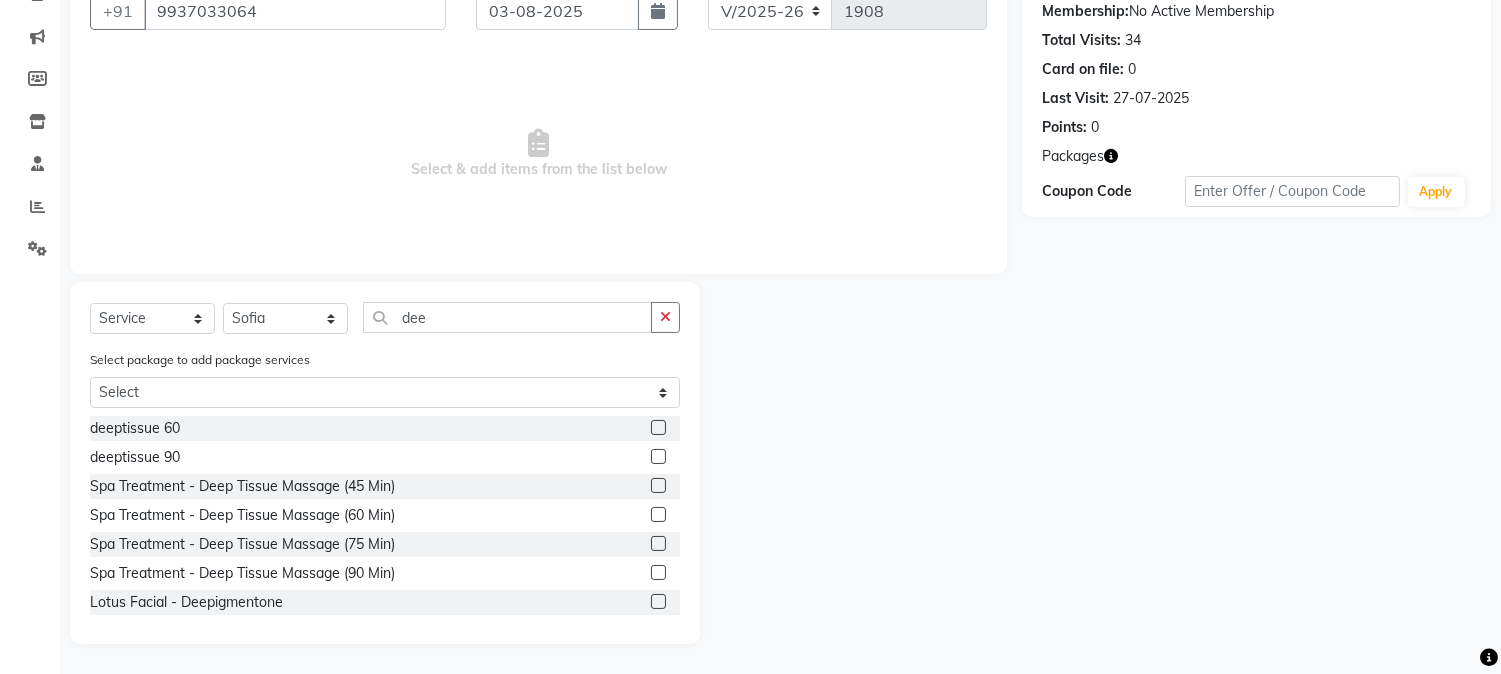 click 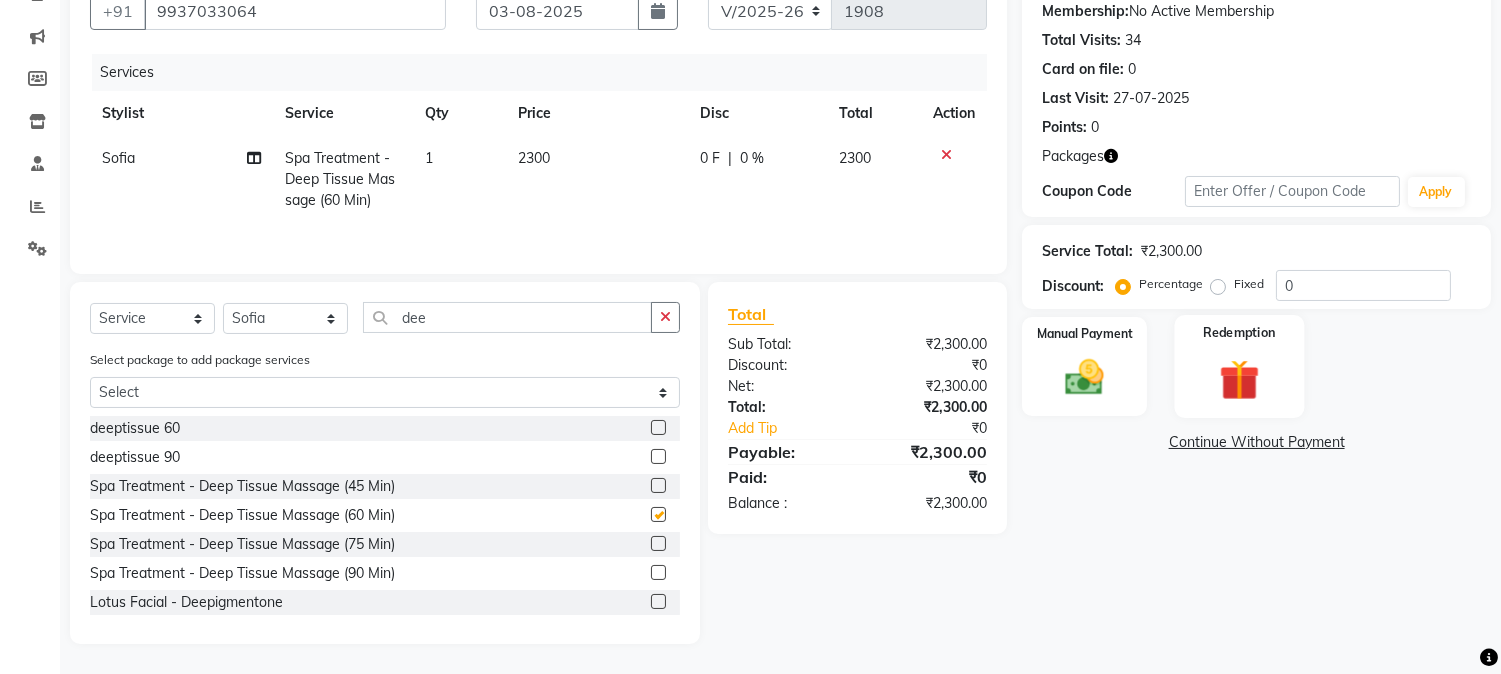 checkbox on "false" 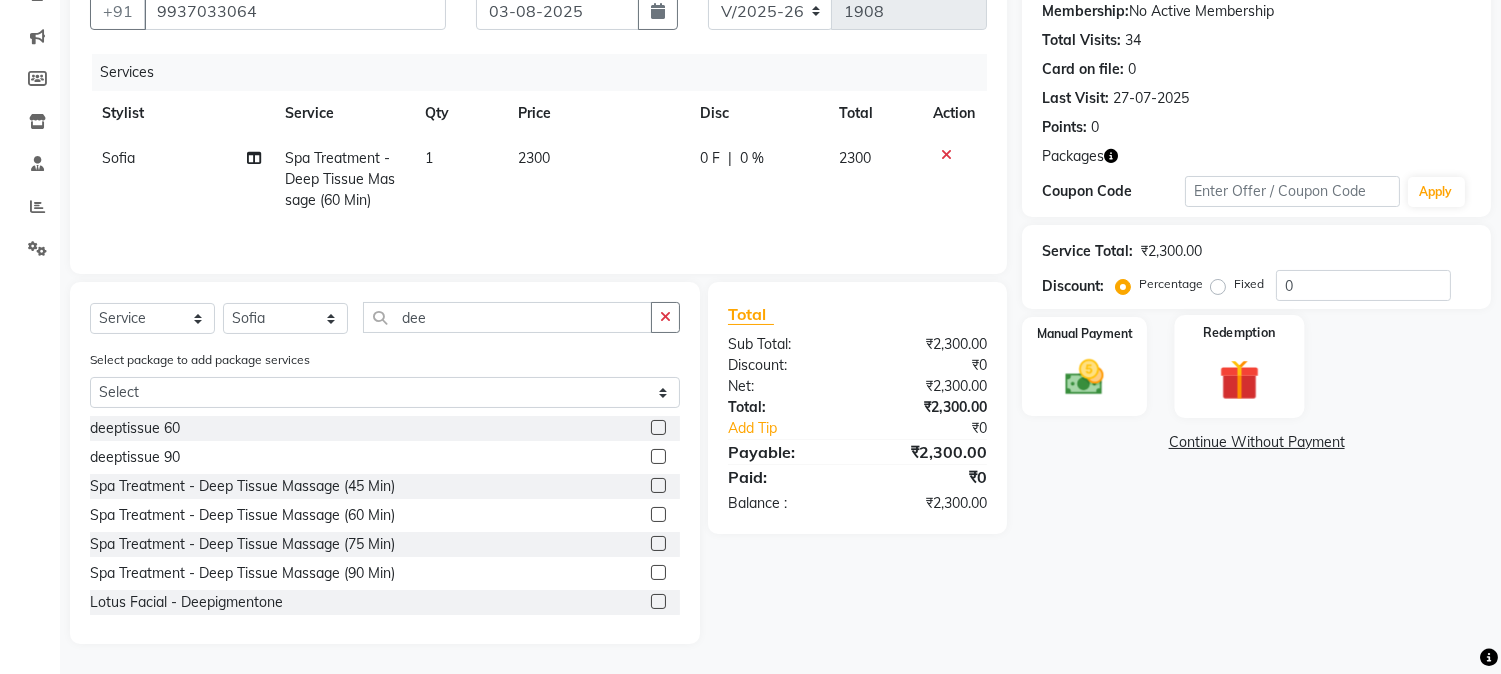 click 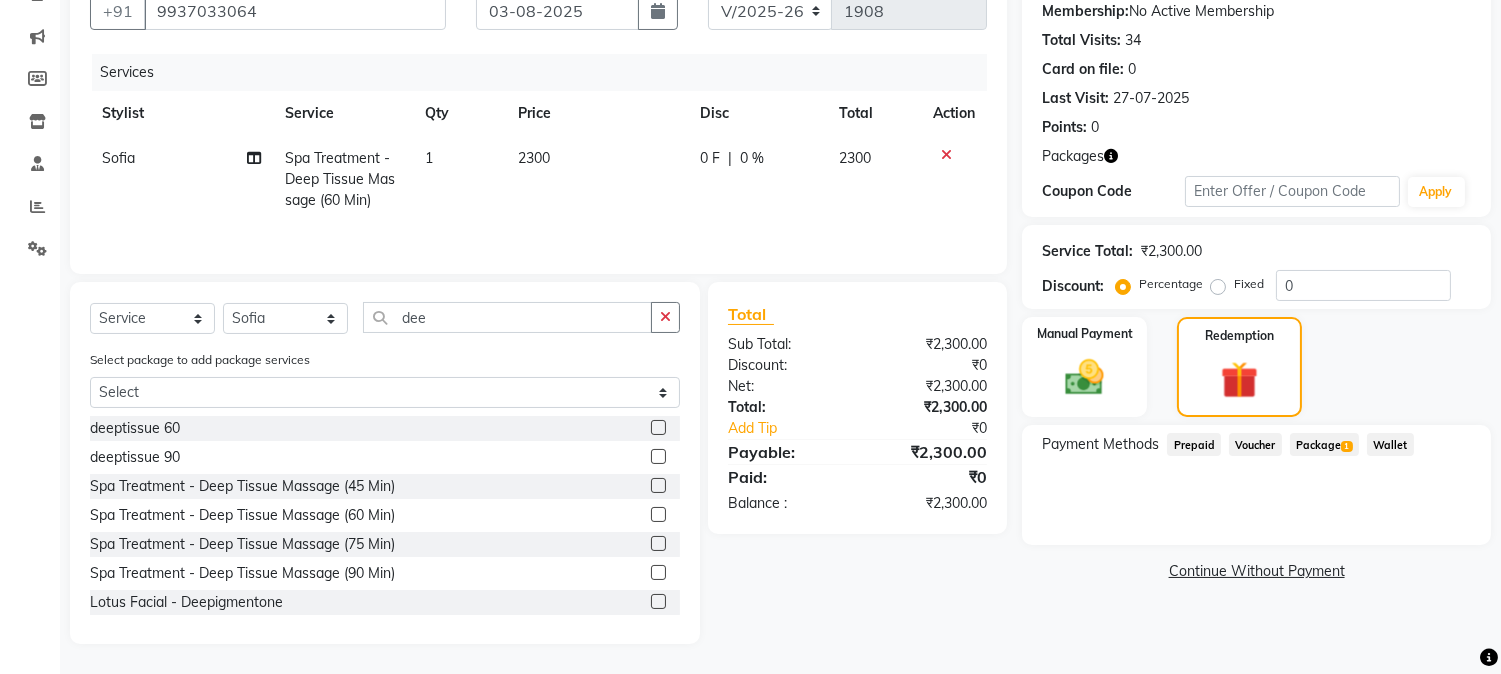click on "Package  1" 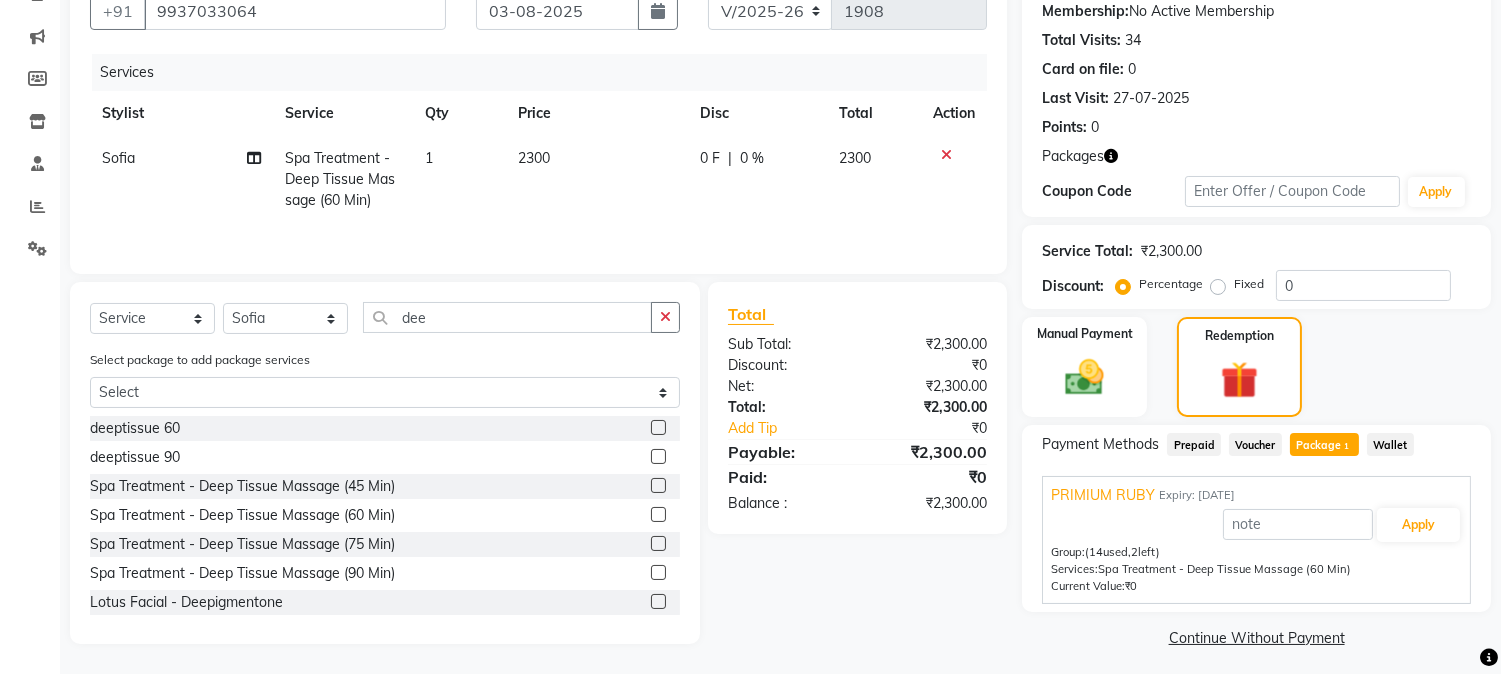 click on "Group:   (14  used,  2  left)  Services:   Spa Treatment - Deep Tissue Massage (60 Min)" at bounding box center [1256, 561] 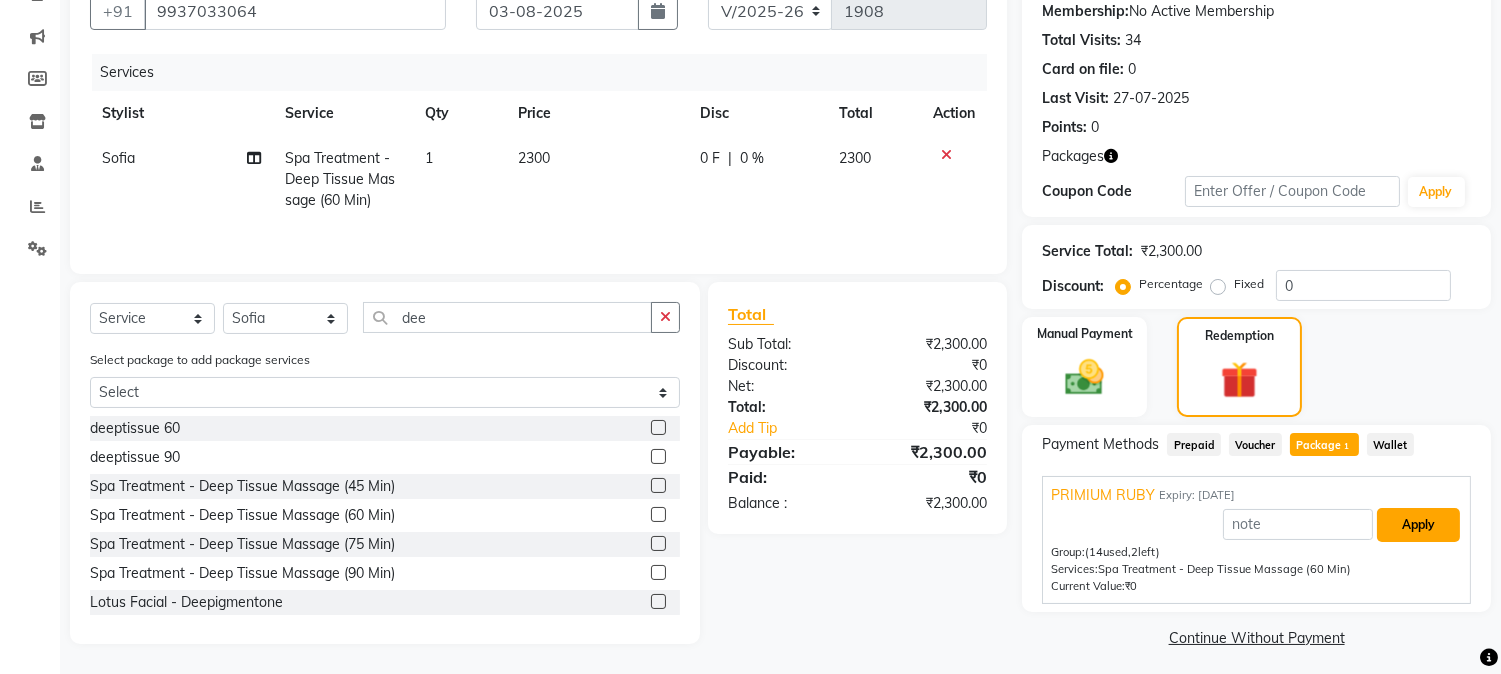 click on "Apply" at bounding box center [1418, 525] 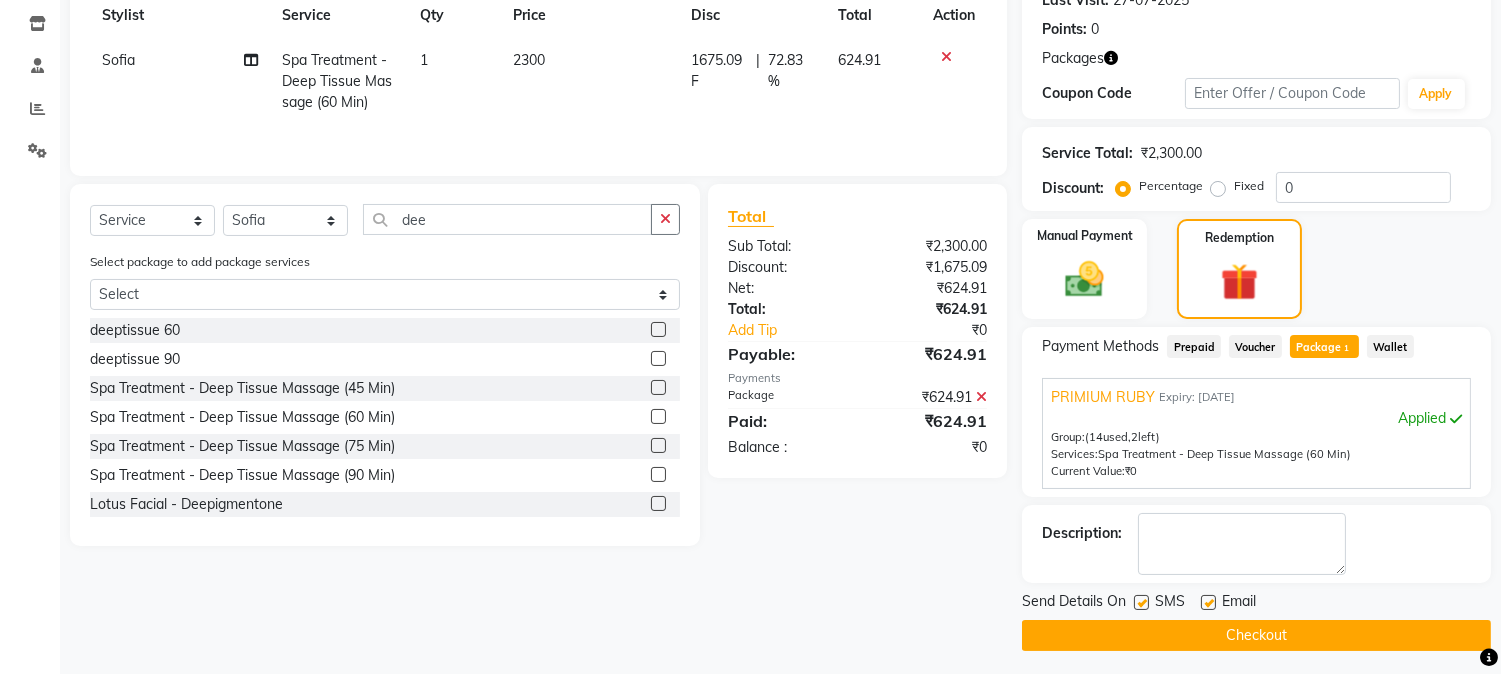 scroll, scrollTop: 297, scrollLeft: 0, axis: vertical 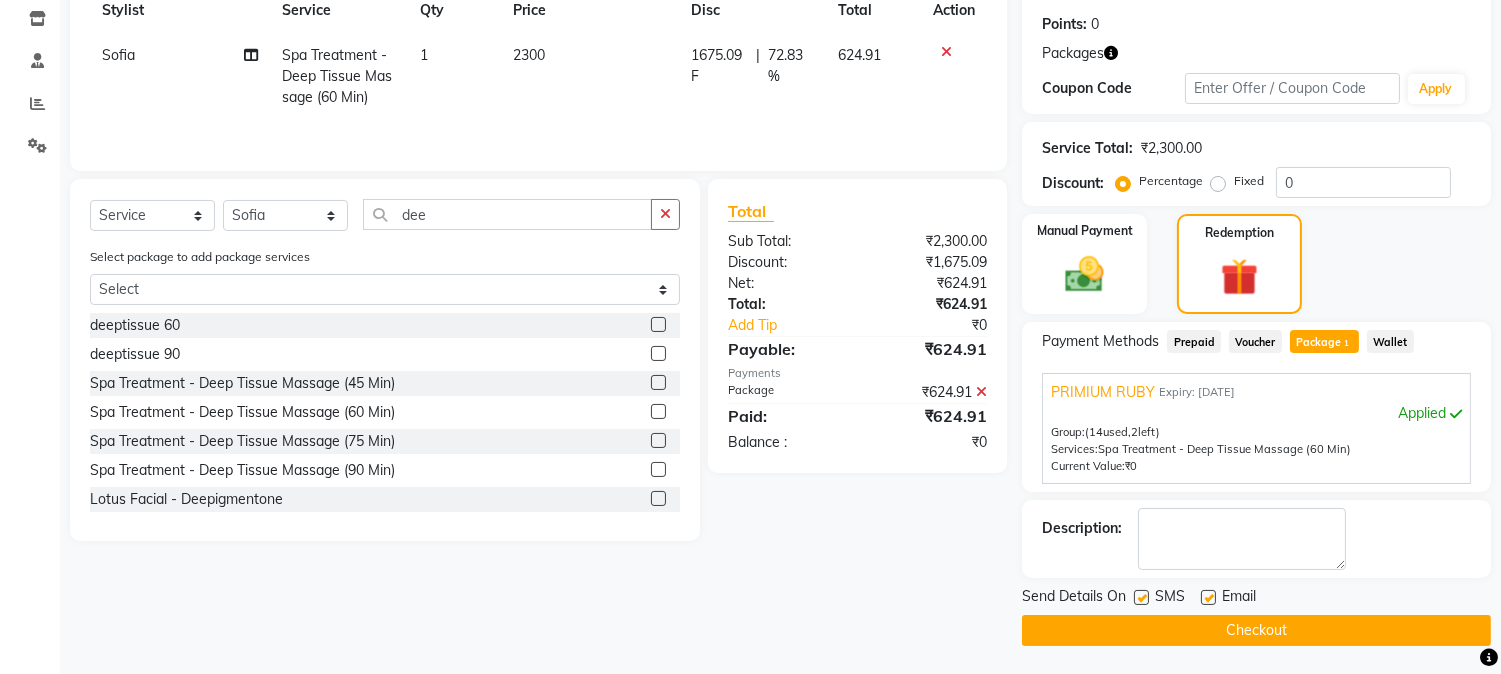 click on "Checkout" 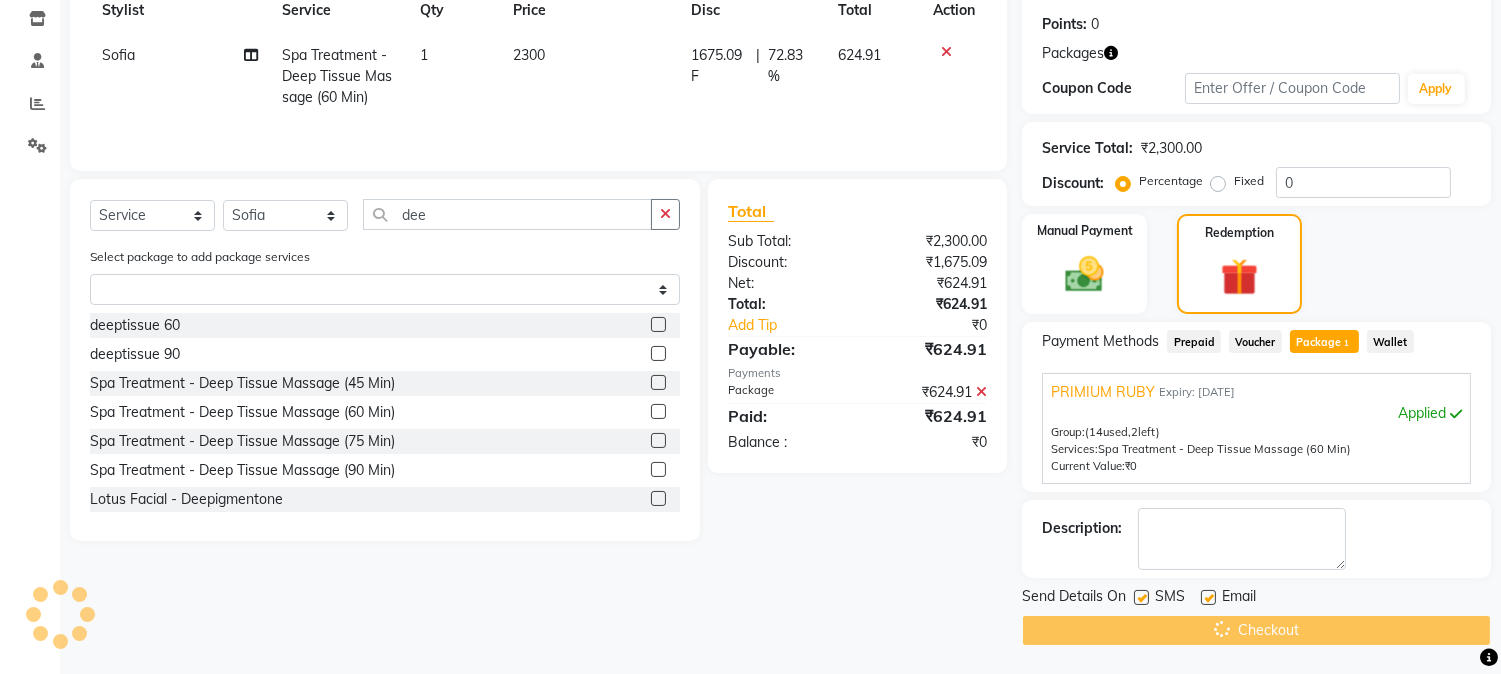 scroll, scrollTop: 0, scrollLeft: 0, axis: both 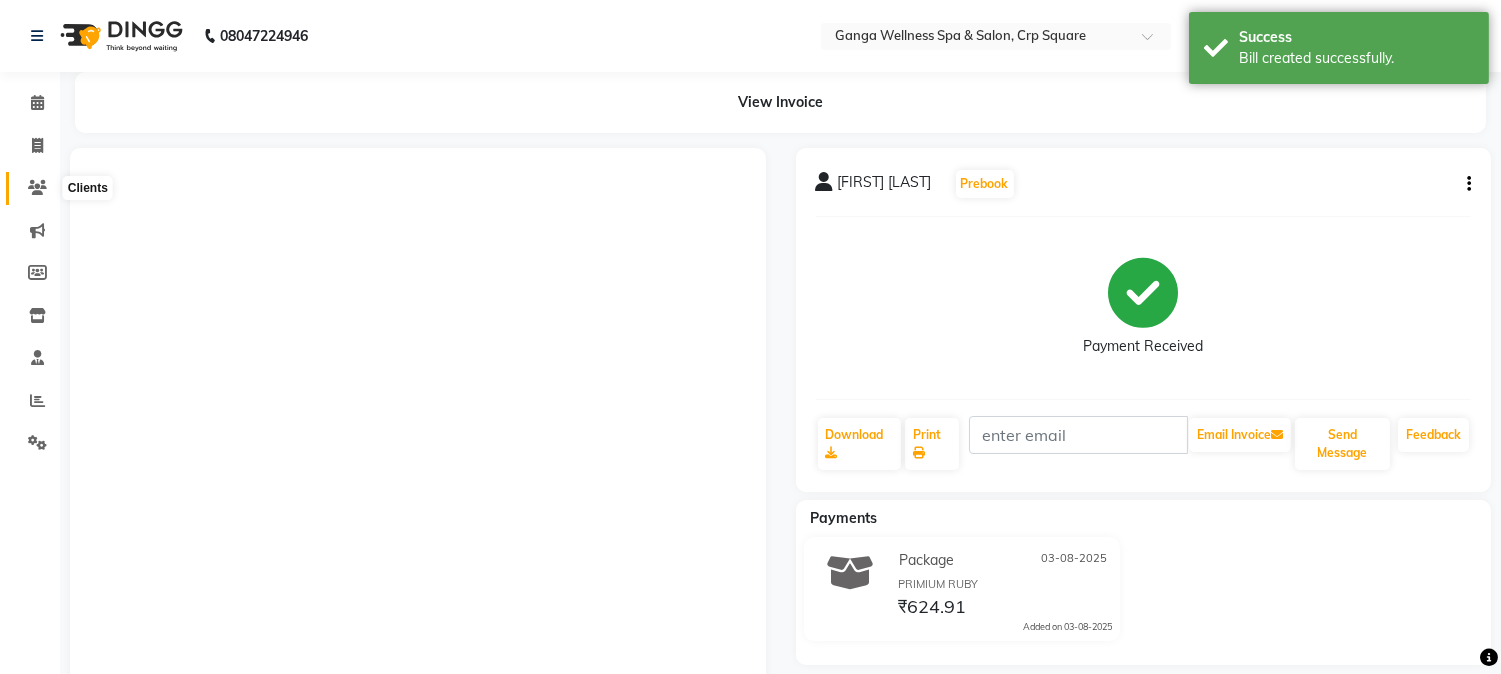 click 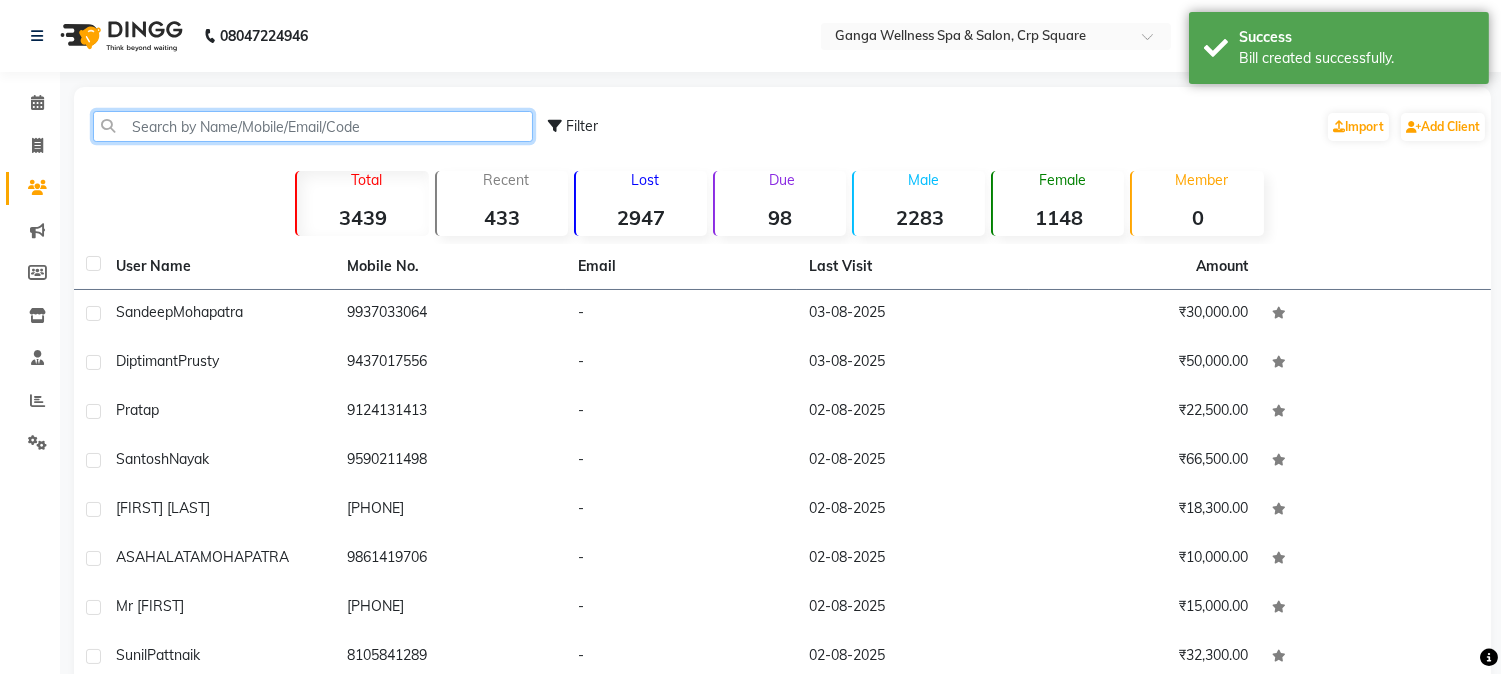 drag, startPoint x: 190, startPoint y: 135, endPoint x: 148, endPoint y: 126, distance: 42.953465 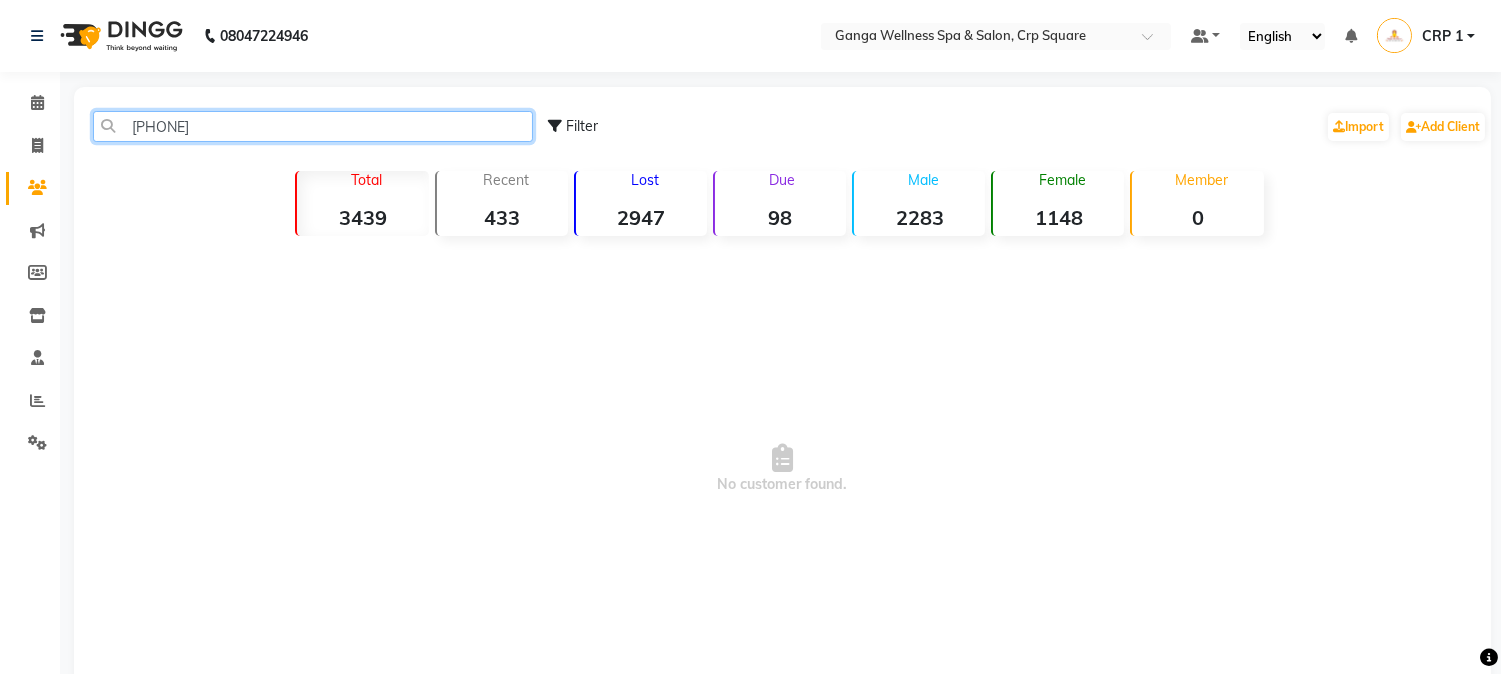 click on "[PHONE]" 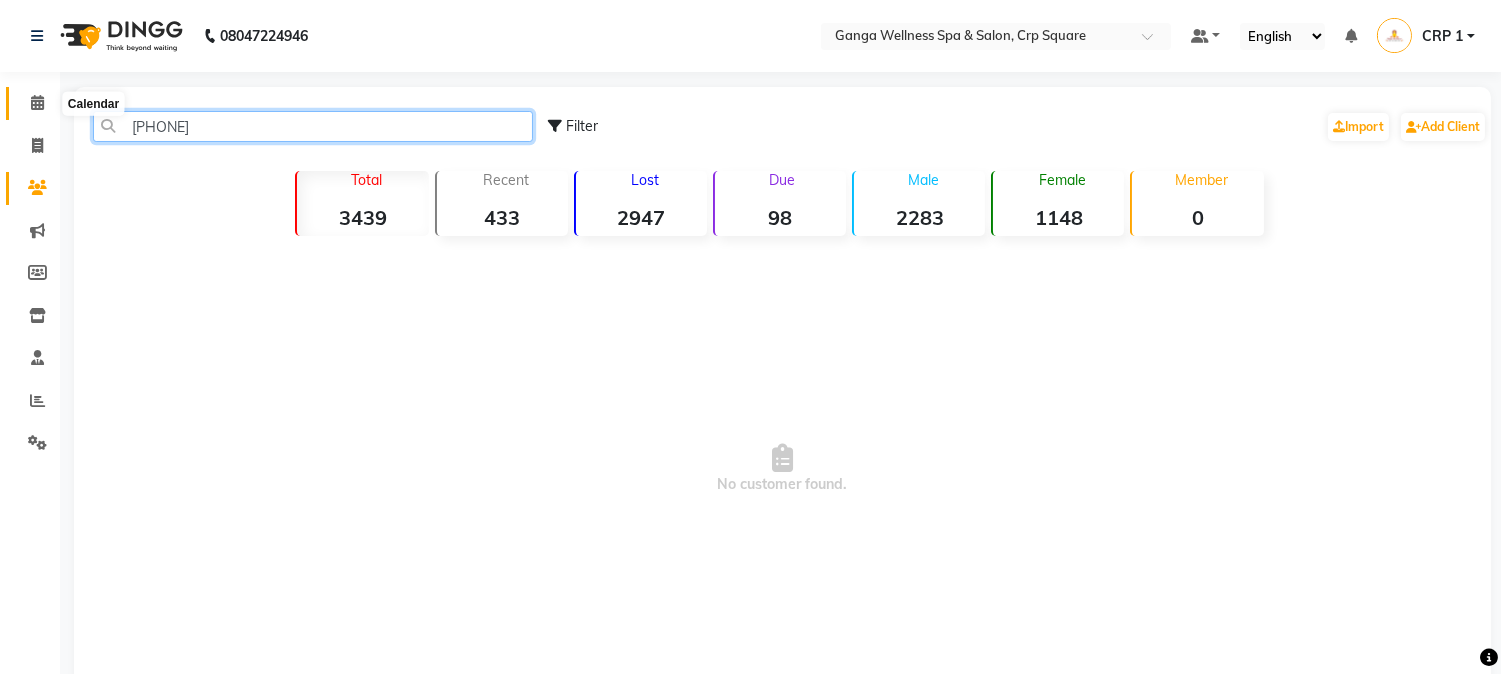 type on "[PHONE]" 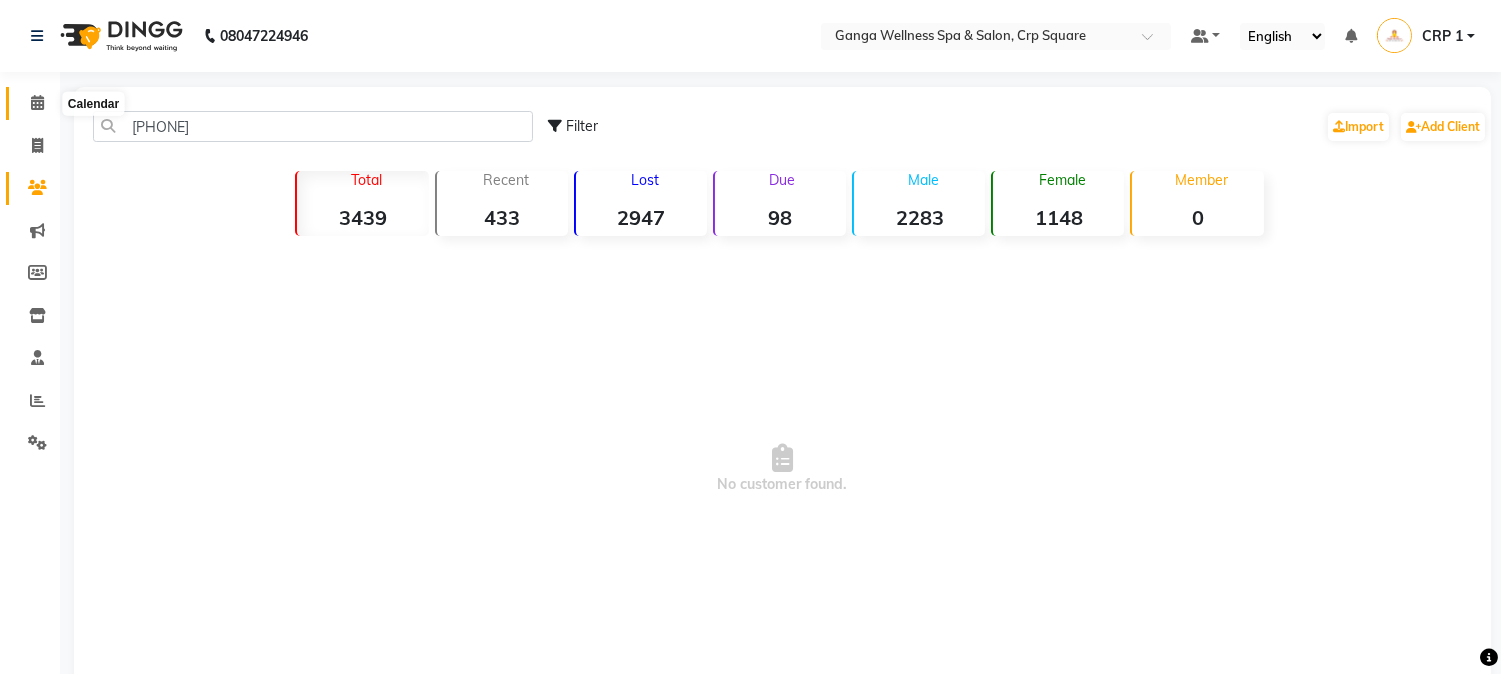 click 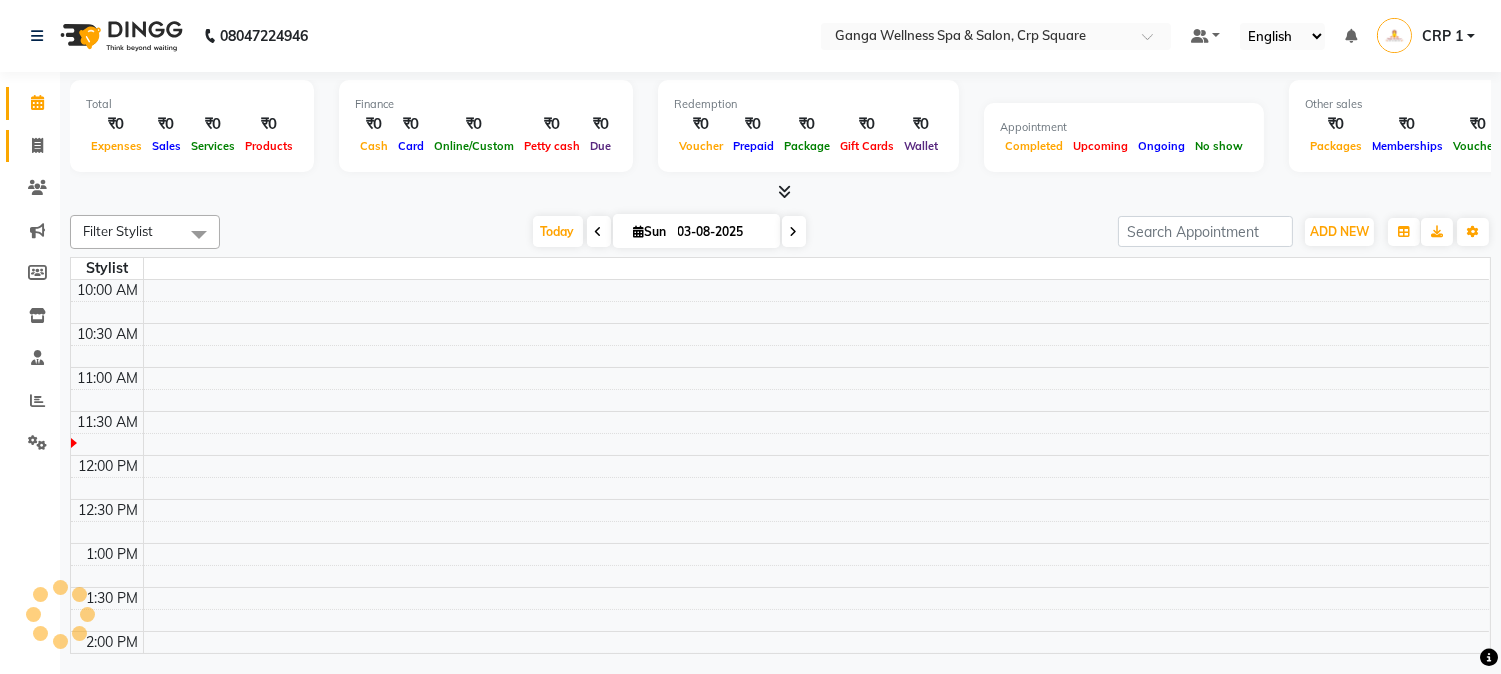 click on "Invoice" 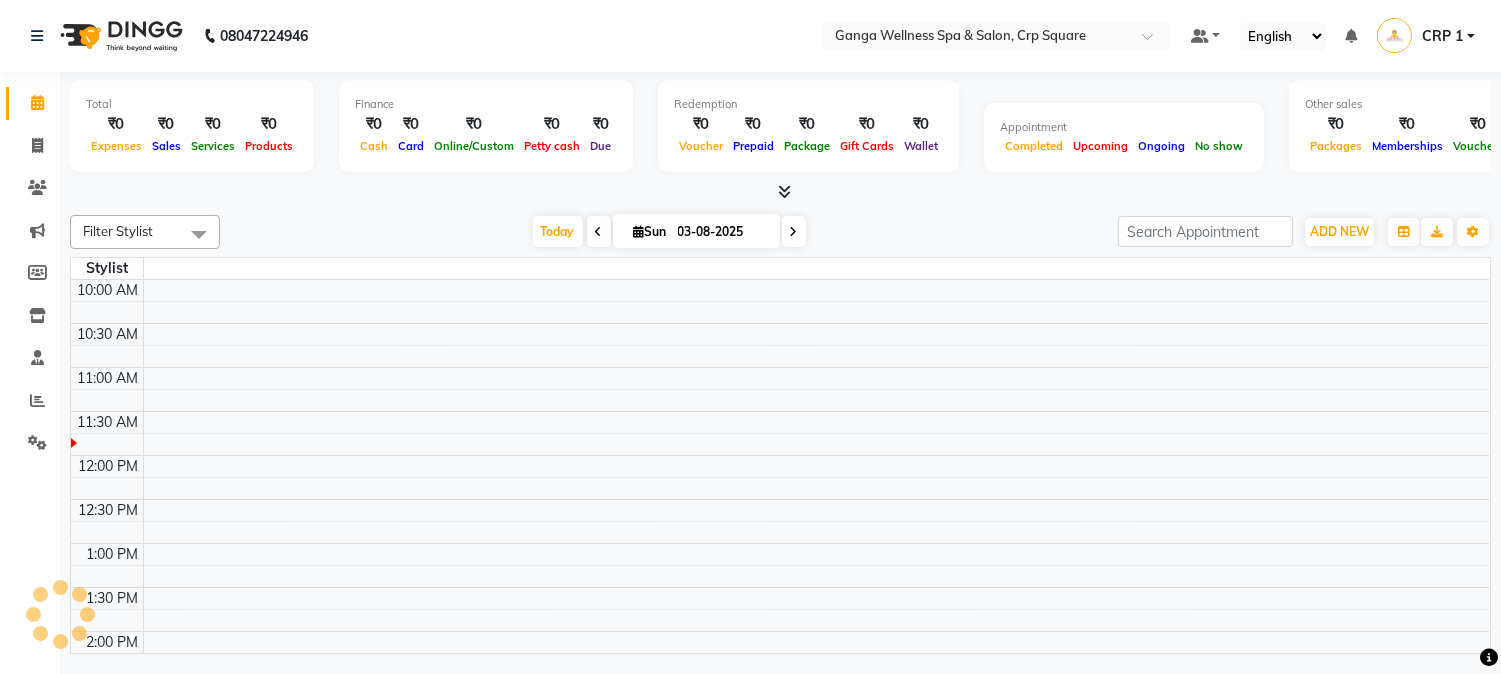 select on "service" 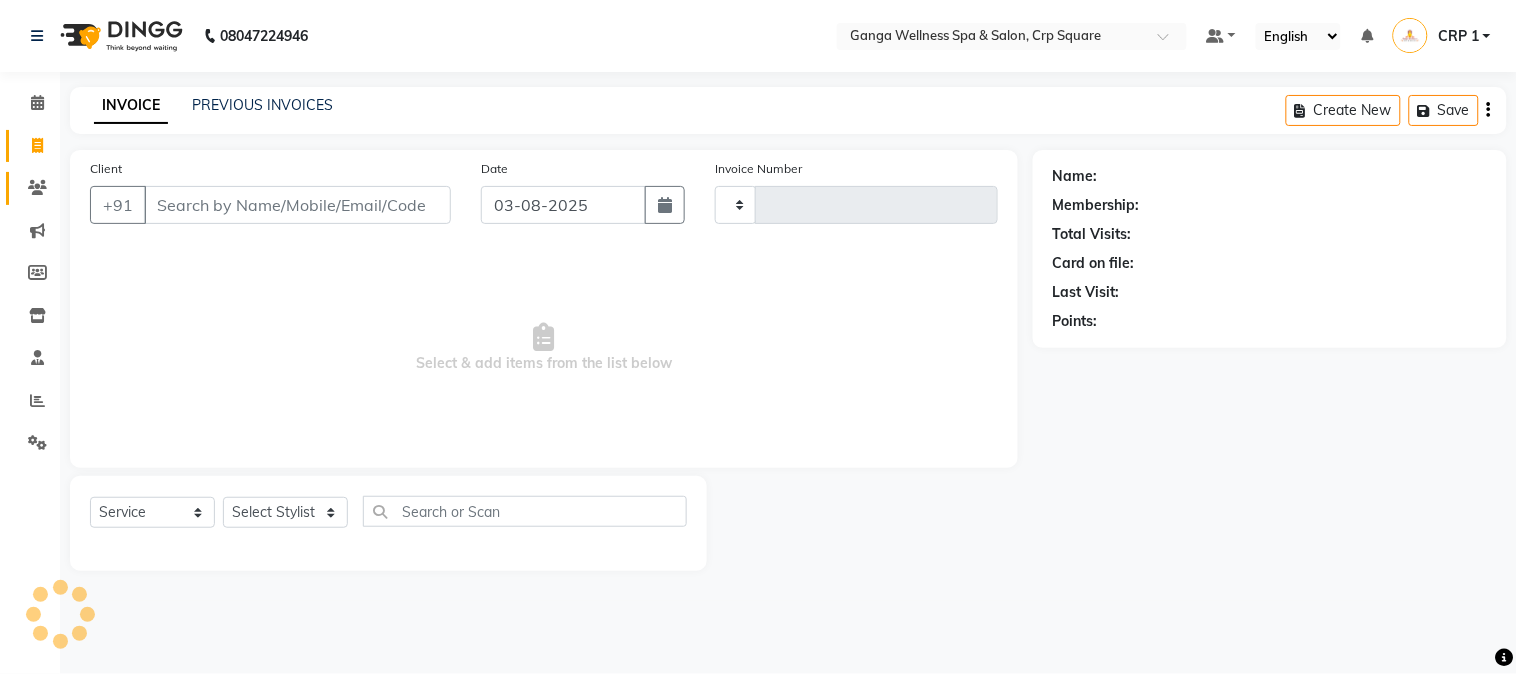 type on "1909" 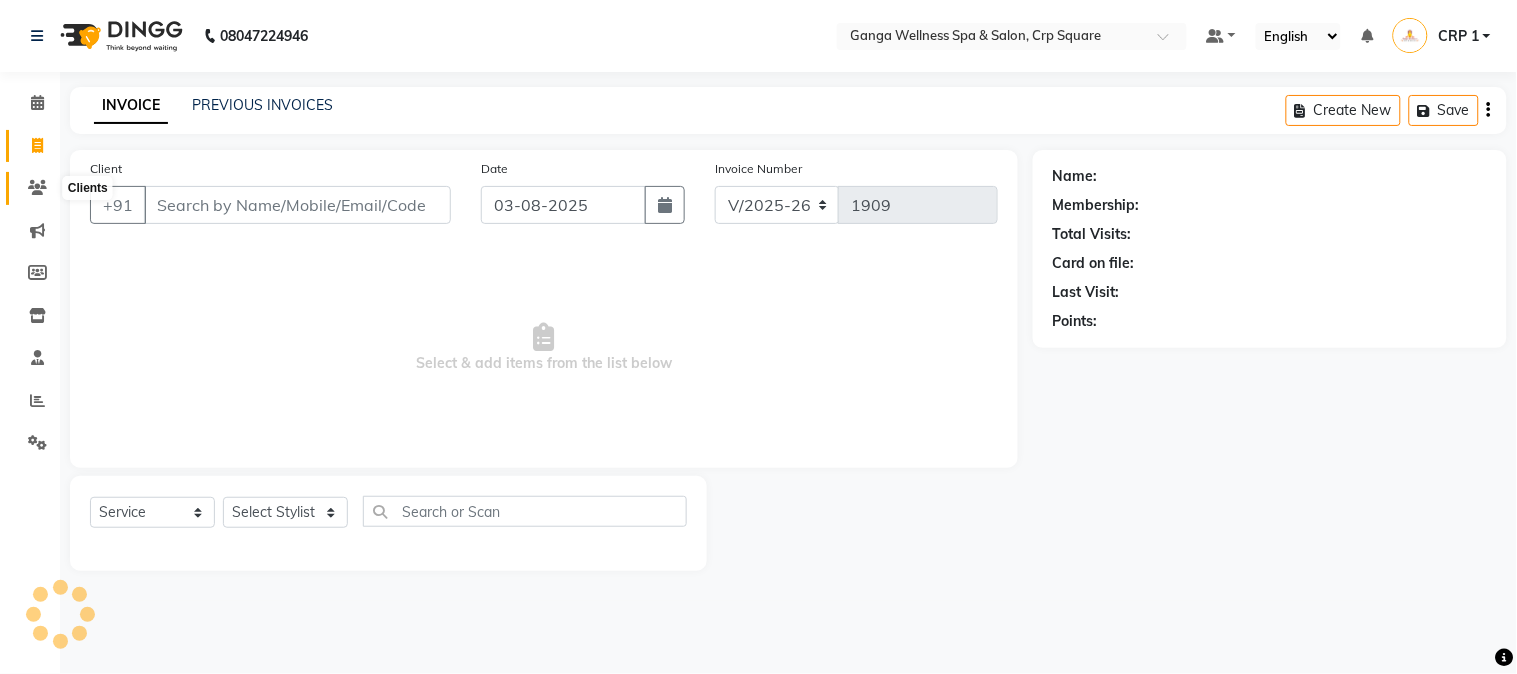 click 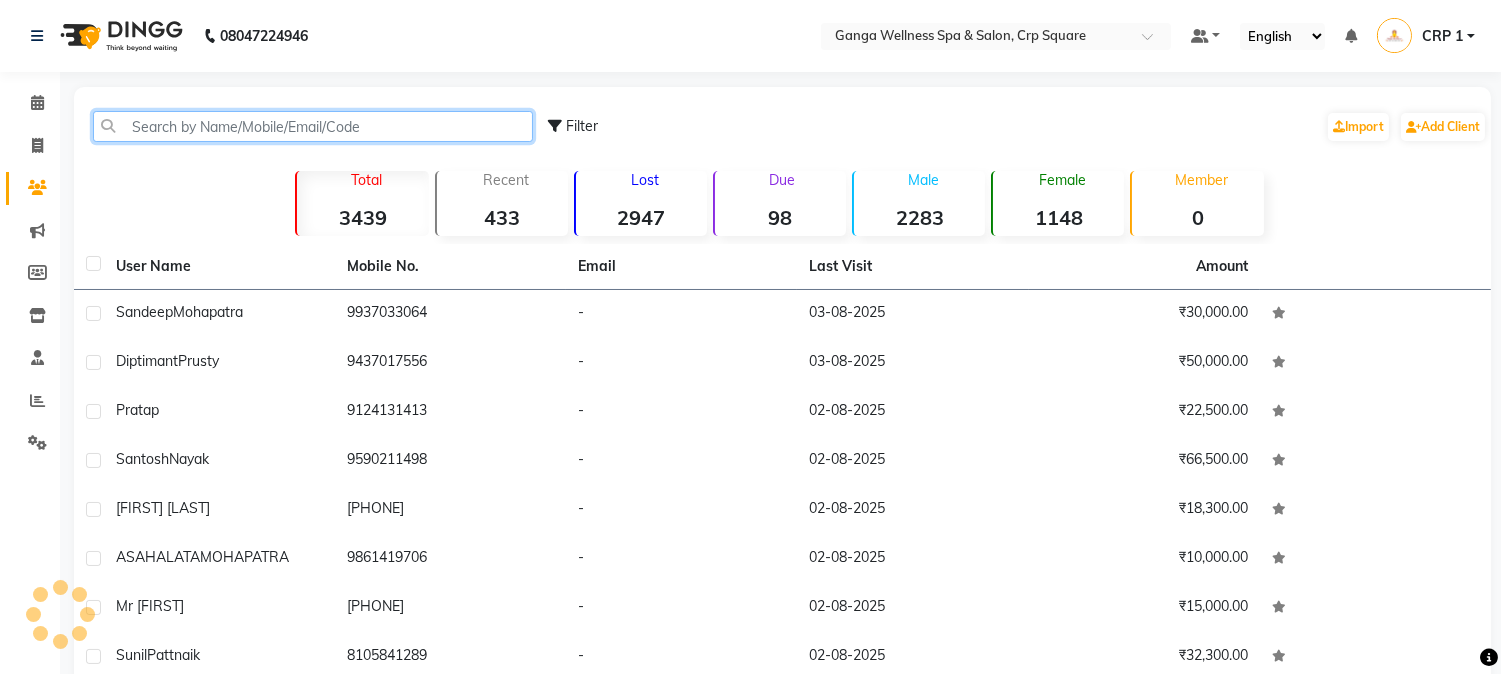 click 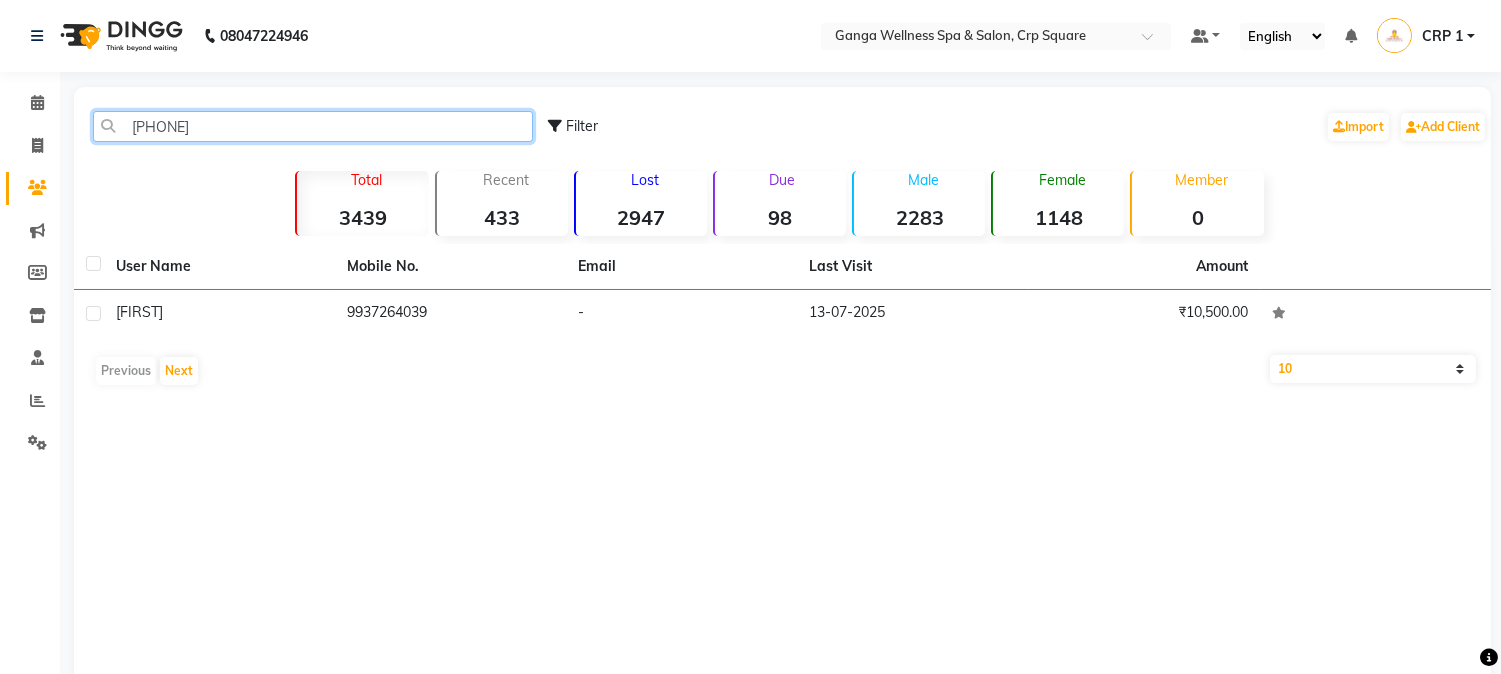 type on "[PHONE]" 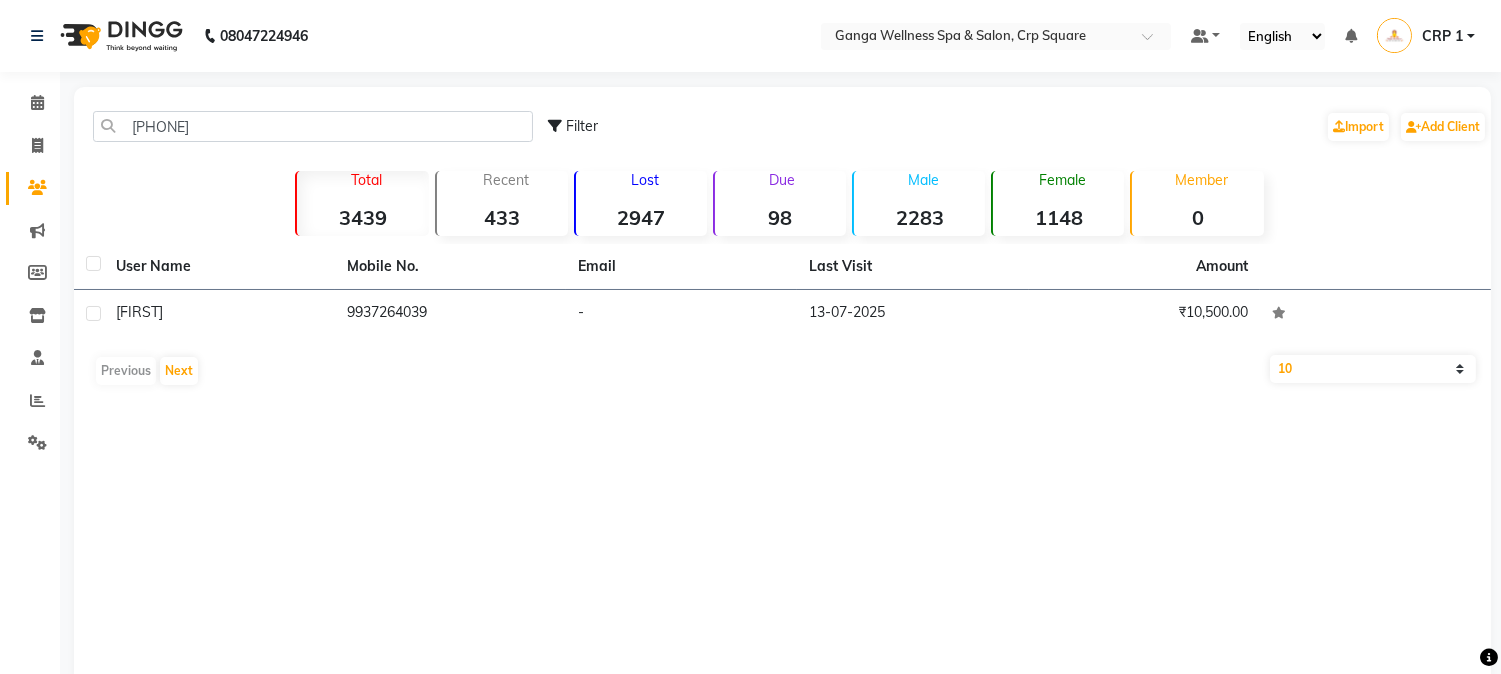 click on "Mobile No." 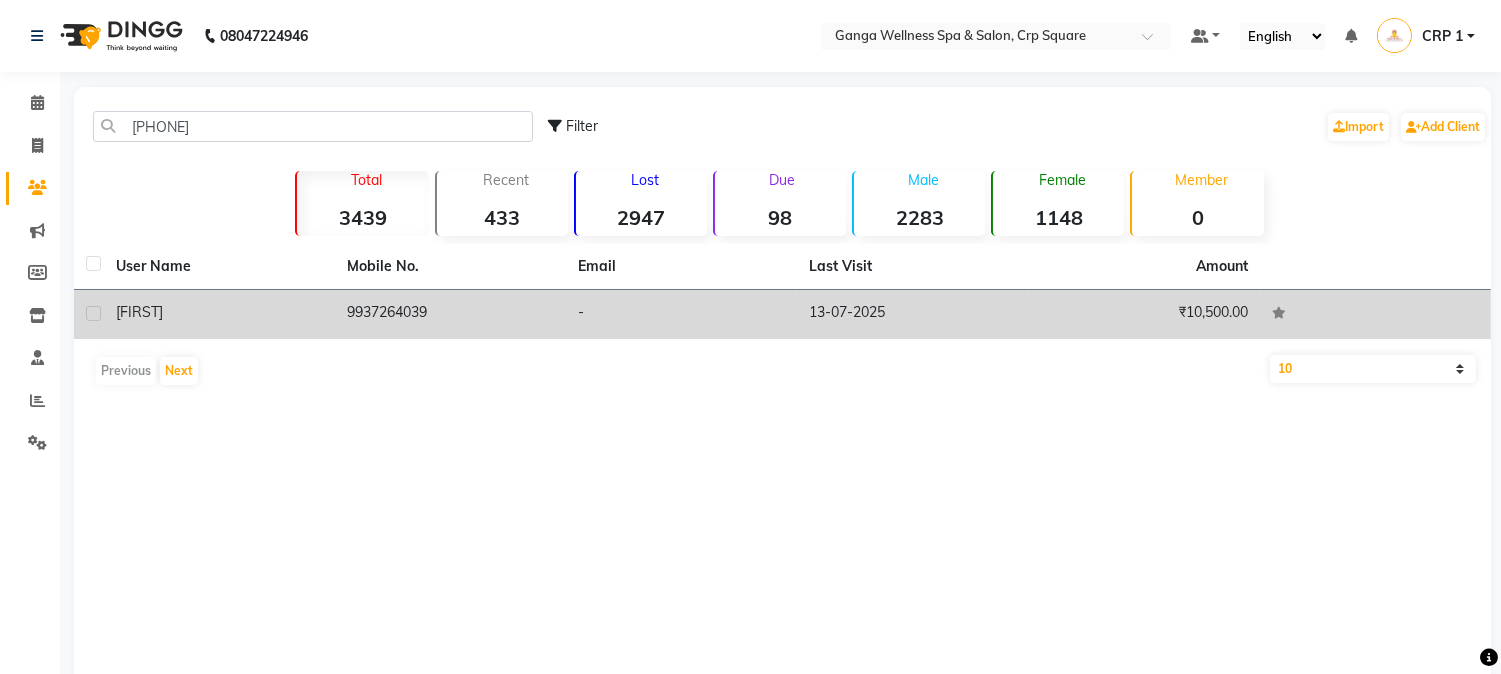 click on "9937264039" 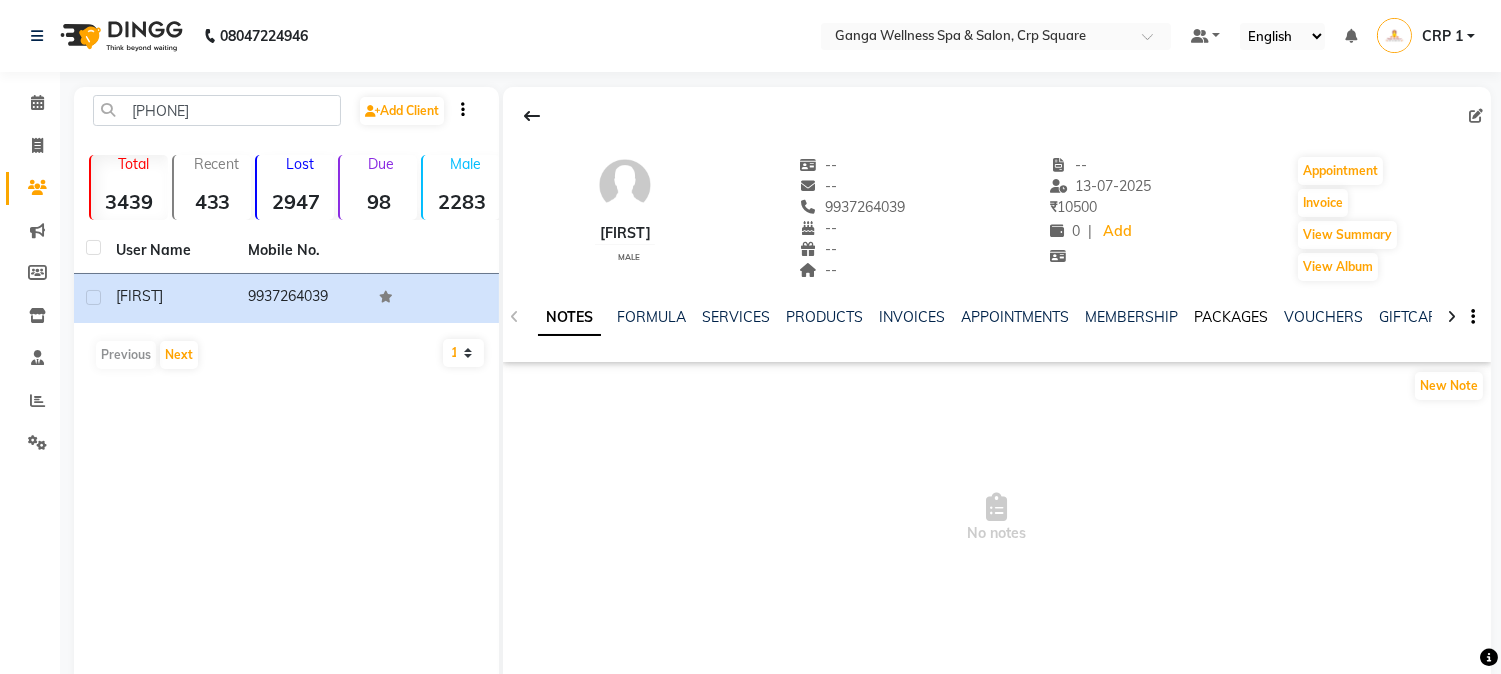 click on "PACKAGES" 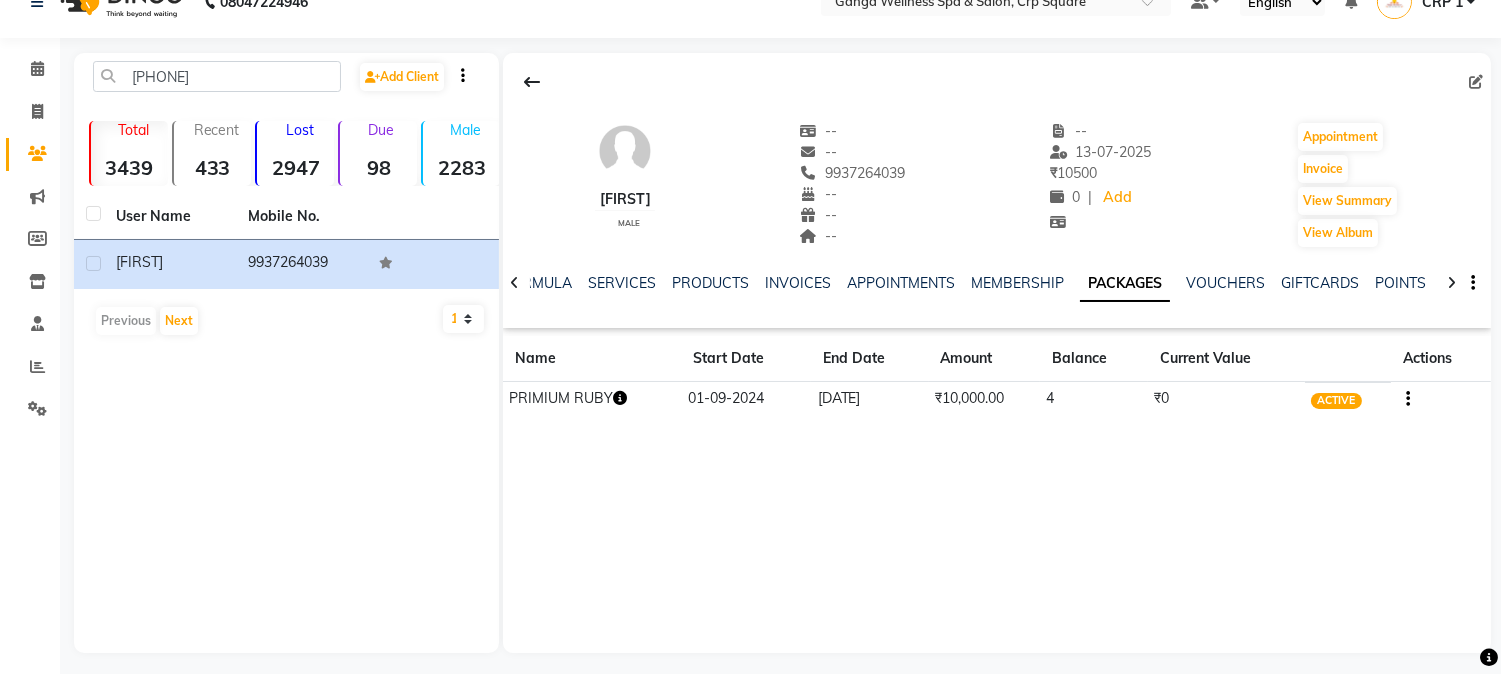 scroll, scrollTop: 42, scrollLeft: 0, axis: vertical 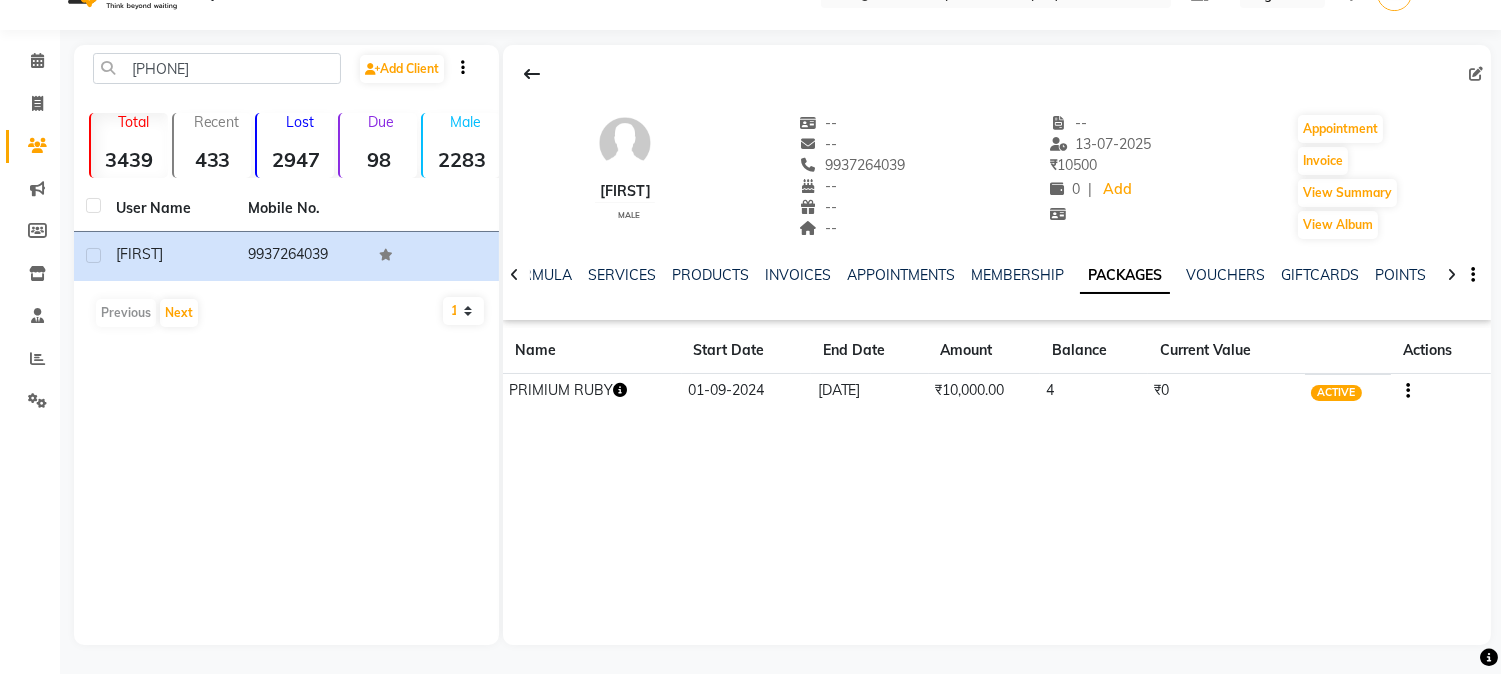 click 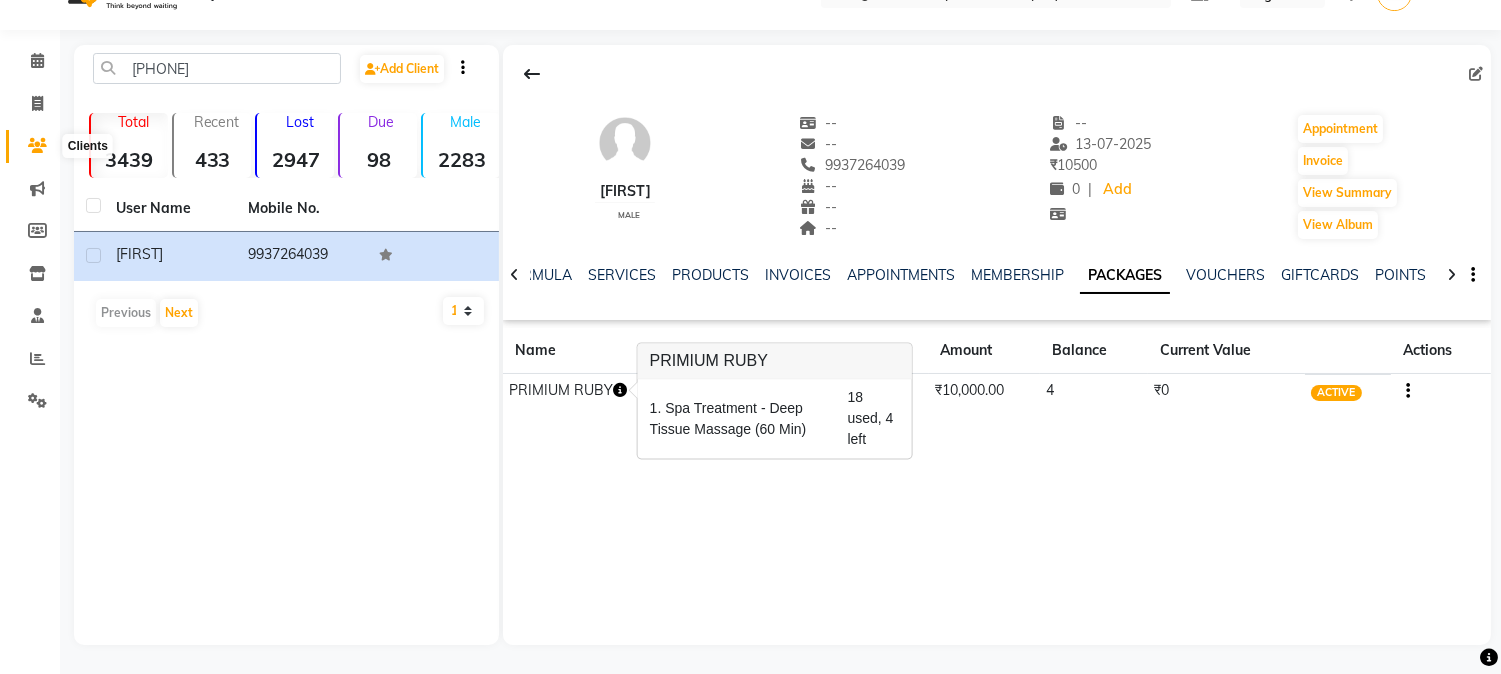 click 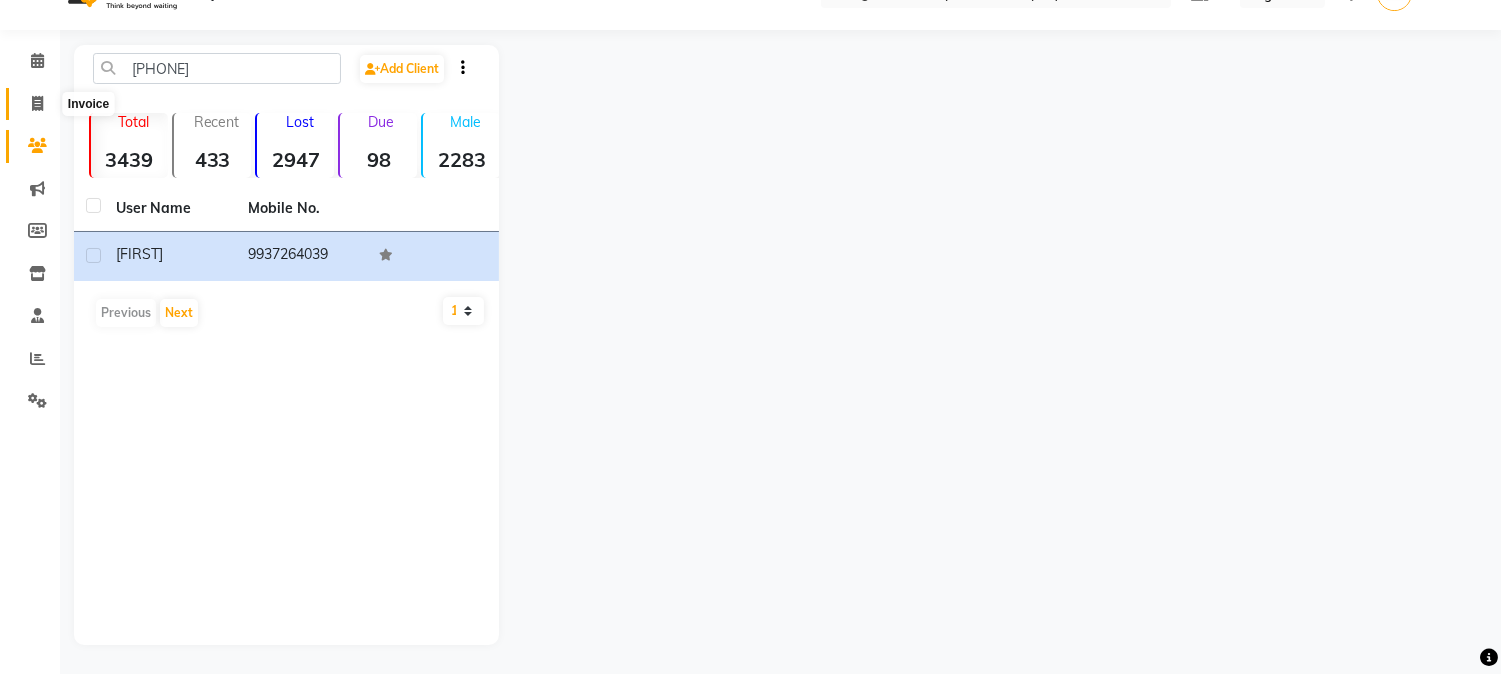 click 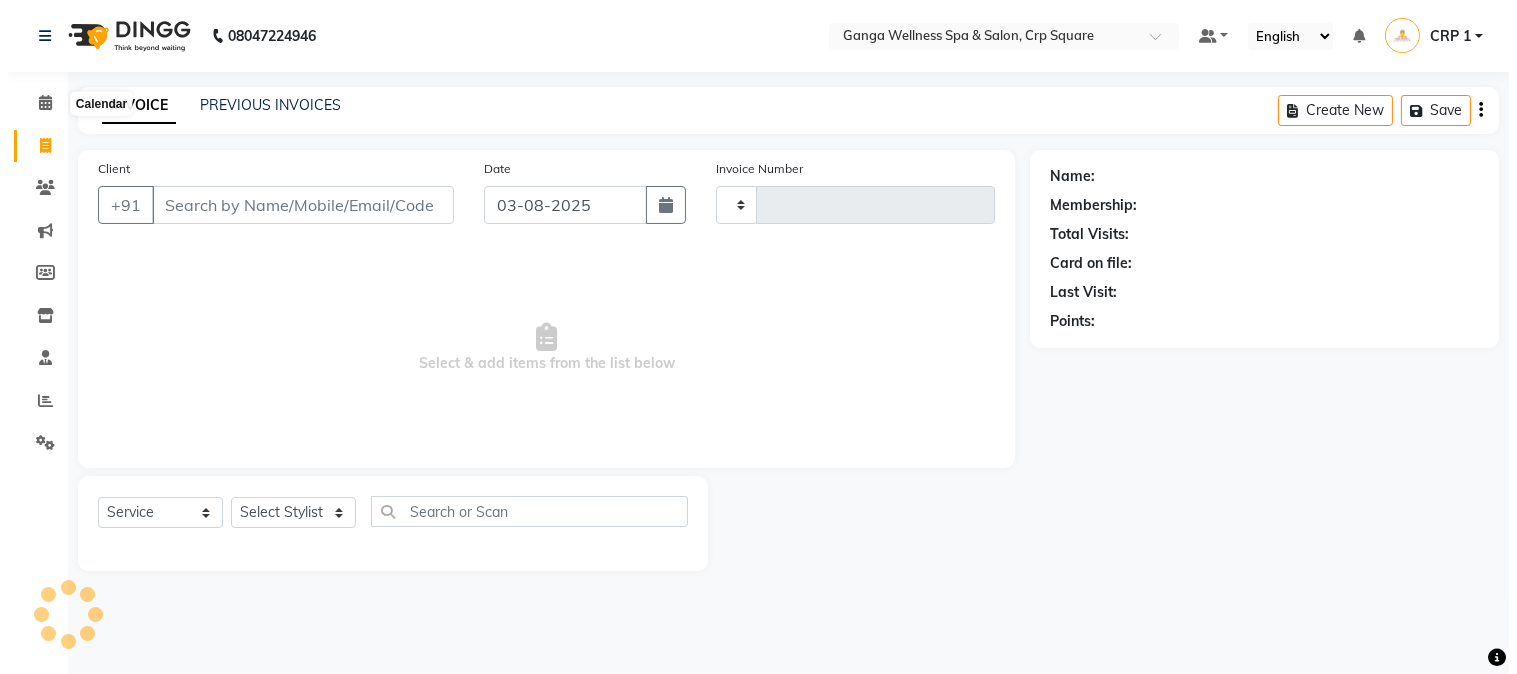 scroll, scrollTop: 0, scrollLeft: 0, axis: both 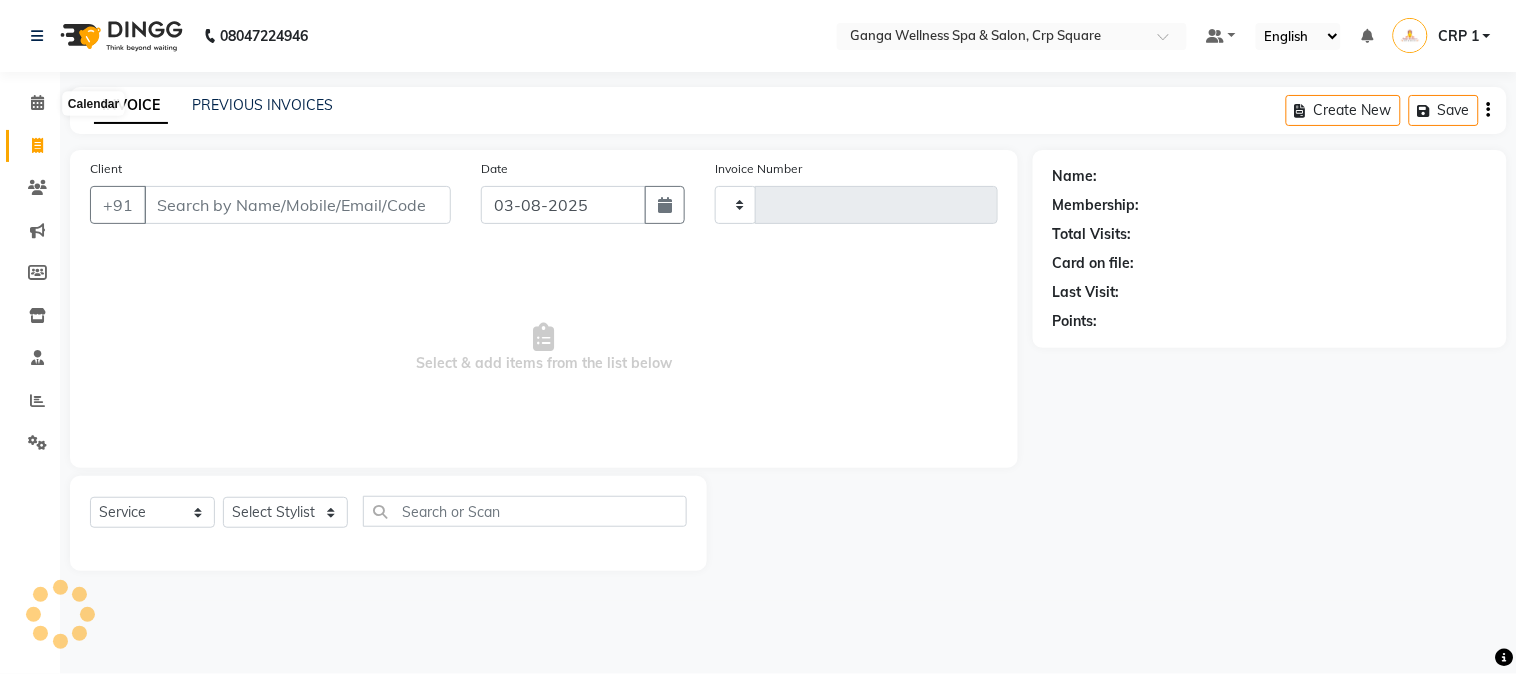 type on "1909" 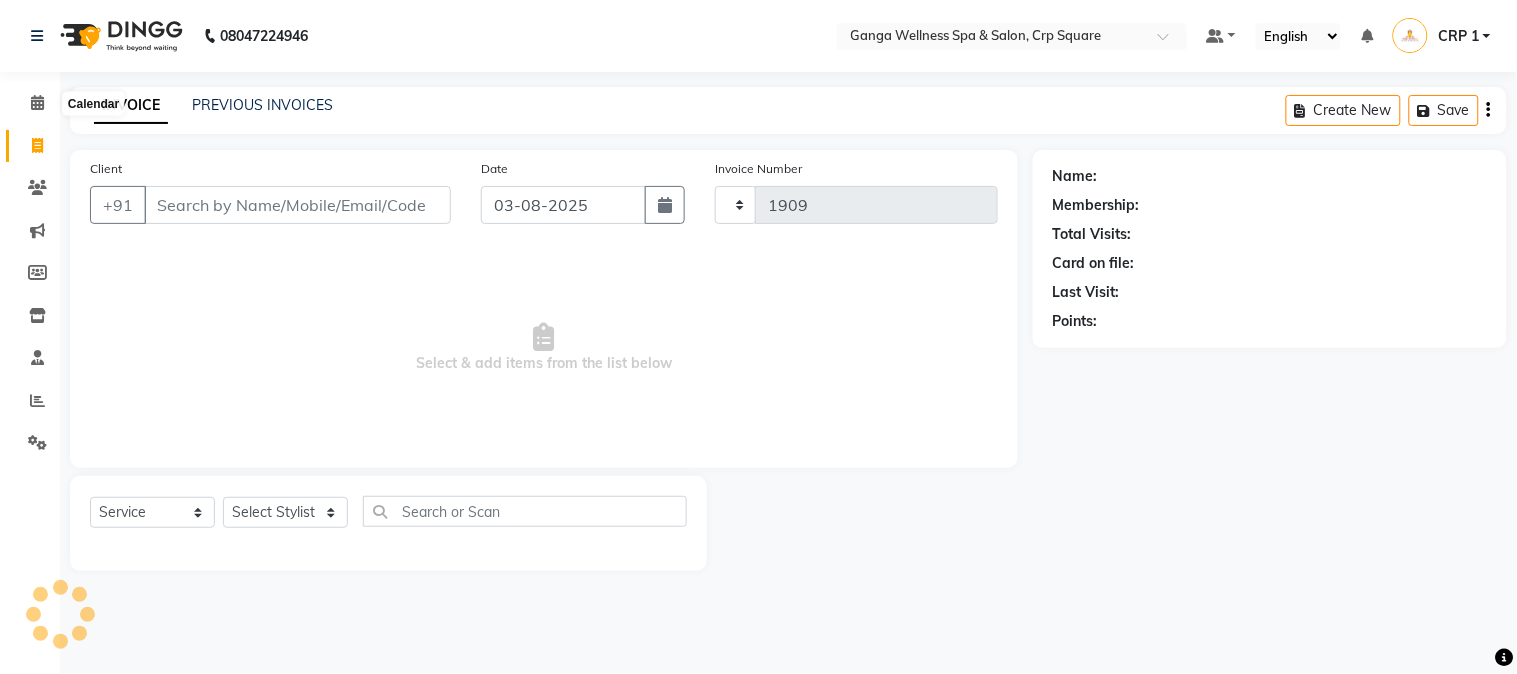 select on "715" 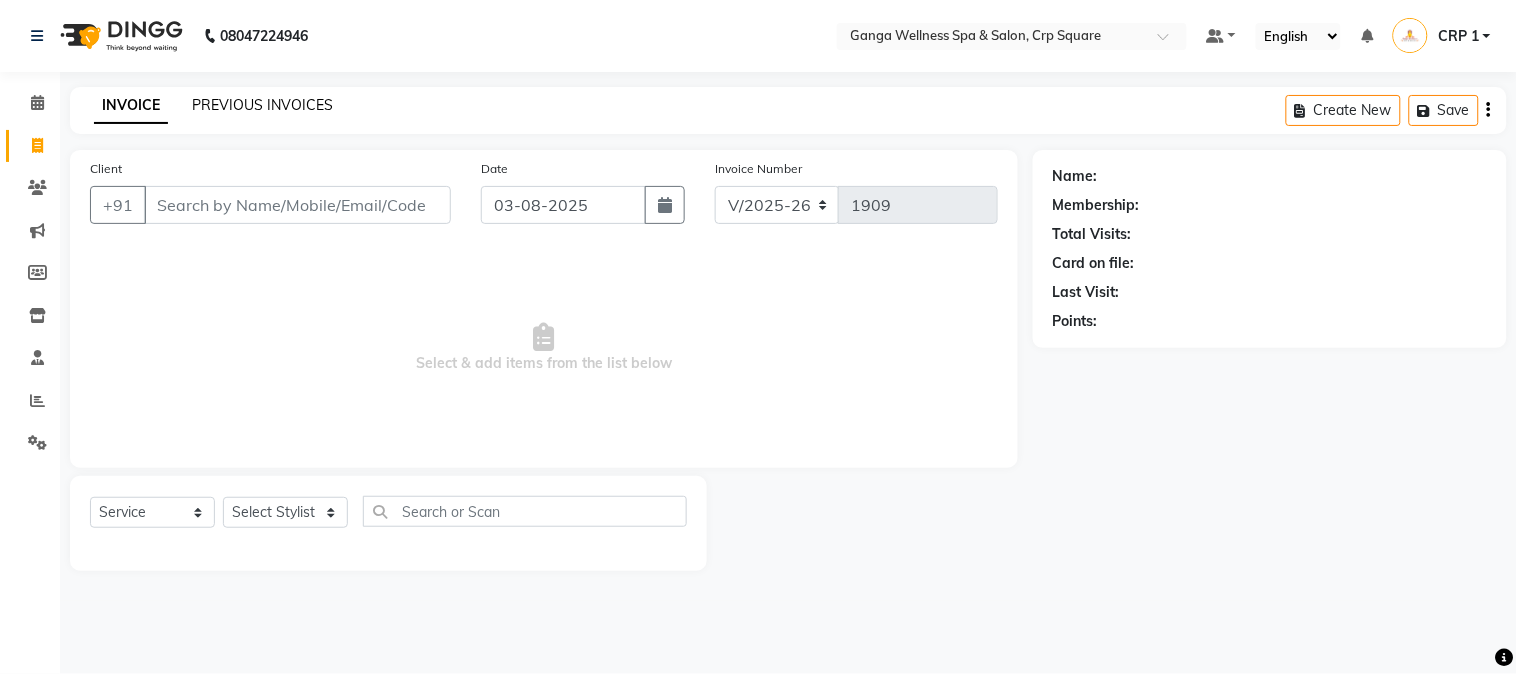 click on "PREVIOUS INVOICES" 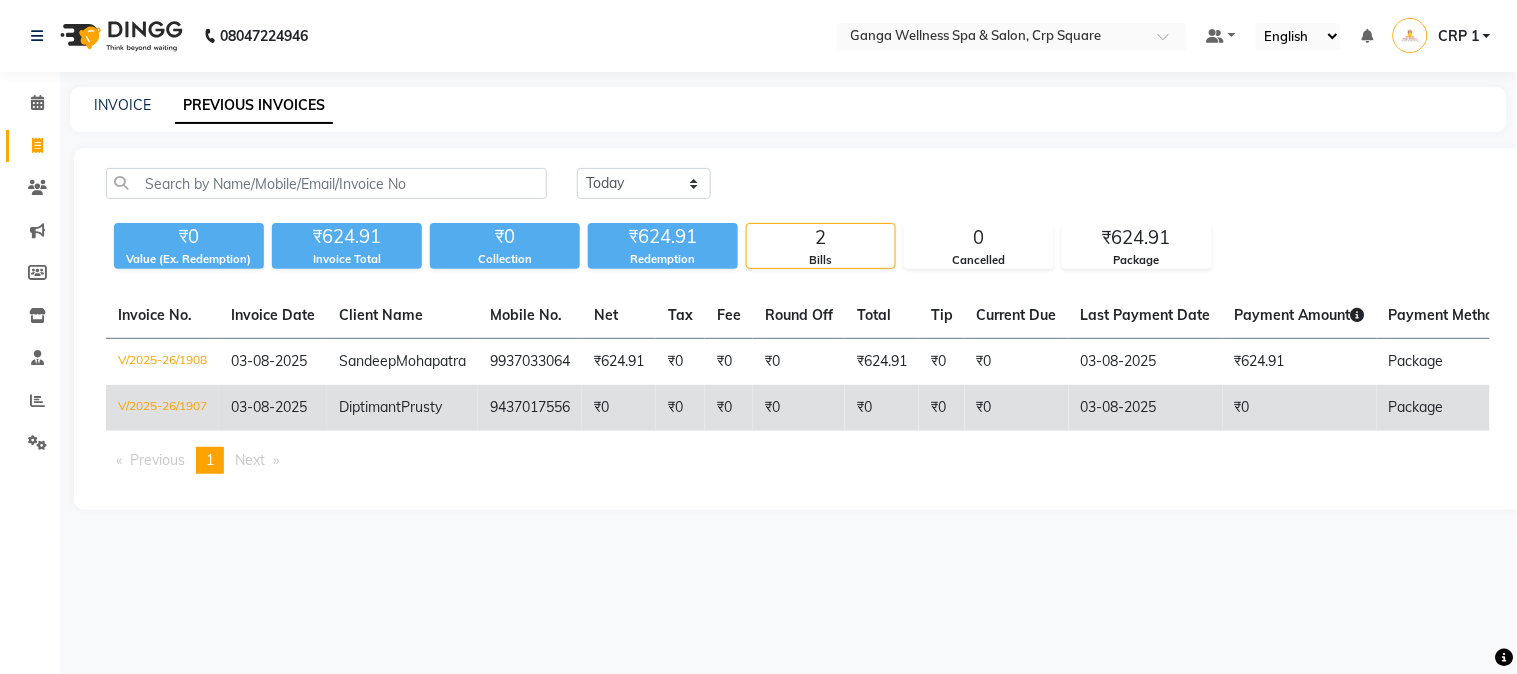 click on "Prusty" 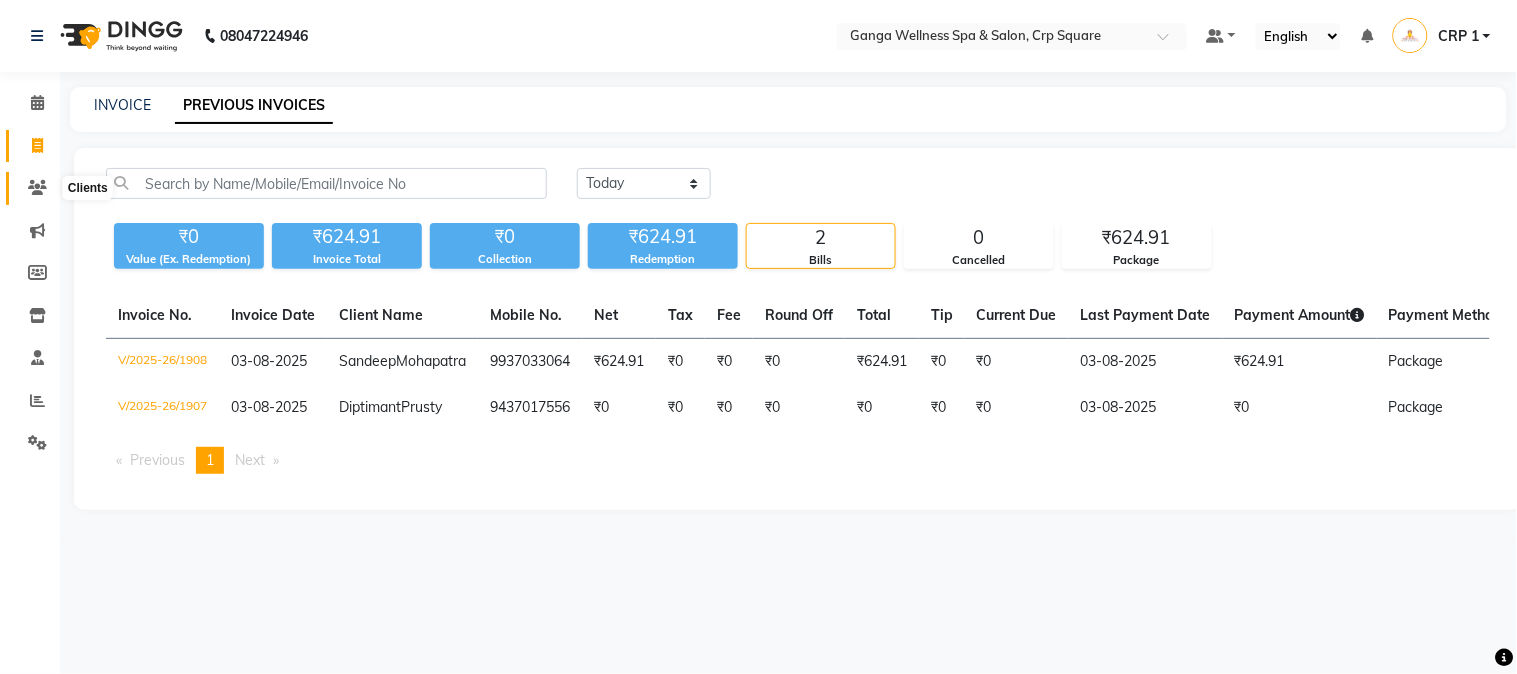 click 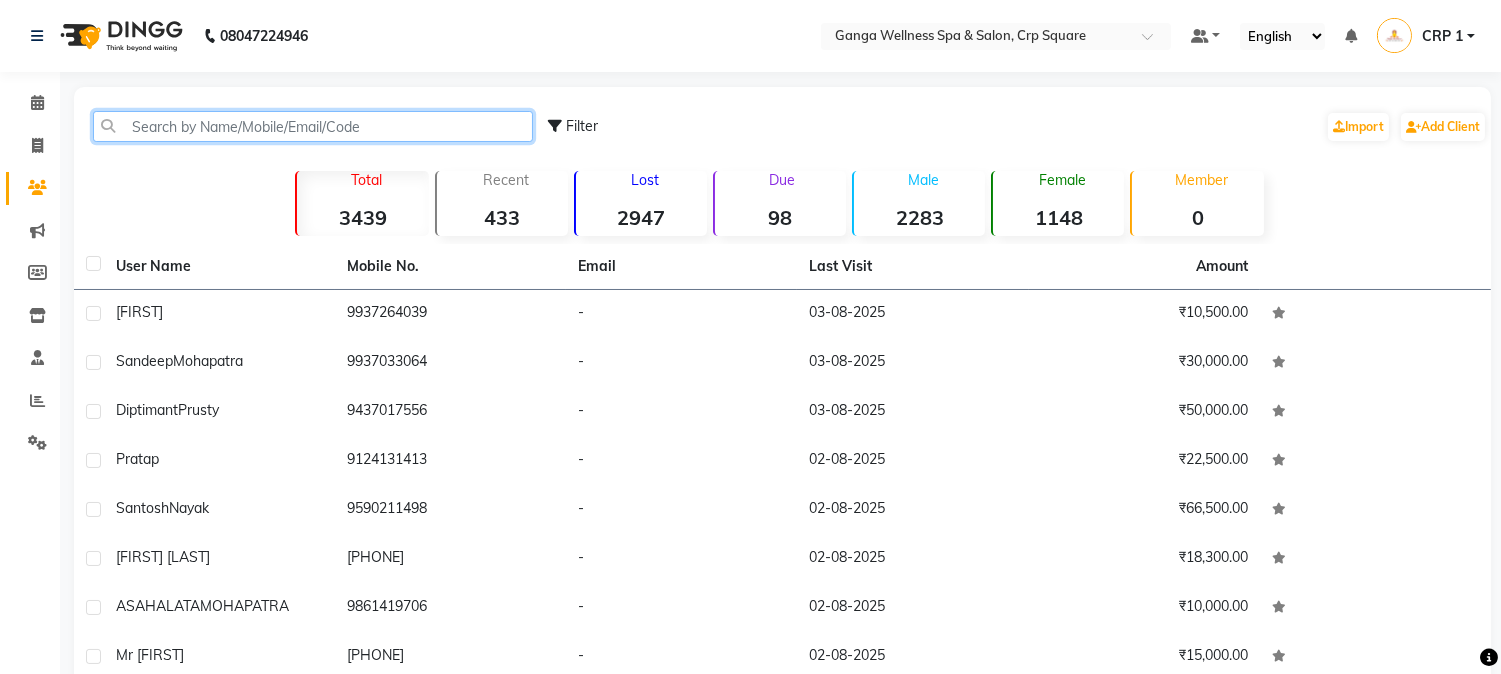 click 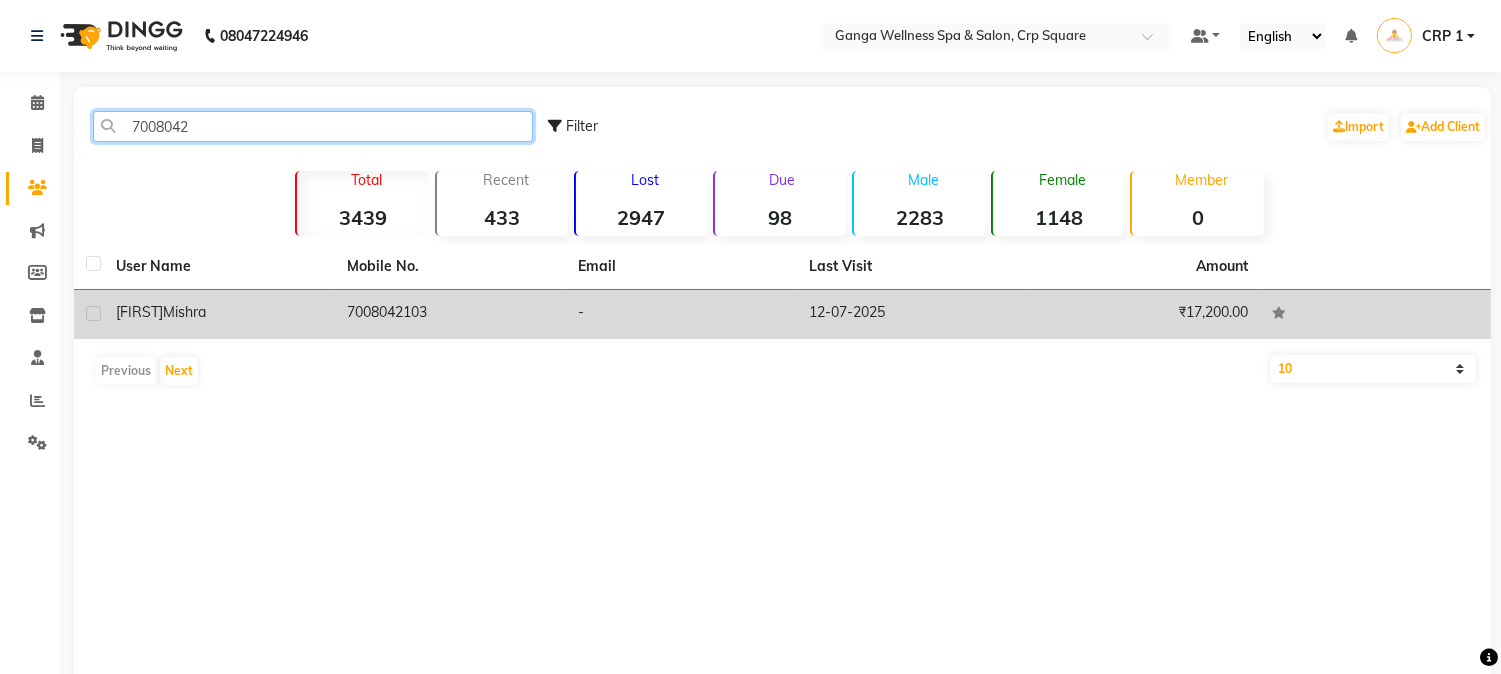 type on "7008042" 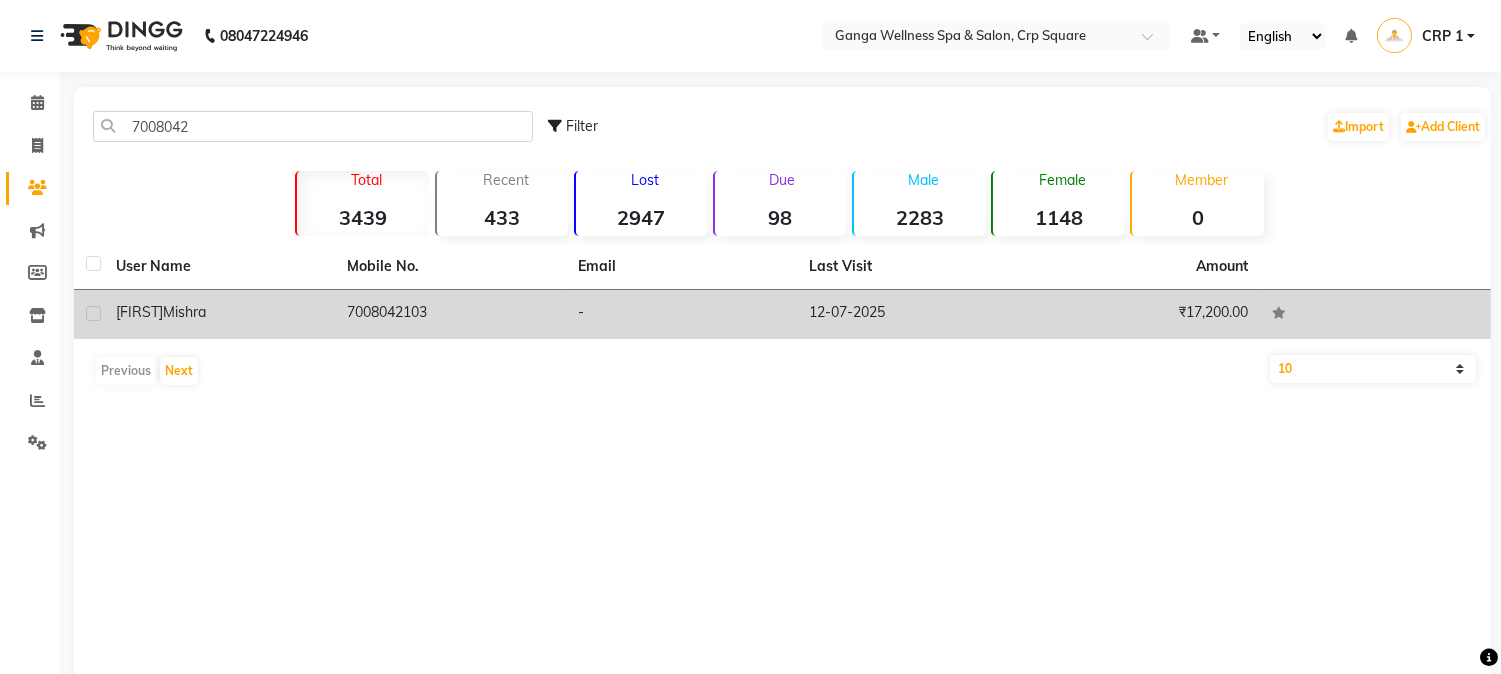 click on "[FIRST] [LAST]" 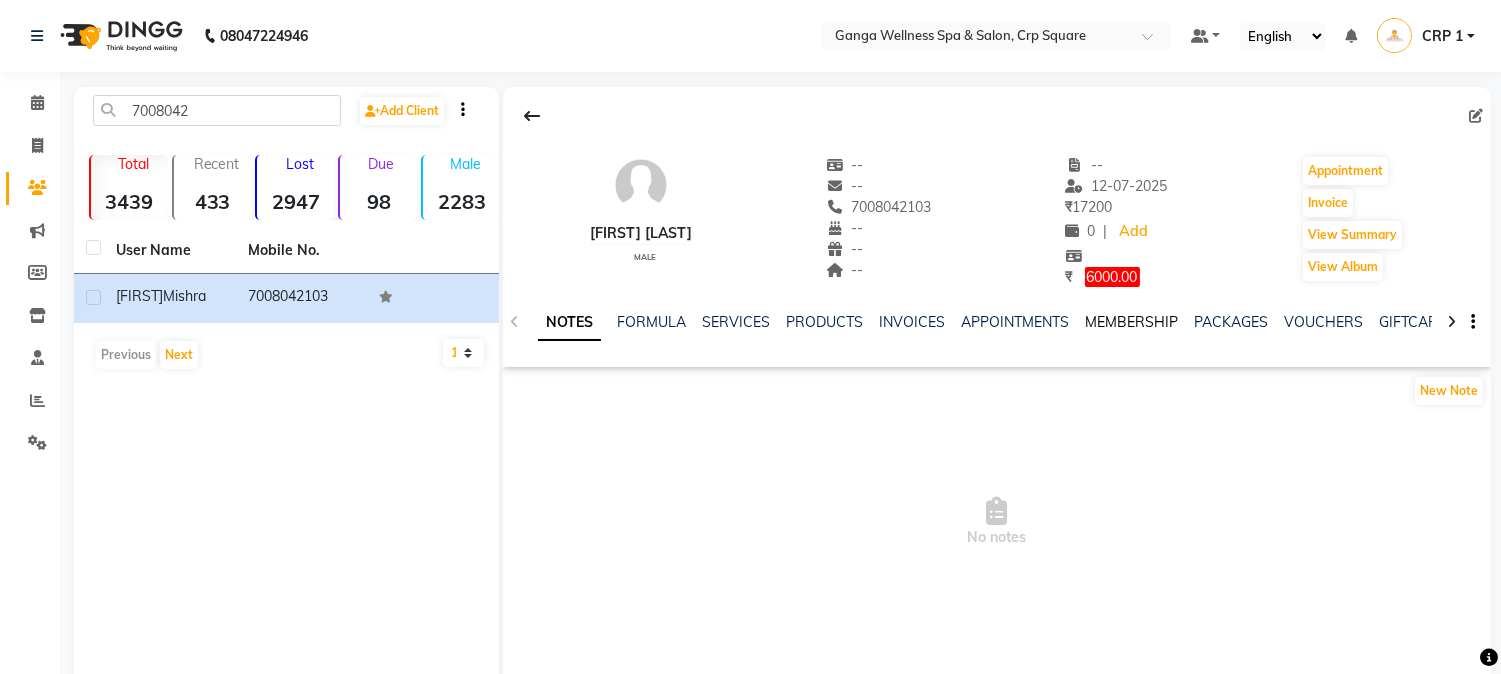 click on "MEMBERSHIP" 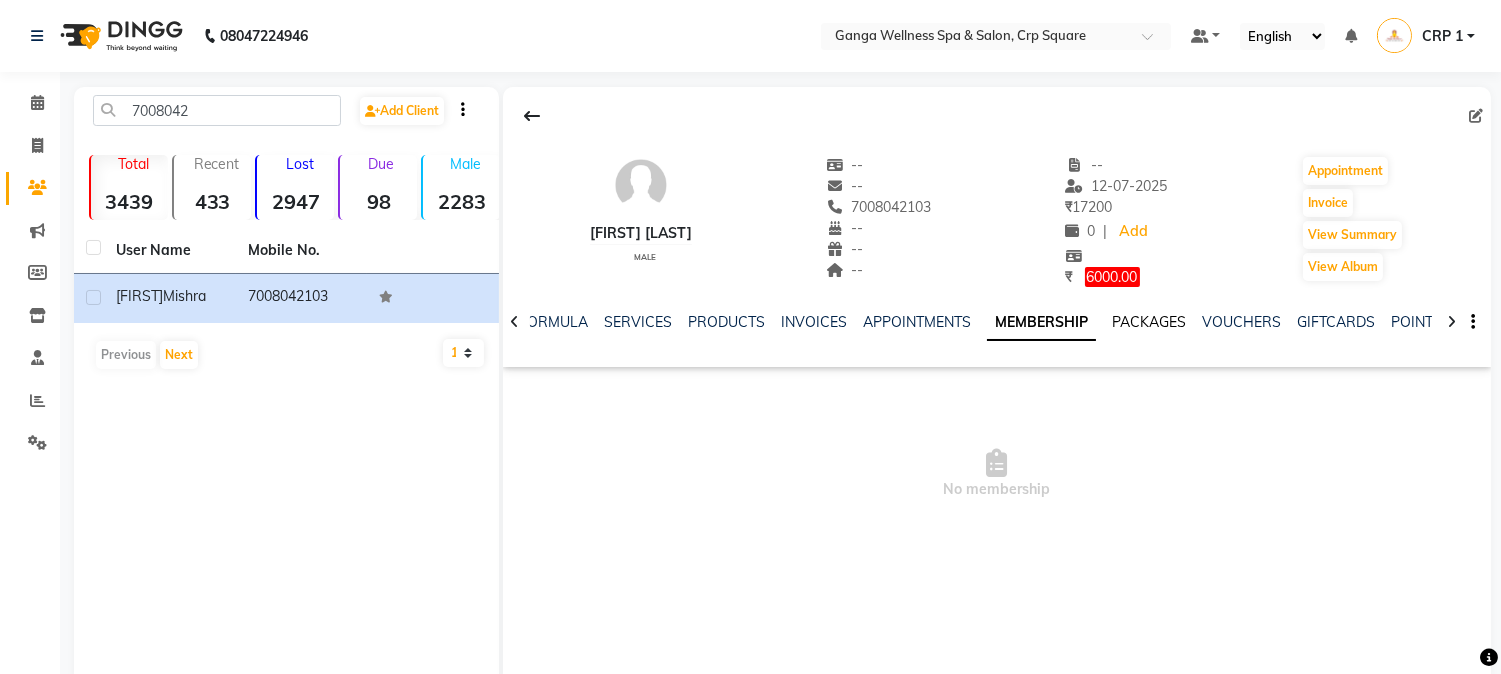 click on "PACKAGES" 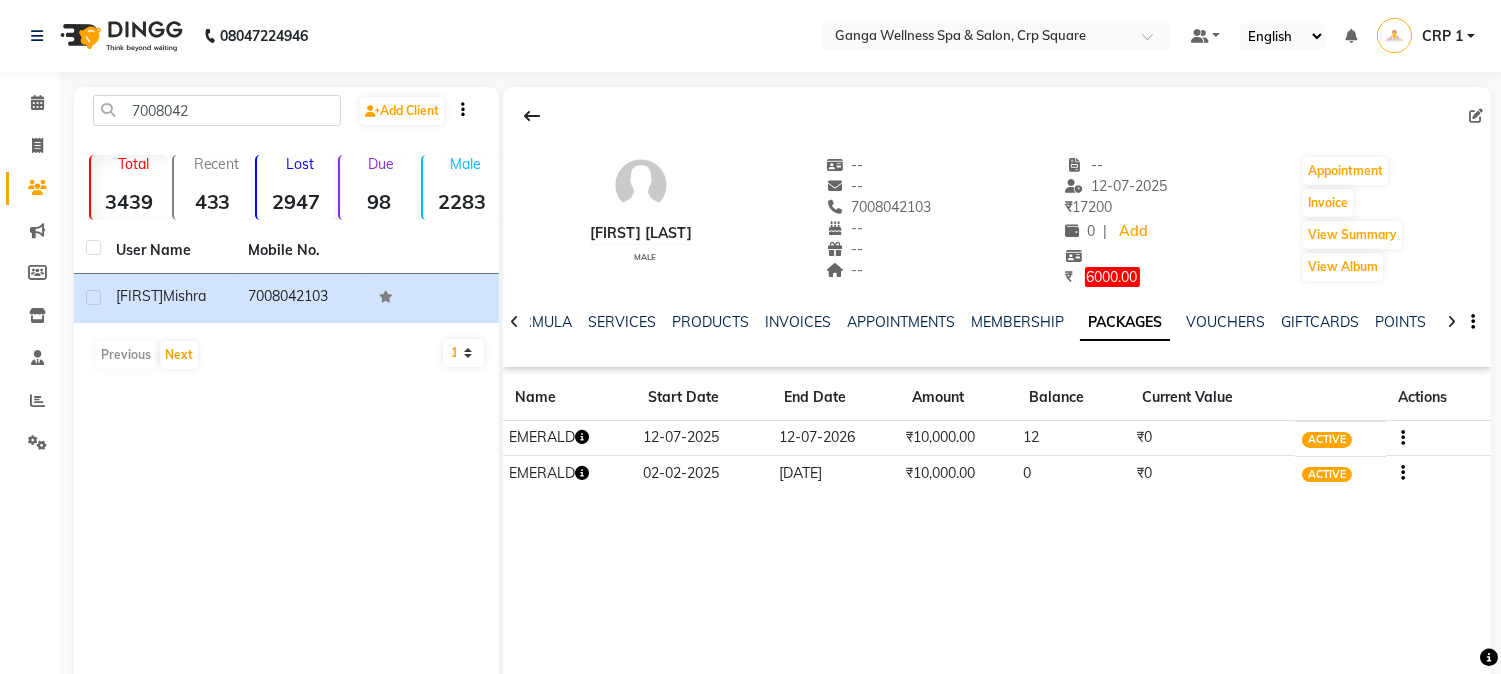 click 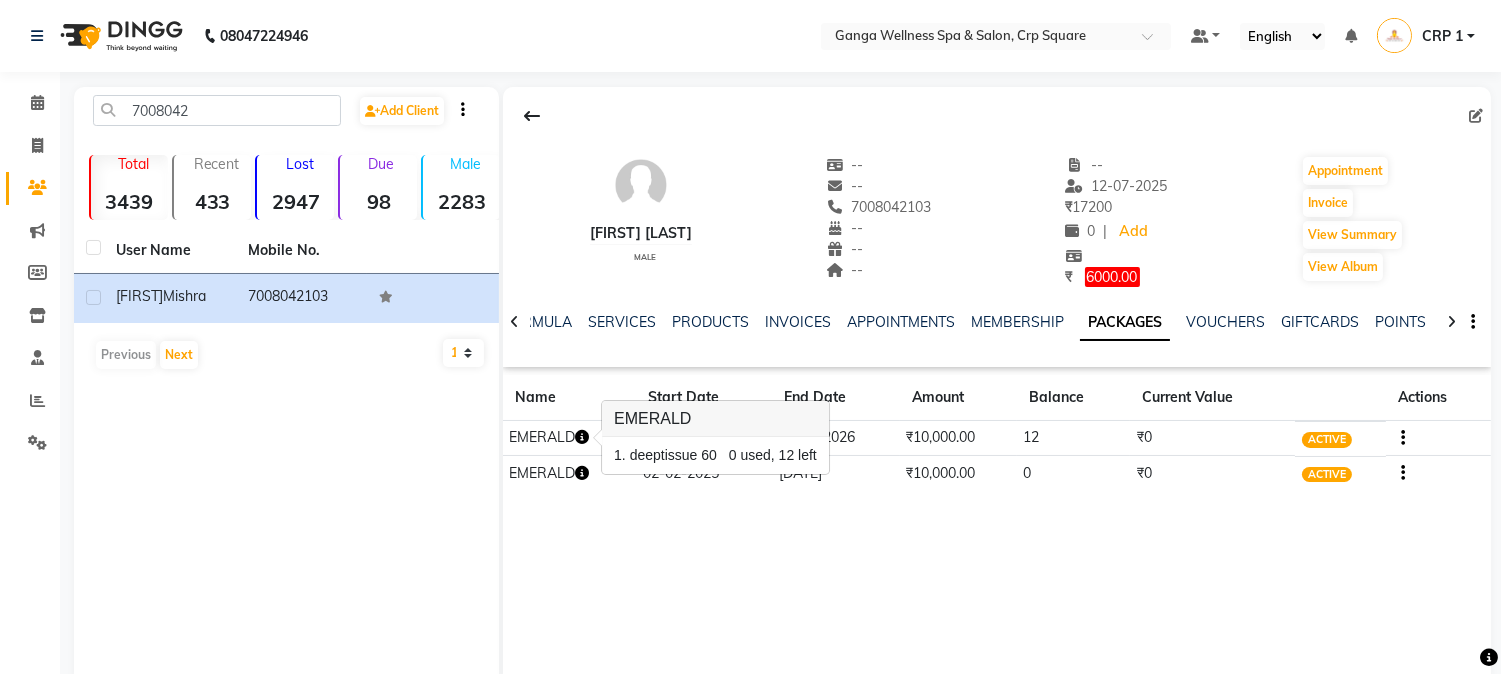 click on "[FIRST] [LAST] male -- -- [PHONE] -- -- -- -- [DATE] ₹   17200 0 | Add ₹   6000.00 Appointment Invoice View Summary View Album NOTES FORMULA SERVICES PRODUCTS INVOICES APPOINTMENTS MEMBERSHIP PACKAGES VOUCHERS GIFTCARDS POINTS FORMS FAMILY CARDS WALLET Name Start Date End Date Amount Balance Current Value Actions EMERALD [DATE] [DATE] ₹10,000.00 12 ₹0 ACTIVE EMERALD [DATE] [DATE] ₹10,000.00 0 ₹0 ACTIVE" 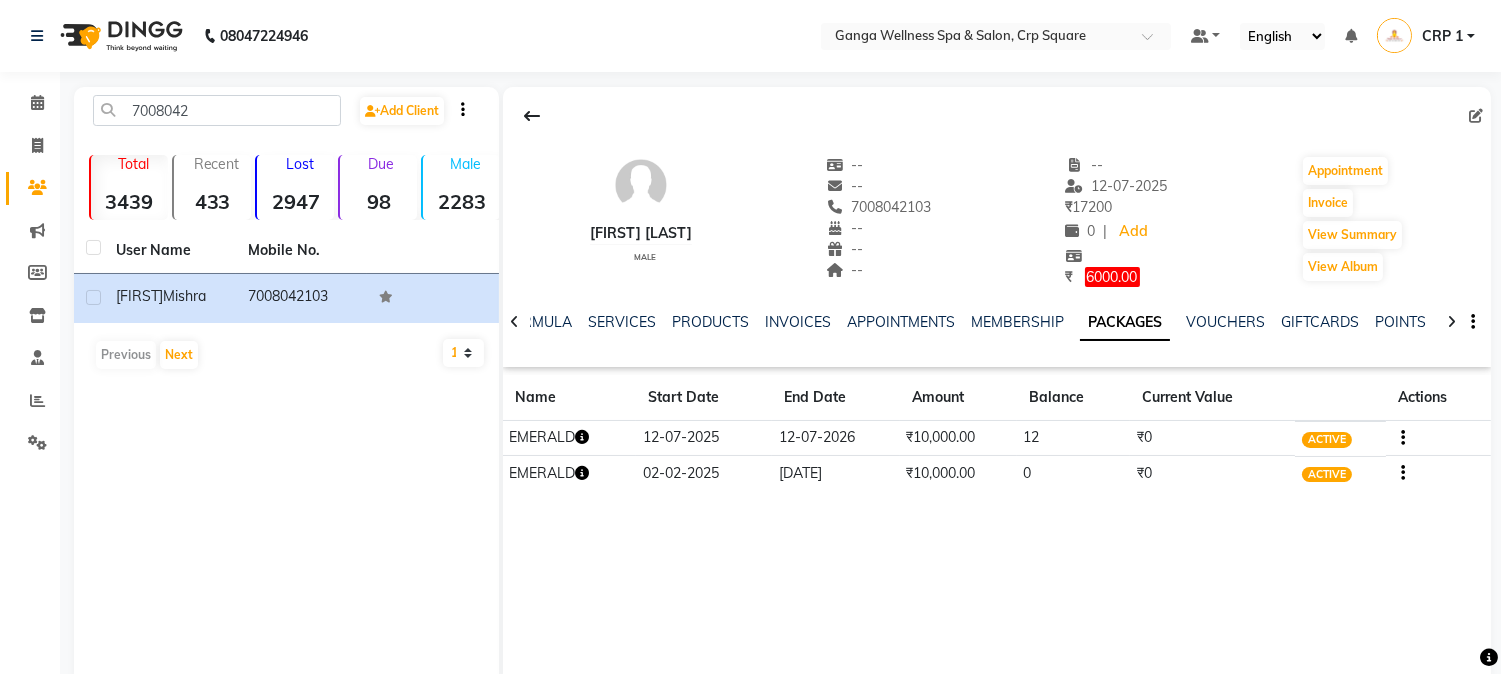 click 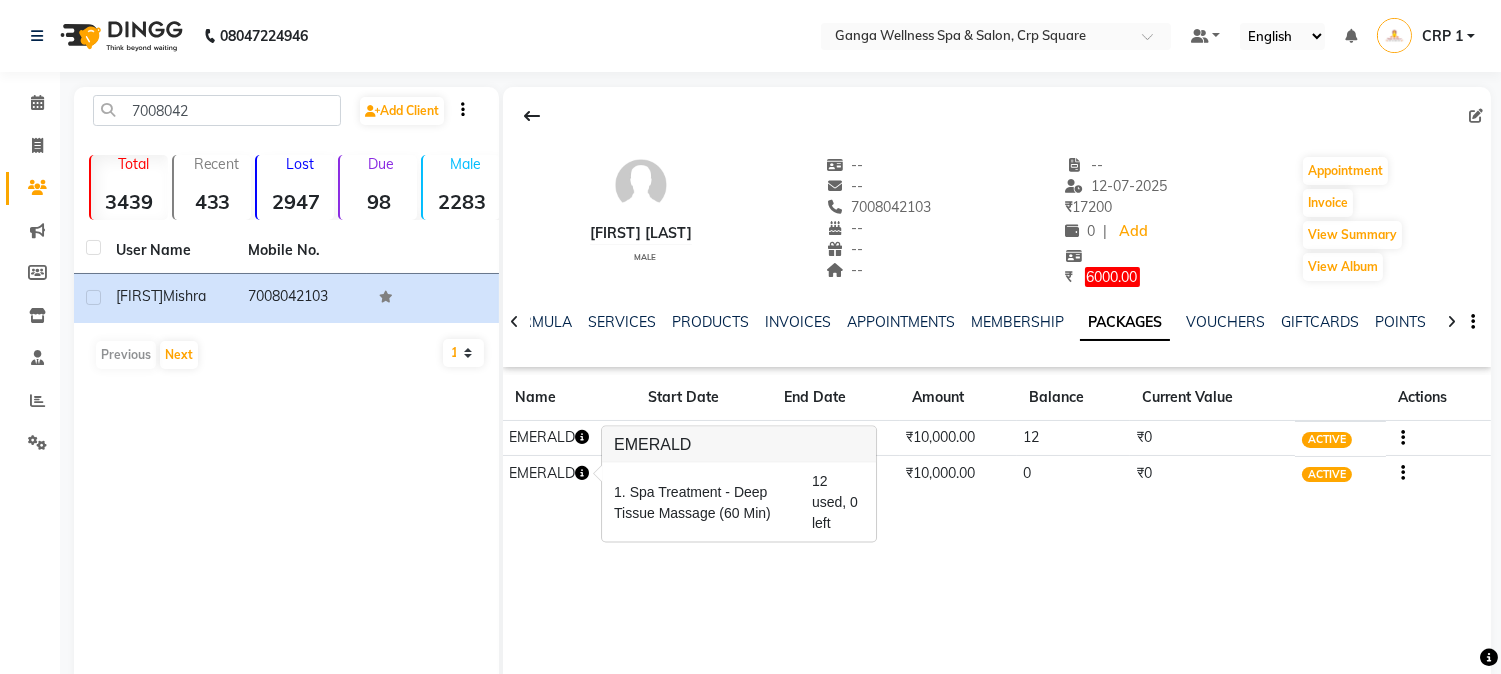 click on "[FIRST] [LAST] male -- -- [PHONE] -- -- -- -- [DATE] ₹   17200 0 | Add ₹   6000.00 Appointment Invoice View Summary View Album NOTES FORMULA SERVICES PRODUCTS INVOICES APPOINTMENTS MEMBERSHIP PACKAGES VOUCHERS GIFTCARDS POINTS FORMS FAMILY CARDS WALLET Name Start Date End Date Amount Balance Current Value Actions EMERALD [DATE] [DATE] ₹10,000.00 12 ₹0 ACTIVE EMERALD [DATE] [DATE] ₹10,000.00 0 ₹0 ACTIVE" 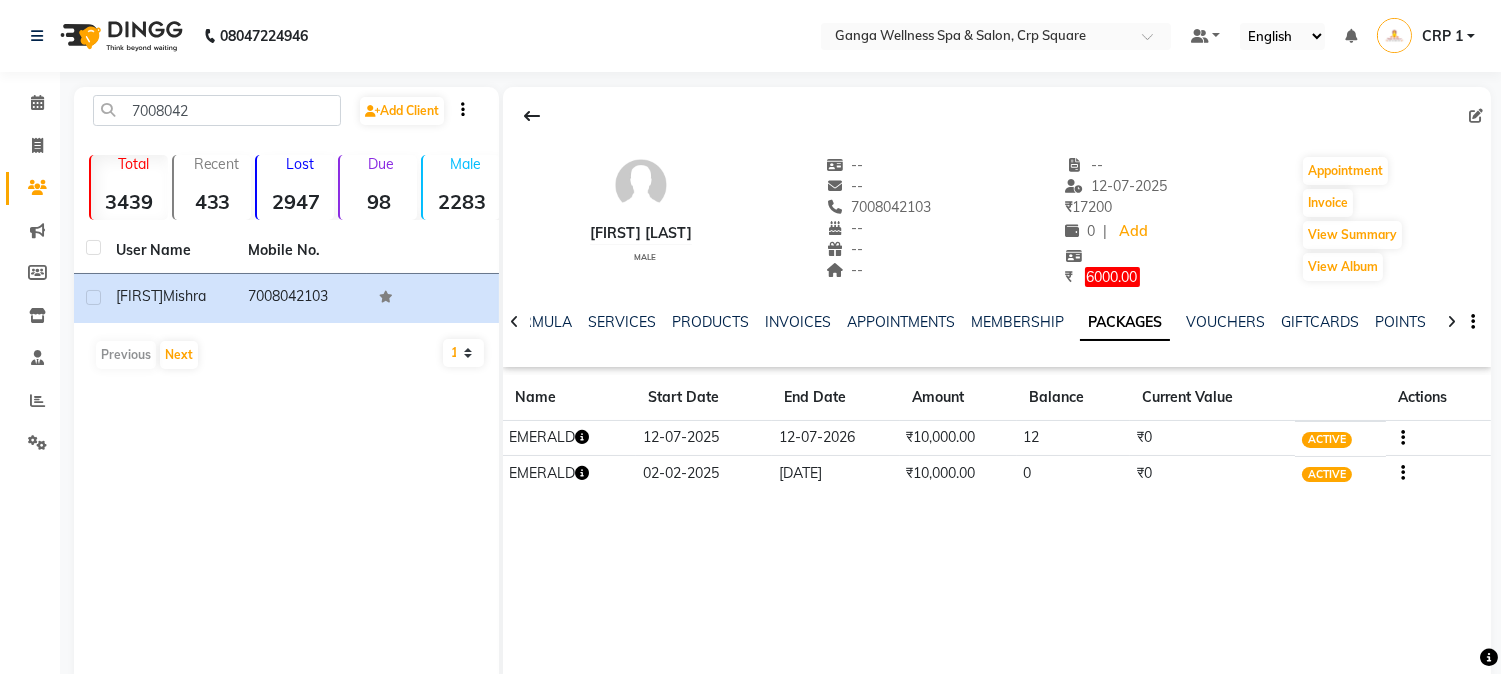 click on "NOTES FORMULA SERVICES PRODUCTS INVOICES APPOINTMENTS MEMBERSHIP PACKAGES VOUCHERS GIFTCARDS POINTS FORMS FAMILY CARDS WALLET" 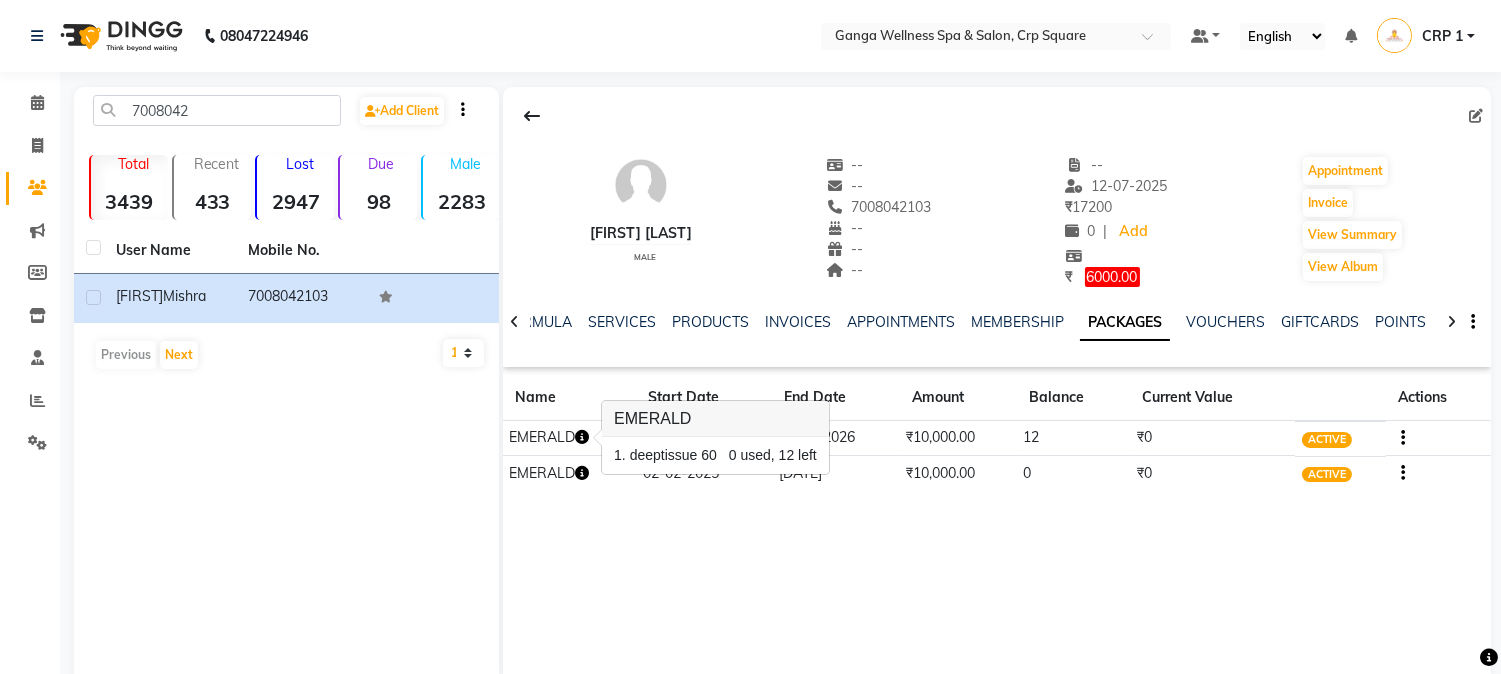 click on "User Name Mobile No. [FIRST] [LAST] [PHONE] Previous Next 10 50 100 [FIRST] [LAST] male -- -- [PHONE] -- -- -- -- [DATE] ₹   17200 0 | Add ₹   6000.00 Appointment Invoice View Summary View Album NOTES FORMULA SERVICES PRODUCTS INVOICES APPOINTMENTS MEMBERSHIP PACKAGES VOUCHERS GIFTCARDS POINTS FORMS FAMILY CARDS WALLET Name Start Date End Date Amount Balance Current Value Actions EMERALD [DATE] [DATE] ₹10,000.00 12 ₹0 ACTIVE EMERALD [DATE] [DATE] ₹10,000.00 0 ₹0 ACTIVE" 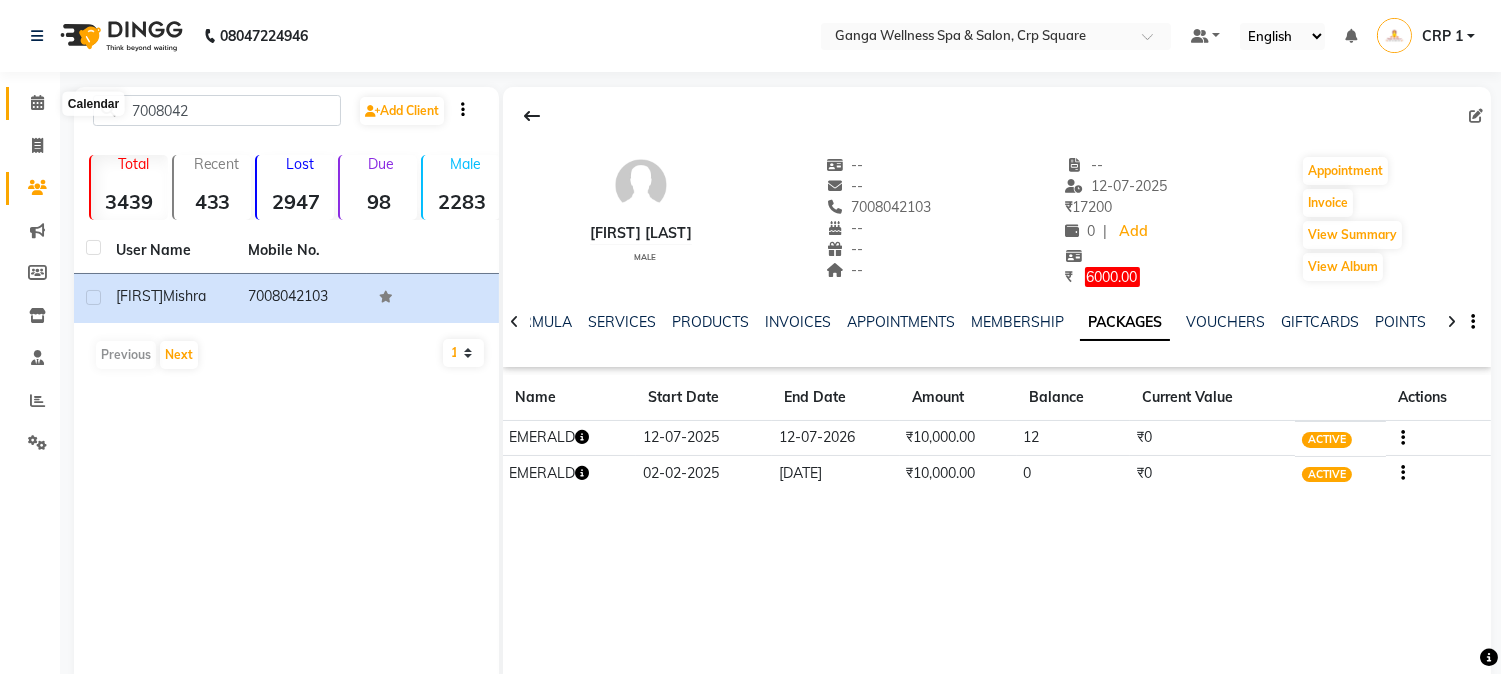 click 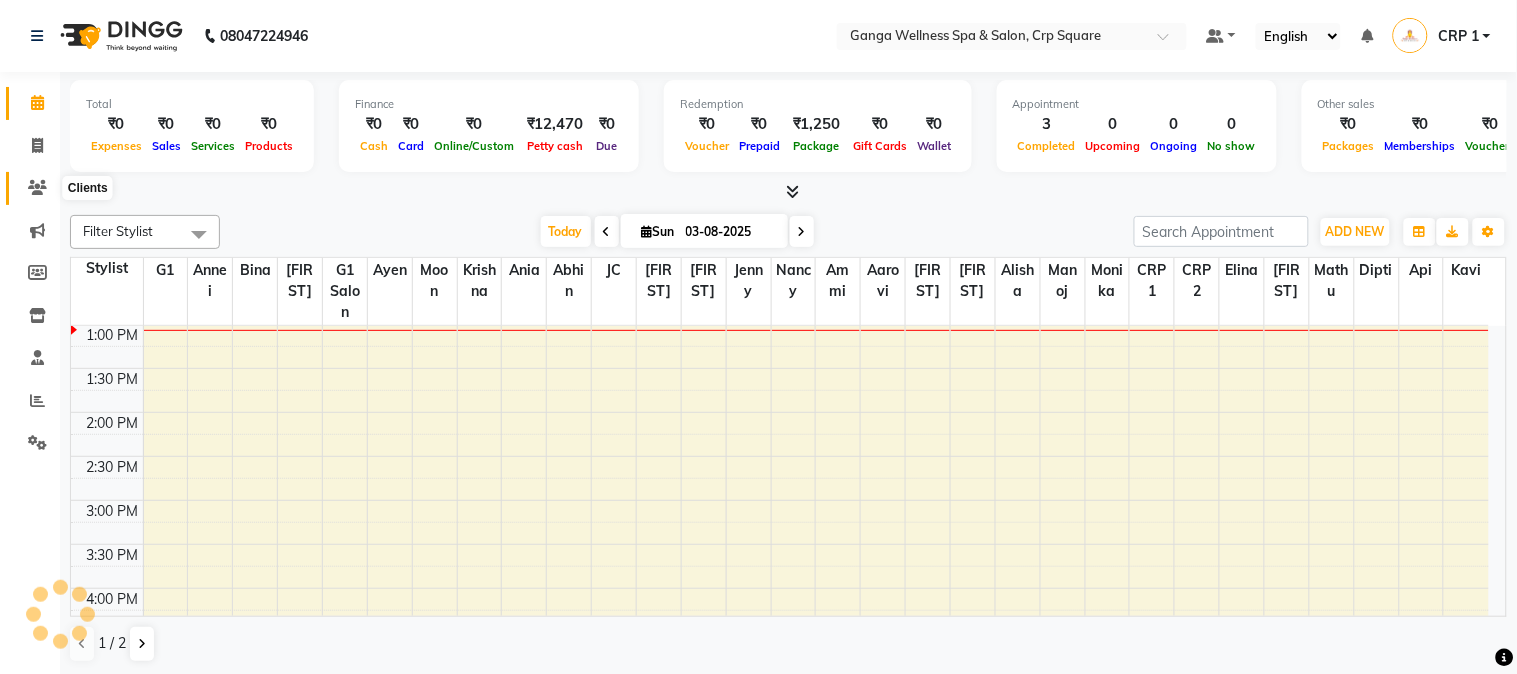 scroll, scrollTop: 265, scrollLeft: 0, axis: vertical 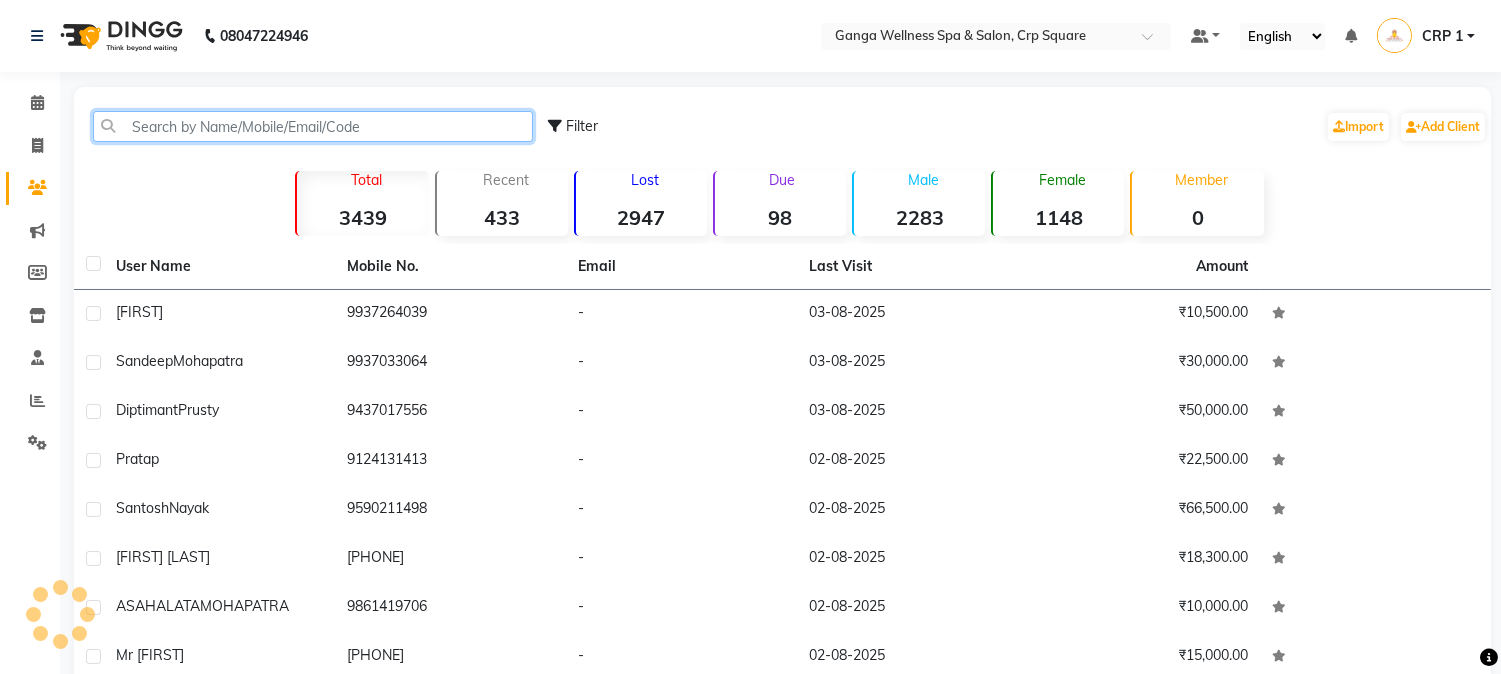 click 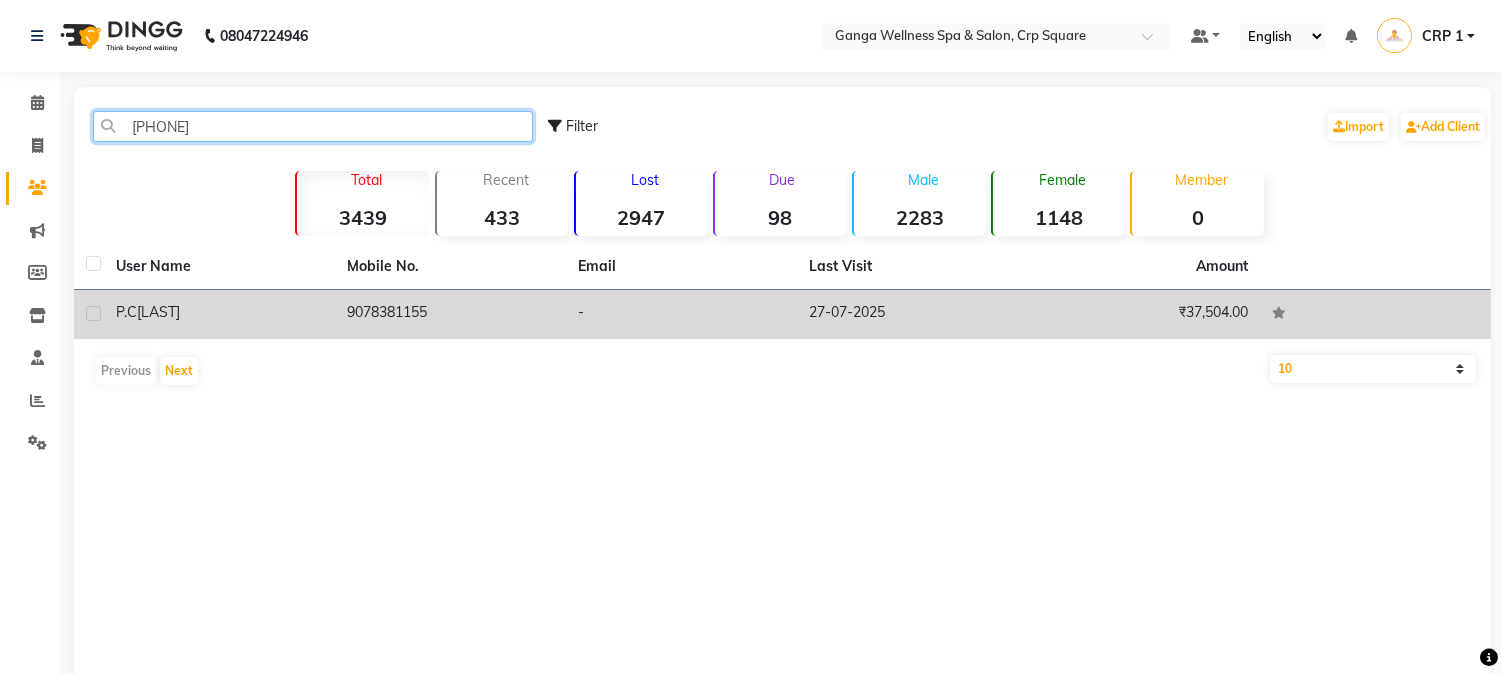 type on "[PHONE]" 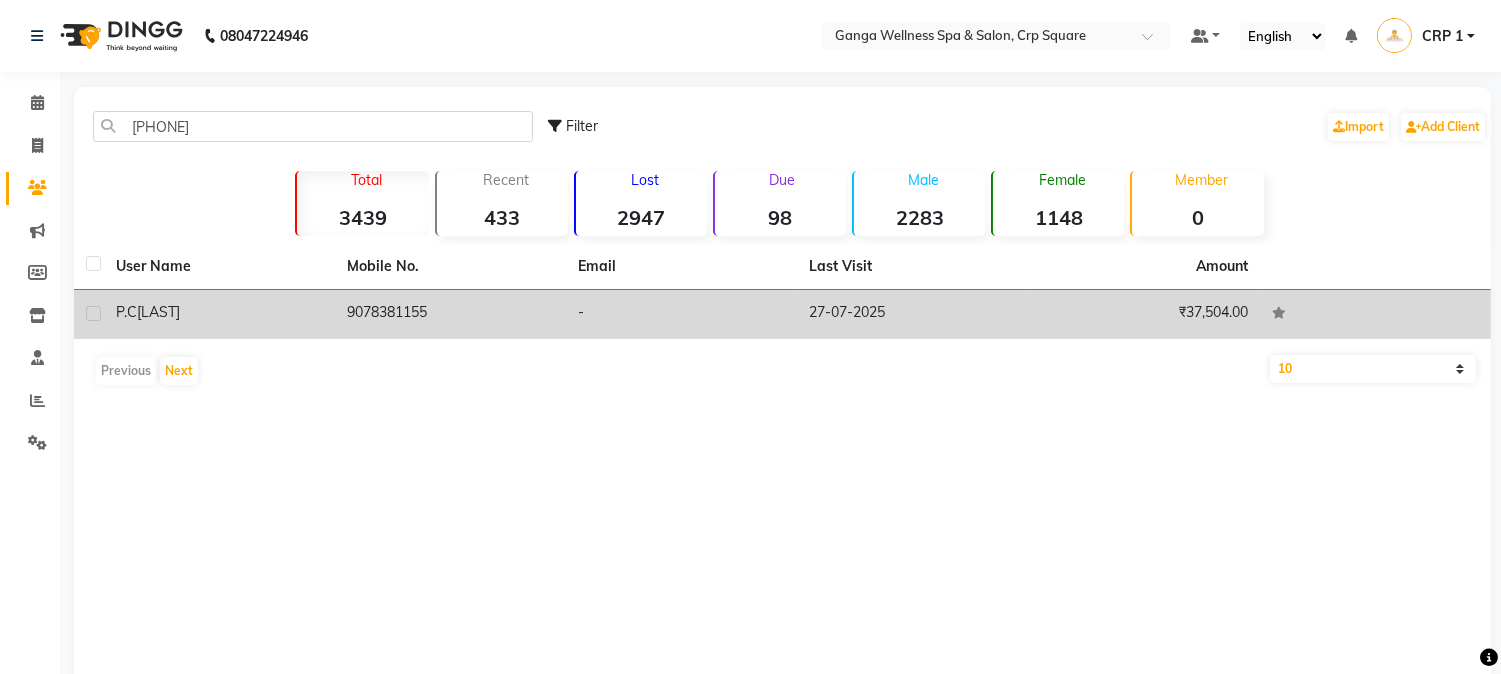 click on "9078381155" 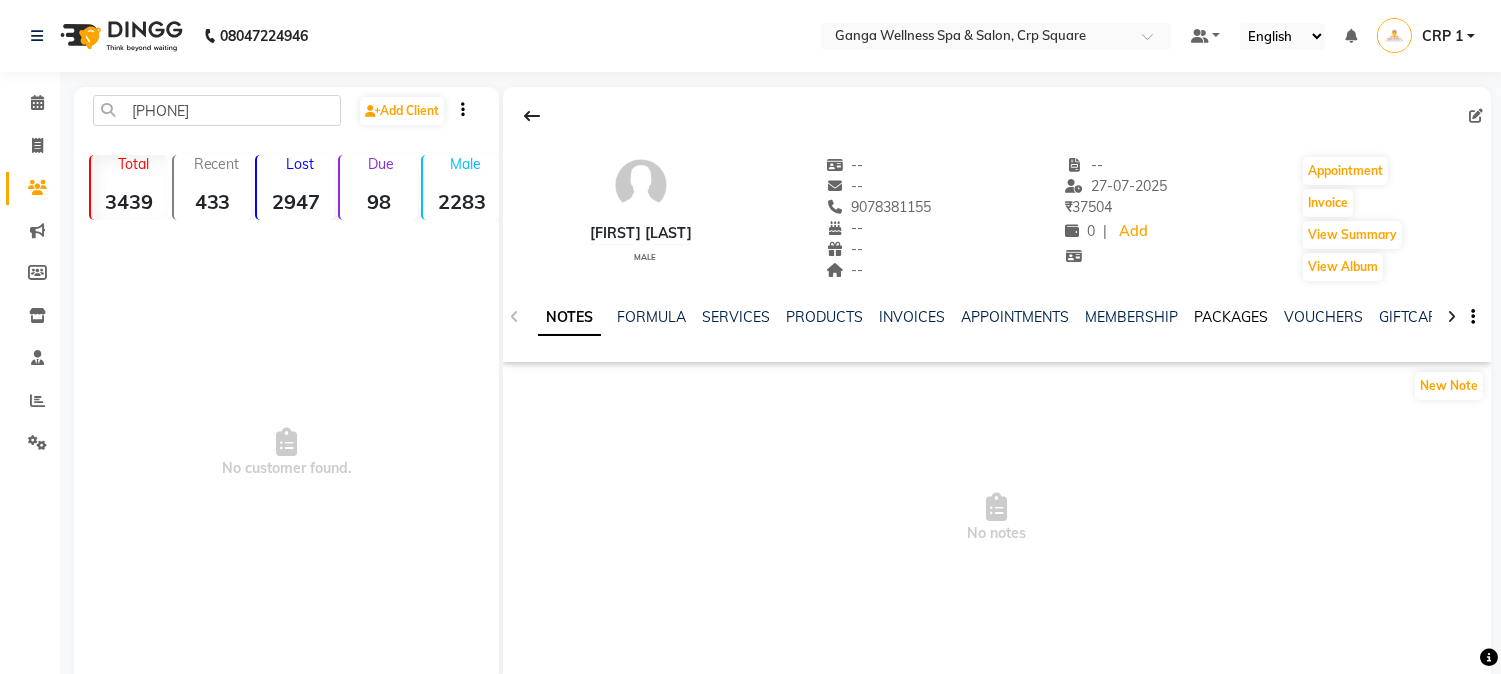 click on "PACKAGES" 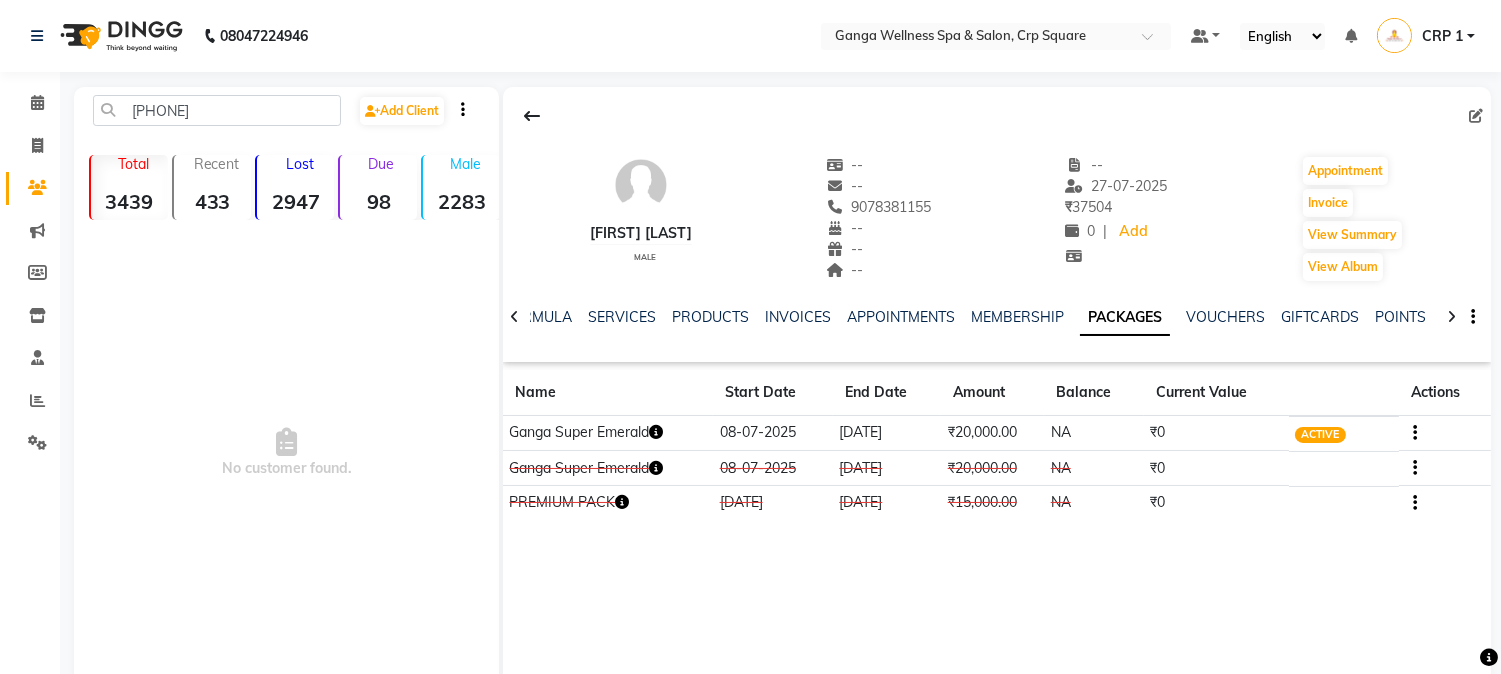 click 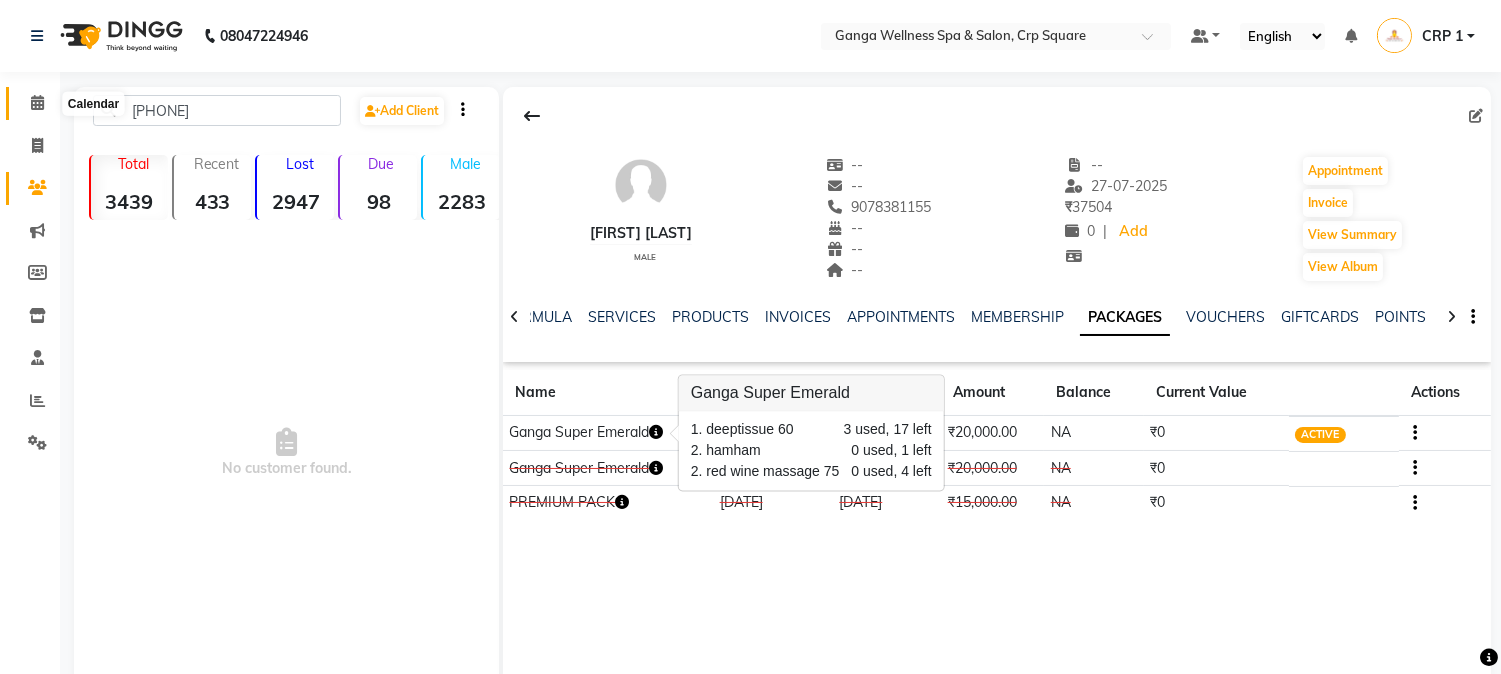 click 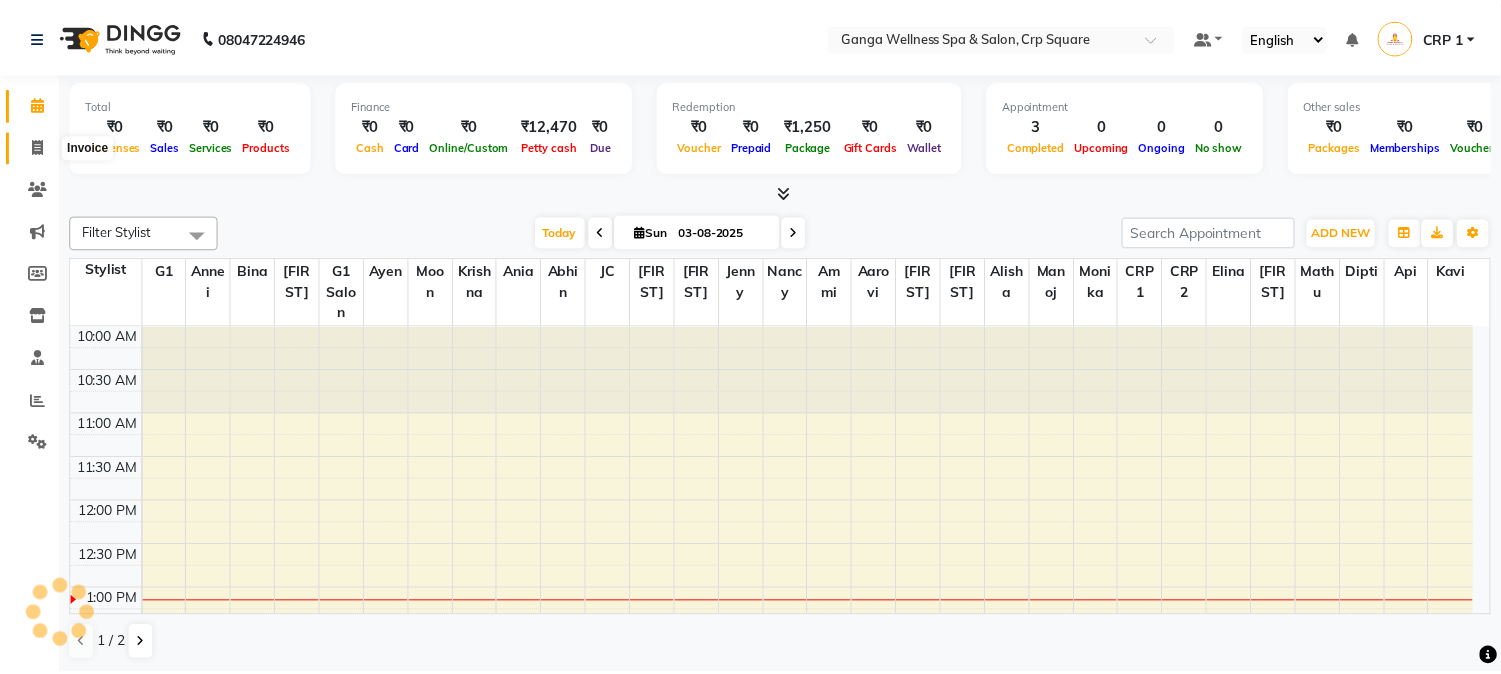 scroll, scrollTop: 0, scrollLeft: 0, axis: both 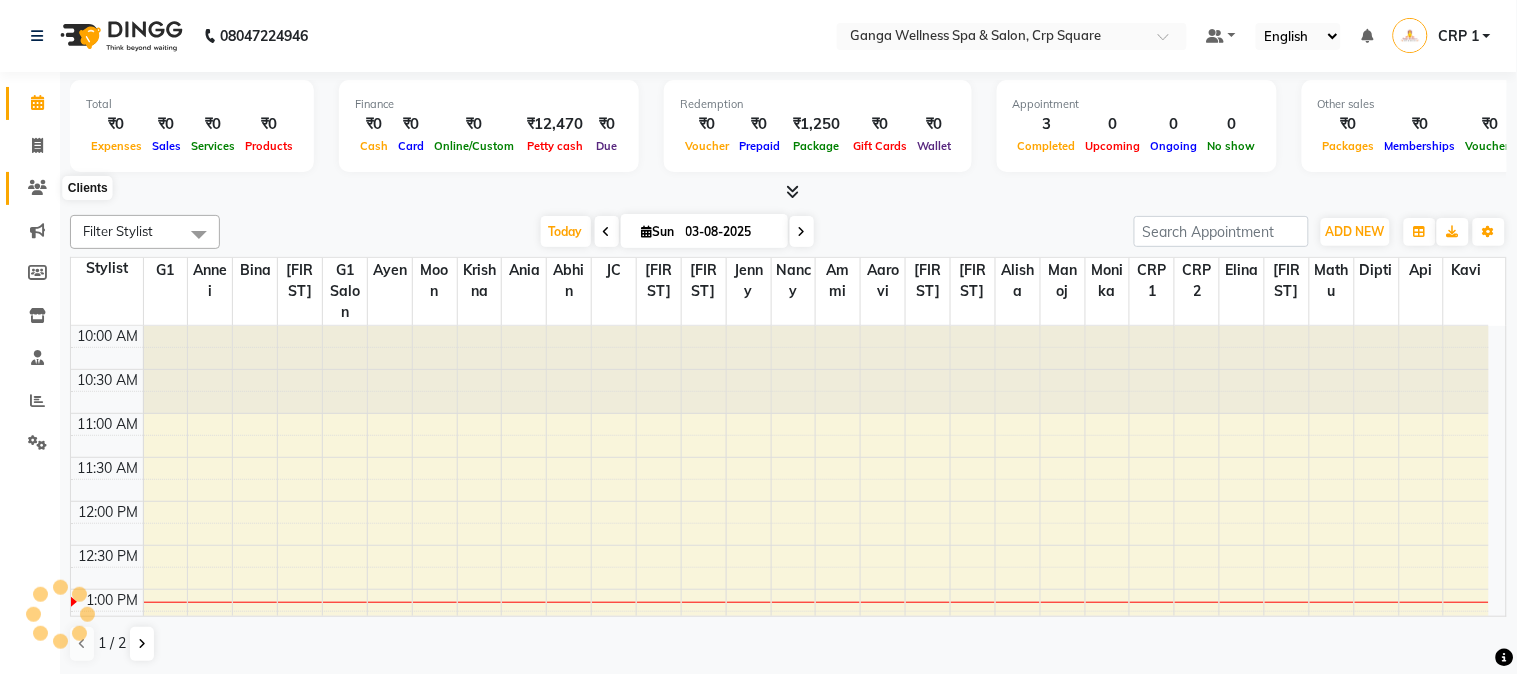 click 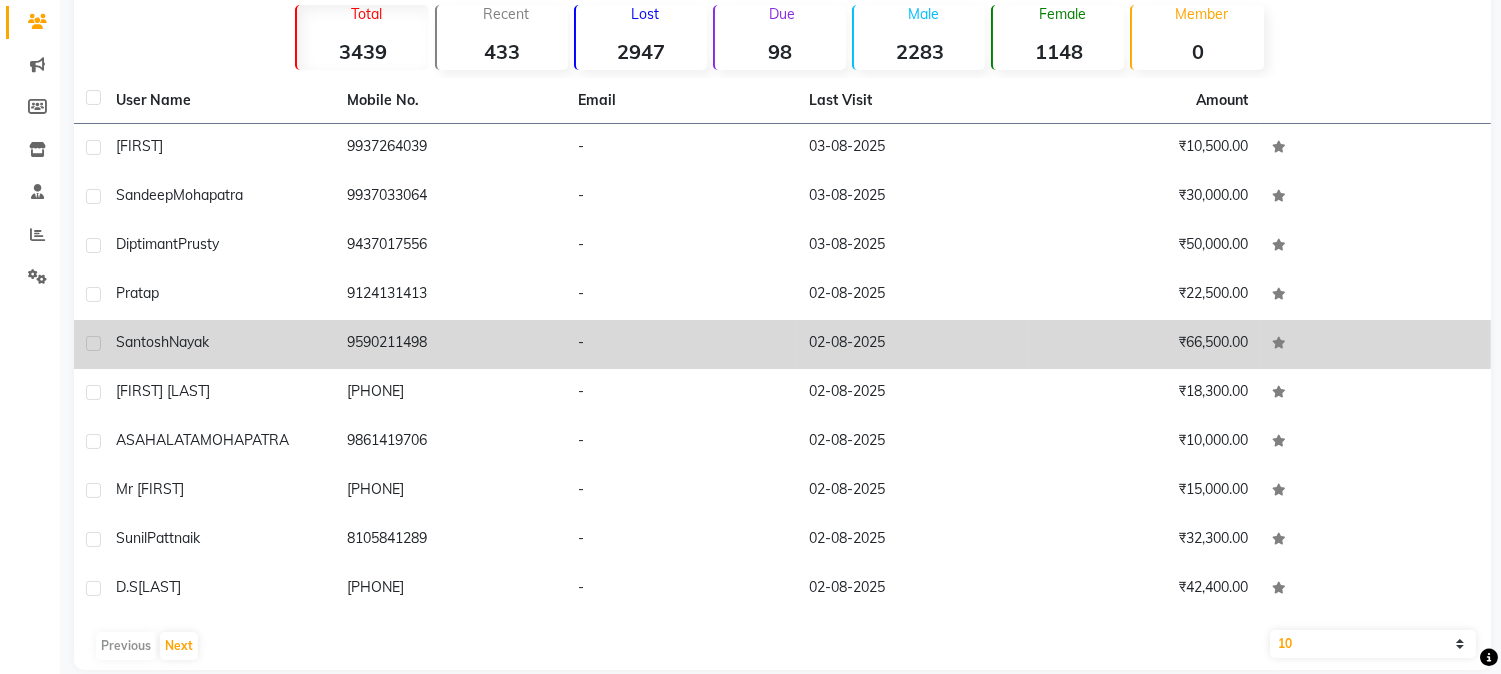 scroll, scrollTop: 191, scrollLeft: 0, axis: vertical 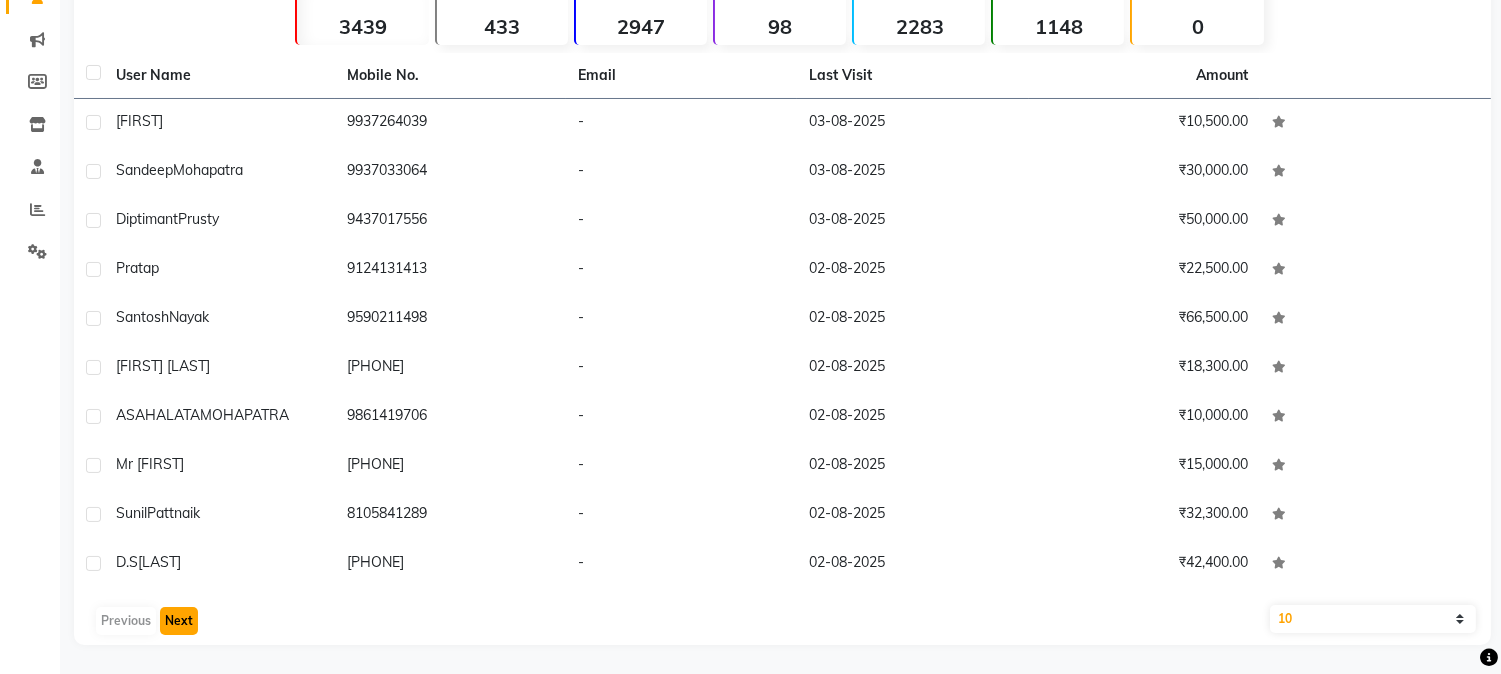 click on "Next" 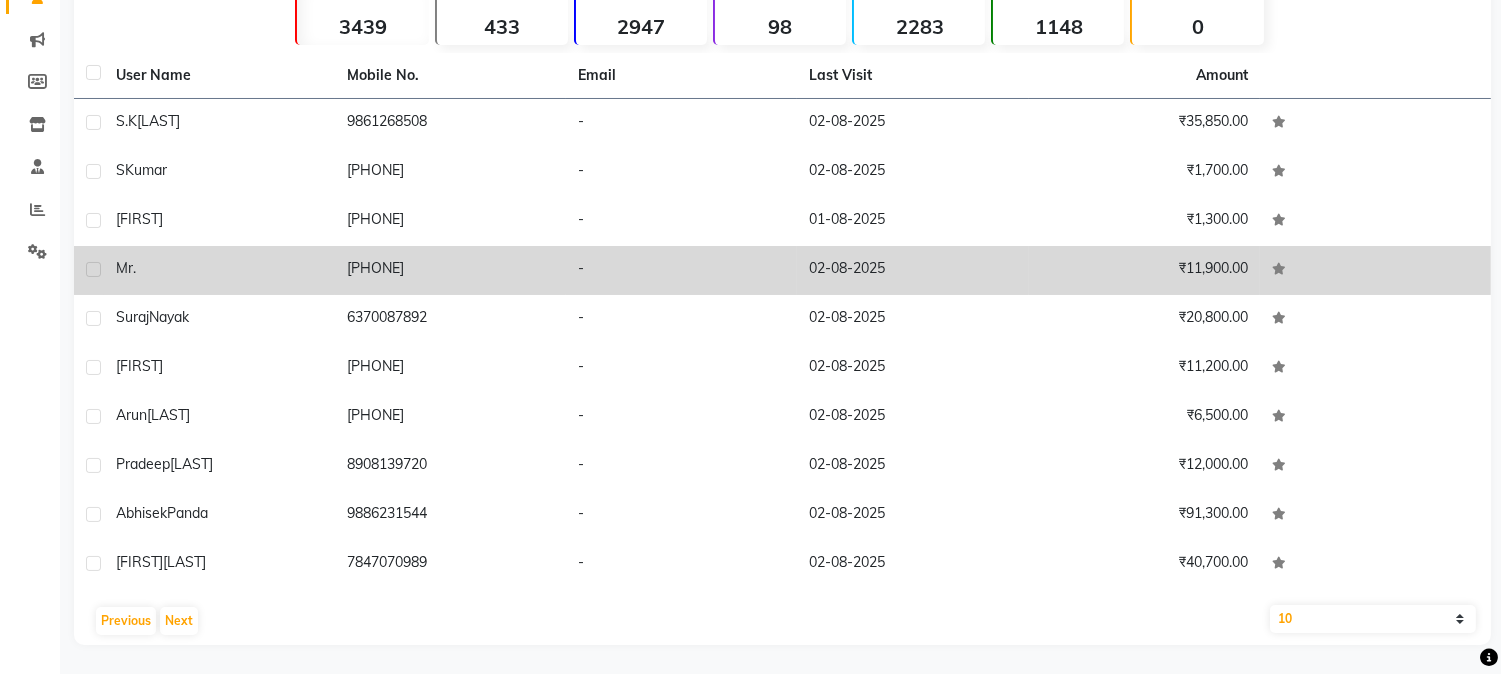 click on "[PHONE]" 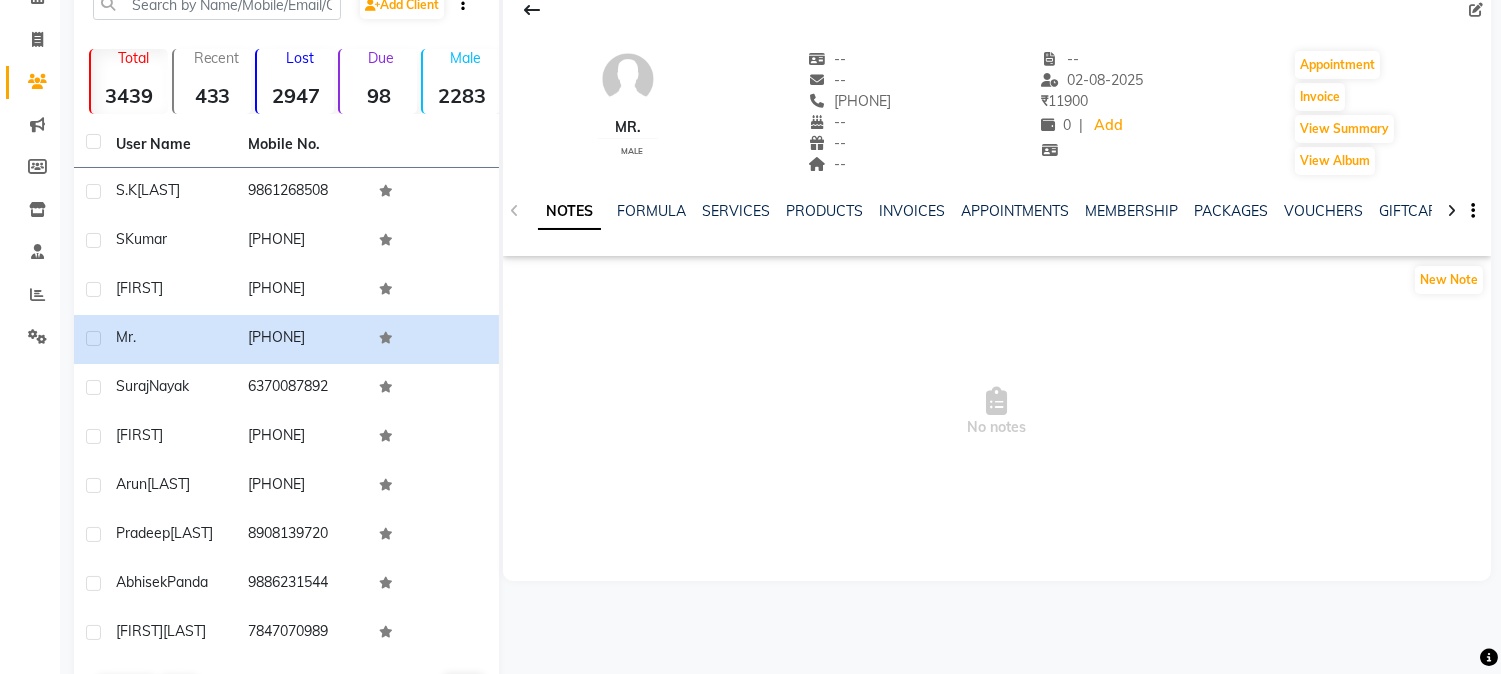 scroll, scrollTop: 0, scrollLeft: 0, axis: both 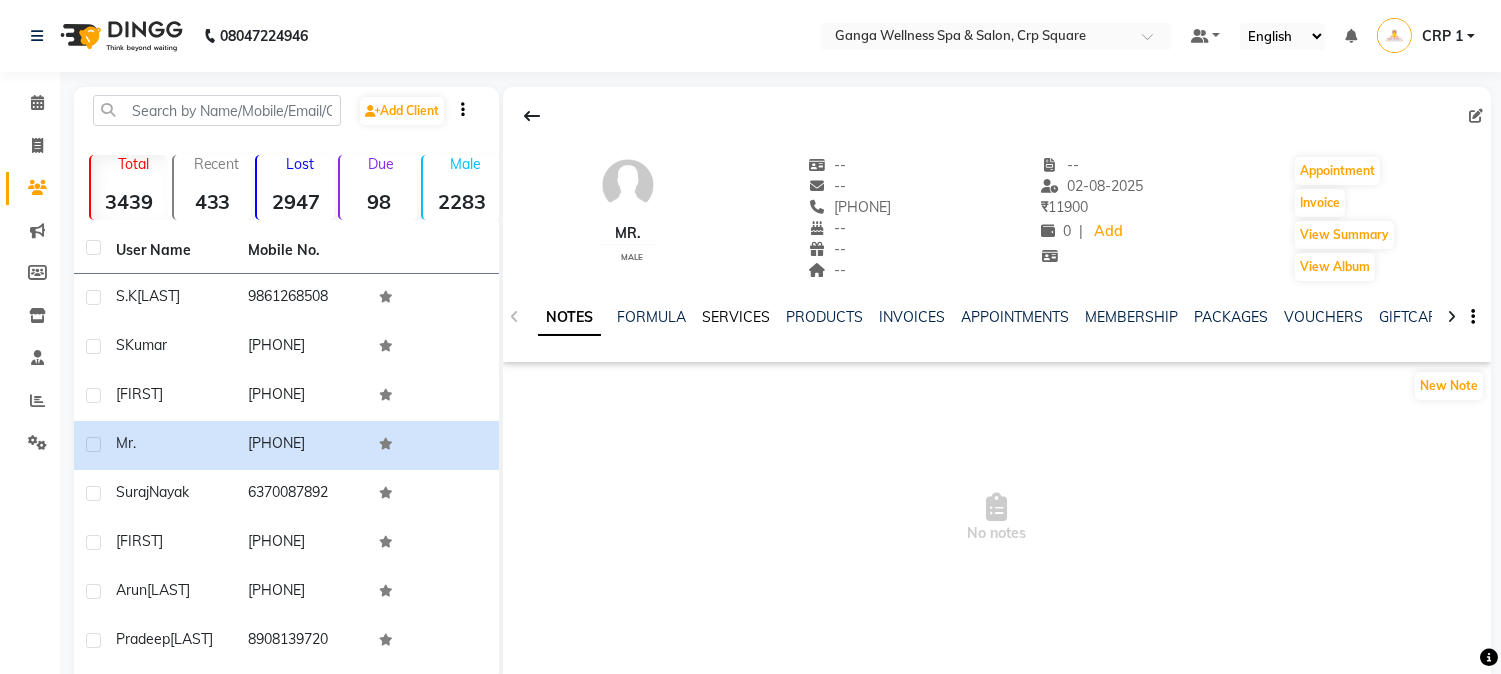 click on "SERVICES" 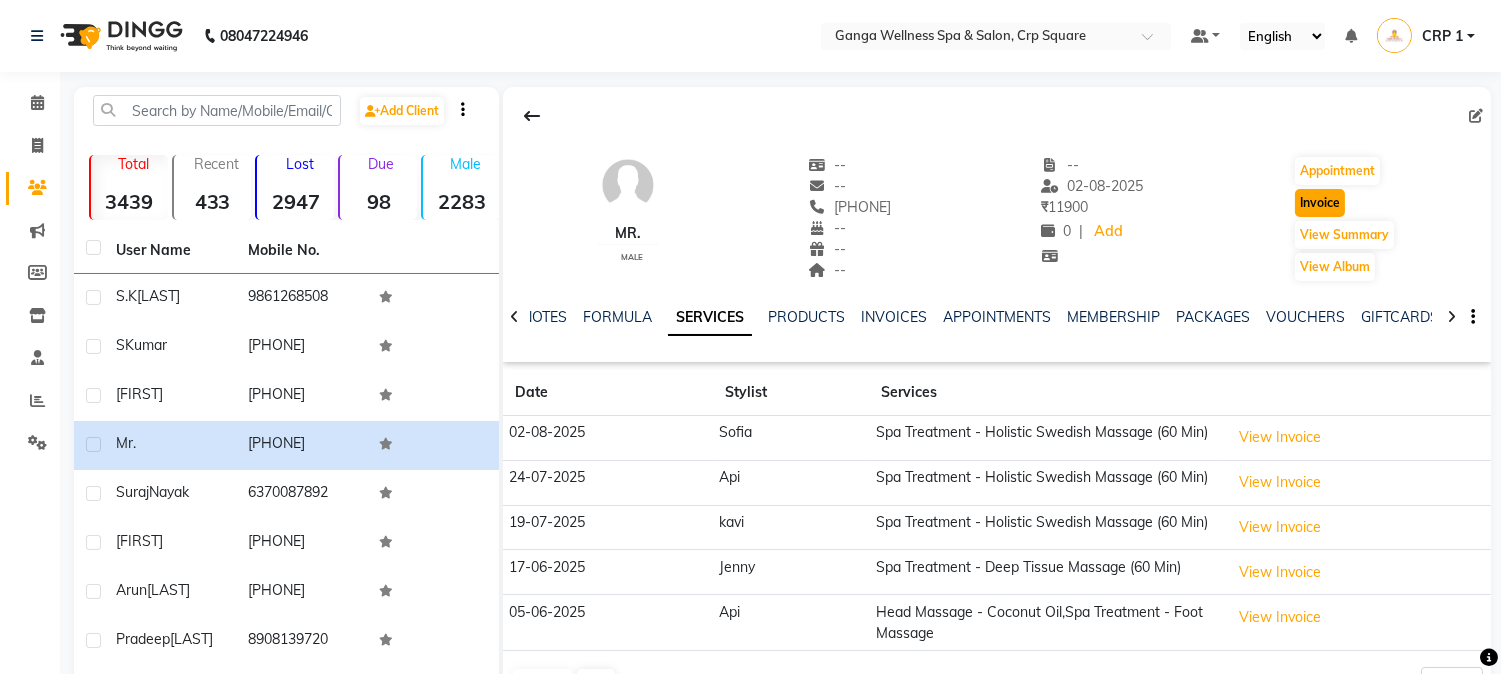 click on "Invoice" 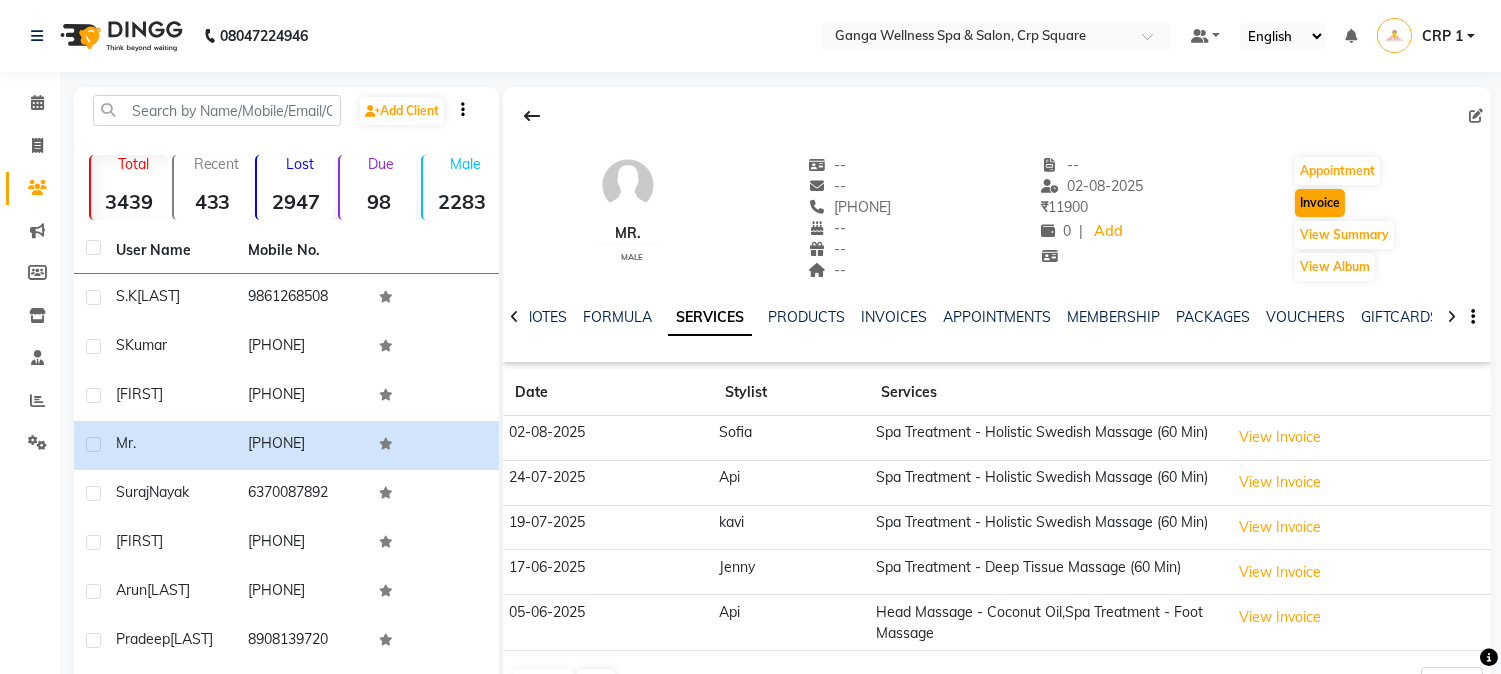 select on "service" 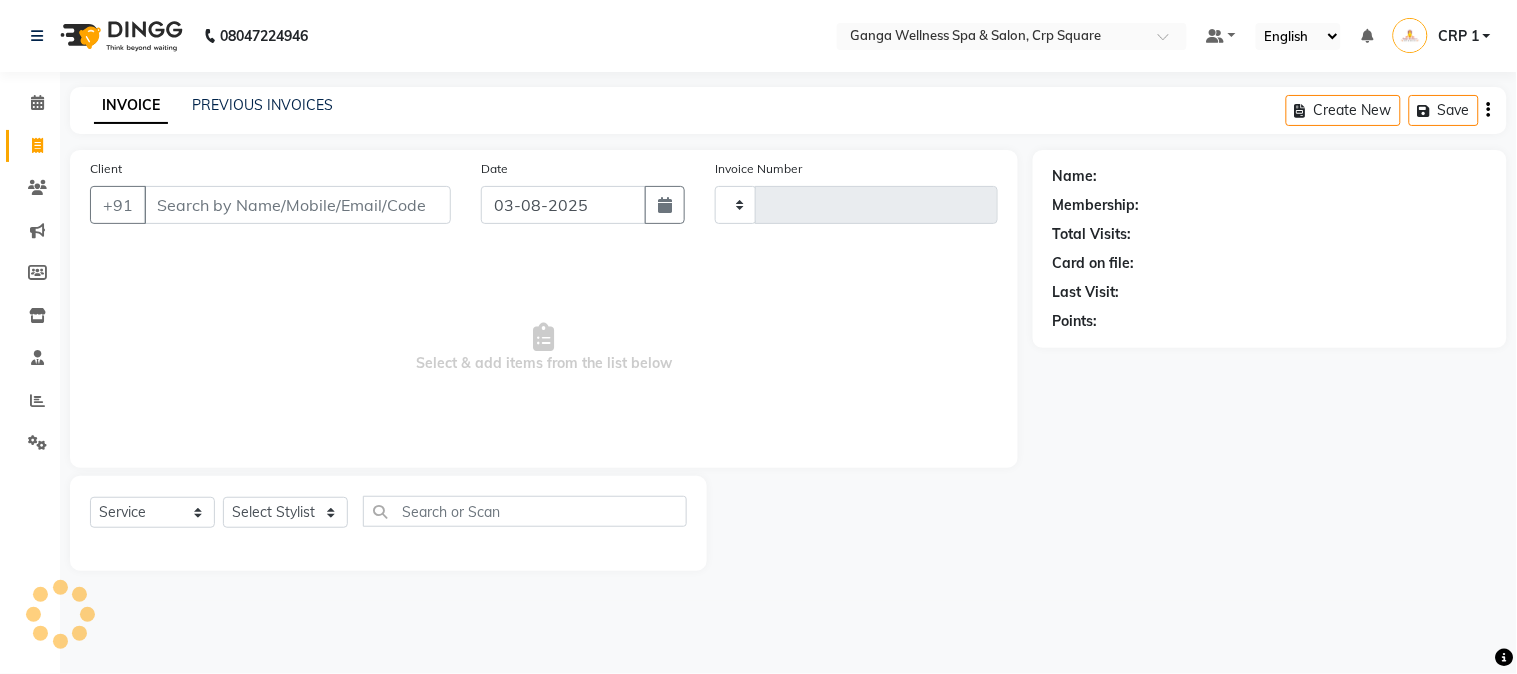 type on "1910" 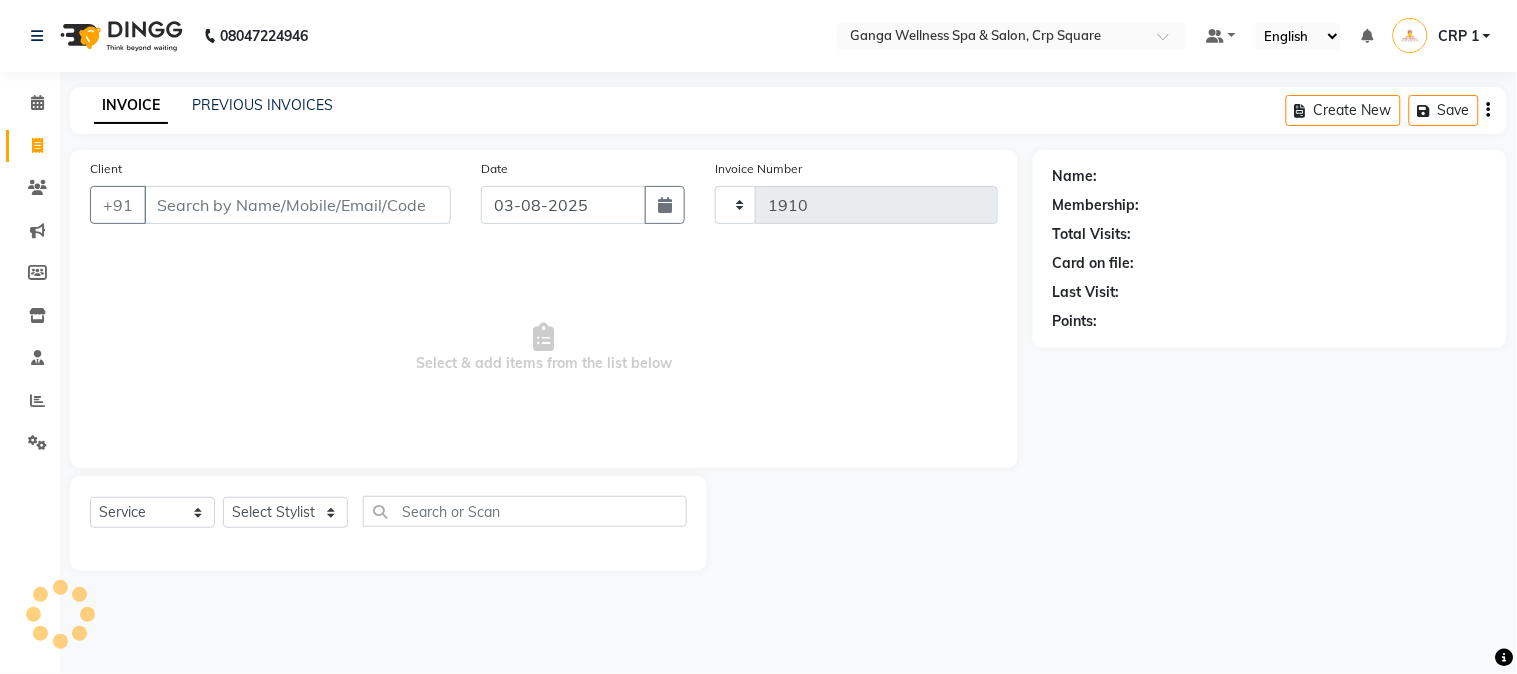 select on "715" 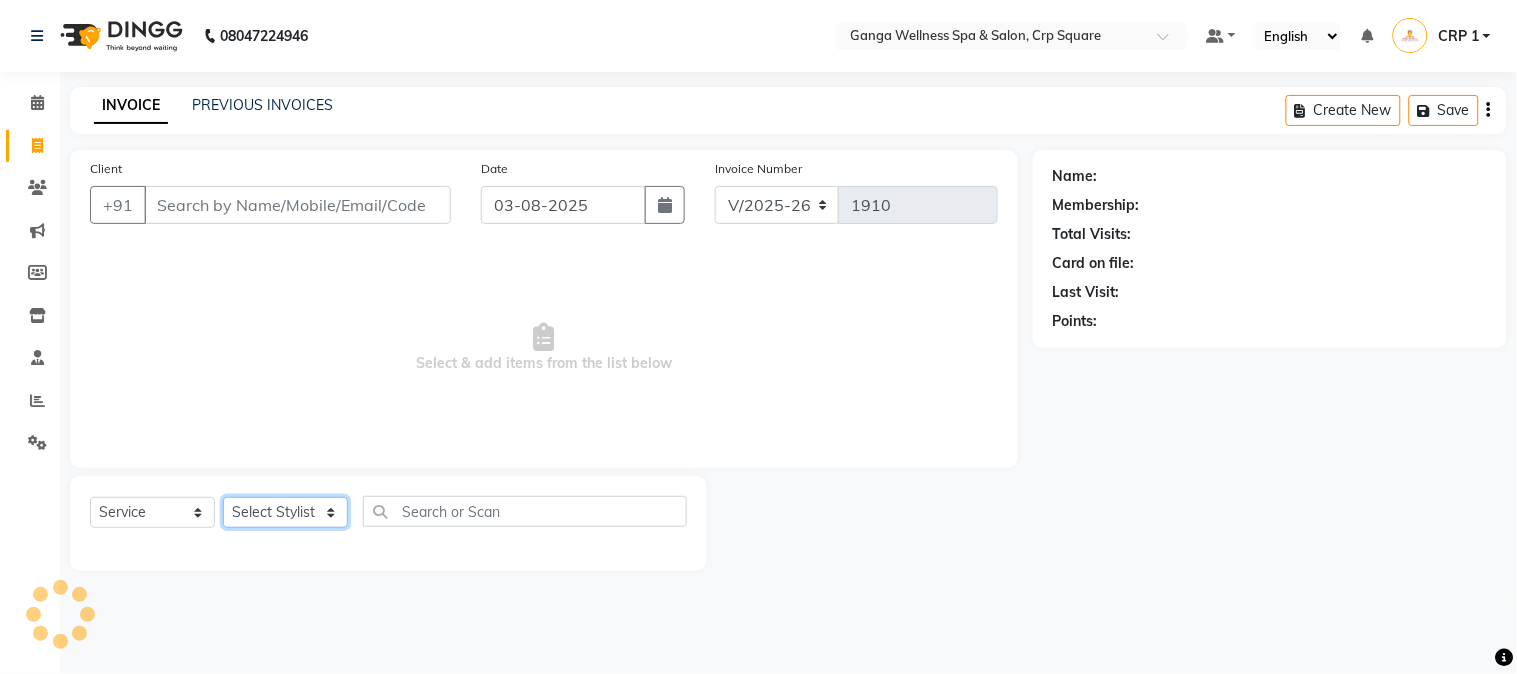 drag, startPoint x: 267, startPoint y: 520, endPoint x: 272, endPoint y: 510, distance: 11.18034 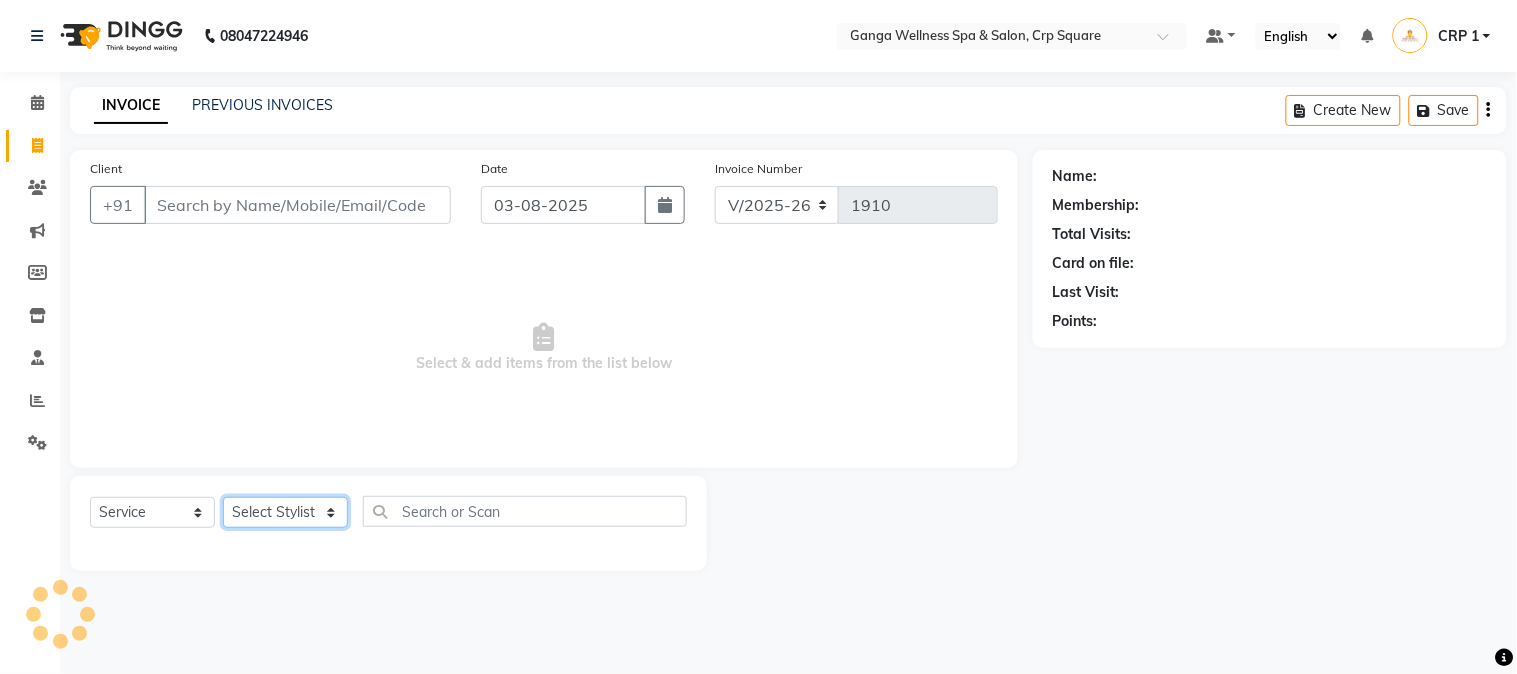 click on "Select Stylist" 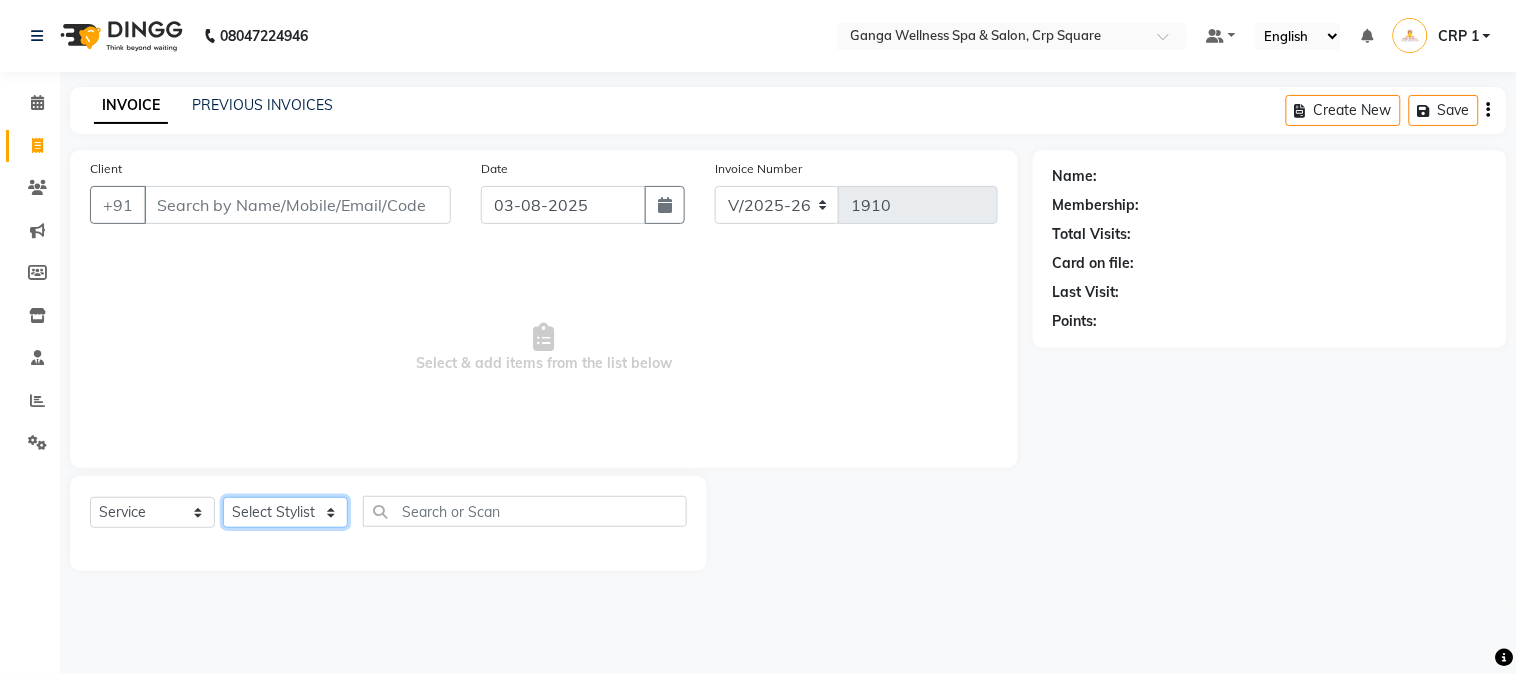 type on "[PHONE]" 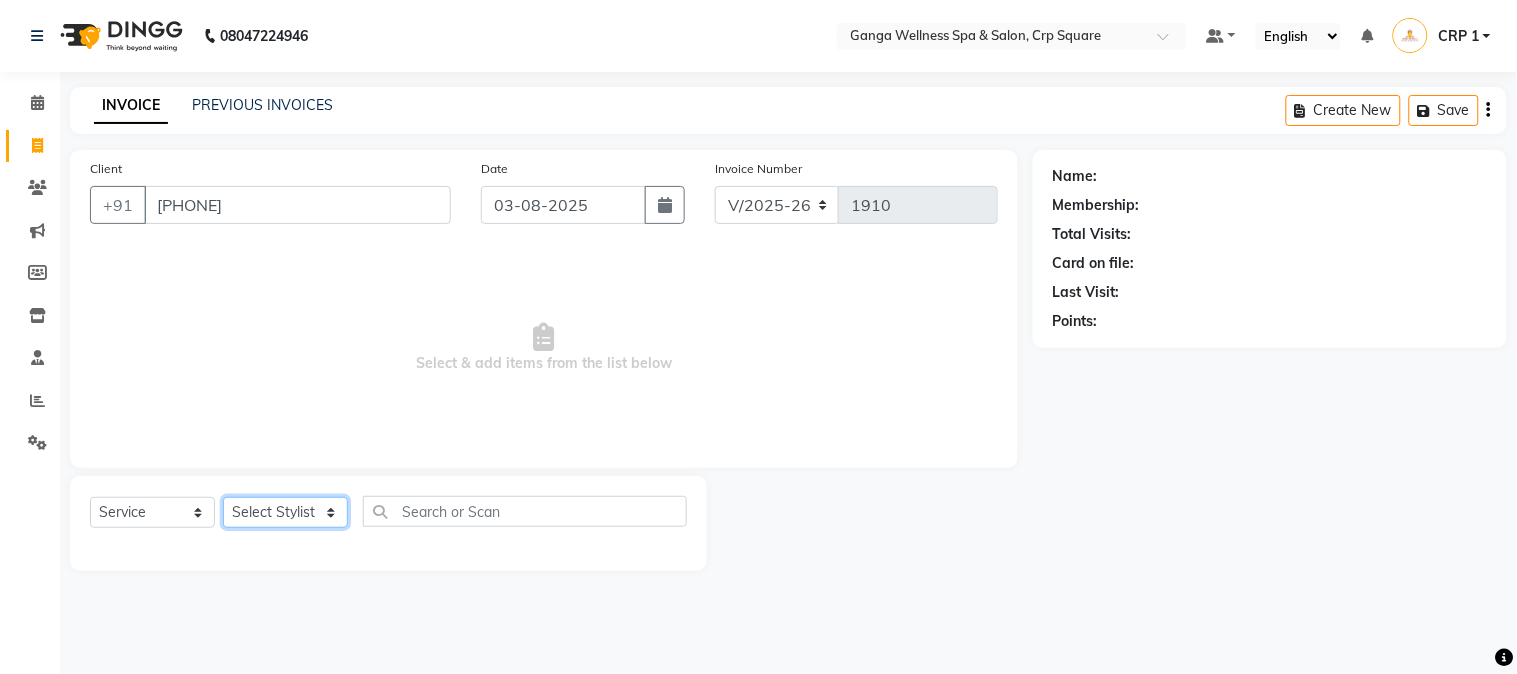 click on "Select Stylist" 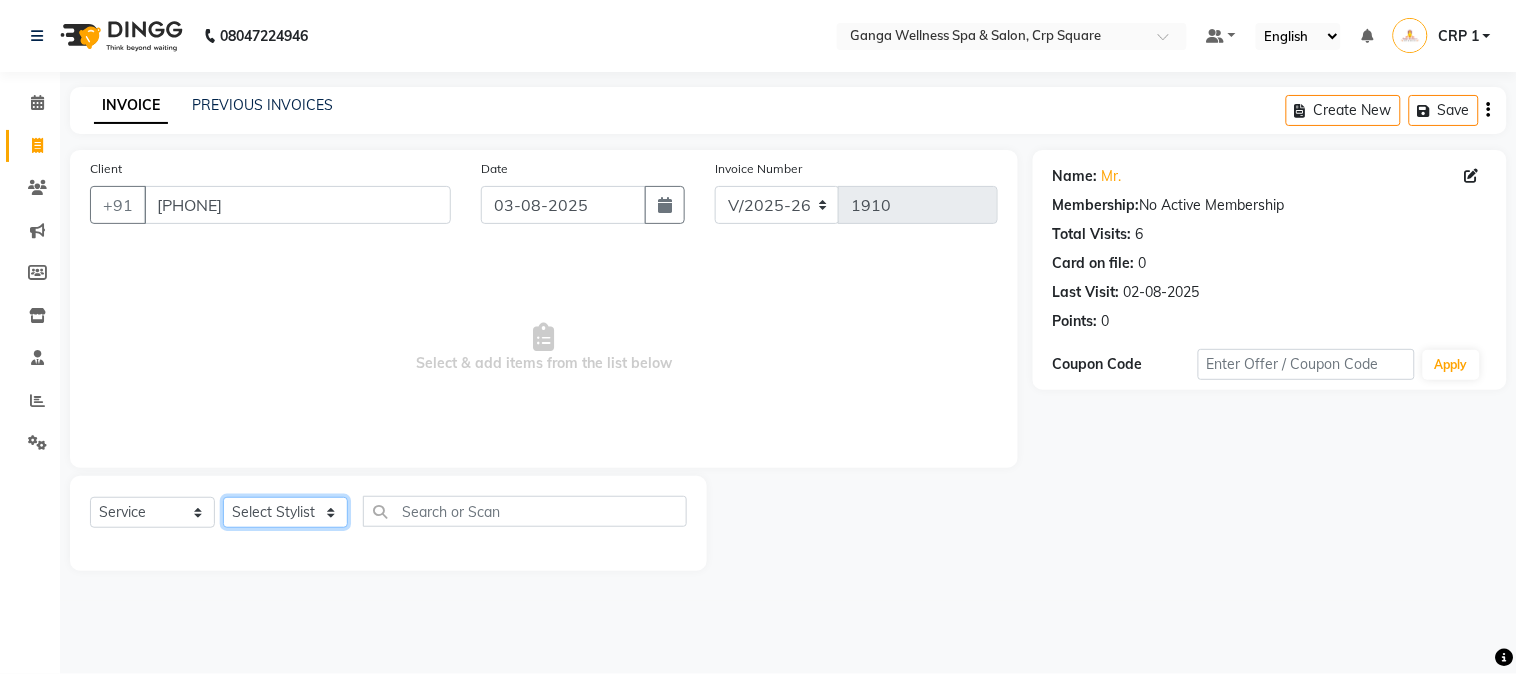 select on "79434" 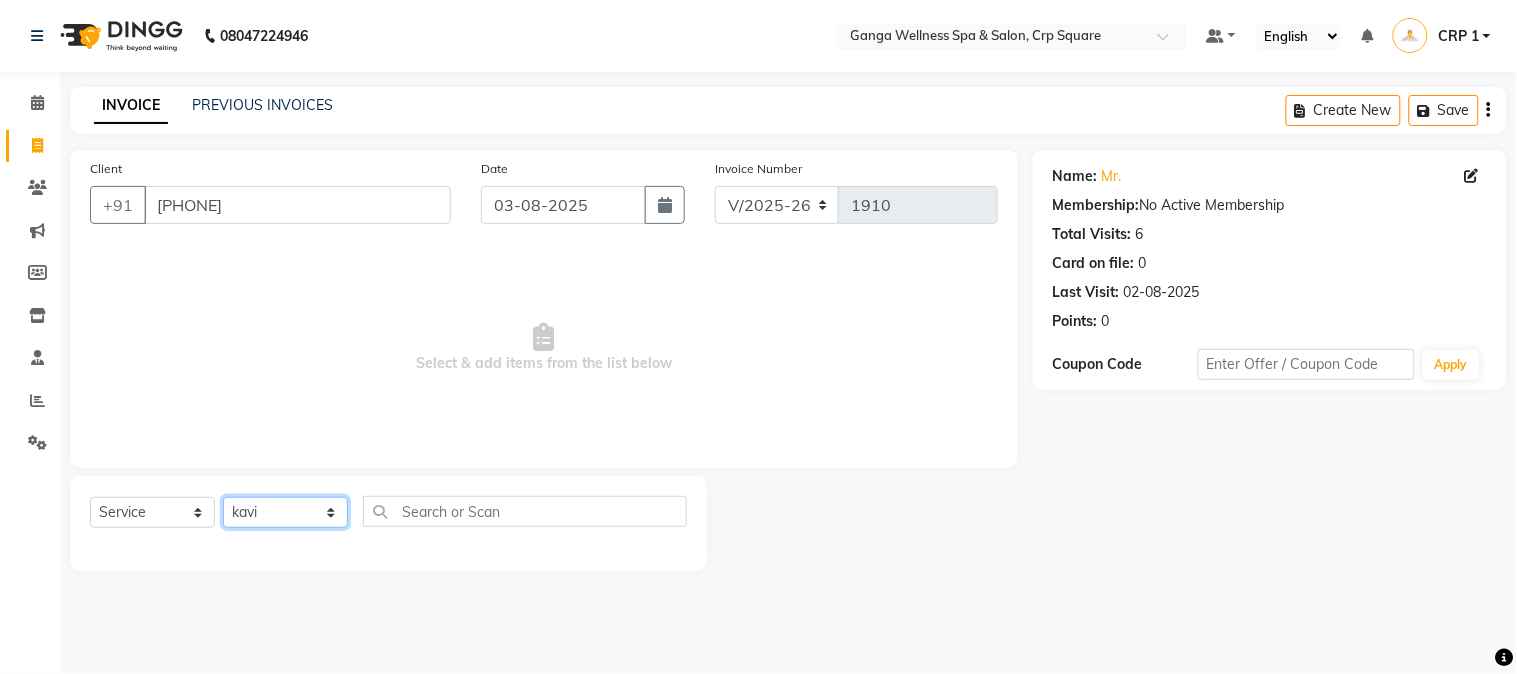 click on "Select Stylist Aarovi Abhin Alisha Ammi Ania Annei Api Ayen Bikash Bina CRP 1 CRP 2 Dipti Elina G1 G1 Salon General Manager  Helen Jasmine Jayashree JC Jenny kavi Krishna Manoj Mathu  Monika Moon Nancy Nirupama Pabitra Papu Puja Purnima Rajashree Raju Rashmi Rasmi  Remi Rinky Riya Rose Sanjiv Saraswati Saroj Sir  Shrabani Sofia Steffy Sukanya Surren Mahapatra Sushree Swopna Umpi Zuali" 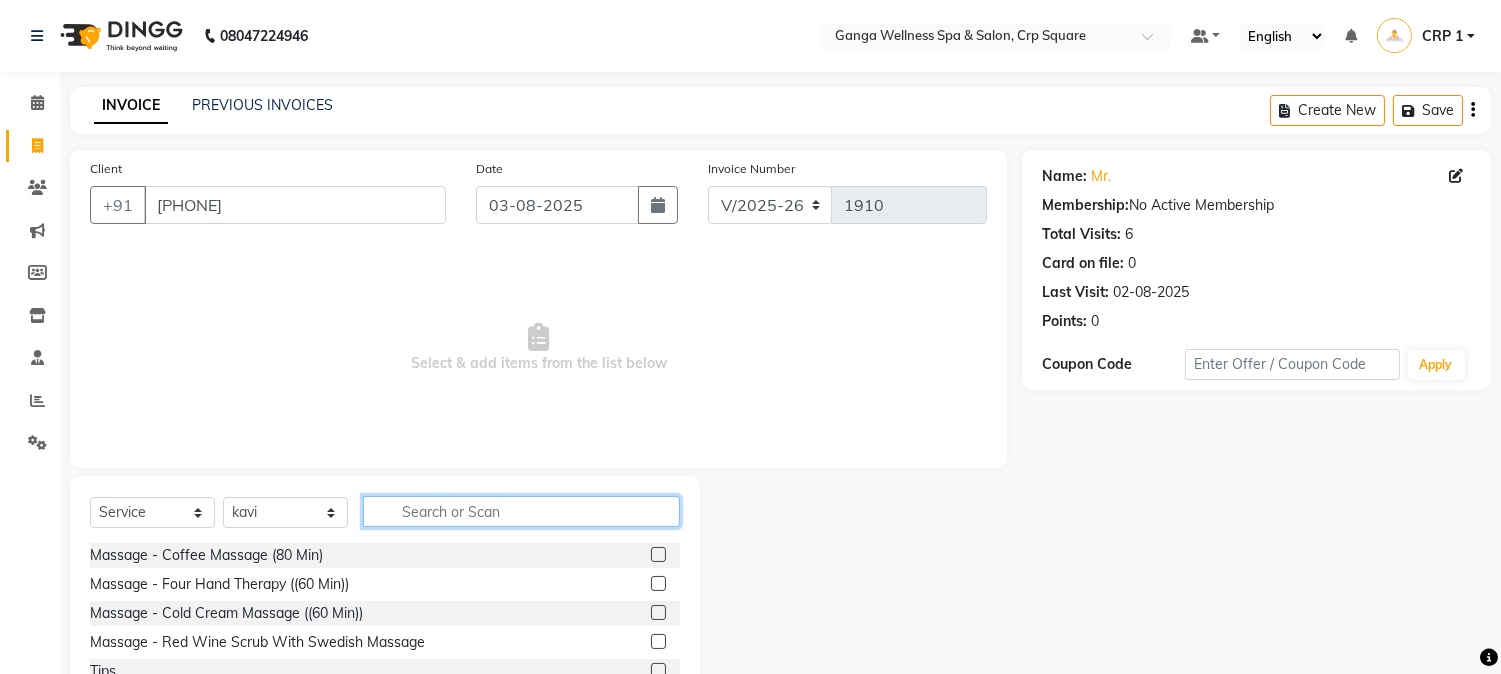 click 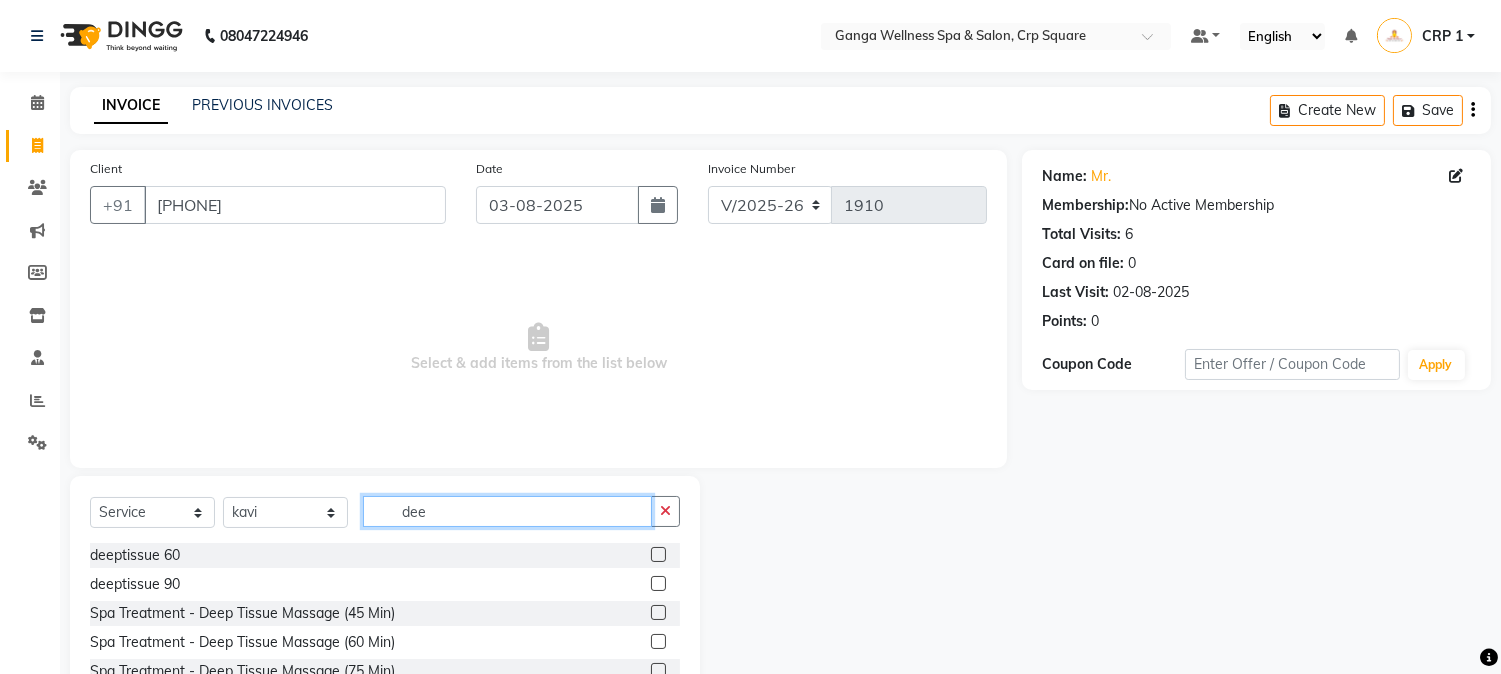 scroll, scrollTop: 126, scrollLeft: 0, axis: vertical 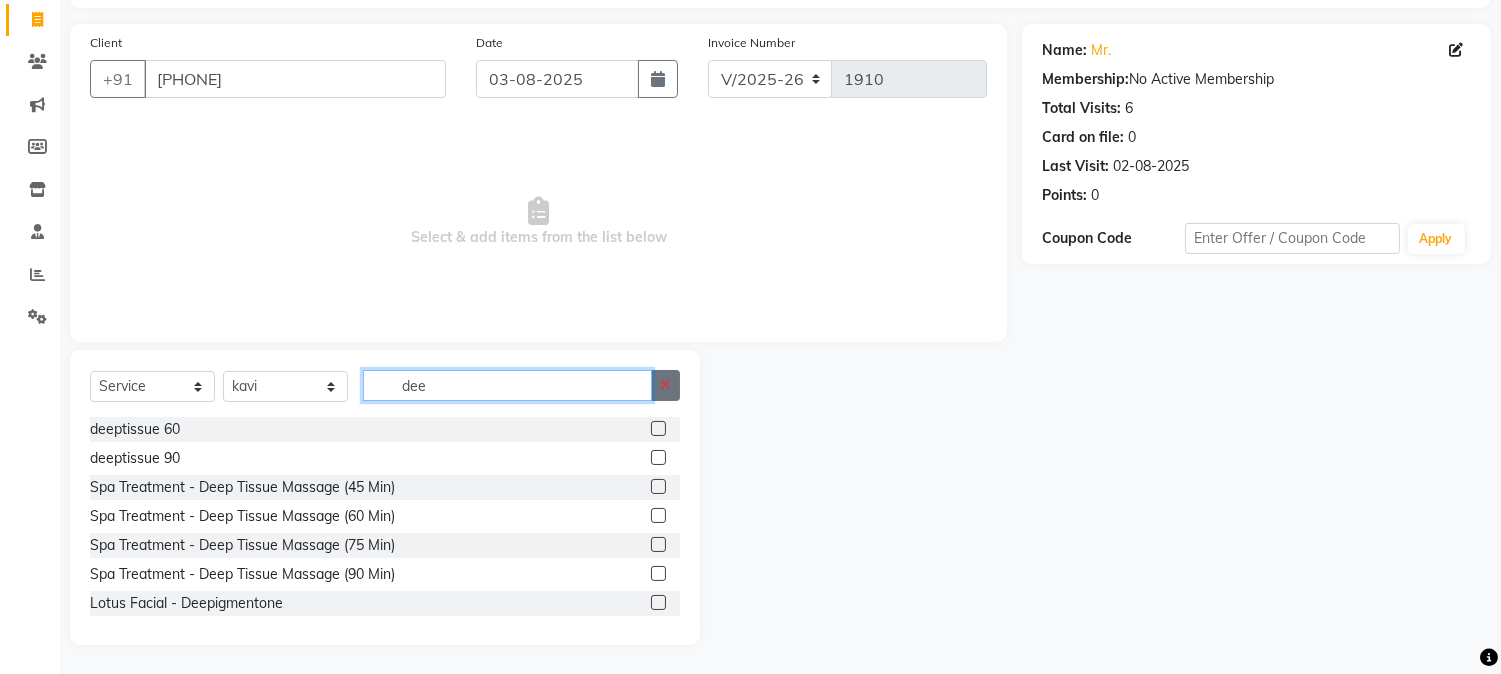 type on "dee" 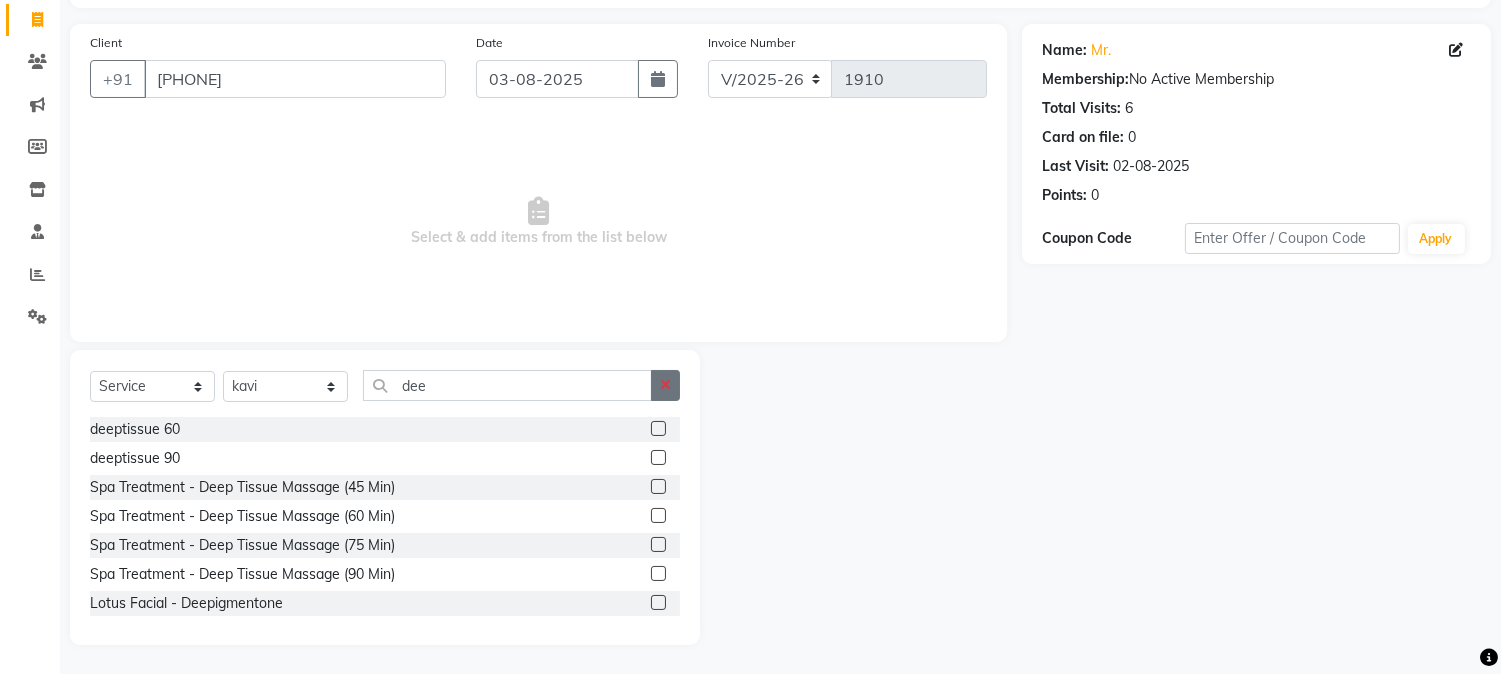 click 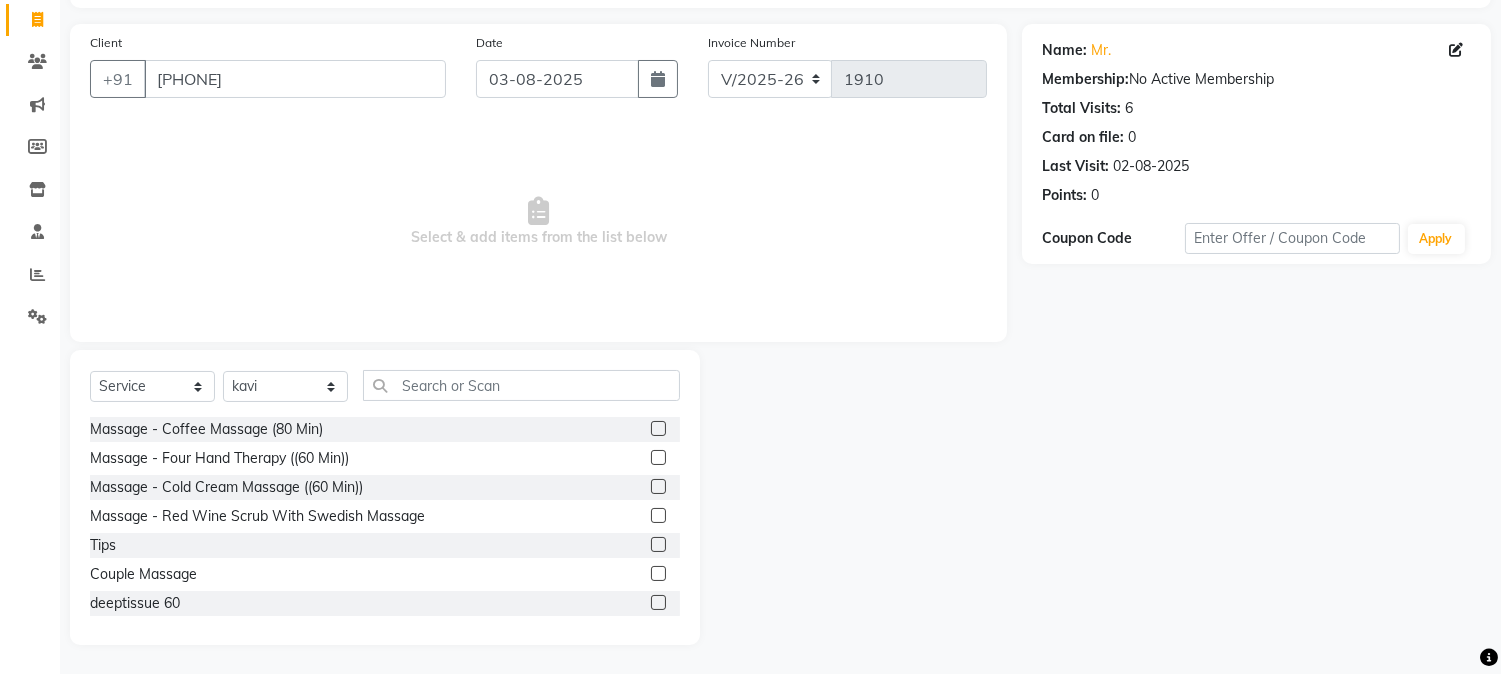 click on "Select  Service  Product  Membership  Package Voucher Prepaid Gift Card  Select Stylist Aarovi Abhin Alisha Ammi Ania Annei Api Ayen Bikash Bina CRP 1 CRP 2 Dipti Elina G1 G1 Salon General Manager  Helen Jasmine Jayashree JC Jenny kavi Krishna Manoj Mathu  Monika Moon Nancy Nirupama Pabitra Papu Puja Purnima Rajashree Raju Rashmi Rasmi  Remi Rinky Riya Rose Sanjiv Saraswati Saroj Sir  Shrabani Sofia Steffy Sukanya Surren Mahapatra Sushree Swopna Umpi Zuali" 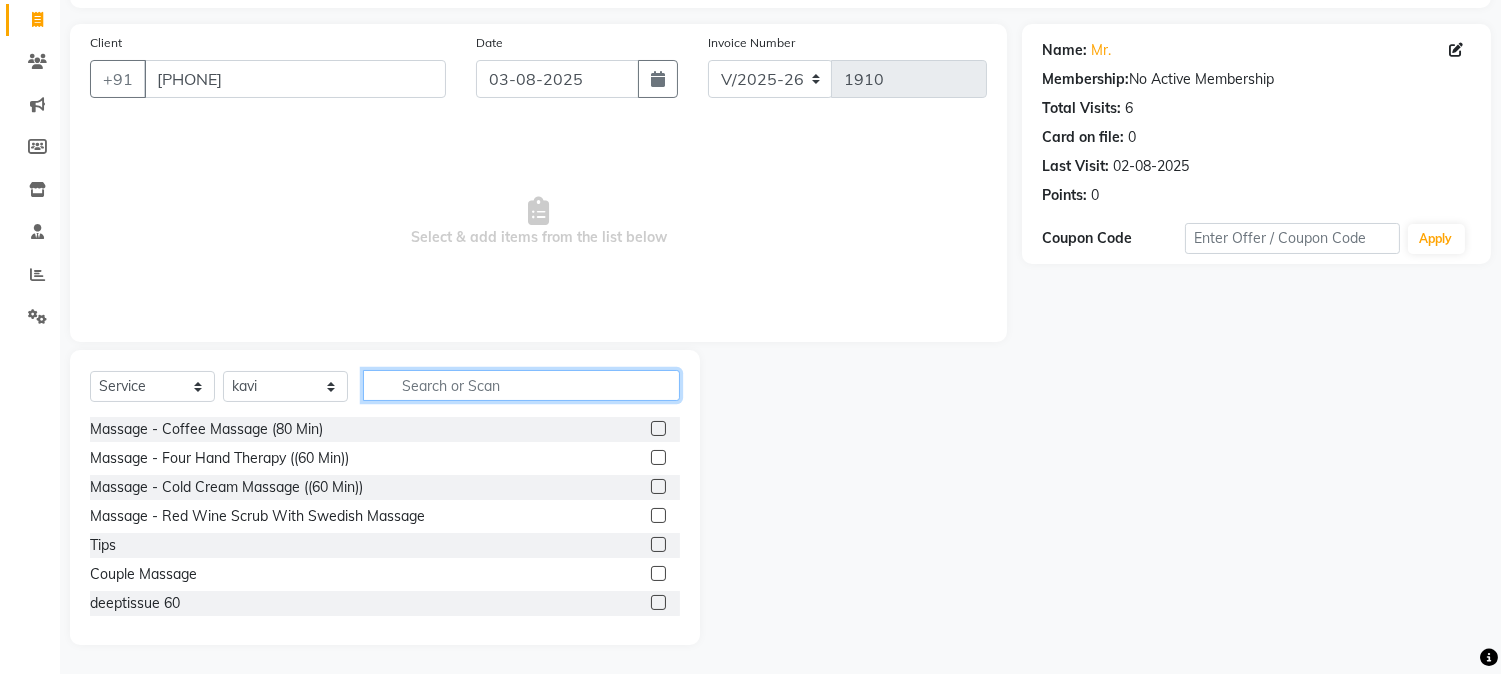 click 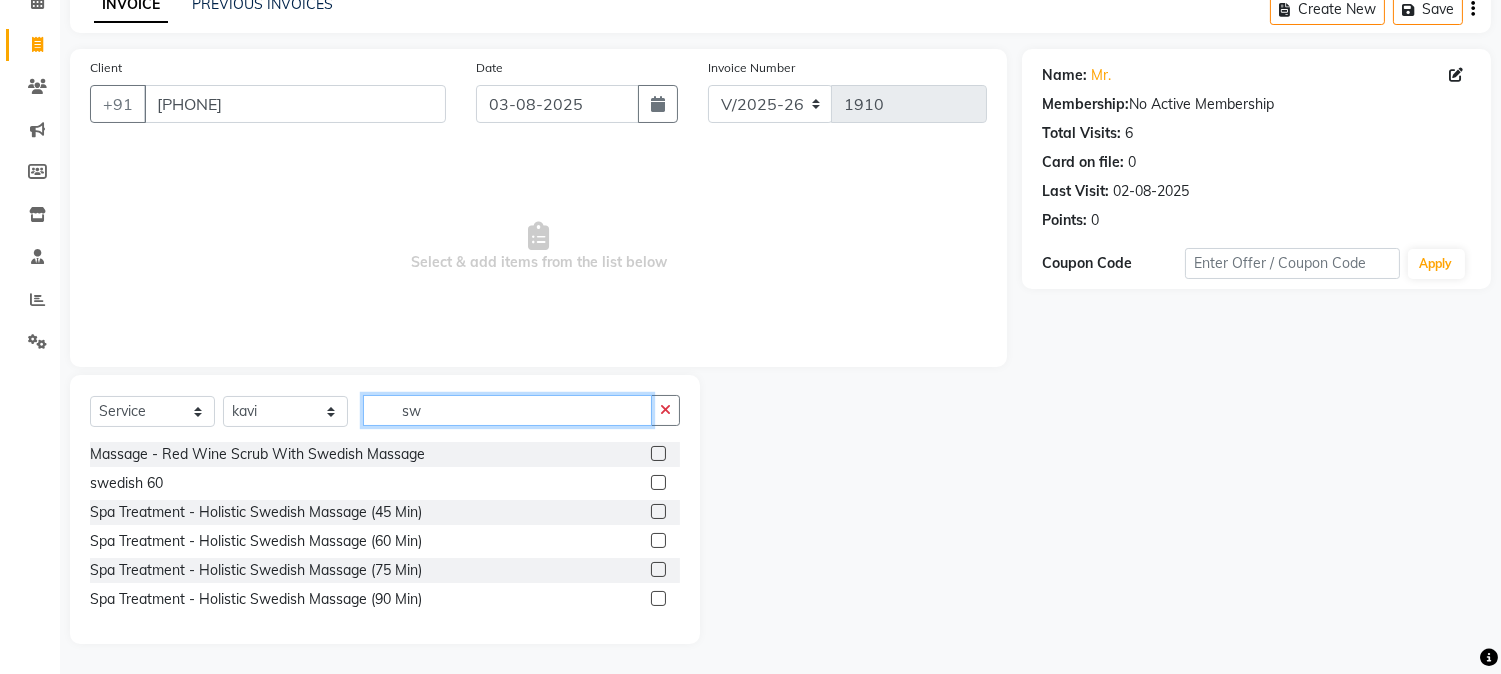 scroll, scrollTop: 101, scrollLeft: 0, axis: vertical 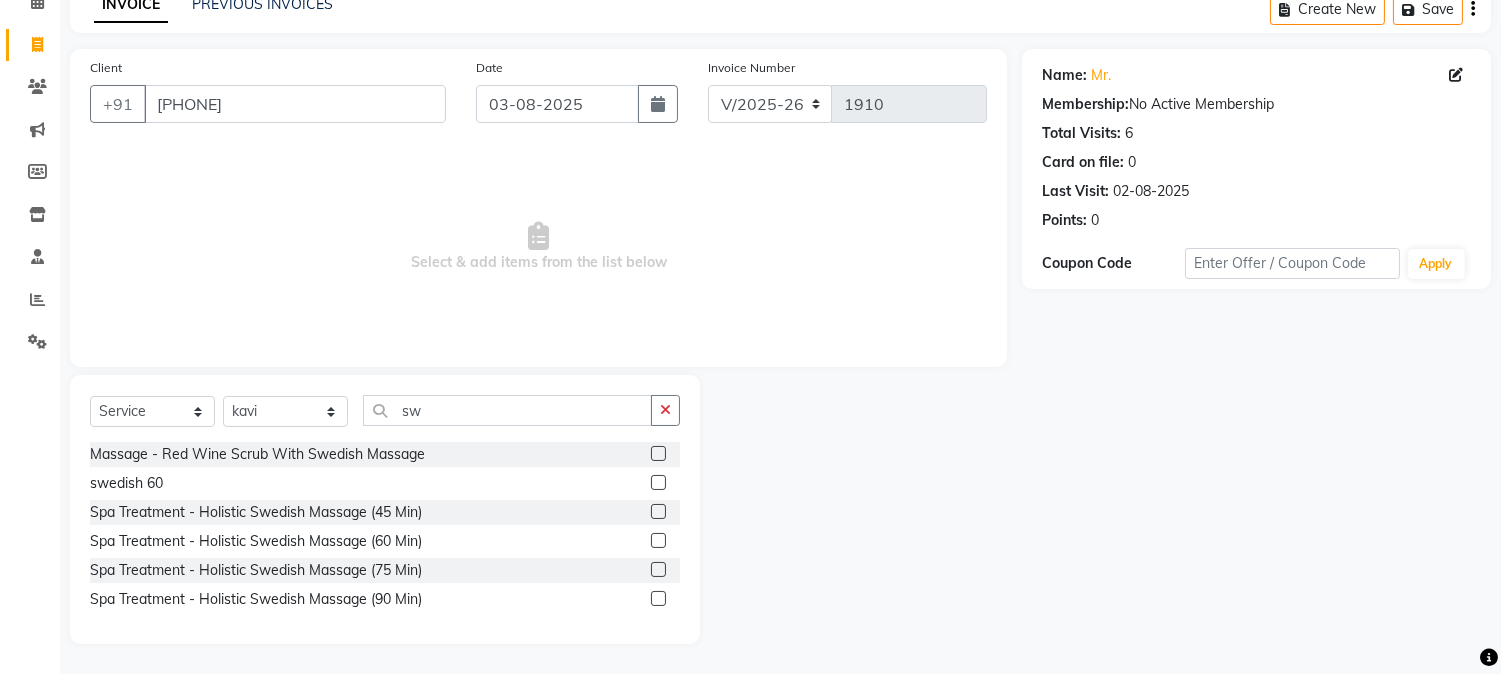 click 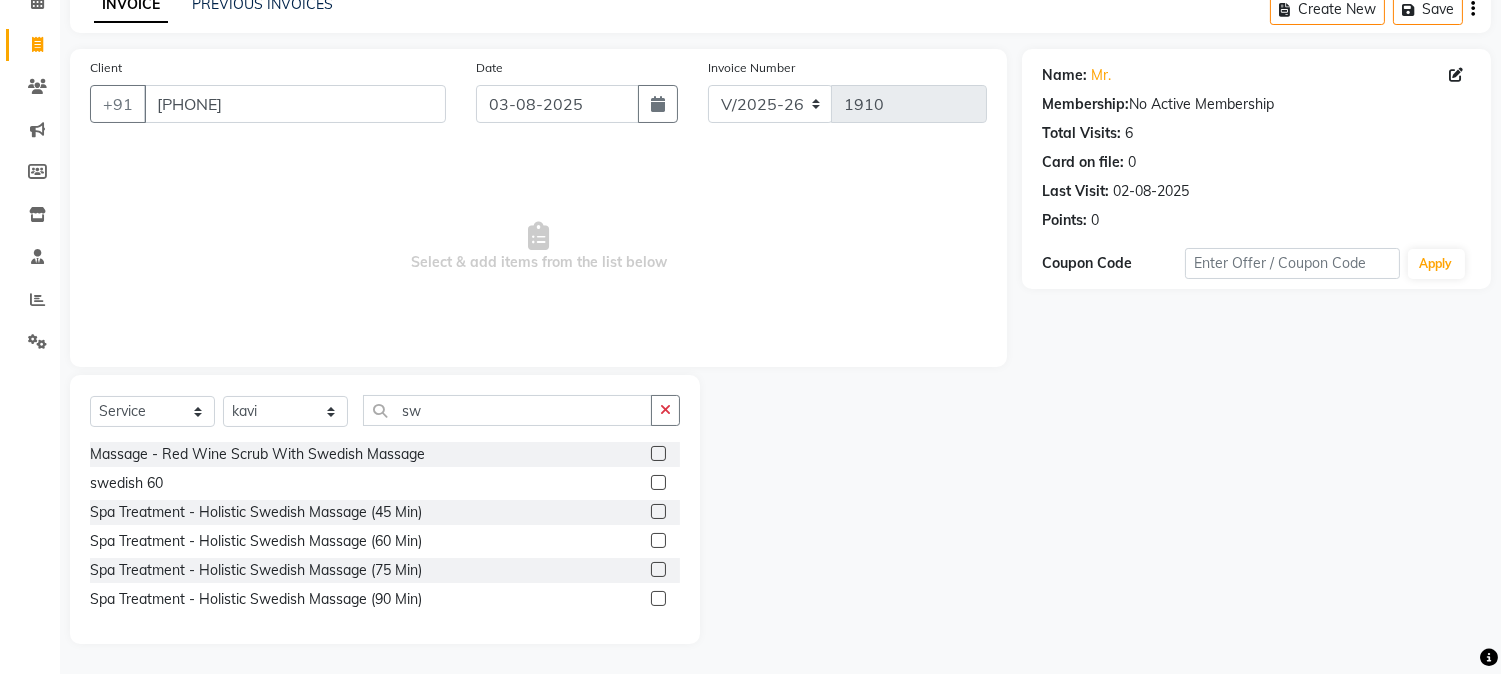 click at bounding box center (657, 541) 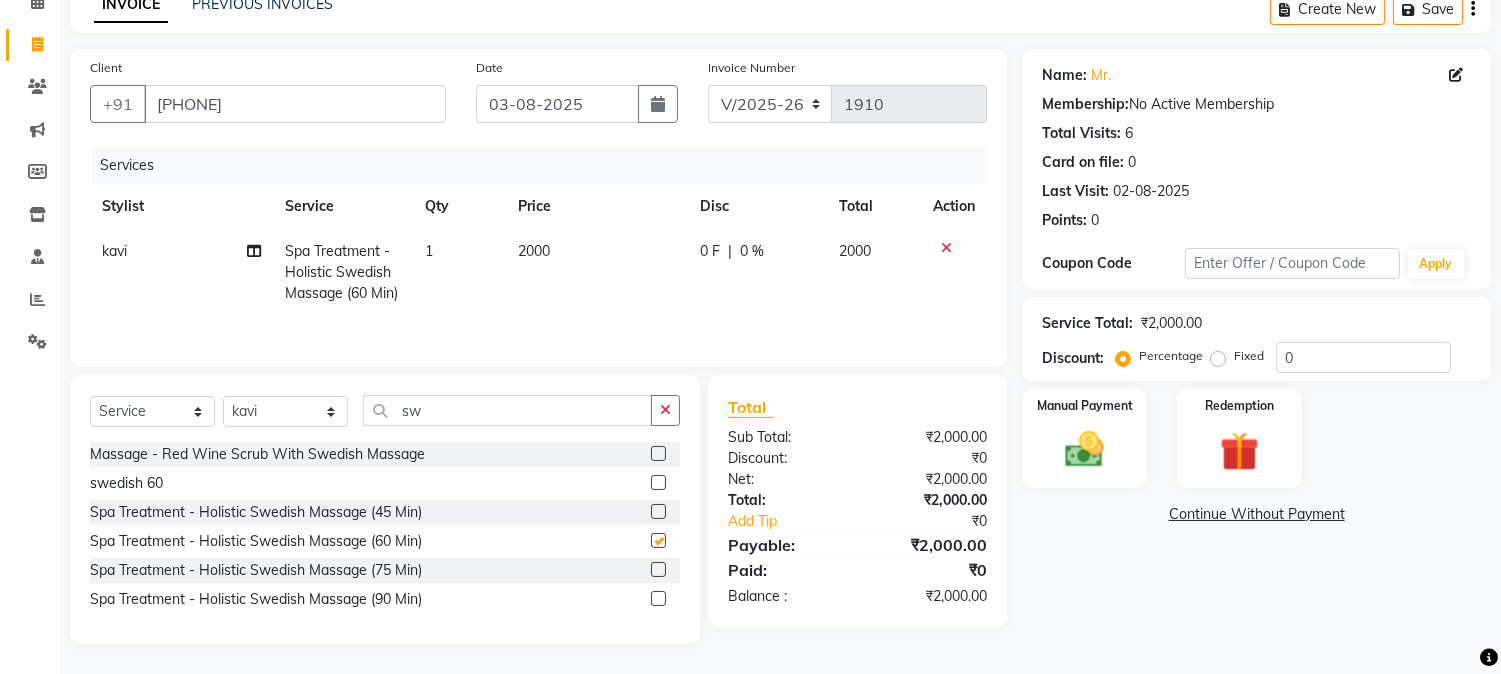 checkbox on "false" 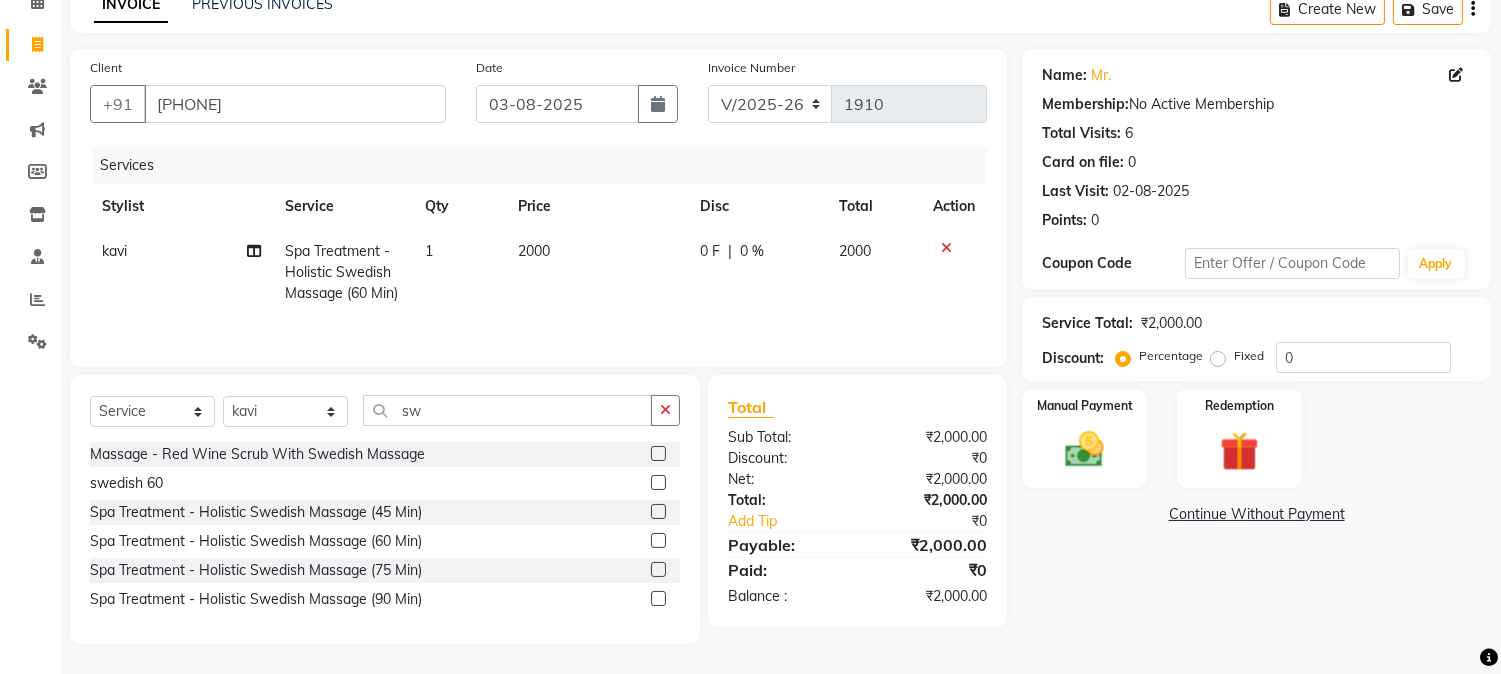 click on "2000" 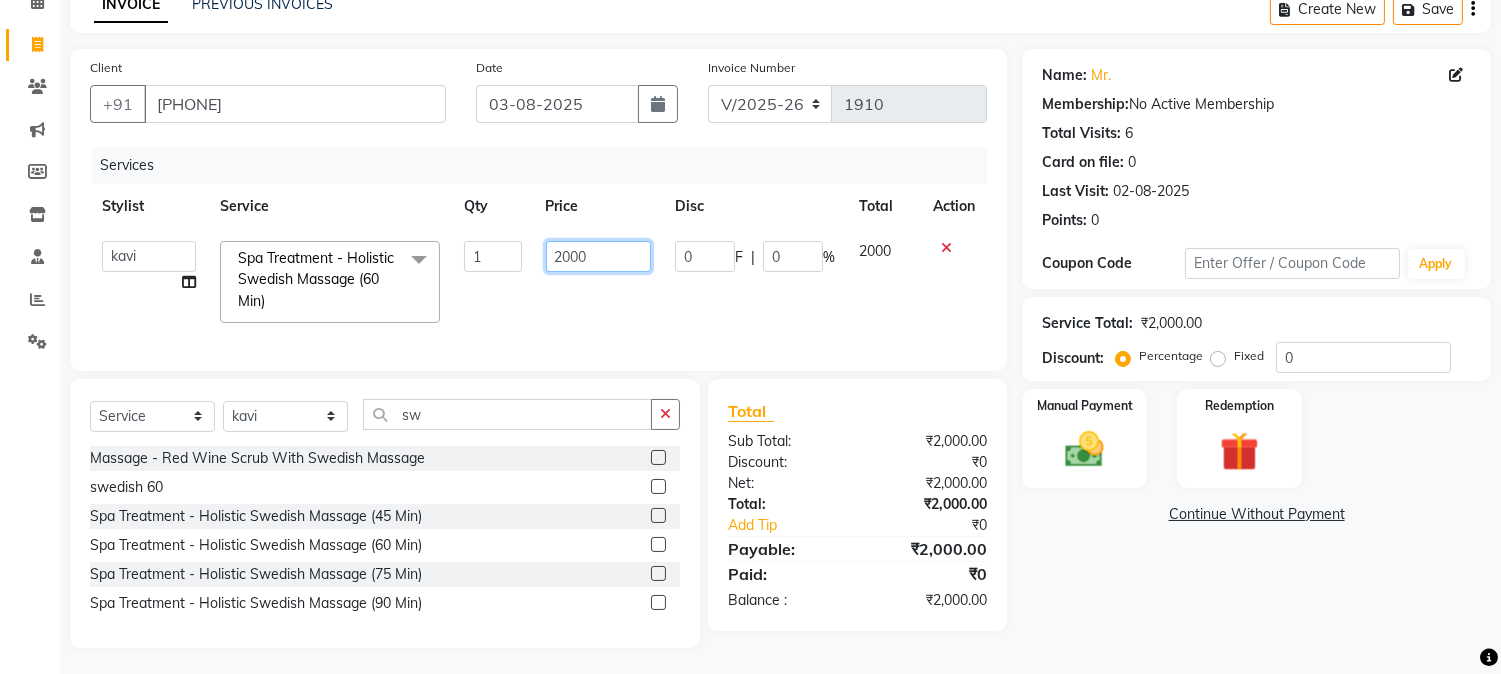 click on "2000" 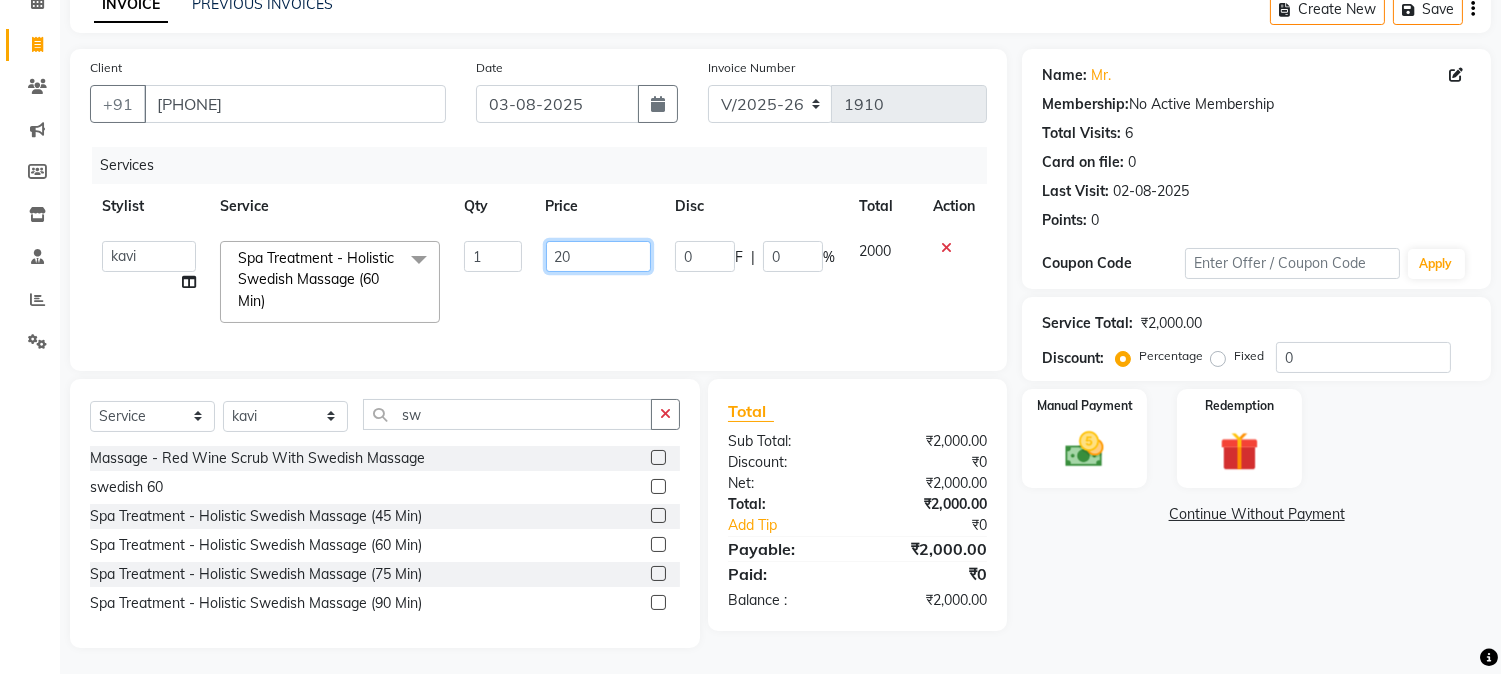 type on "2" 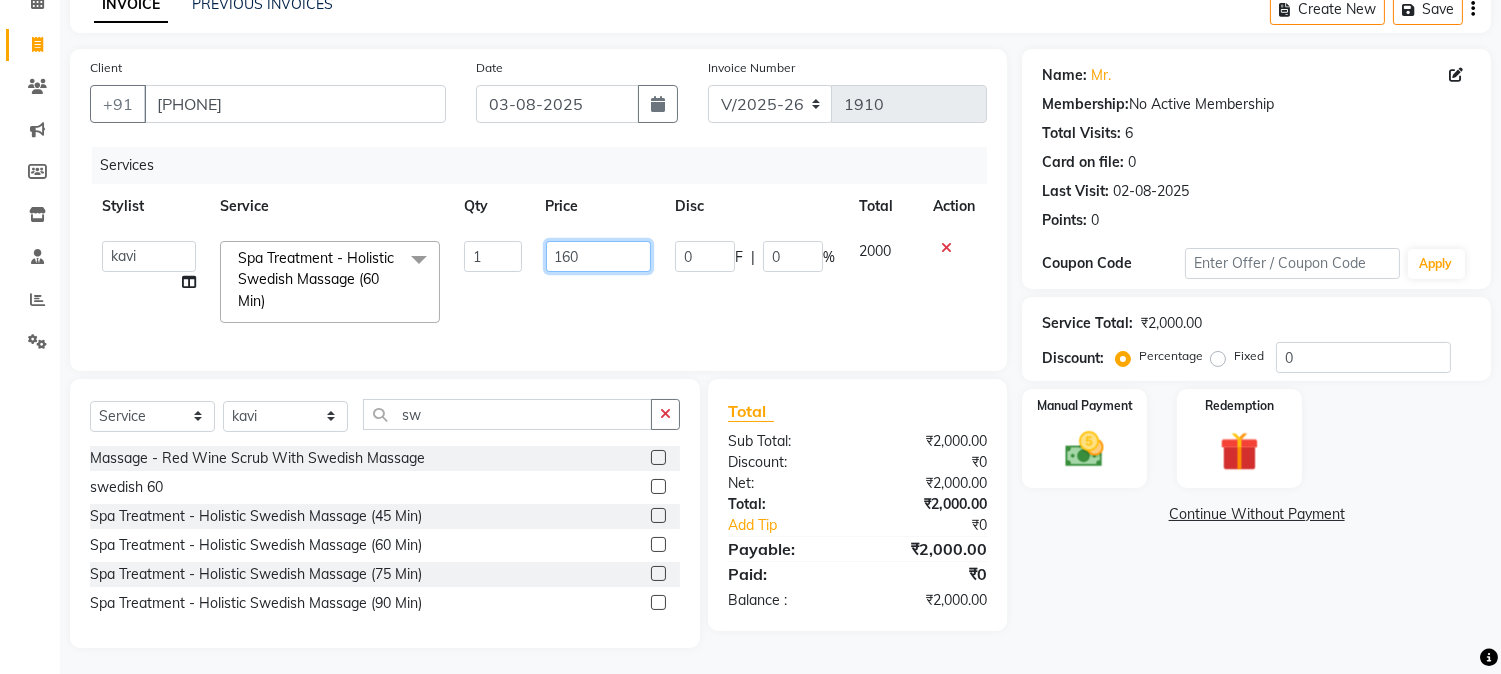 type on "1600" 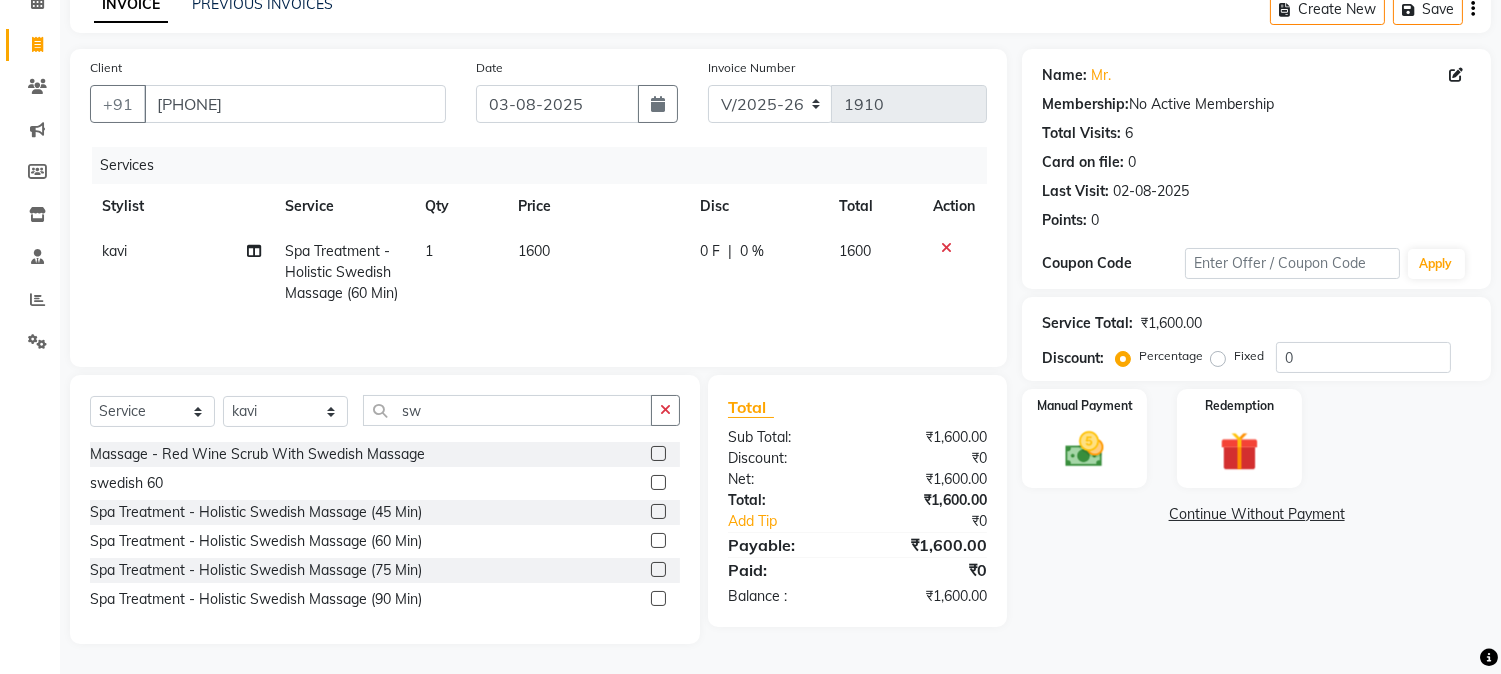 click on "Services Stylist Service Qty Price Disc Total Action kavi Spa Treatment - Holistic Swedish Massage (60 Min) 1 1600 0 F | 0 % 1600" 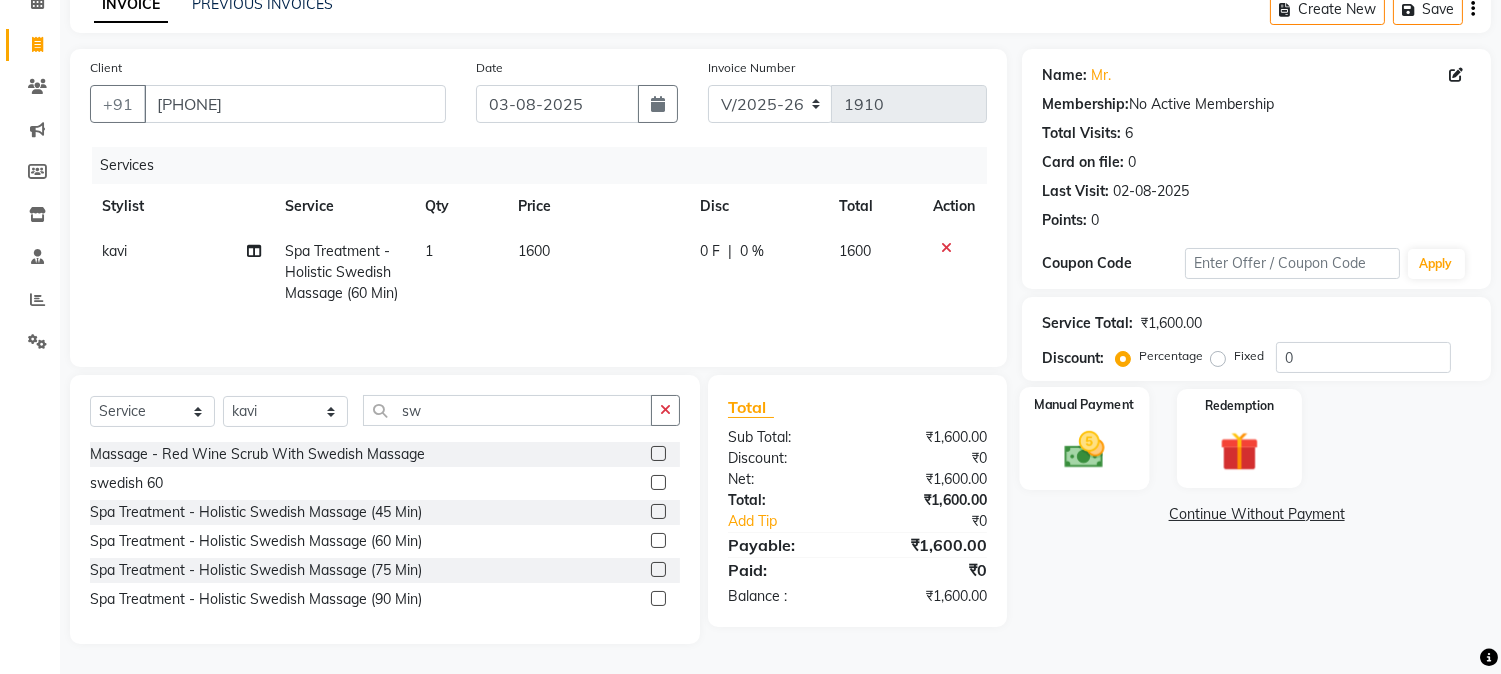 click on "Manual Payment" 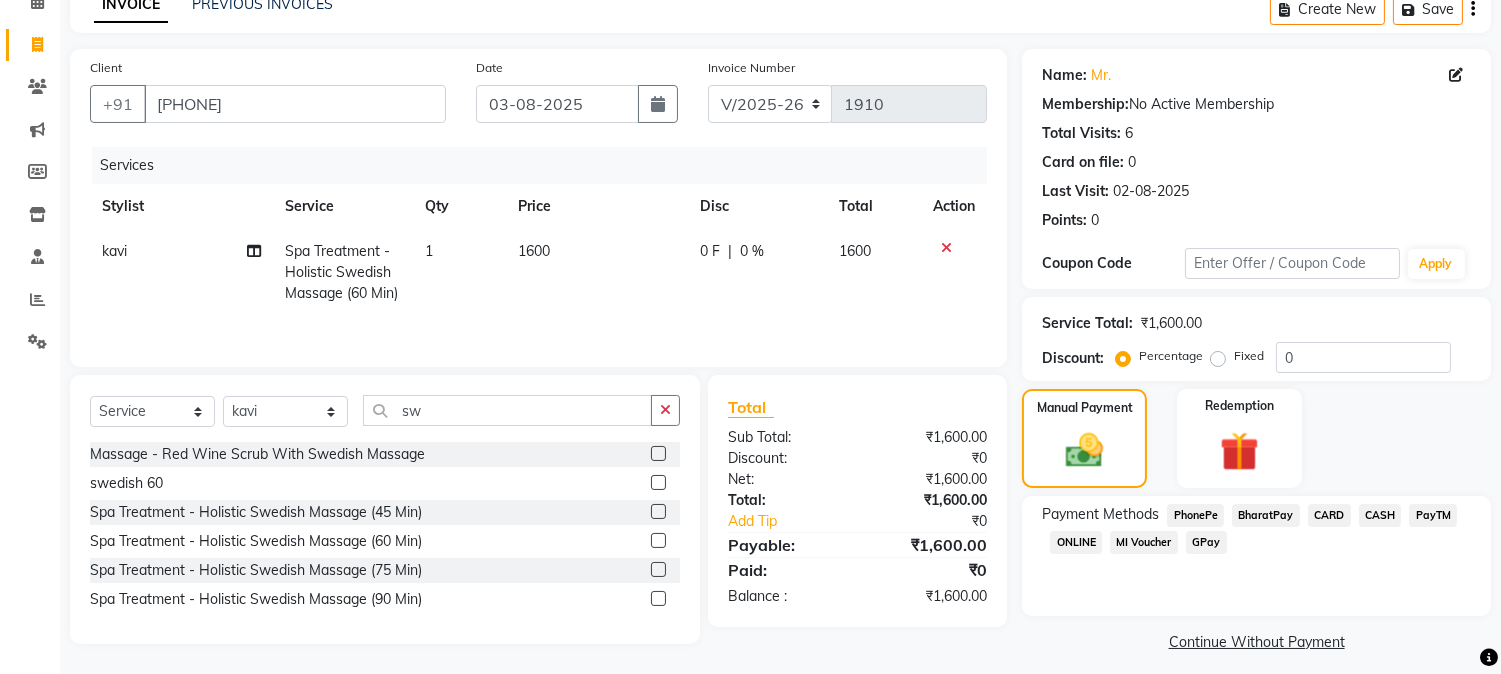 click on "PhonePe" 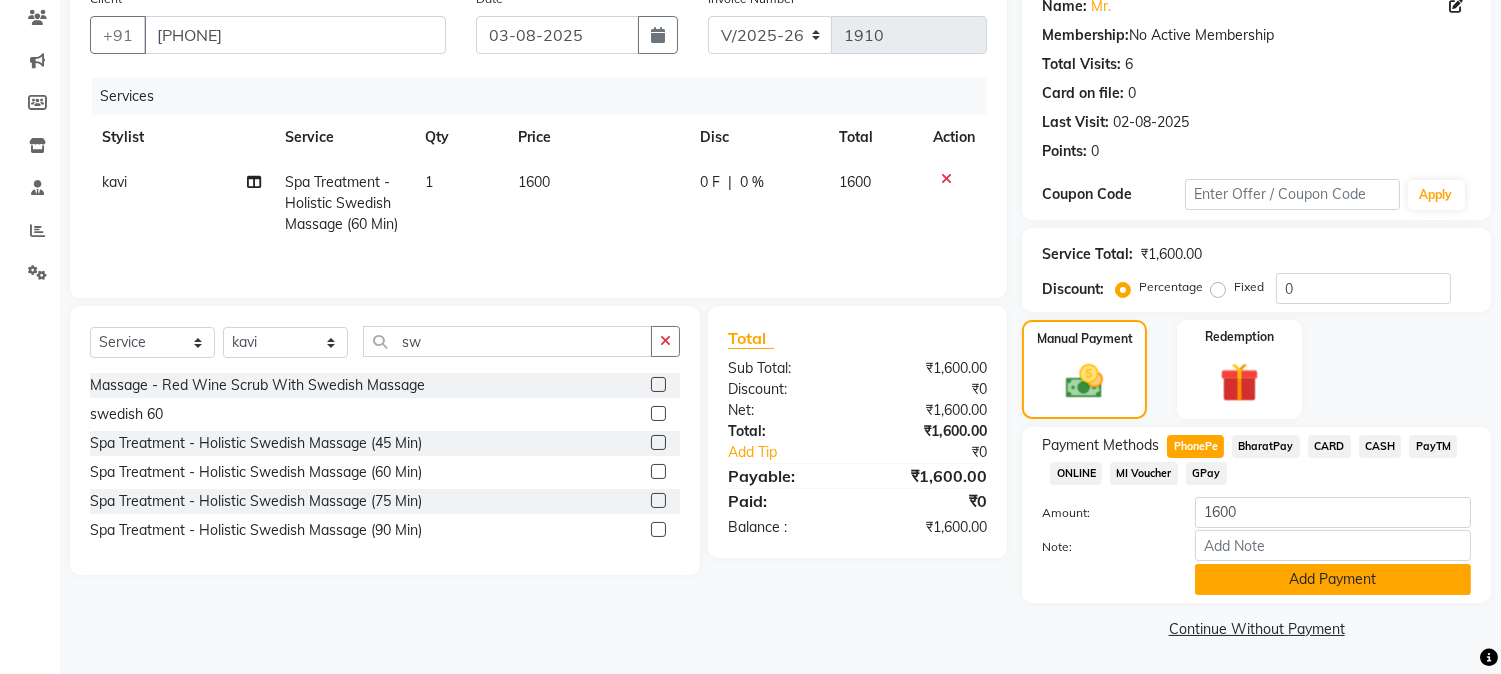 click on "Add Payment" 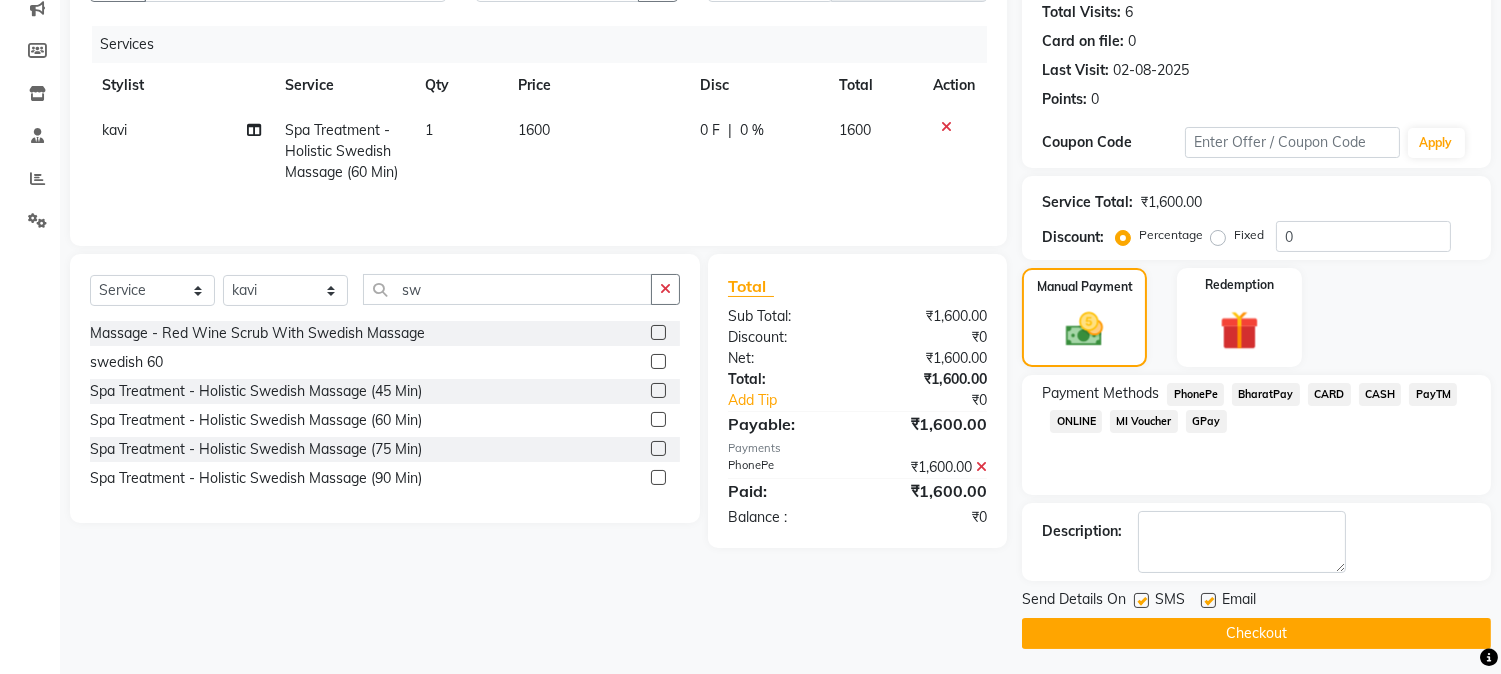 scroll, scrollTop: 225, scrollLeft: 0, axis: vertical 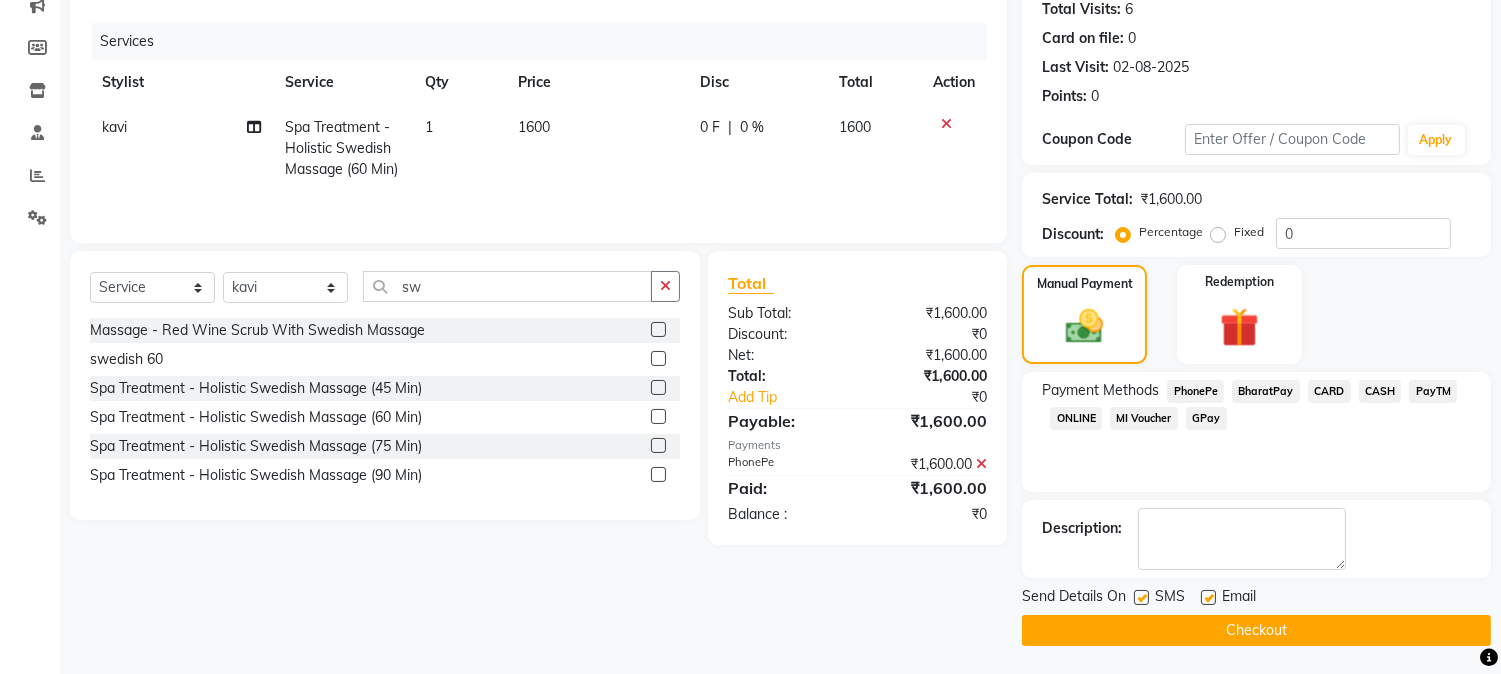 click on "Checkout" 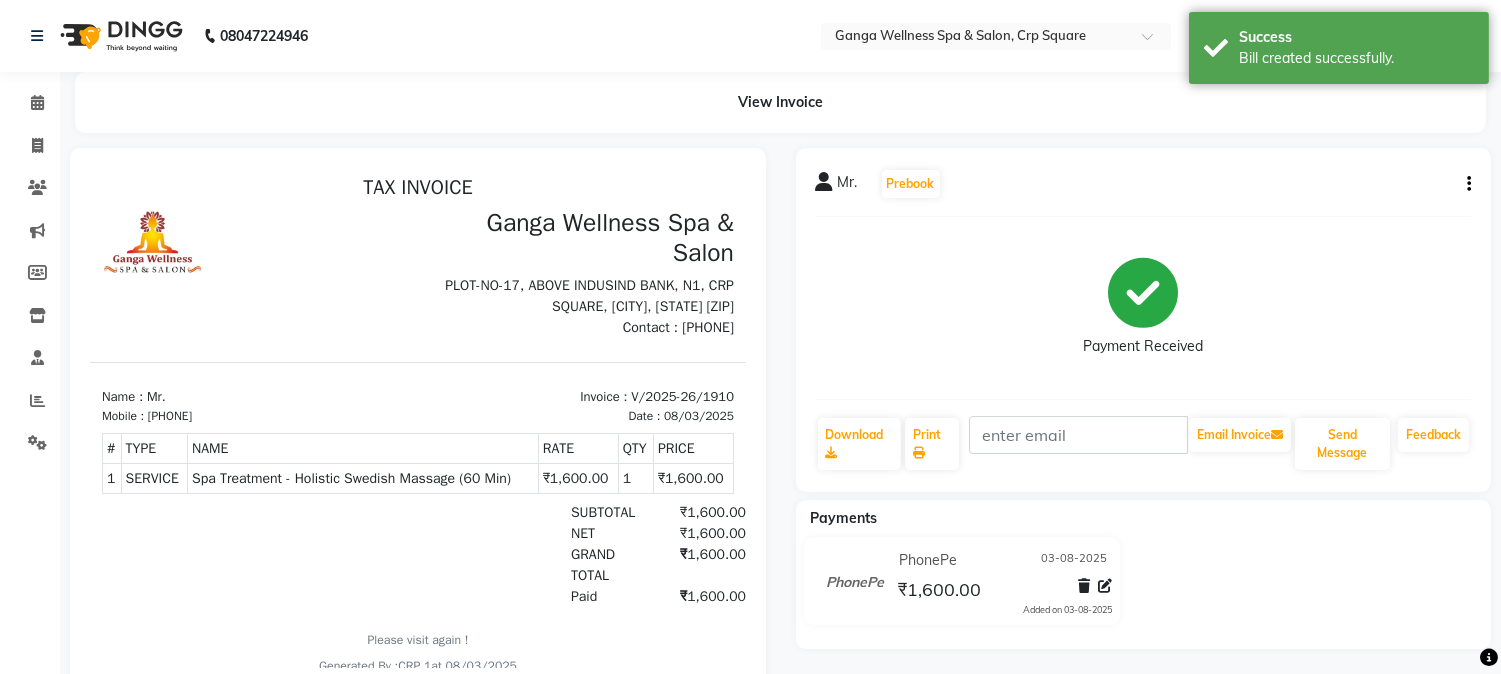 scroll, scrollTop: 65, scrollLeft: 0, axis: vertical 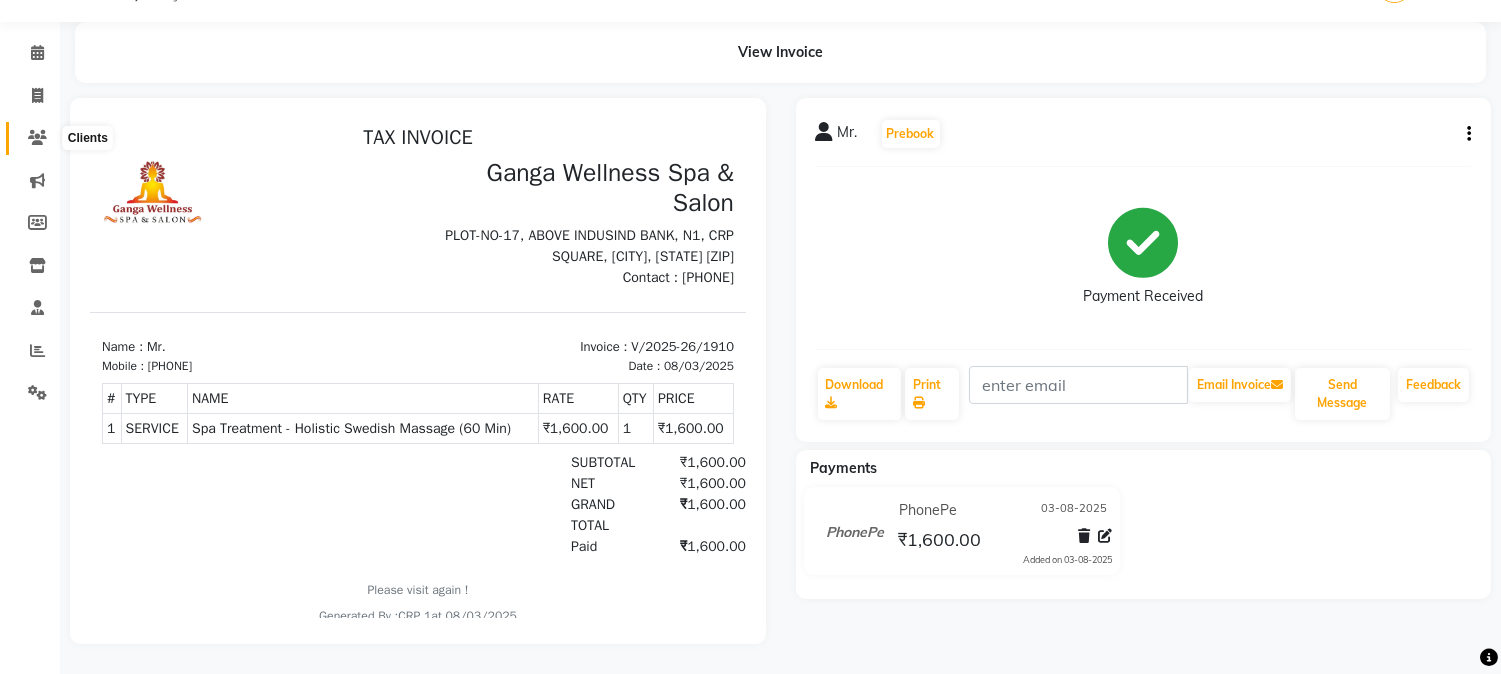 click 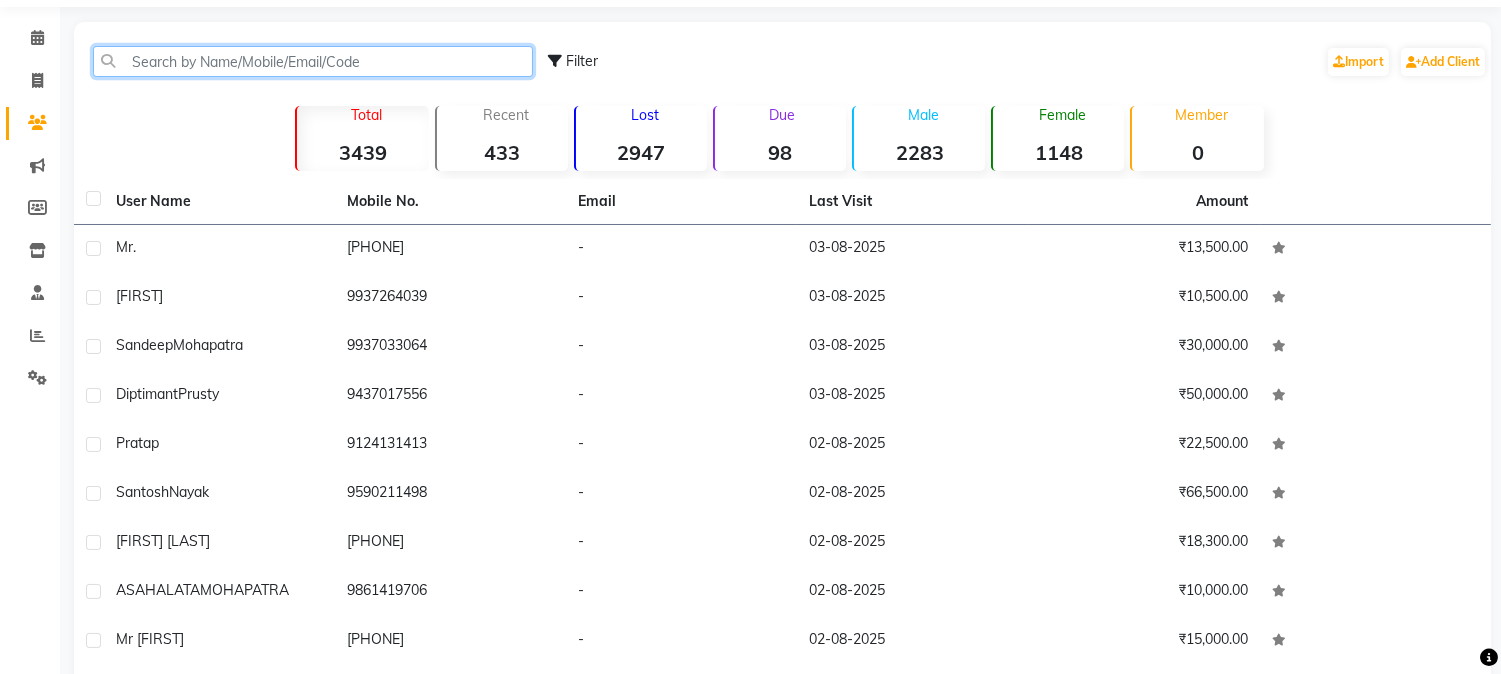 click 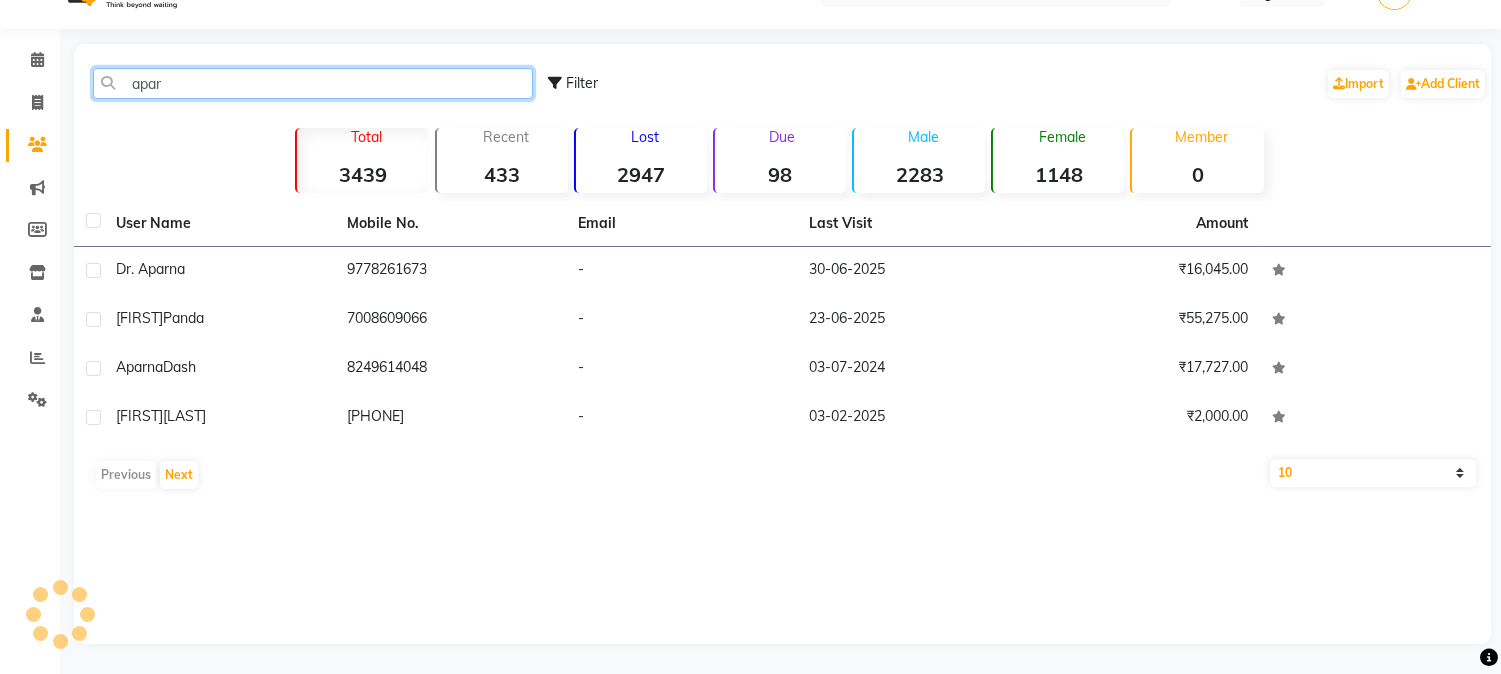 scroll, scrollTop: 42, scrollLeft: 0, axis: vertical 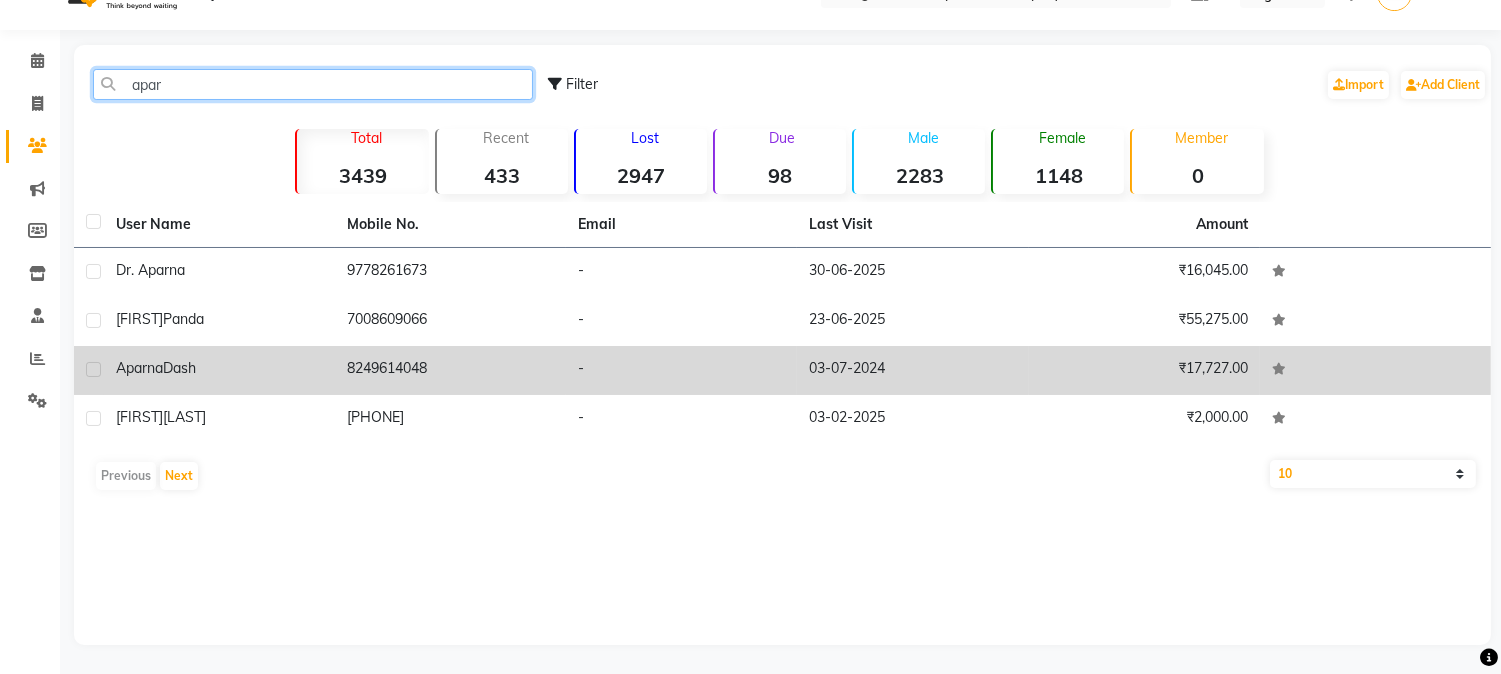 type on "apar" 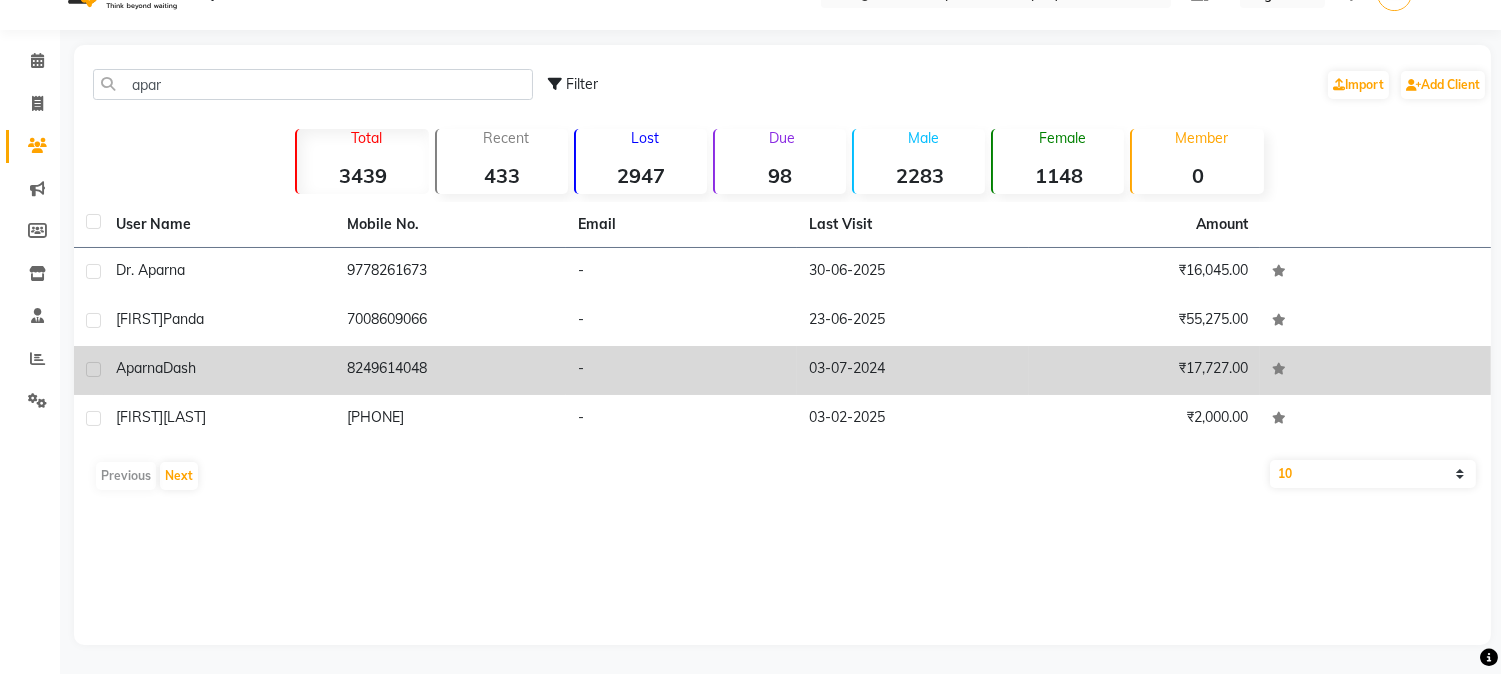 click on "[FIRST] [LAST]" 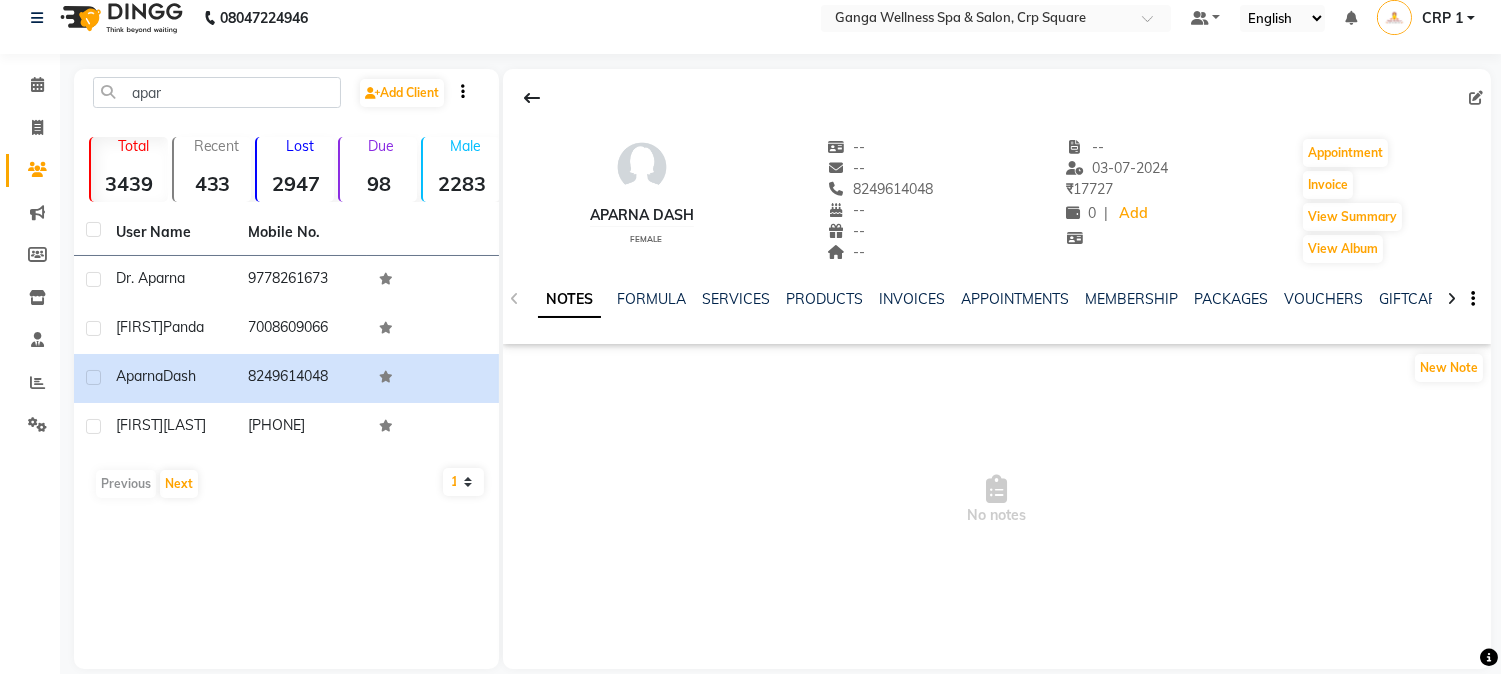 scroll, scrollTop: 0, scrollLeft: 0, axis: both 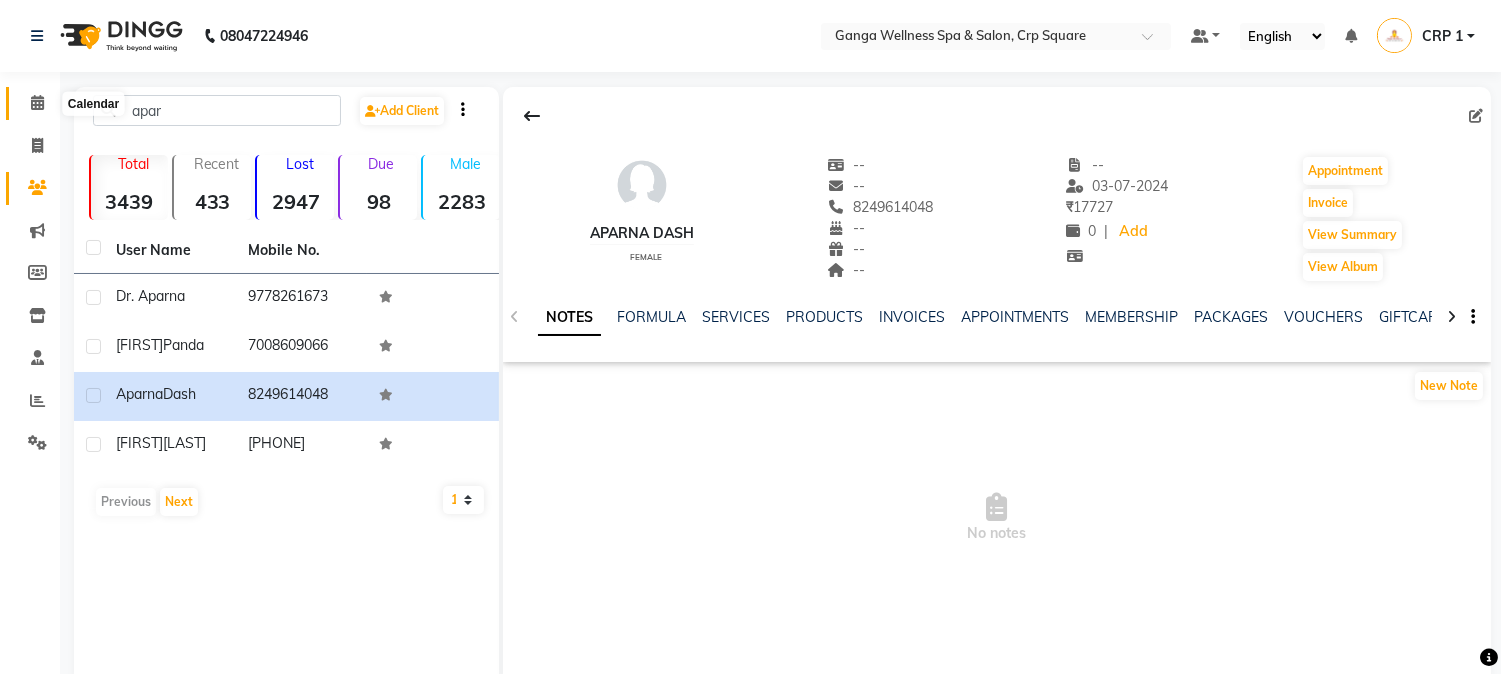 click 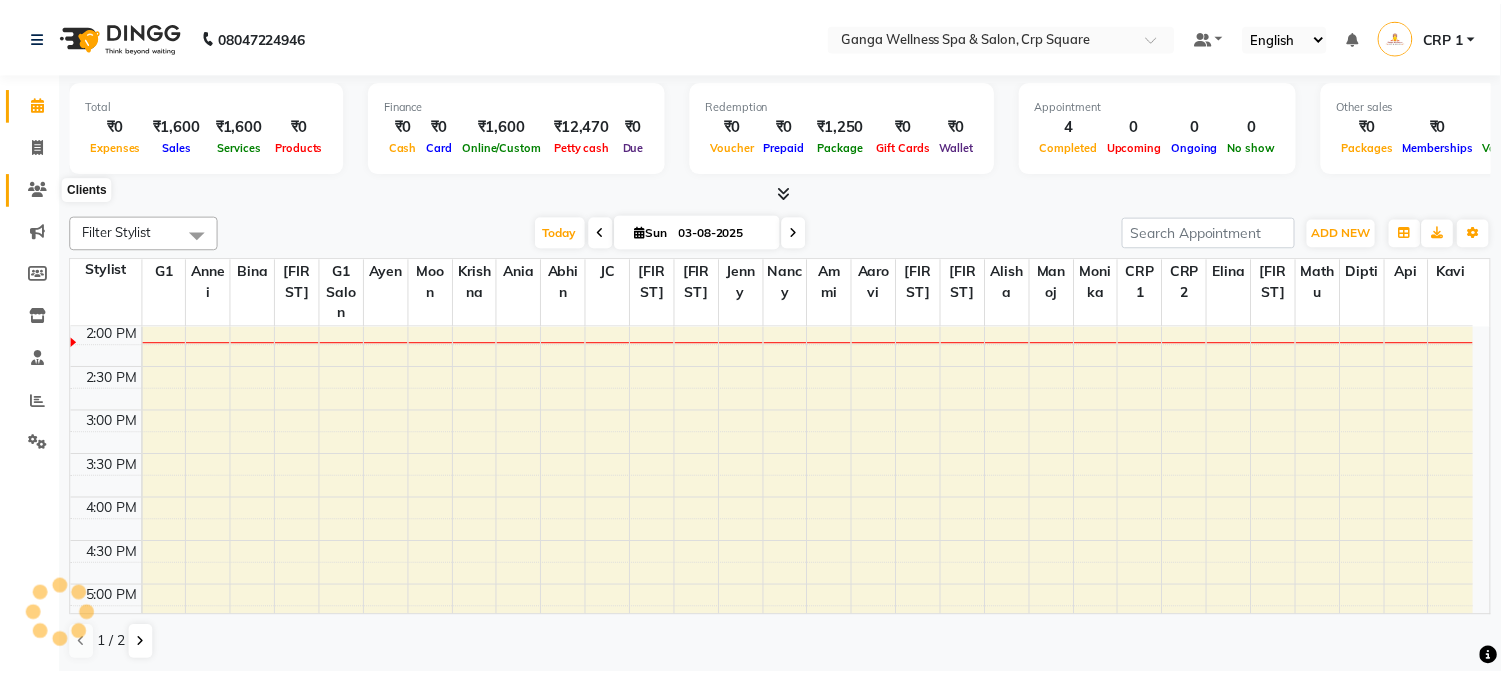 scroll, scrollTop: 0, scrollLeft: 0, axis: both 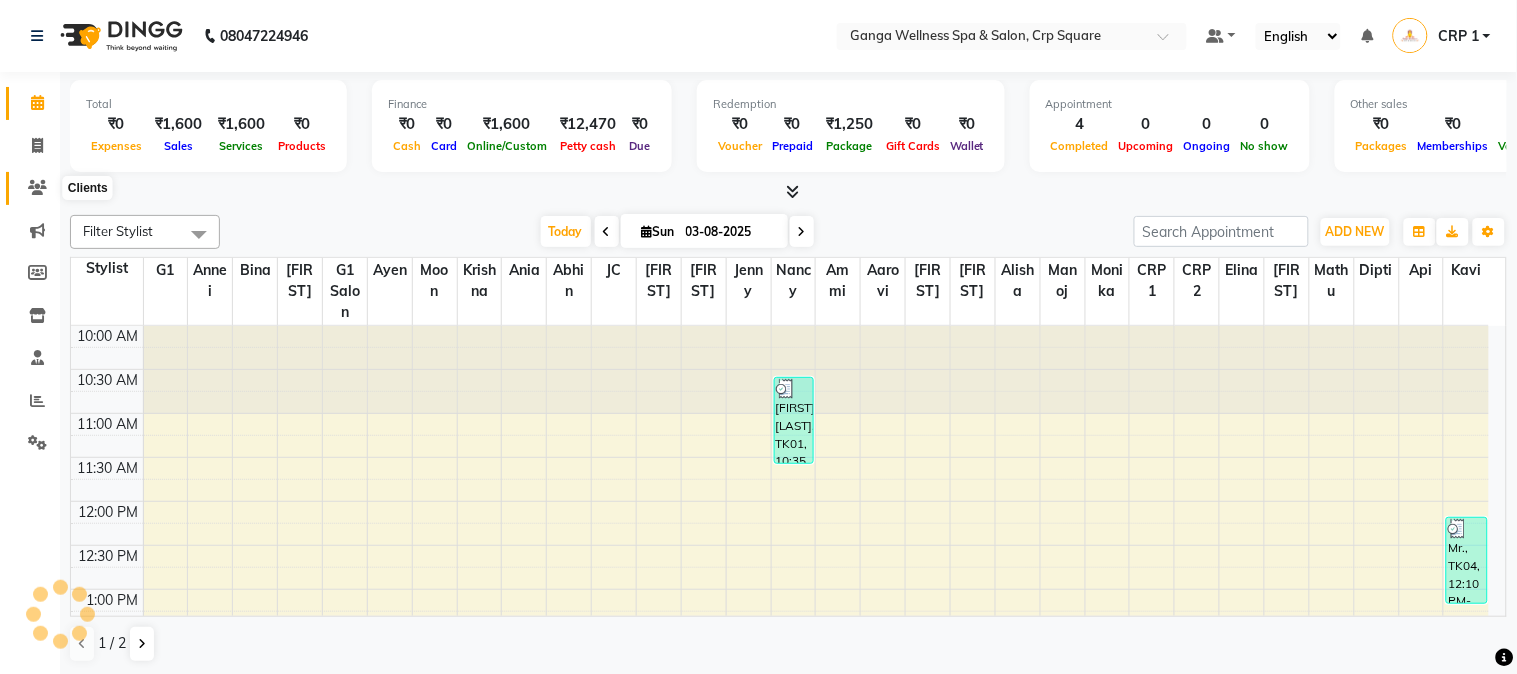 click 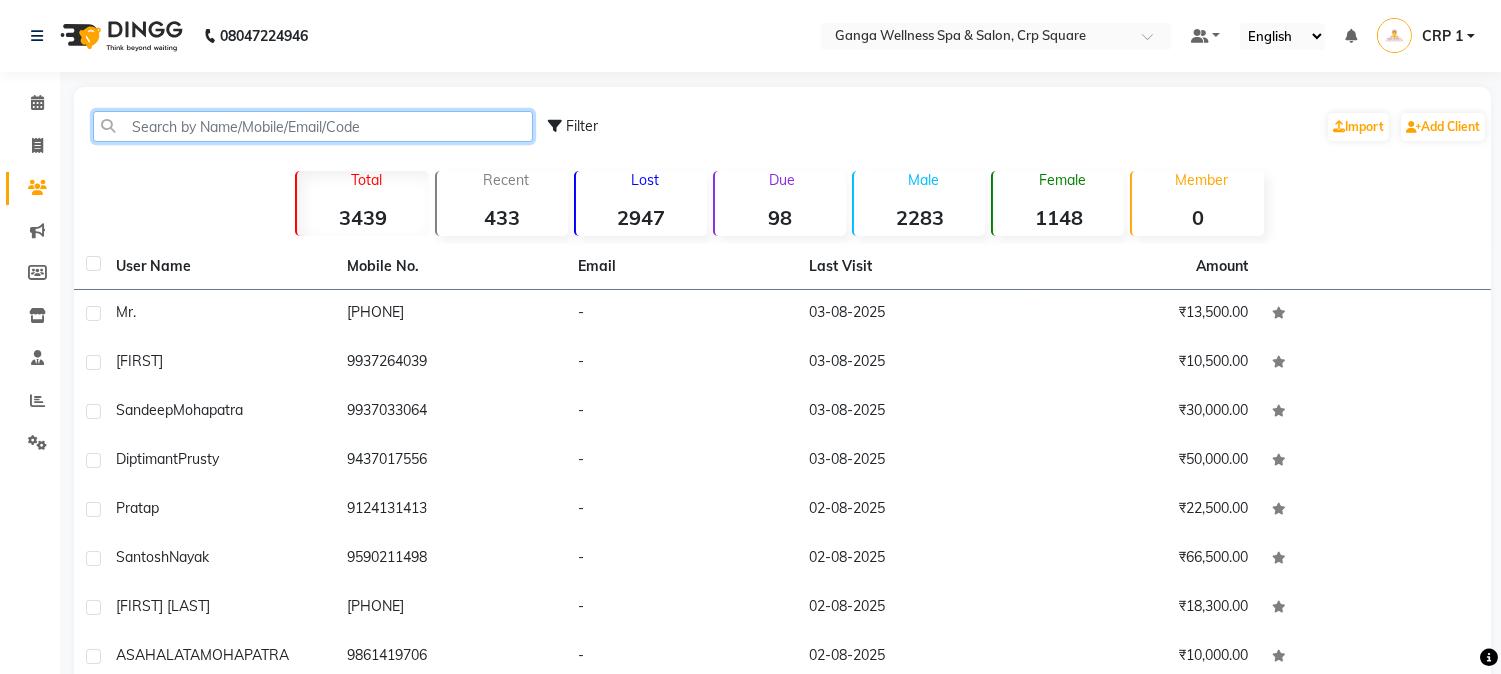 click 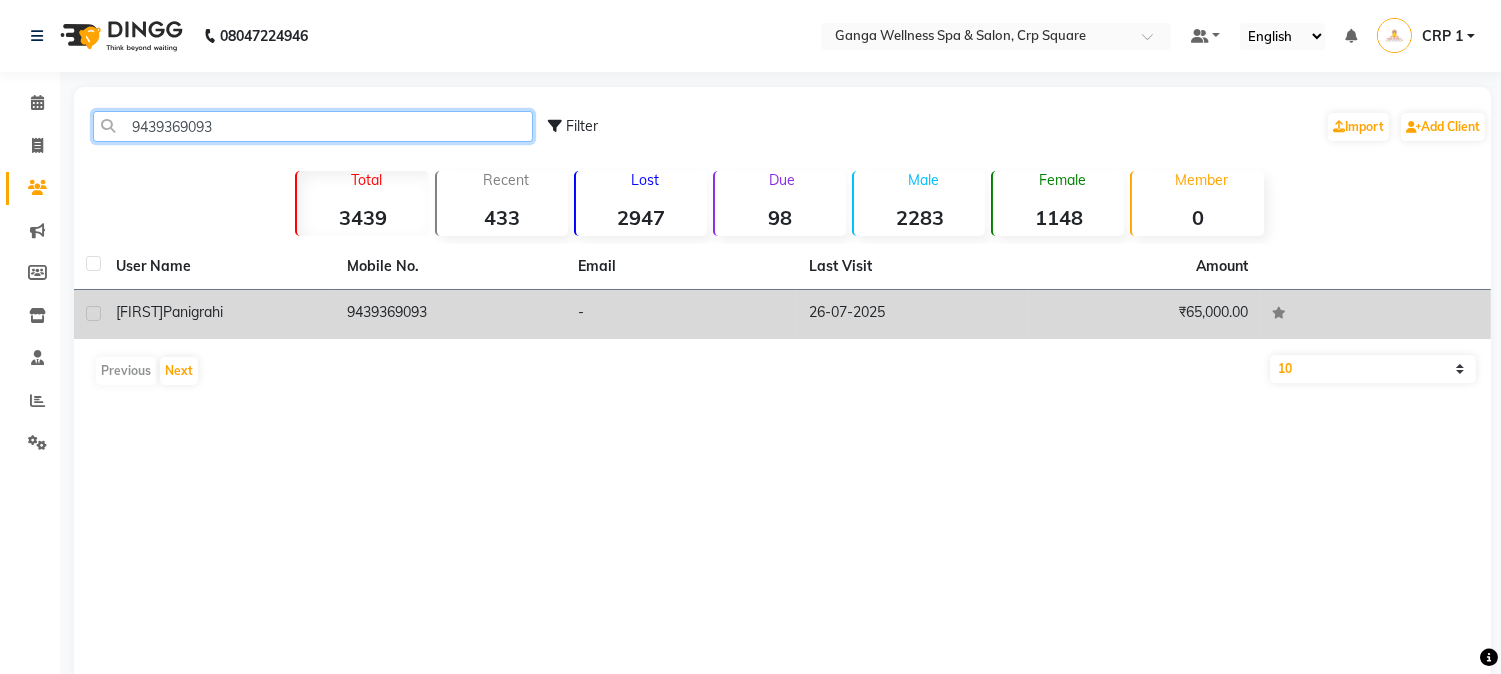 type on "9439369093" 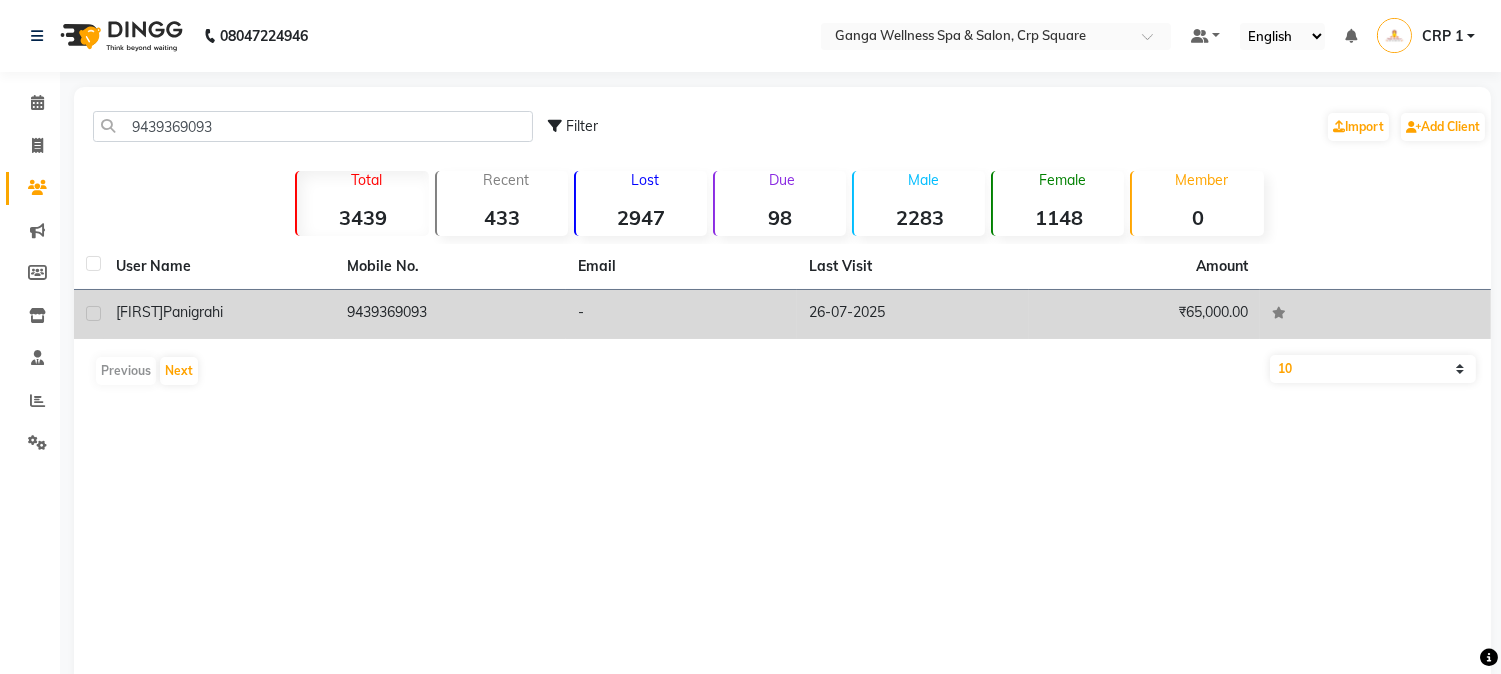 click on "-" 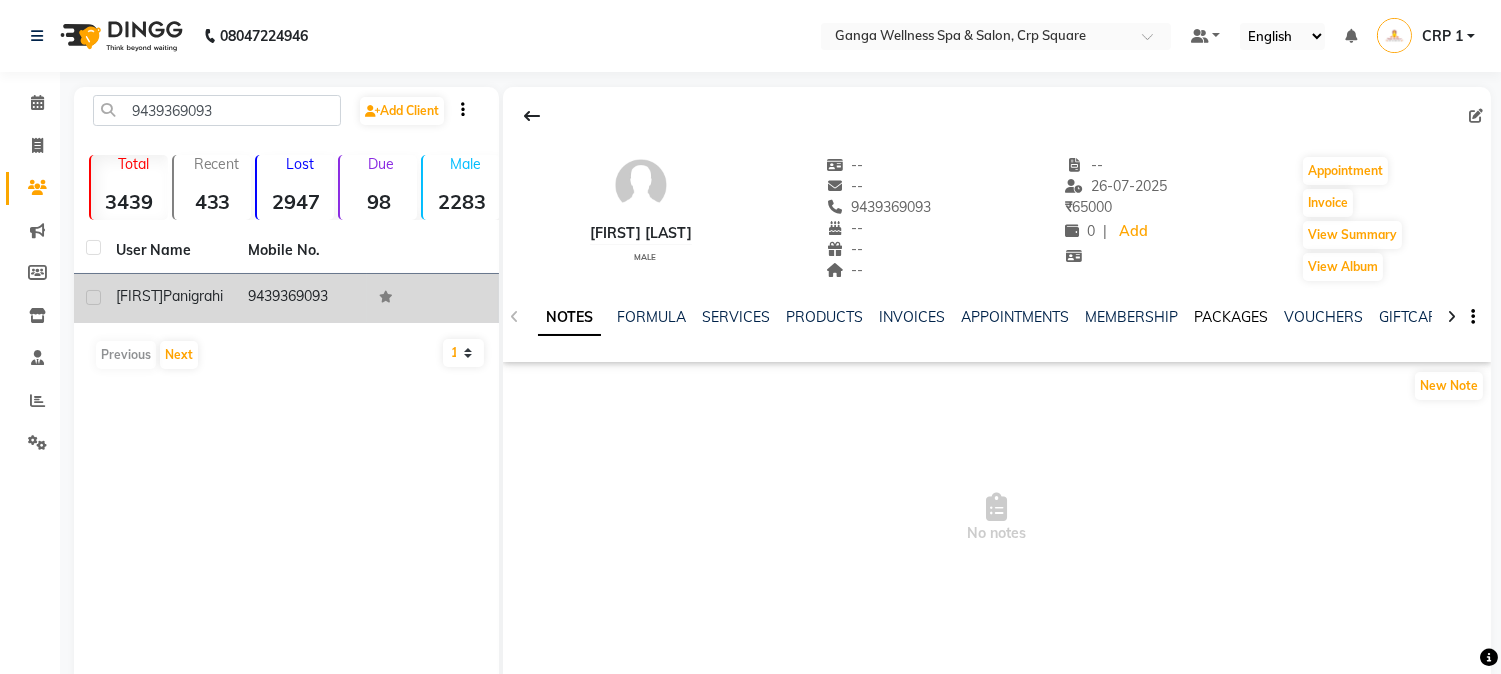 click on "PACKAGES" 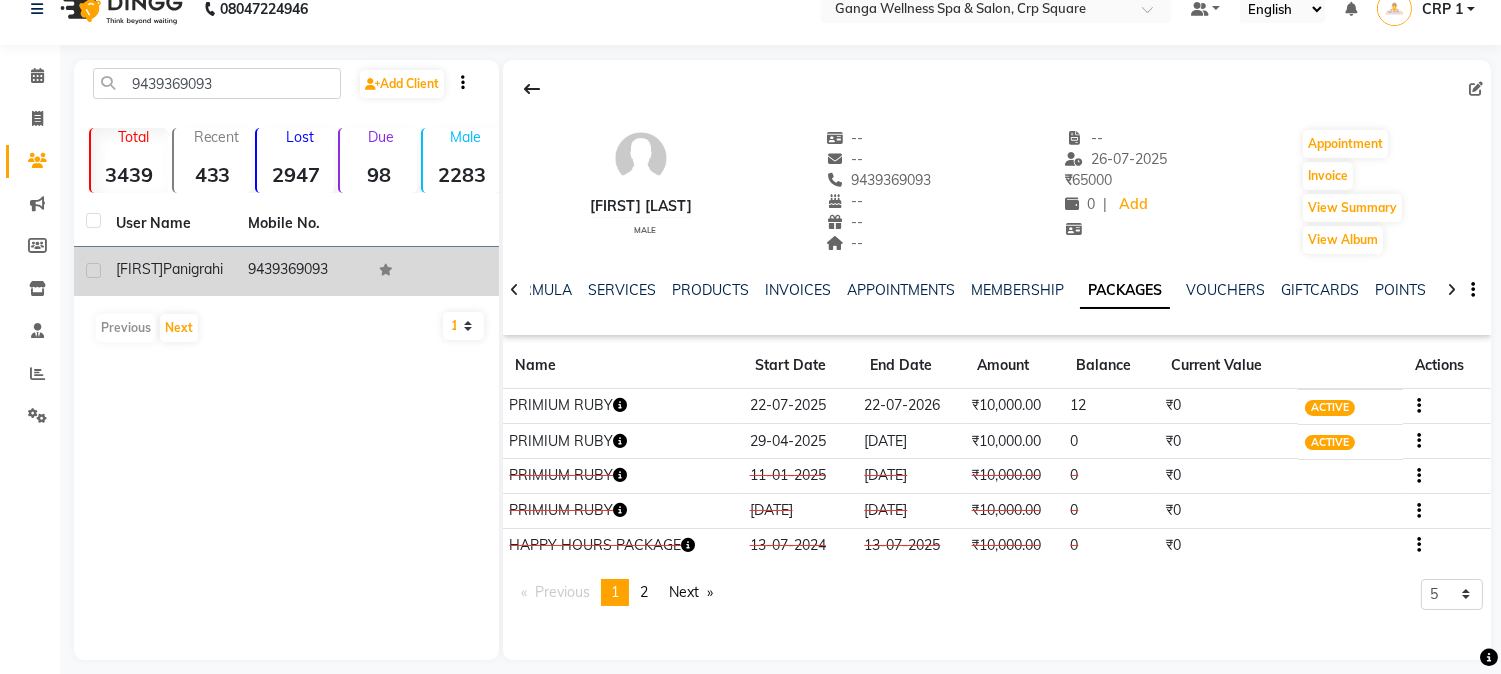 scroll, scrollTop: 42, scrollLeft: 0, axis: vertical 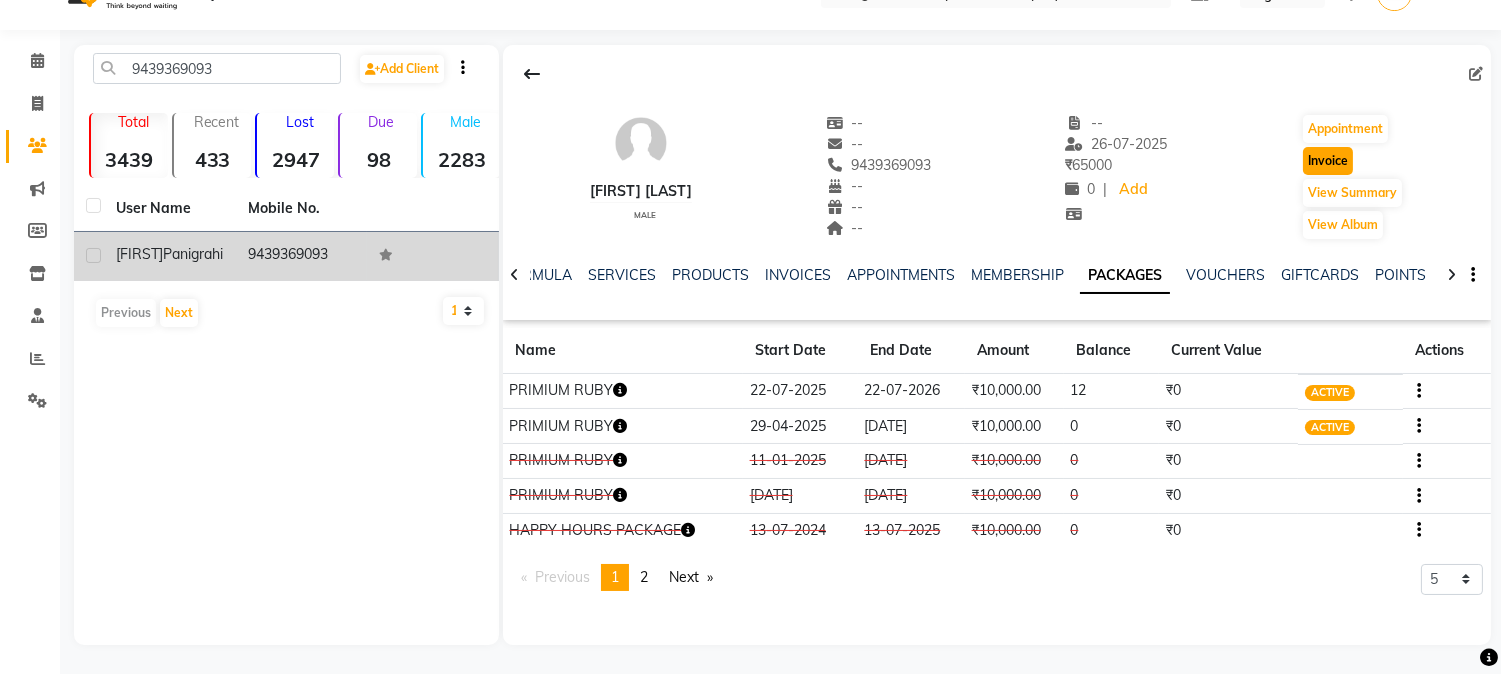 click on "Invoice" 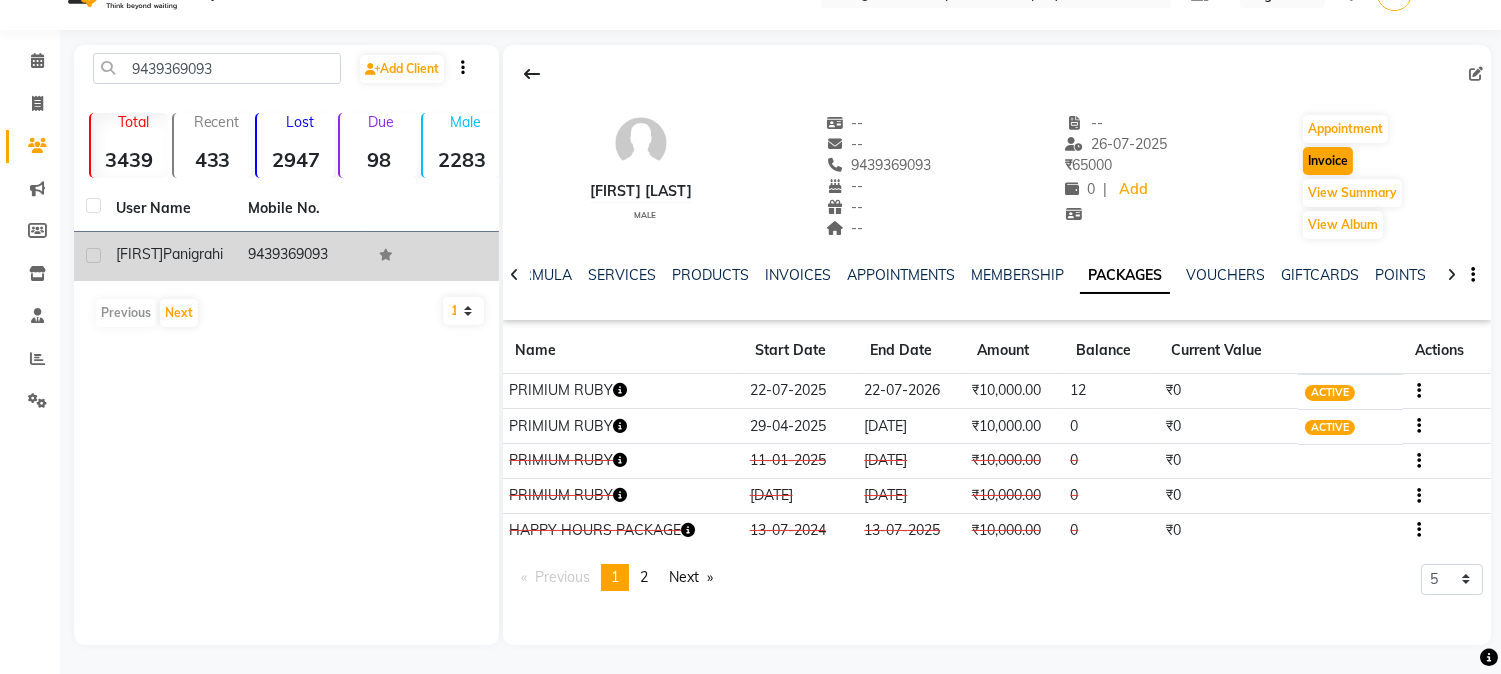 select on "service" 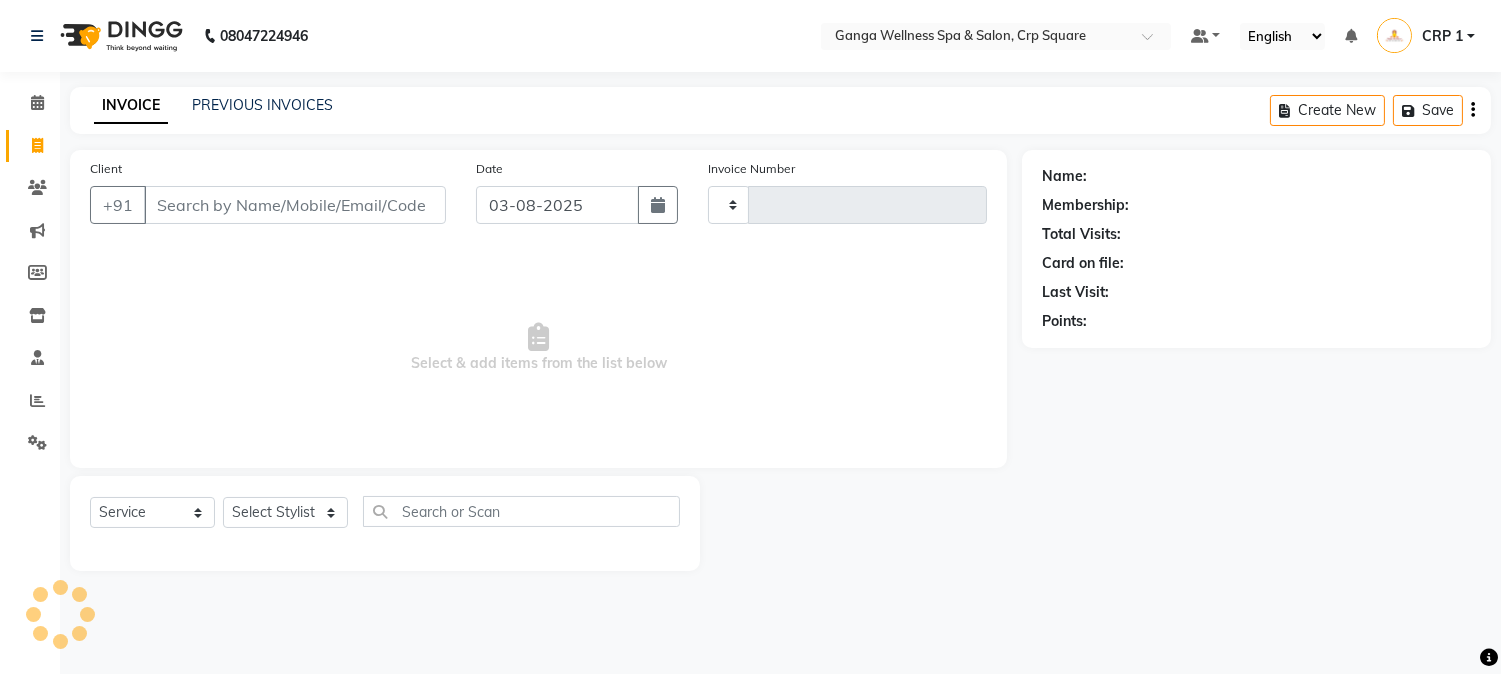 scroll, scrollTop: 0, scrollLeft: 0, axis: both 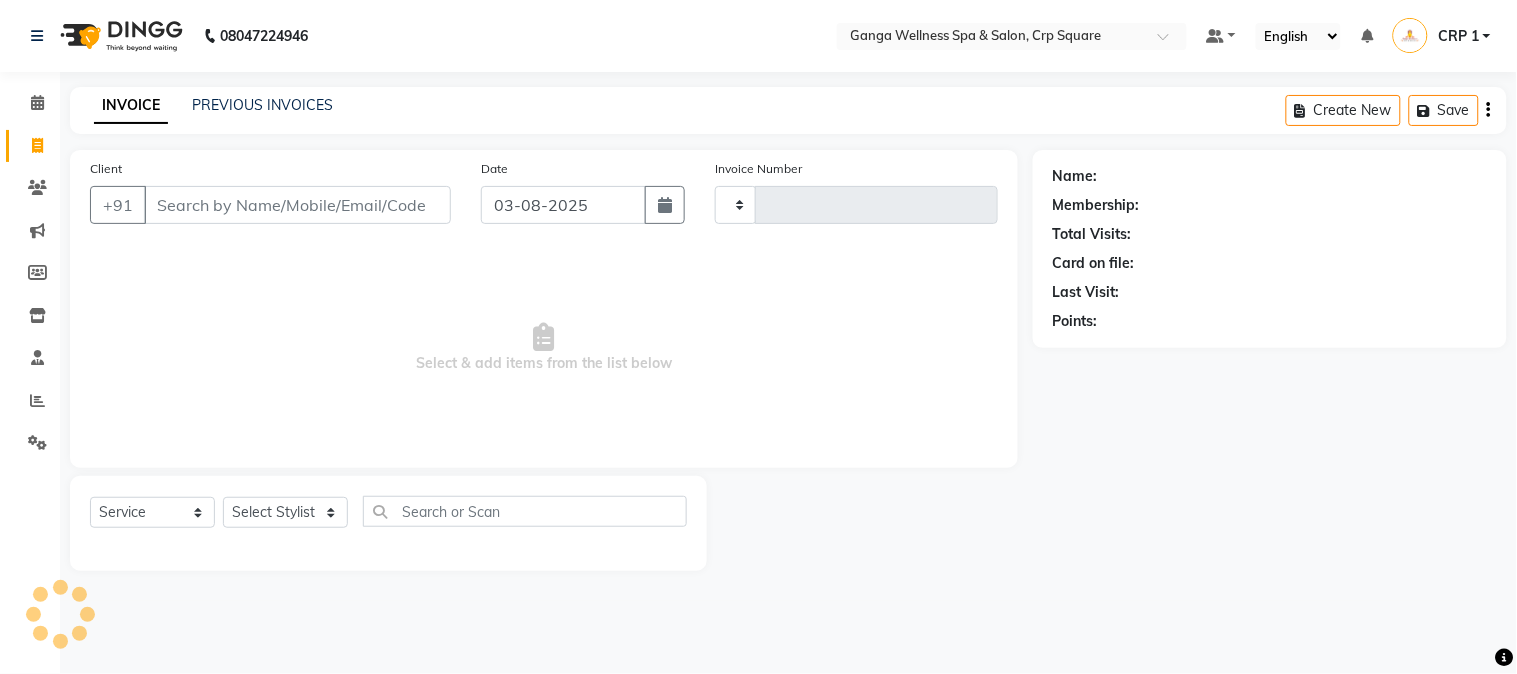 type on "1911" 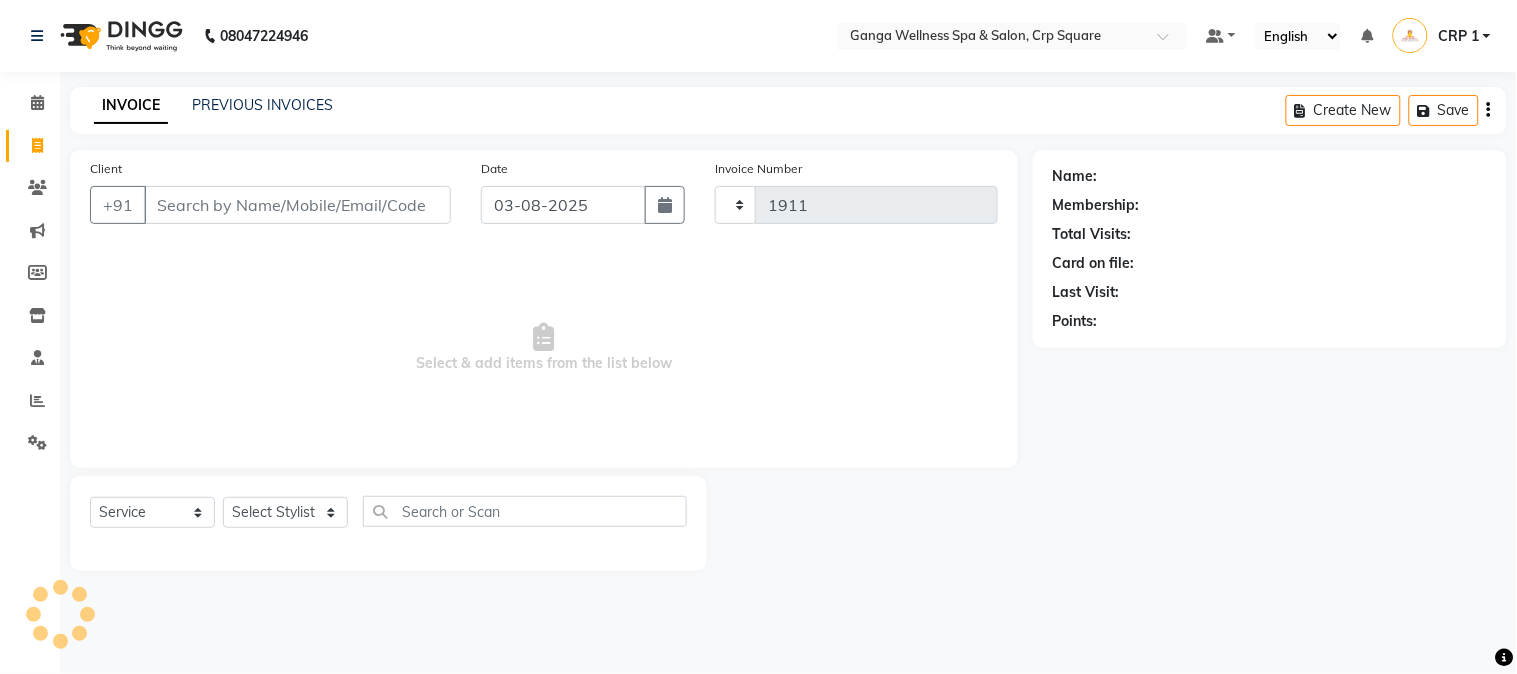 select on "715" 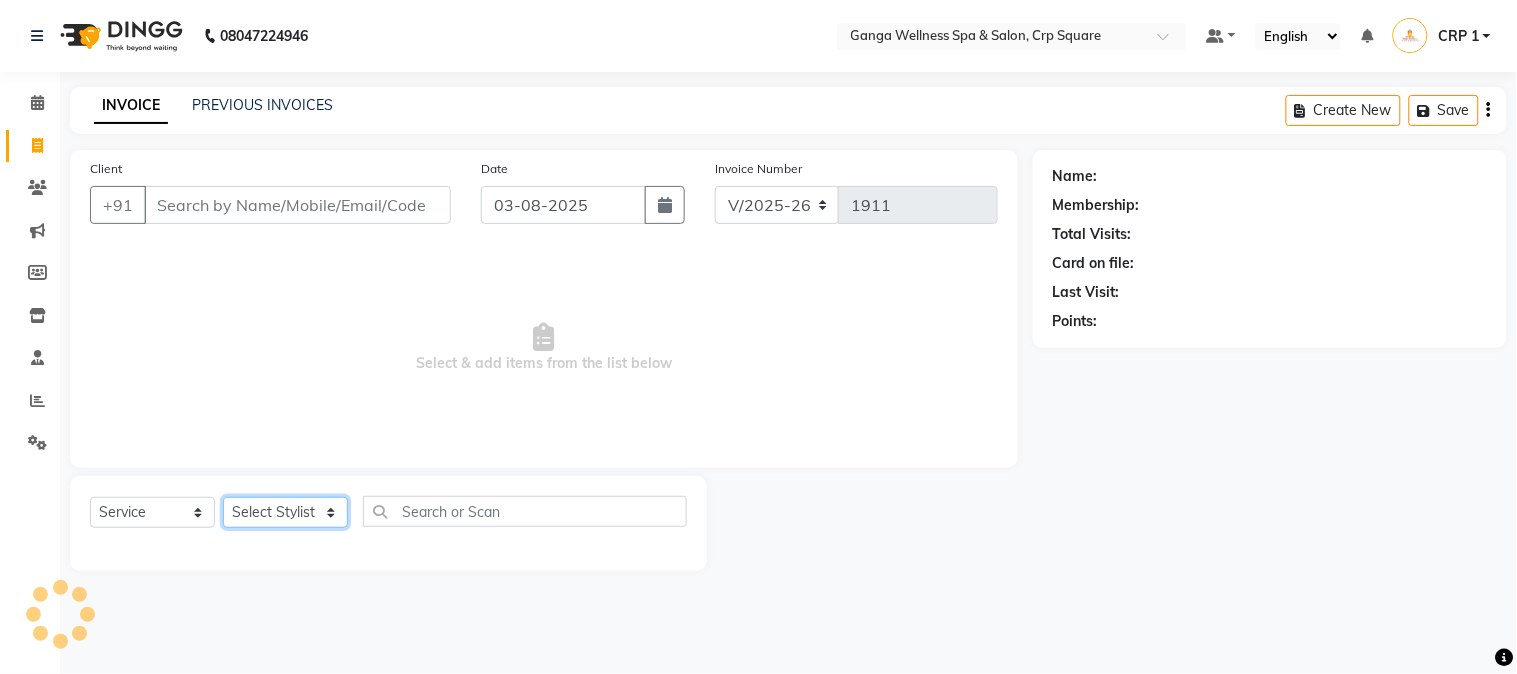click on "Select Stylist" 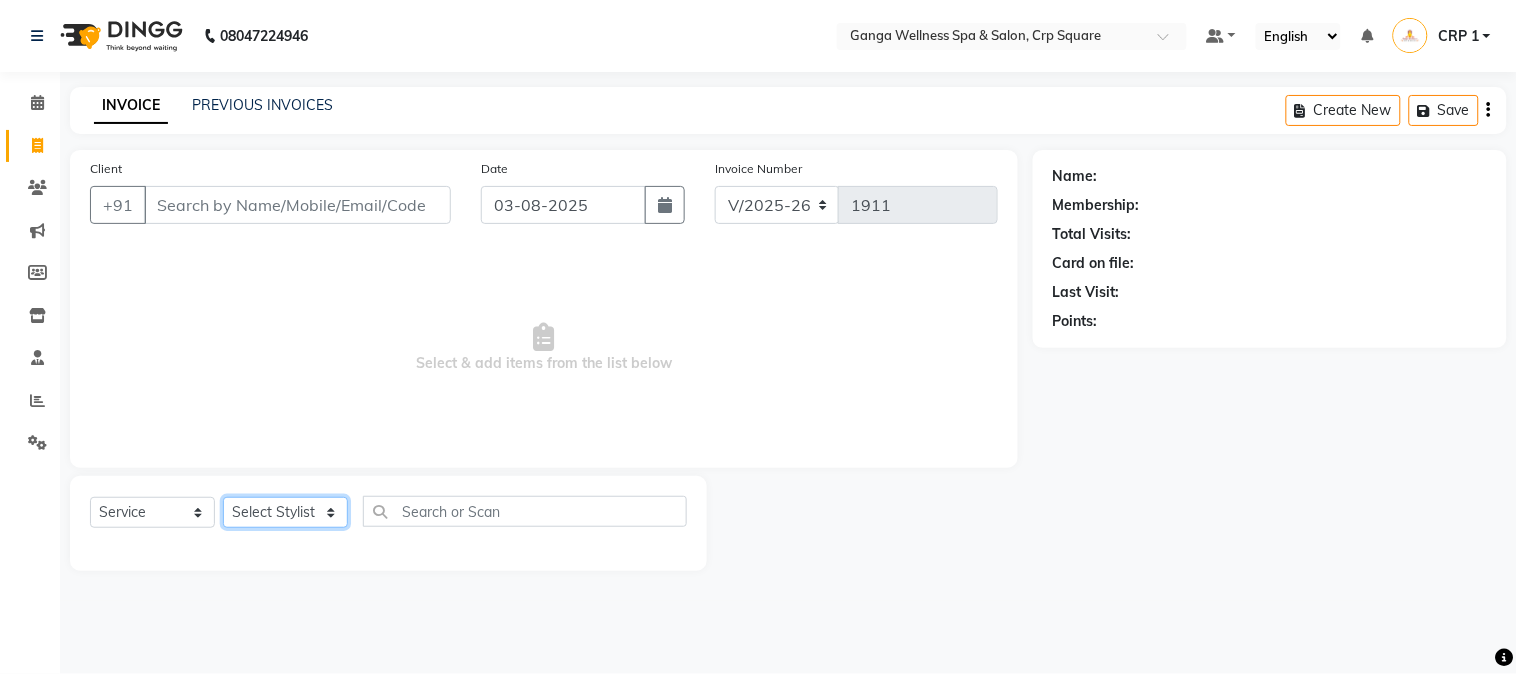 type on "9439369093" 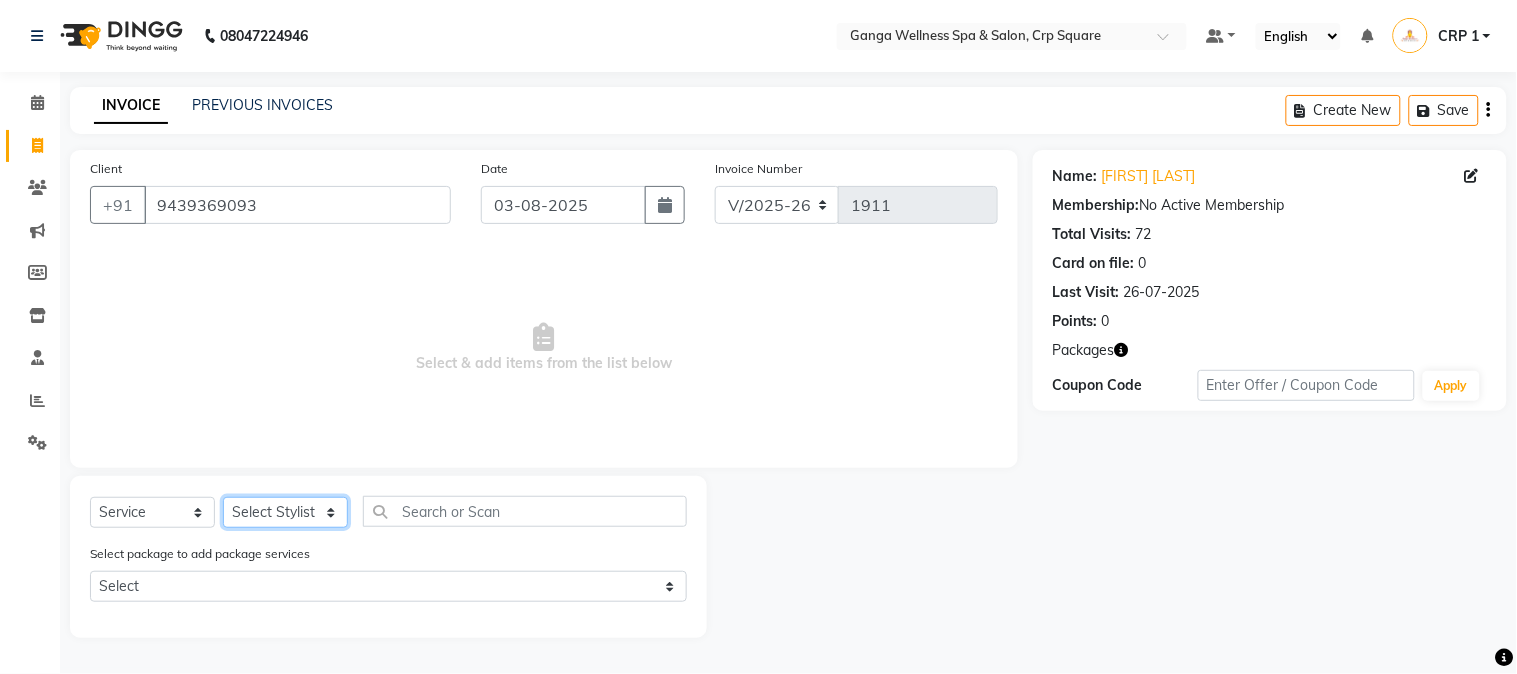 select on "79434" 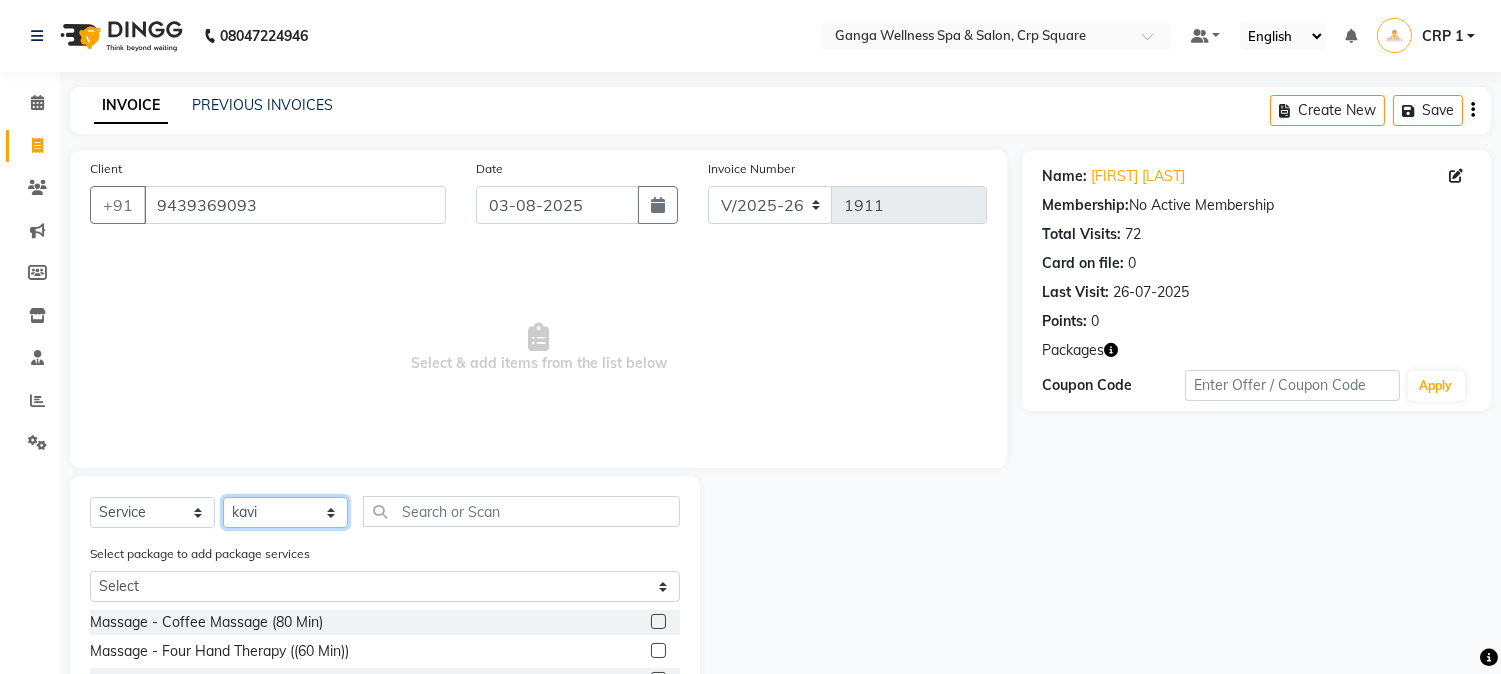 click on "Select Stylist Aarovi Abhin Alisha Ammi Ania Annei Api Ayen Bikash Bina CRP 1 CRP 2 Dipti Elina G1 G1 Salon General Manager  Helen Jasmine Jayashree JC Jenny kavi Krishna Manoj Mathu  Monika Moon Nancy Nirupama Pabitra Papu Puja Purnima Rajashree Raju Rashmi Rasmi  Remi Rinky Riya Rose Sanjiv Saraswati Saroj Sir  Shrabani Sofia Steffy Sukanya Surren Mahapatra Sushree Swopna Umpi Zuali" 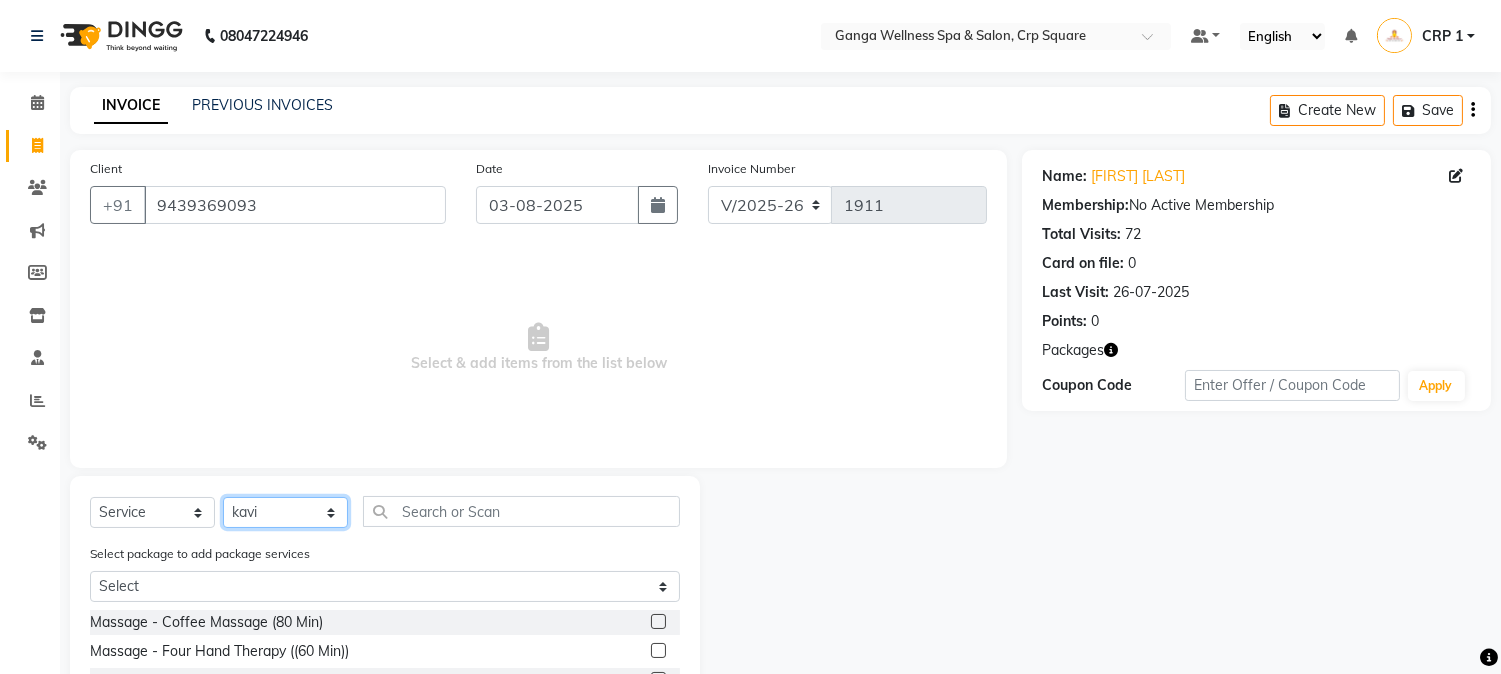 click on "Select Stylist Aarovi Abhin Alisha Ammi Ania Annei Api Ayen Bikash Bina CRP 1 CRP 2 Dipti Elina G1 G1 Salon General Manager  Helen Jasmine Jayashree JC Jenny kavi Krishna Manoj Mathu  Monika Moon Nancy Nirupama Pabitra Papu Puja Purnima Rajashree Raju Rashmi Rasmi  Remi Rinky Riya Rose Sanjiv Saraswati Saroj Sir  Shrabani Sofia Steffy Sukanya Surren Mahapatra Sushree Swopna Umpi Zuali" 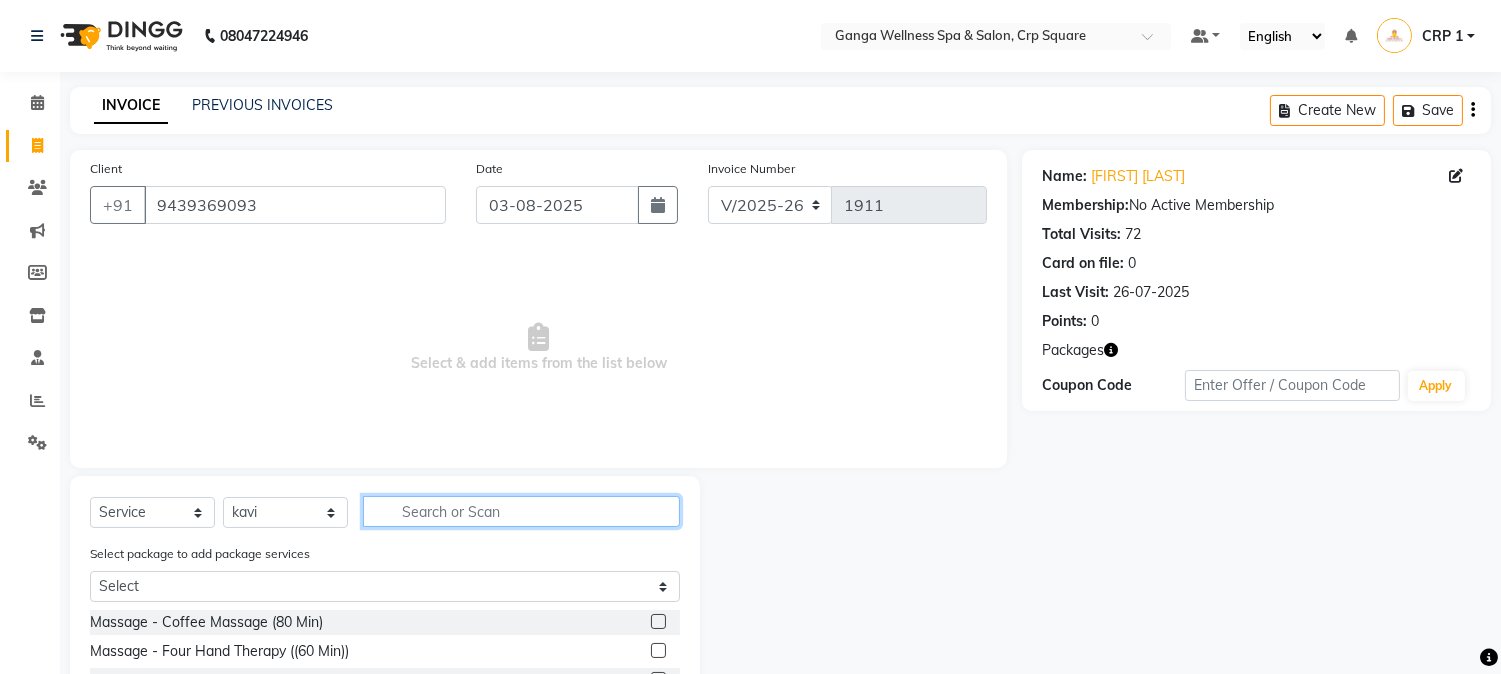 click 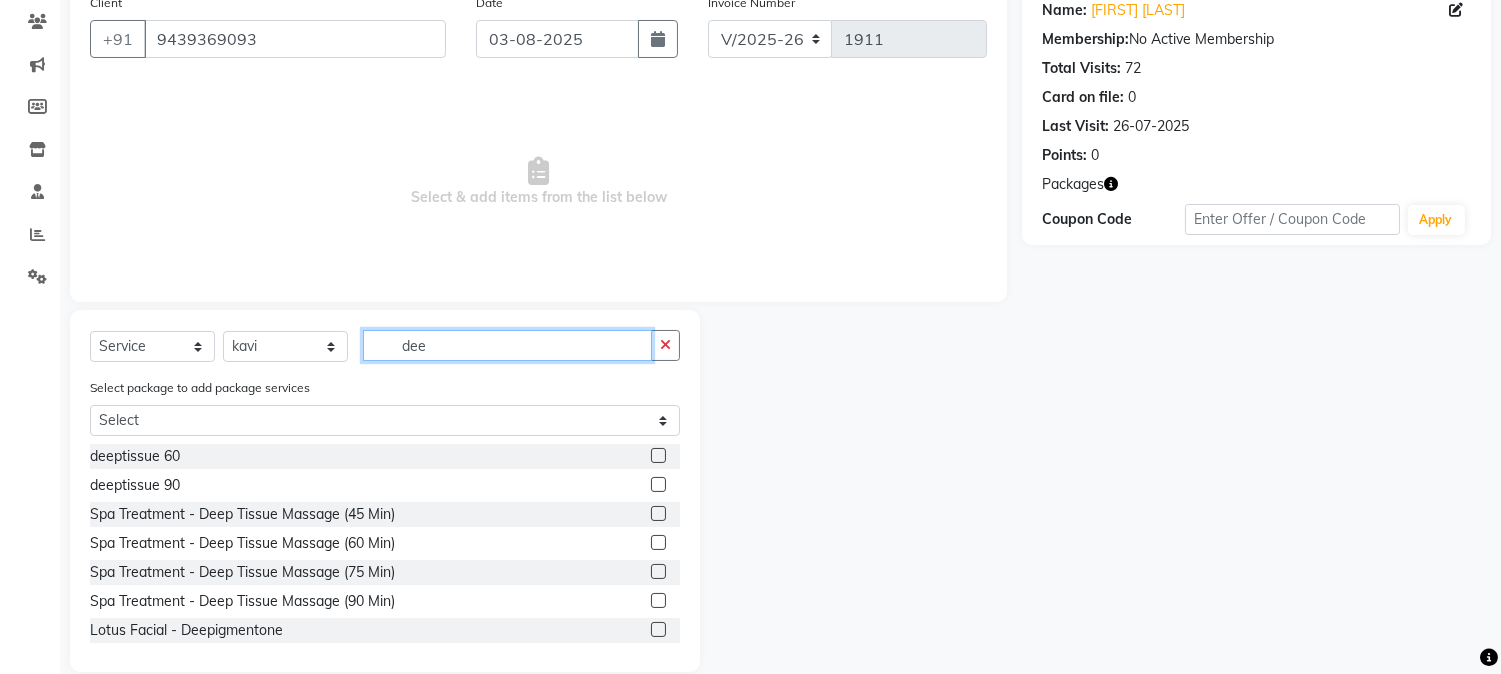 scroll, scrollTop: 194, scrollLeft: 0, axis: vertical 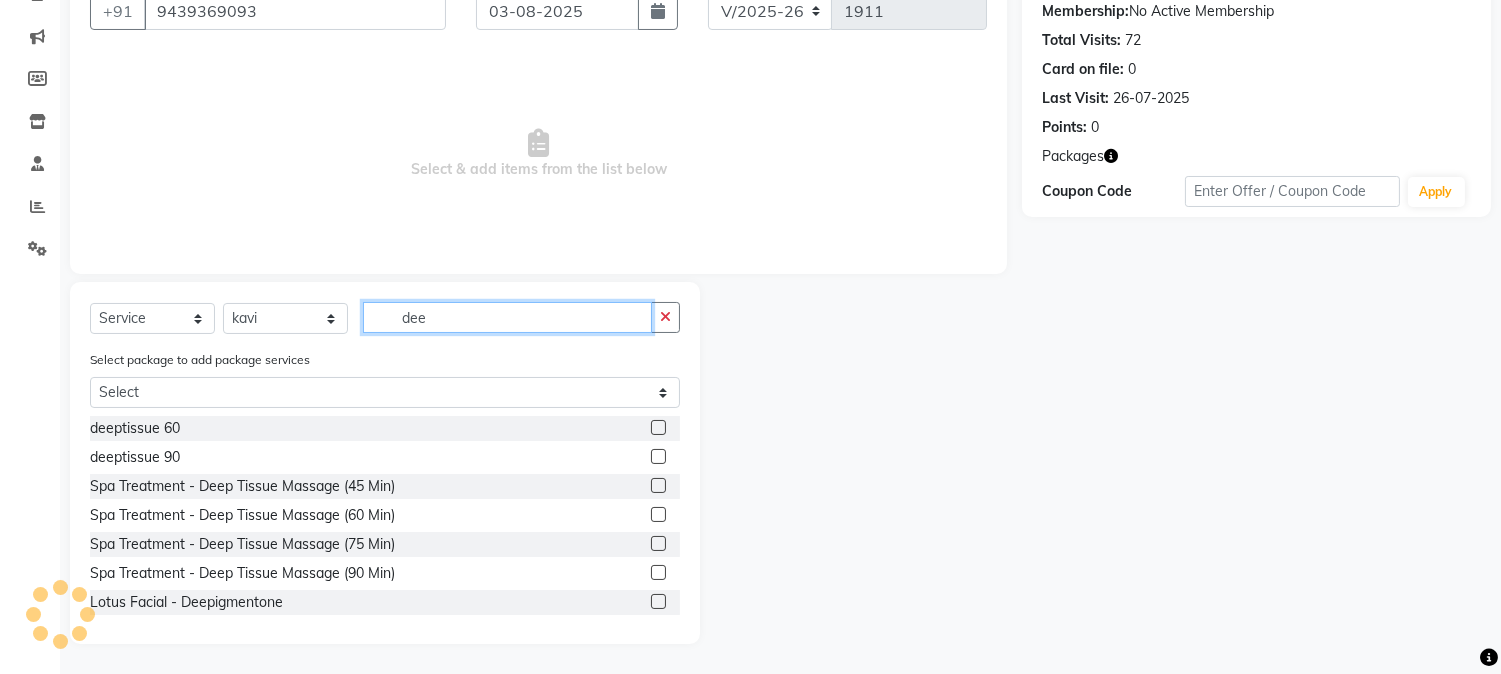 type on "dee" 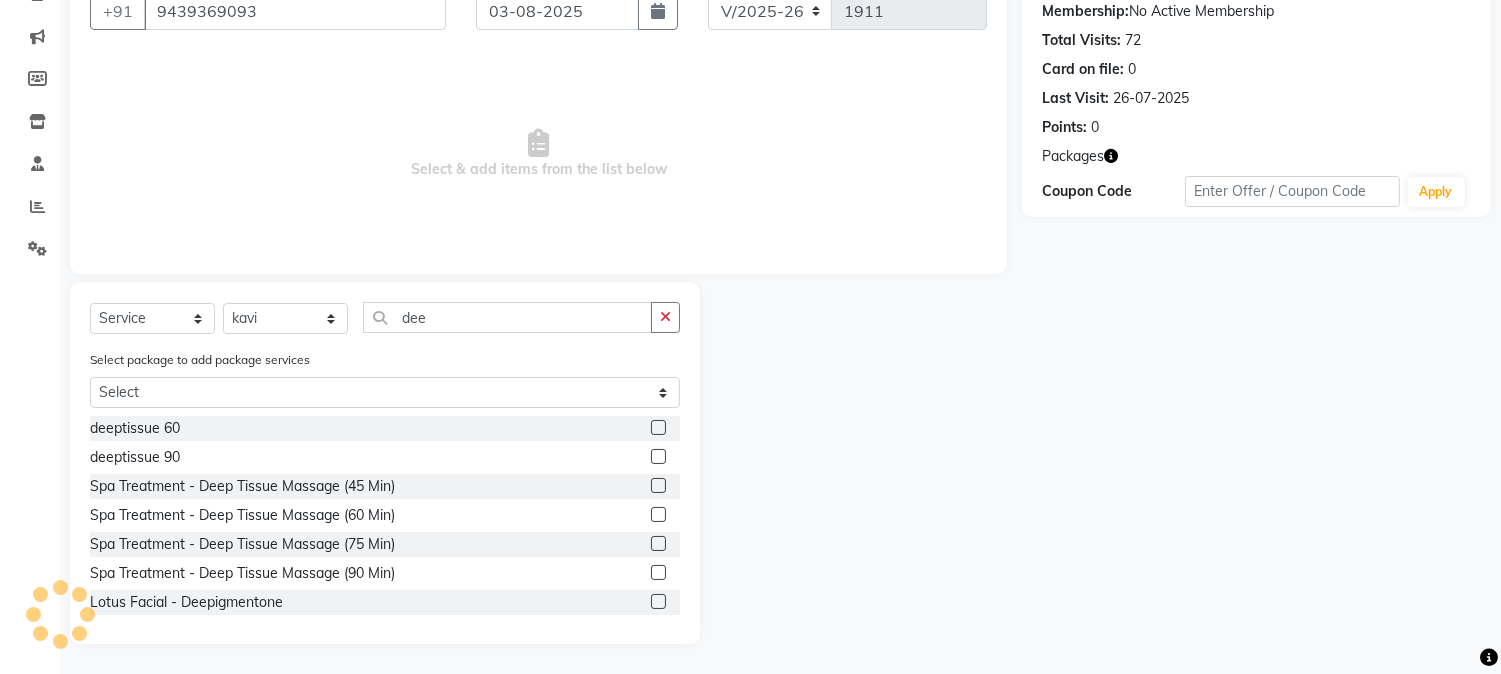 click 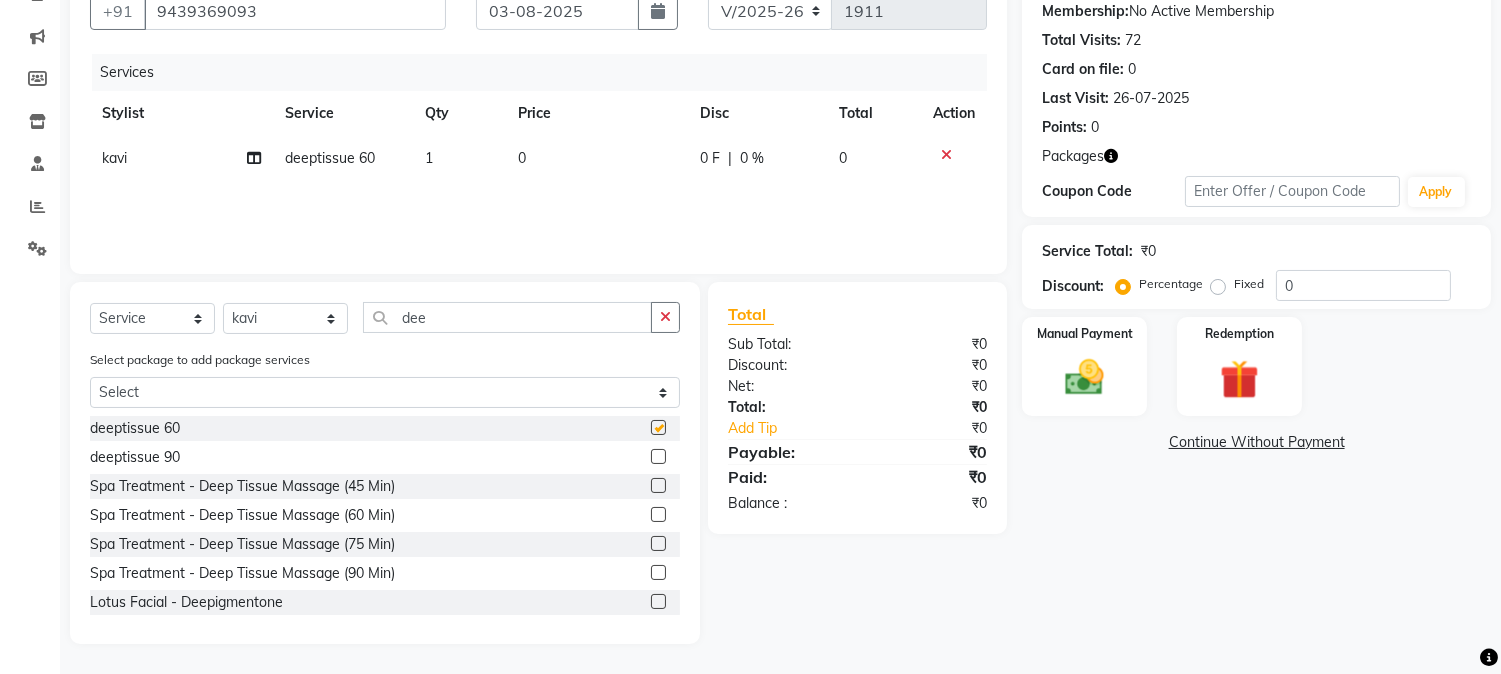 checkbox on "false" 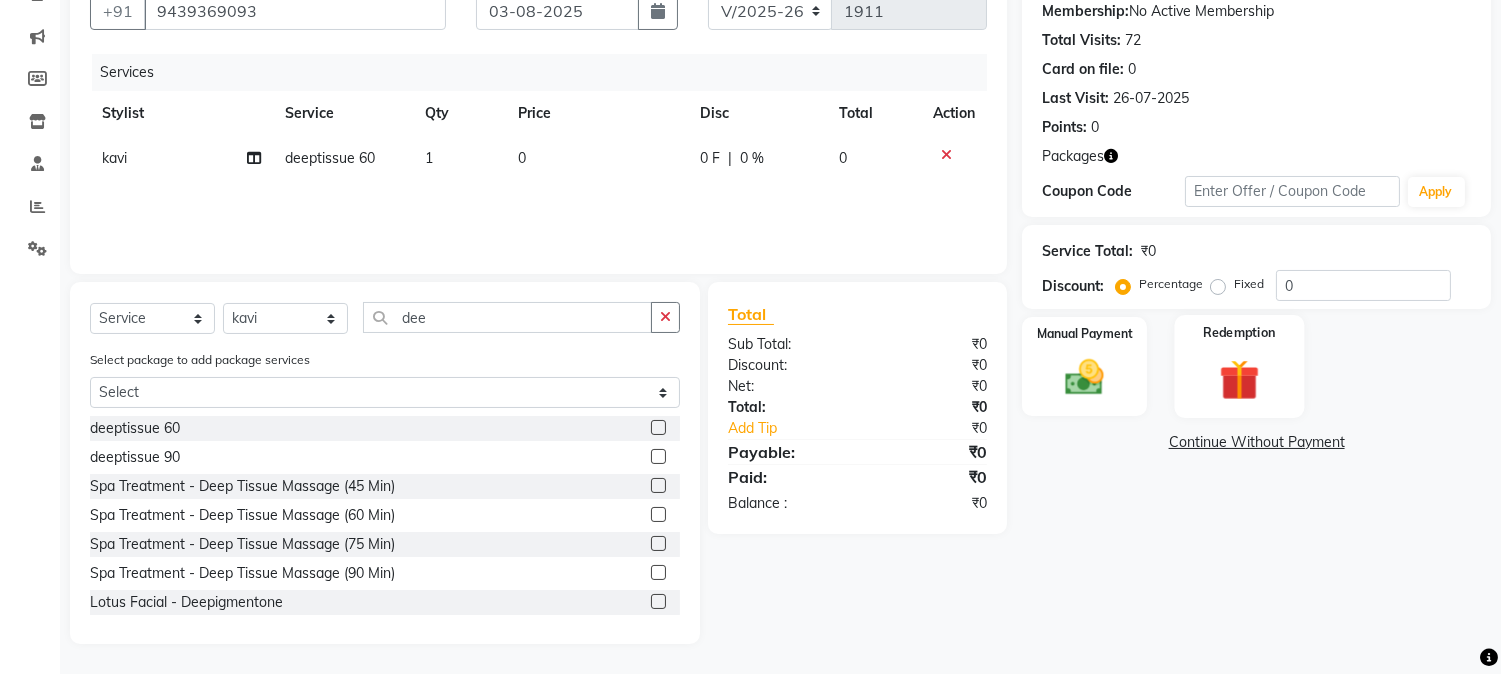 click 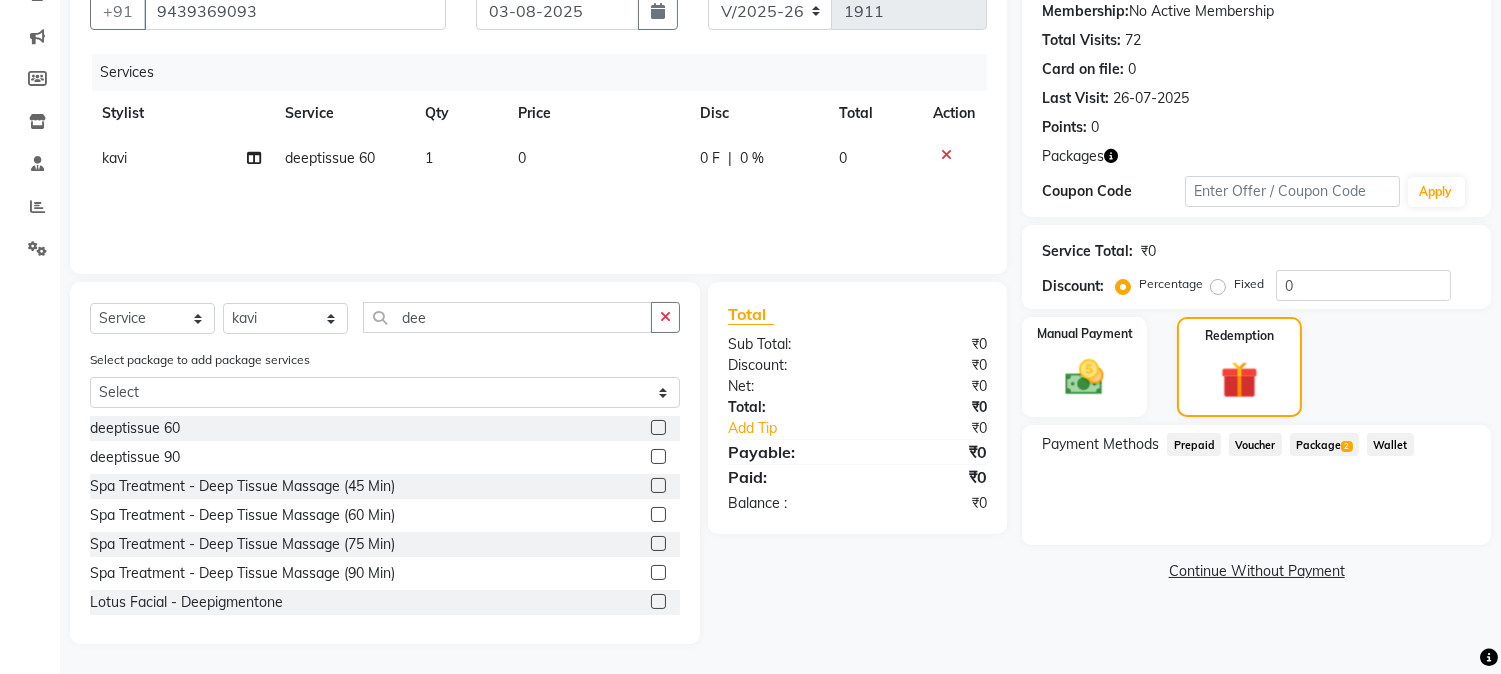 click on "Package  2" 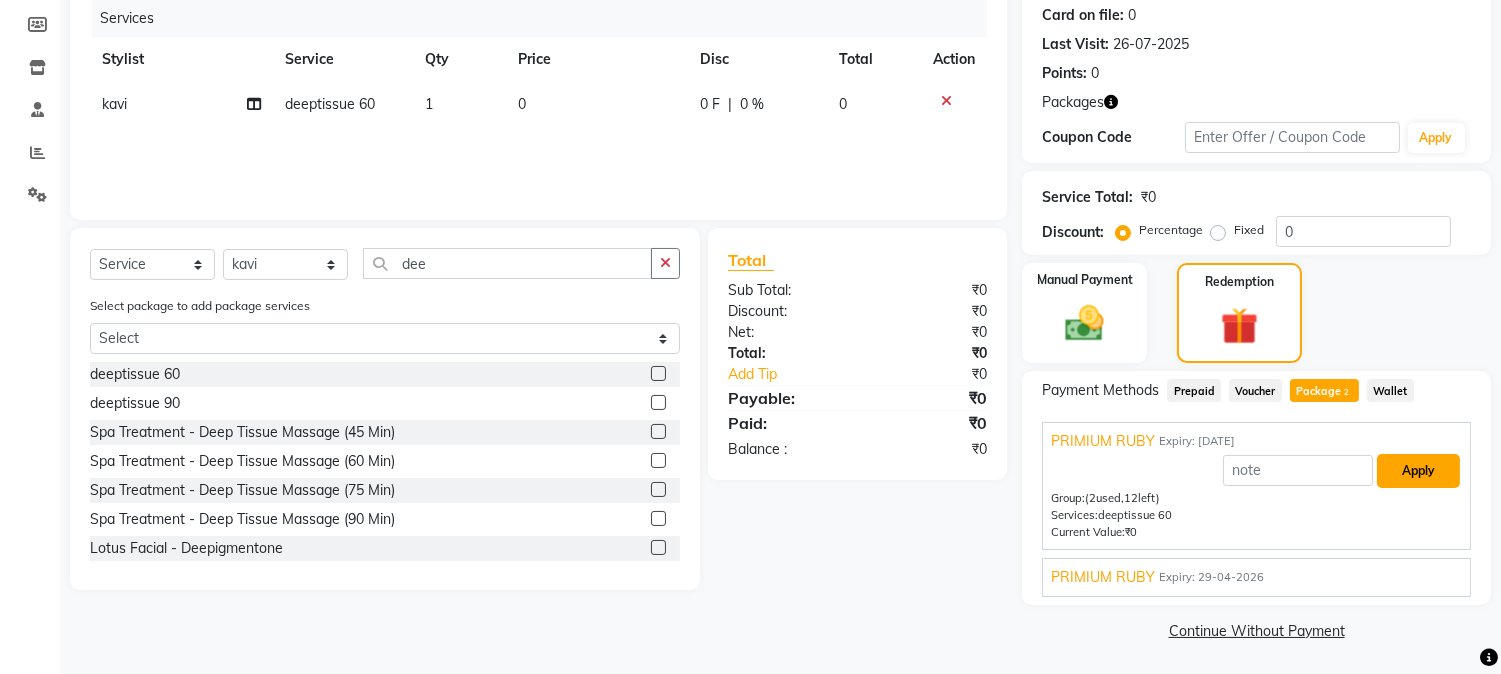 click on "Apply" at bounding box center (1418, 471) 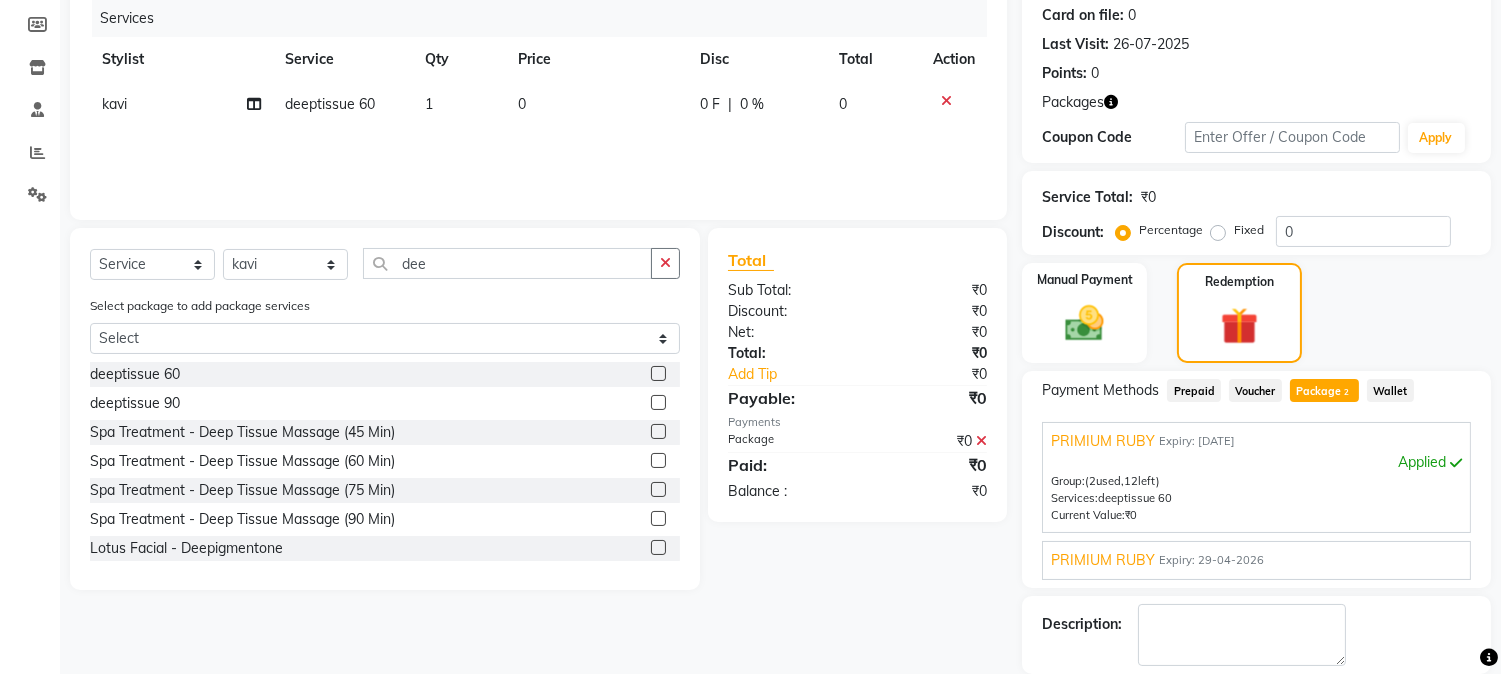 scroll, scrollTop: 344, scrollLeft: 0, axis: vertical 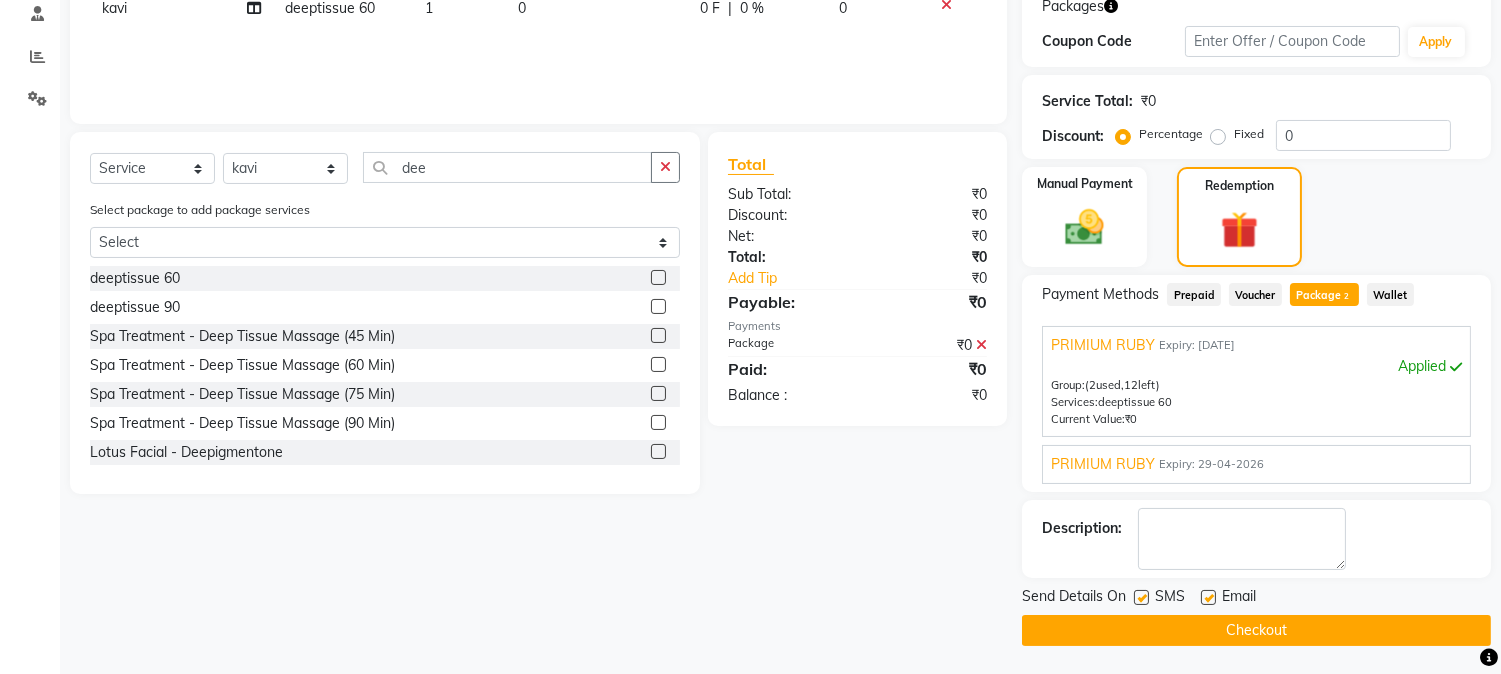 click on "Checkout" 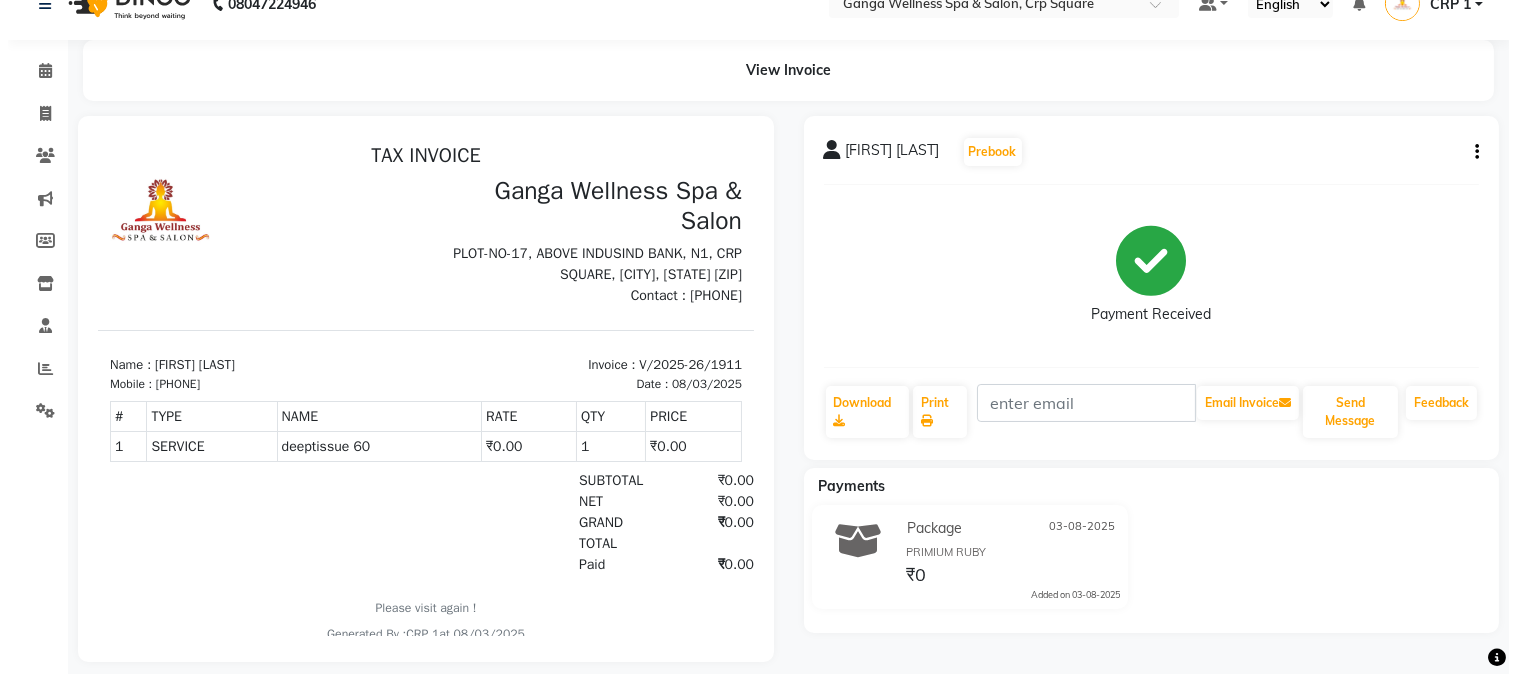 scroll, scrollTop: 0, scrollLeft: 0, axis: both 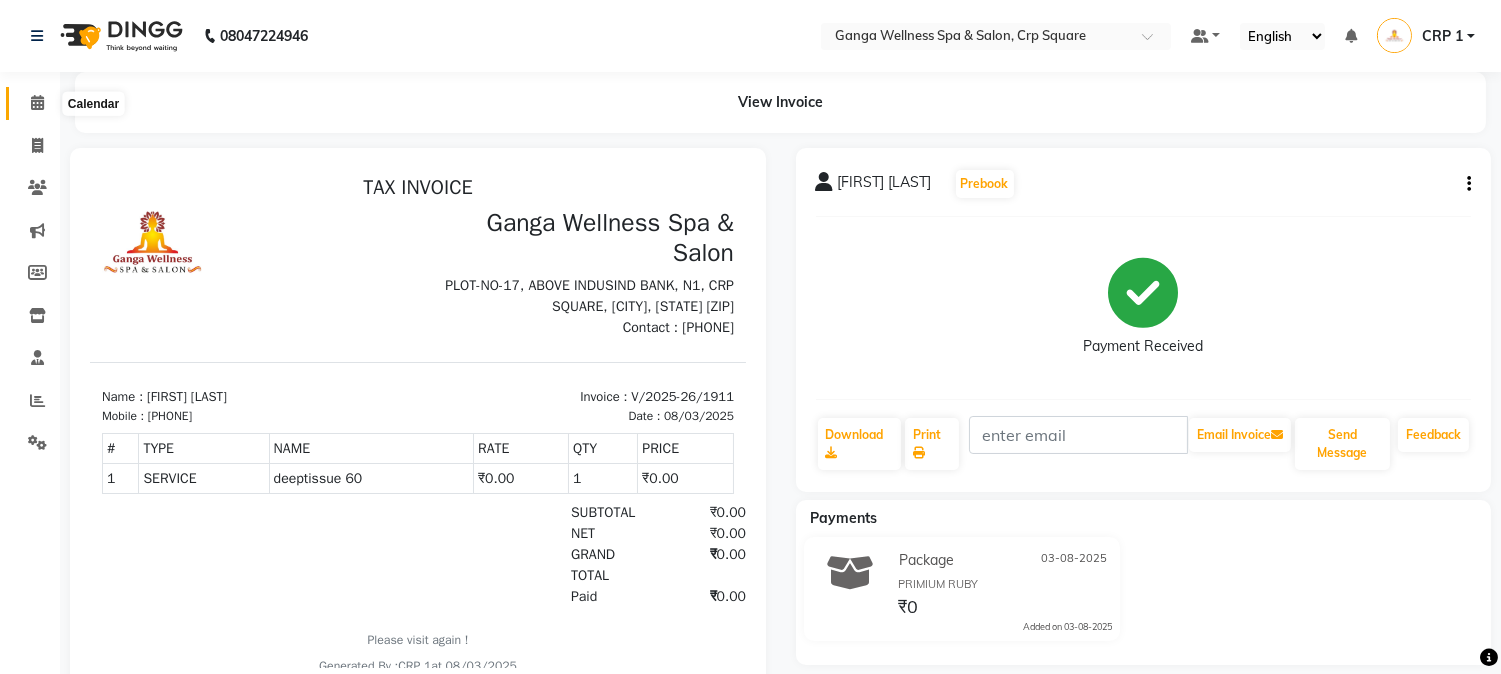 click 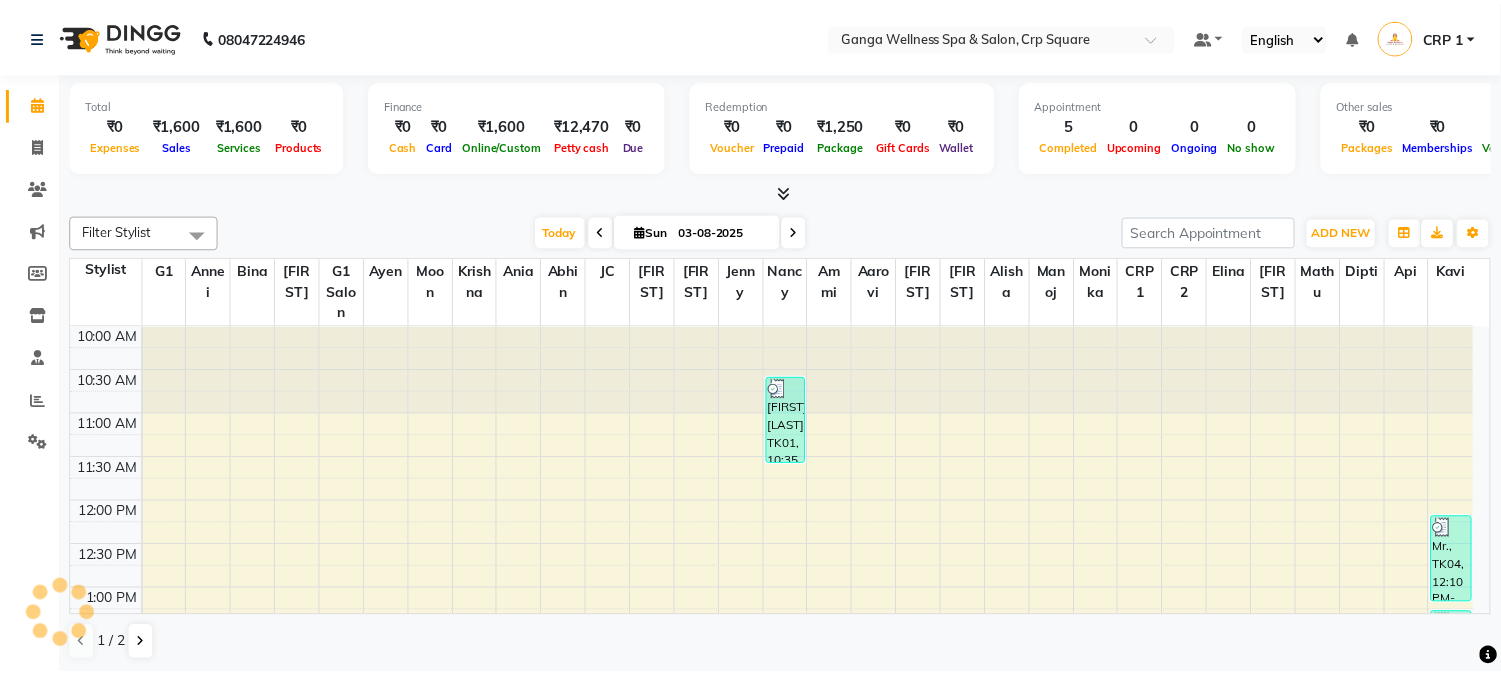 scroll, scrollTop: 355, scrollLeft: 0, axis: vertical 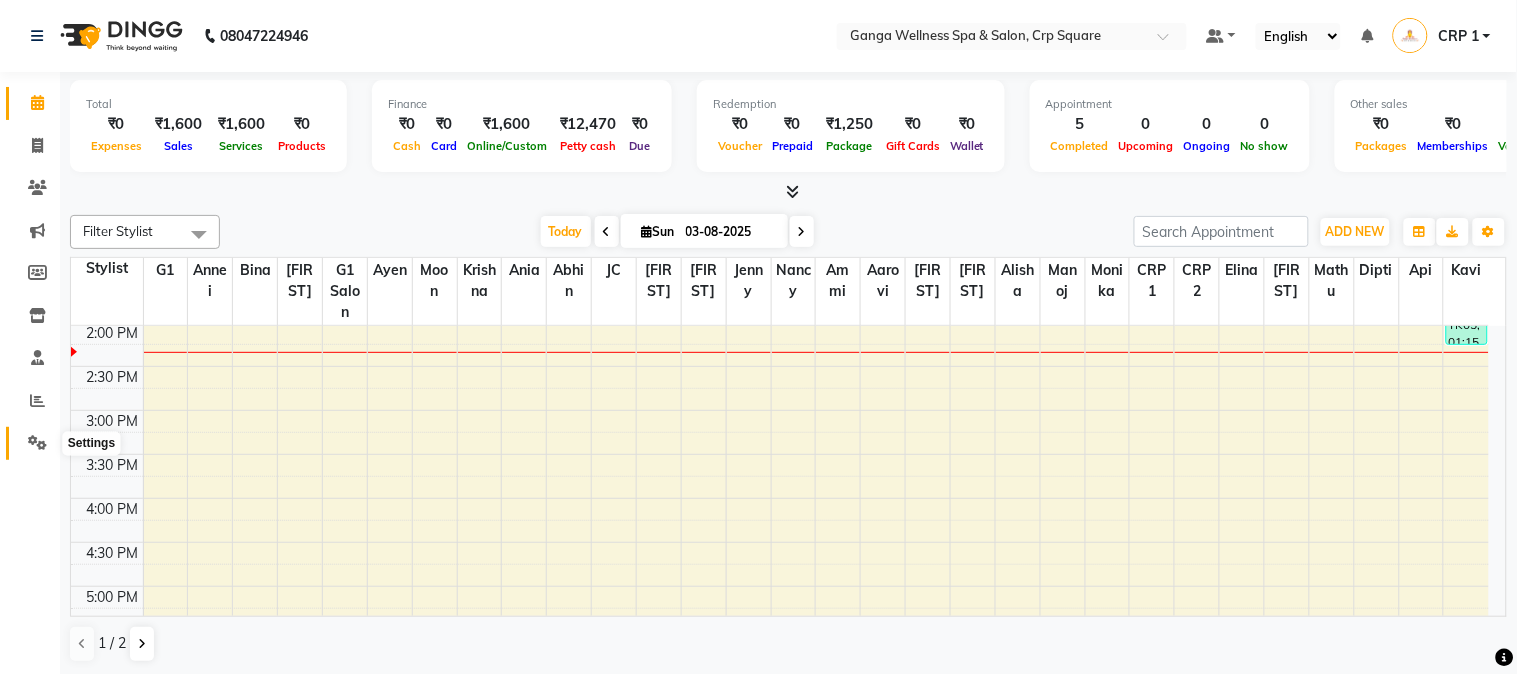click 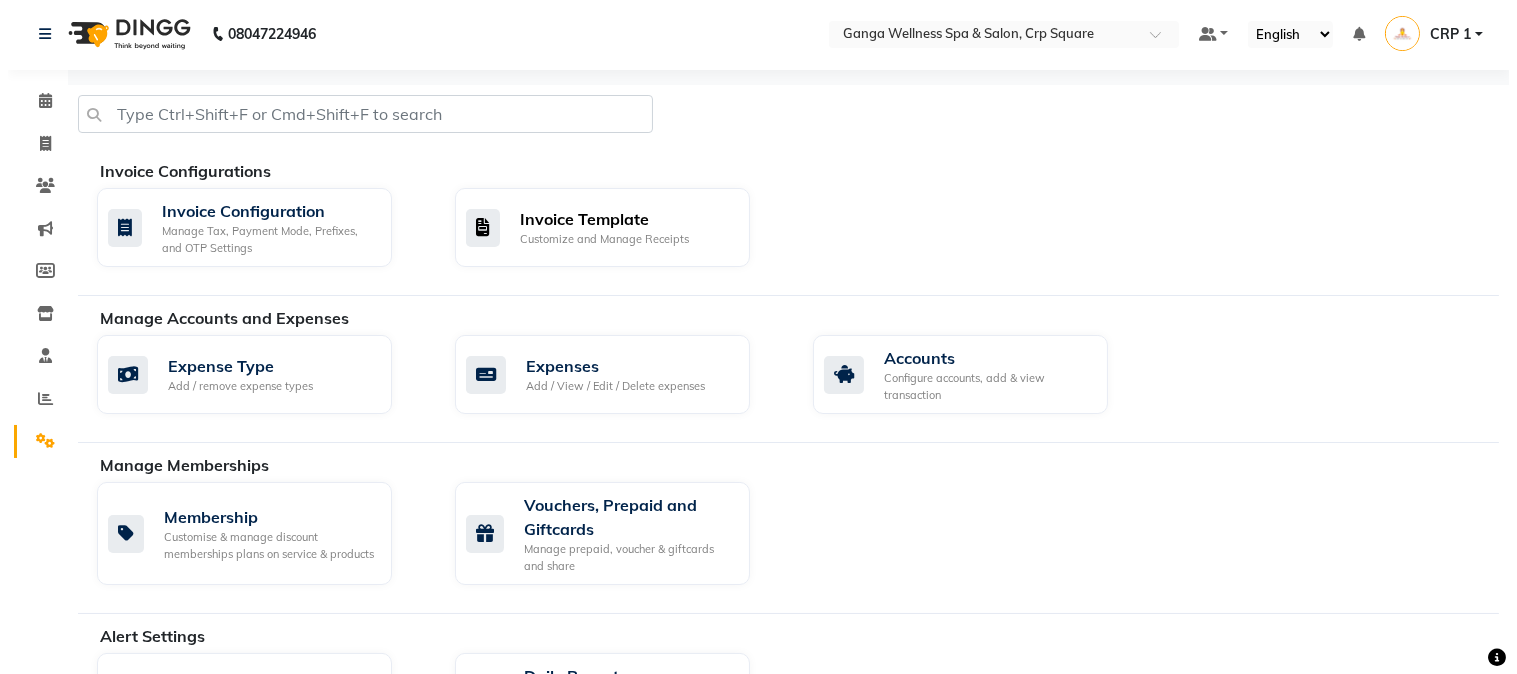 scroll, scrollTop: 0, scrollLeft: 0, axis: both 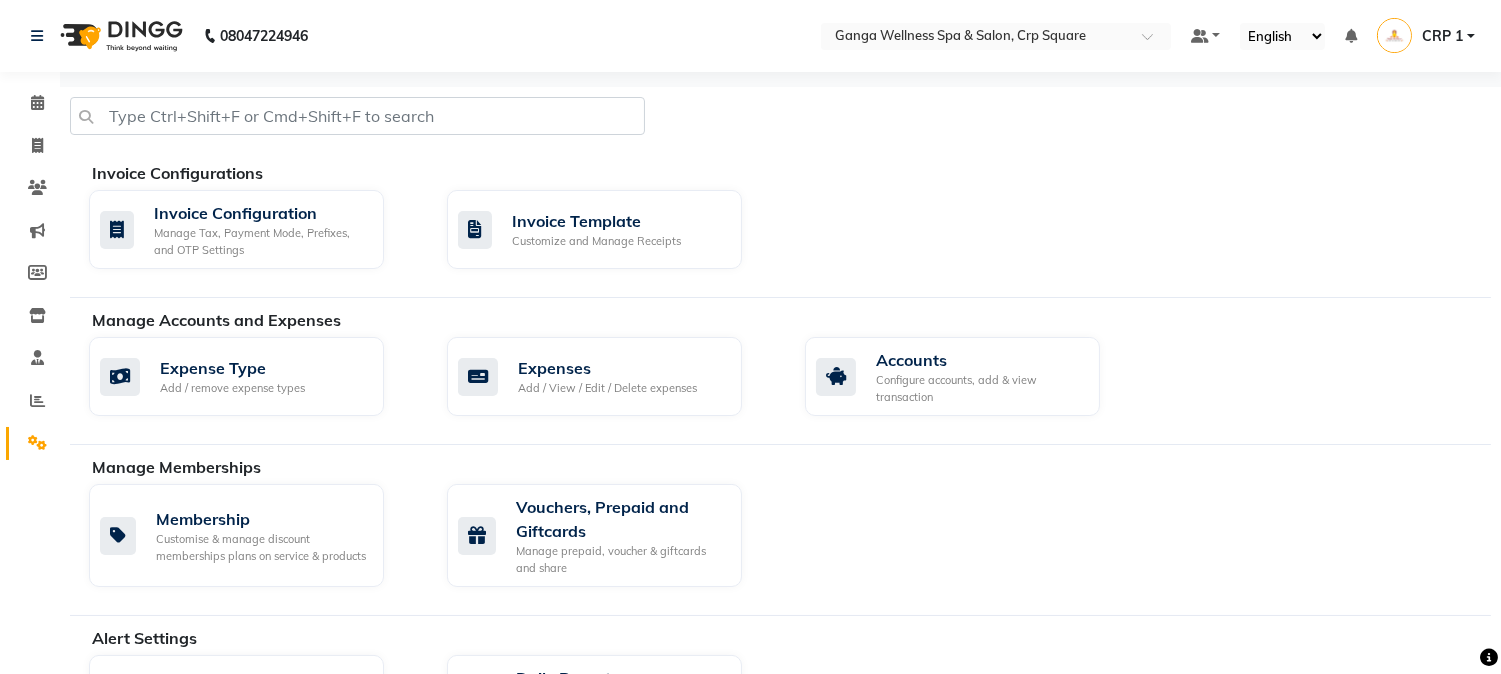 click at bounding box center [1394, 35] 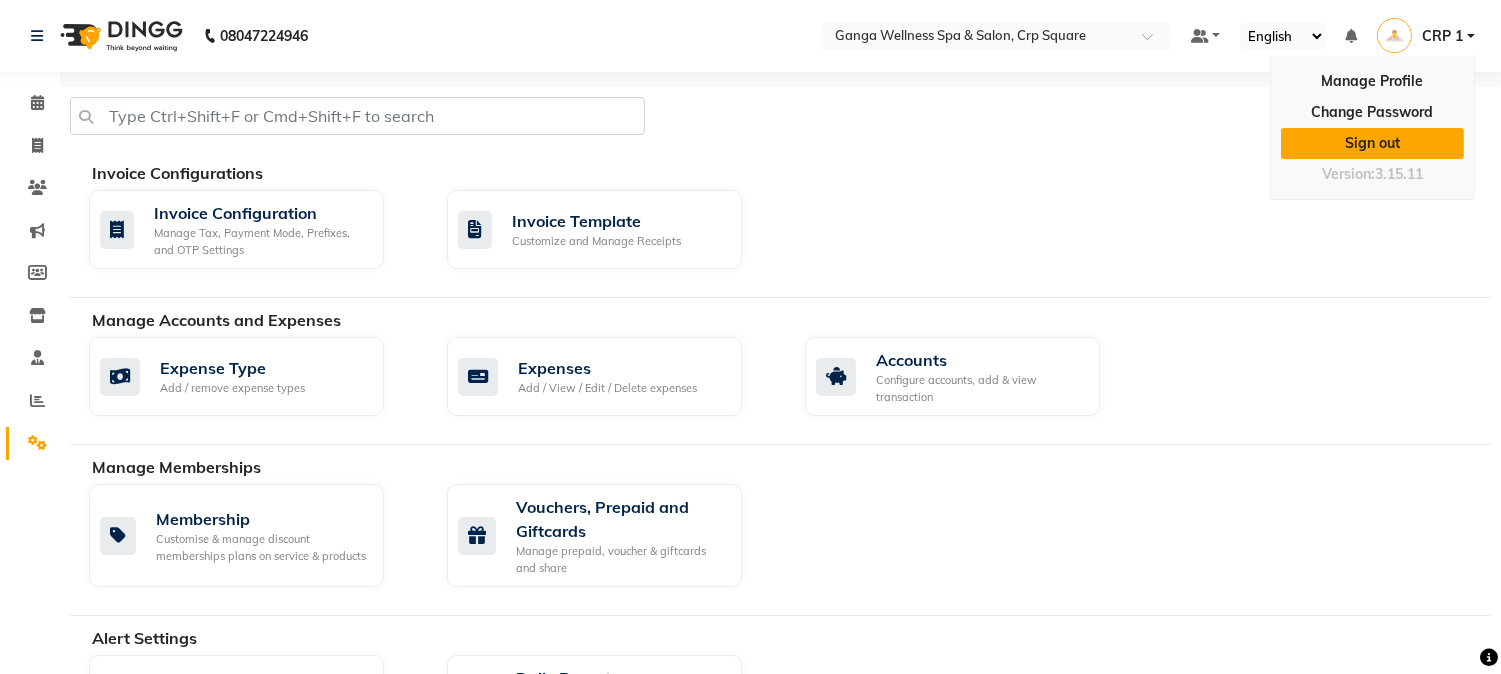 click on "Sign out" at bounding box center (1372, 143) 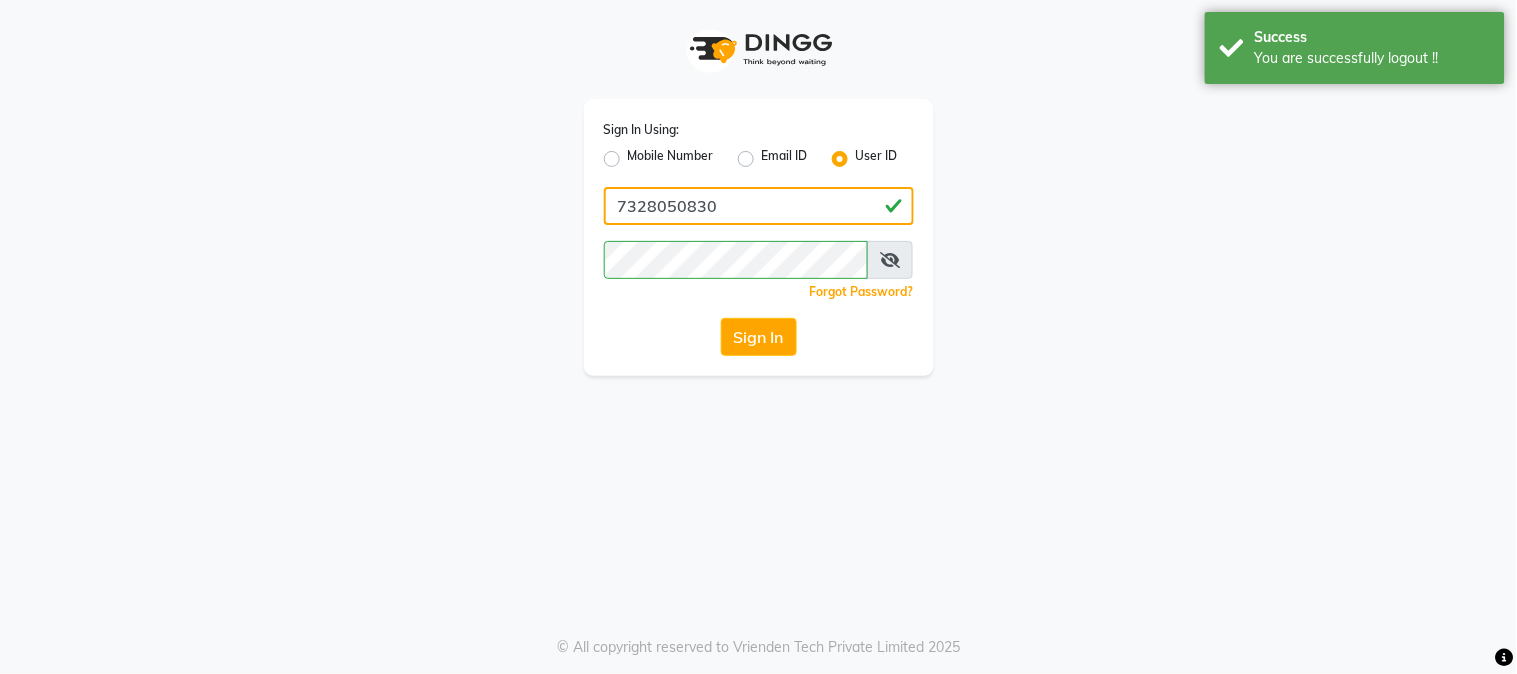 click on "7328050830" 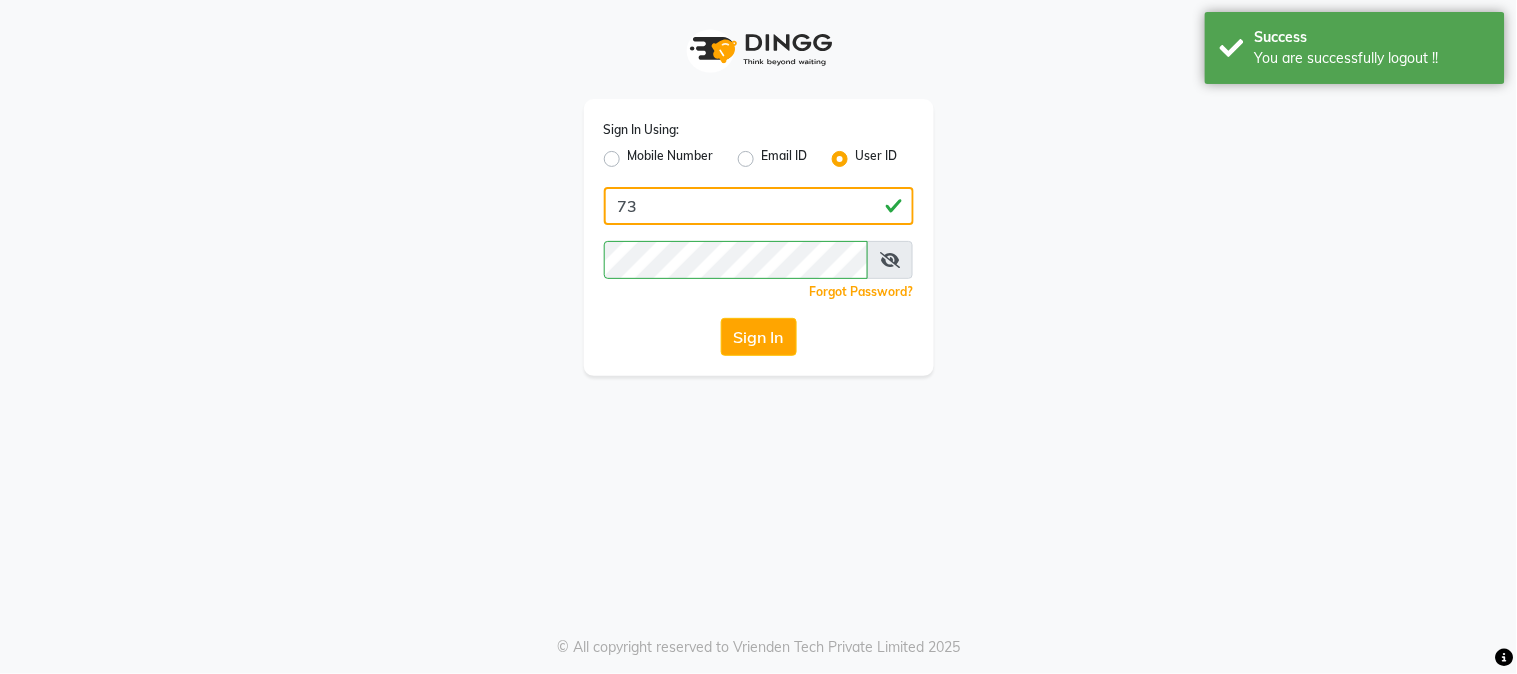 type on "7" 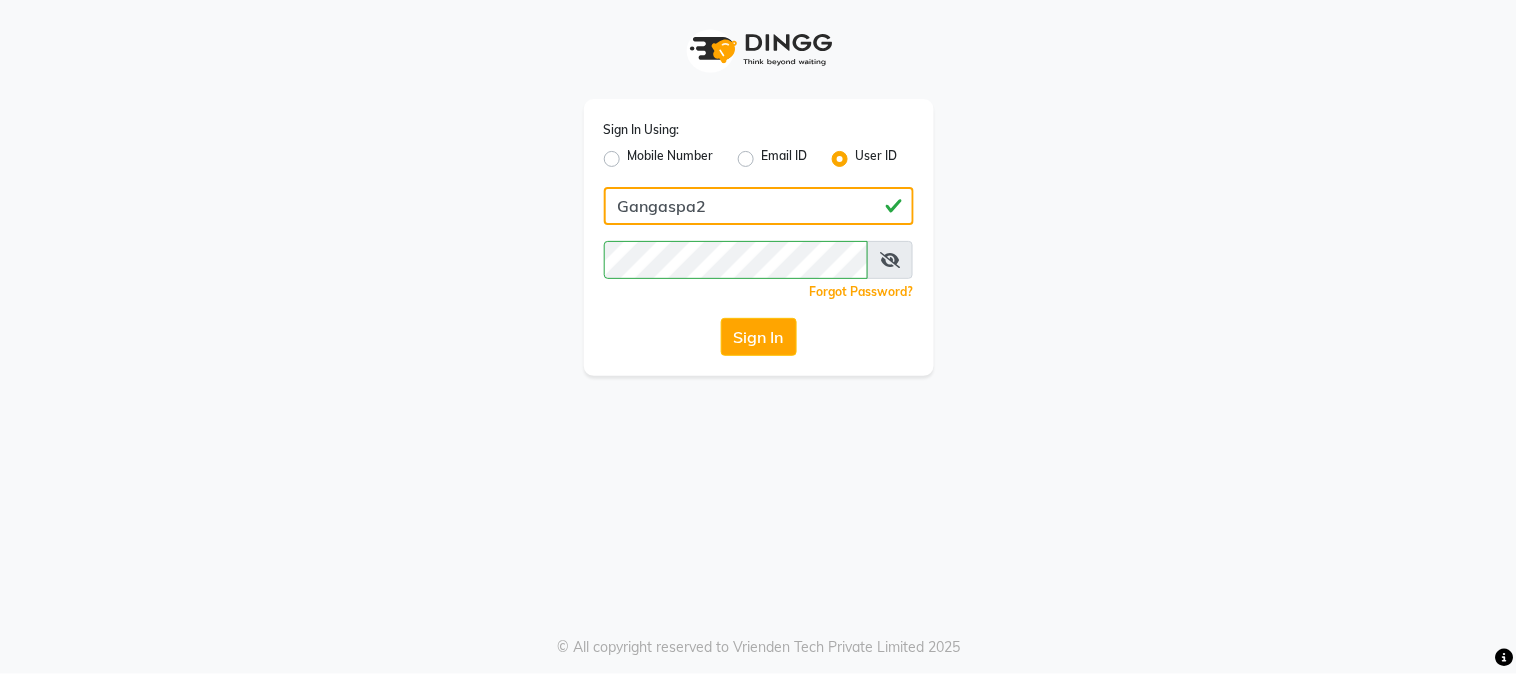 type on "Gangaspa2" 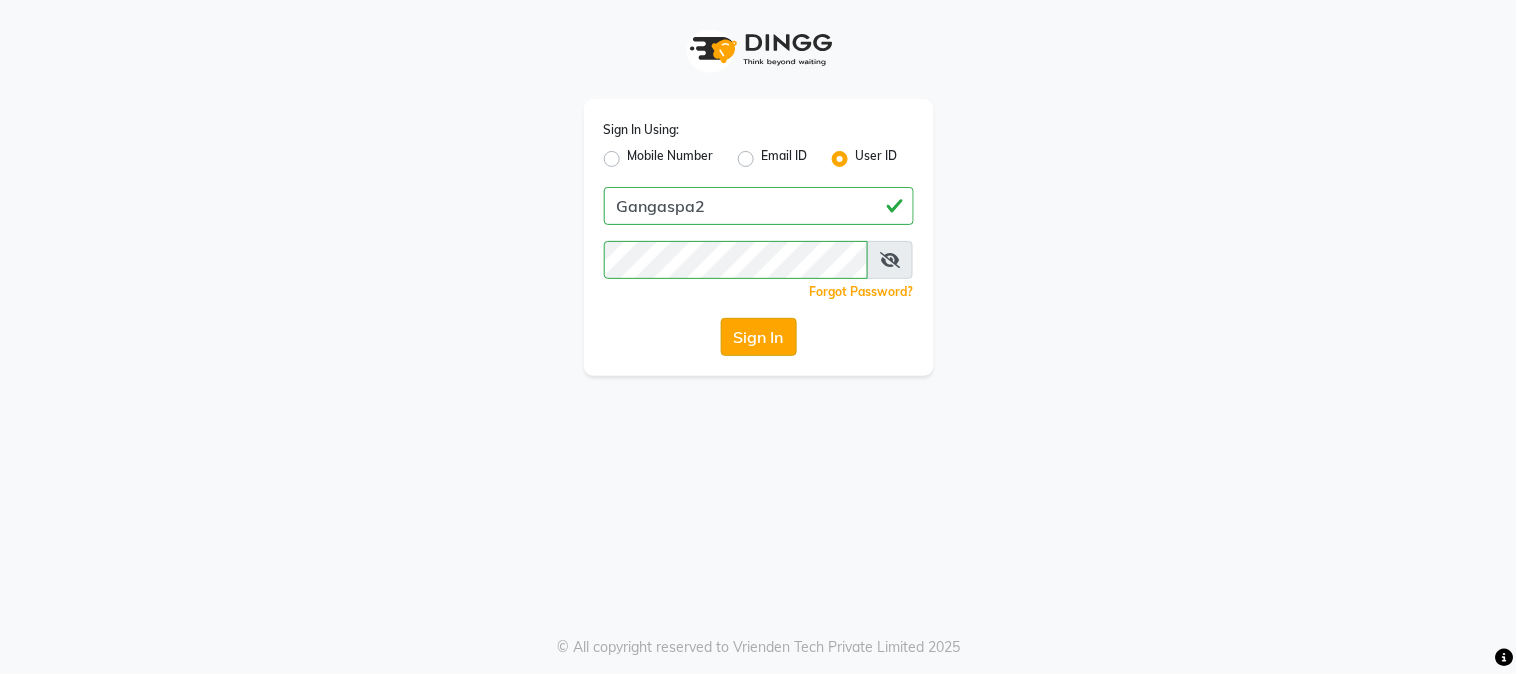 click on "Sign In" 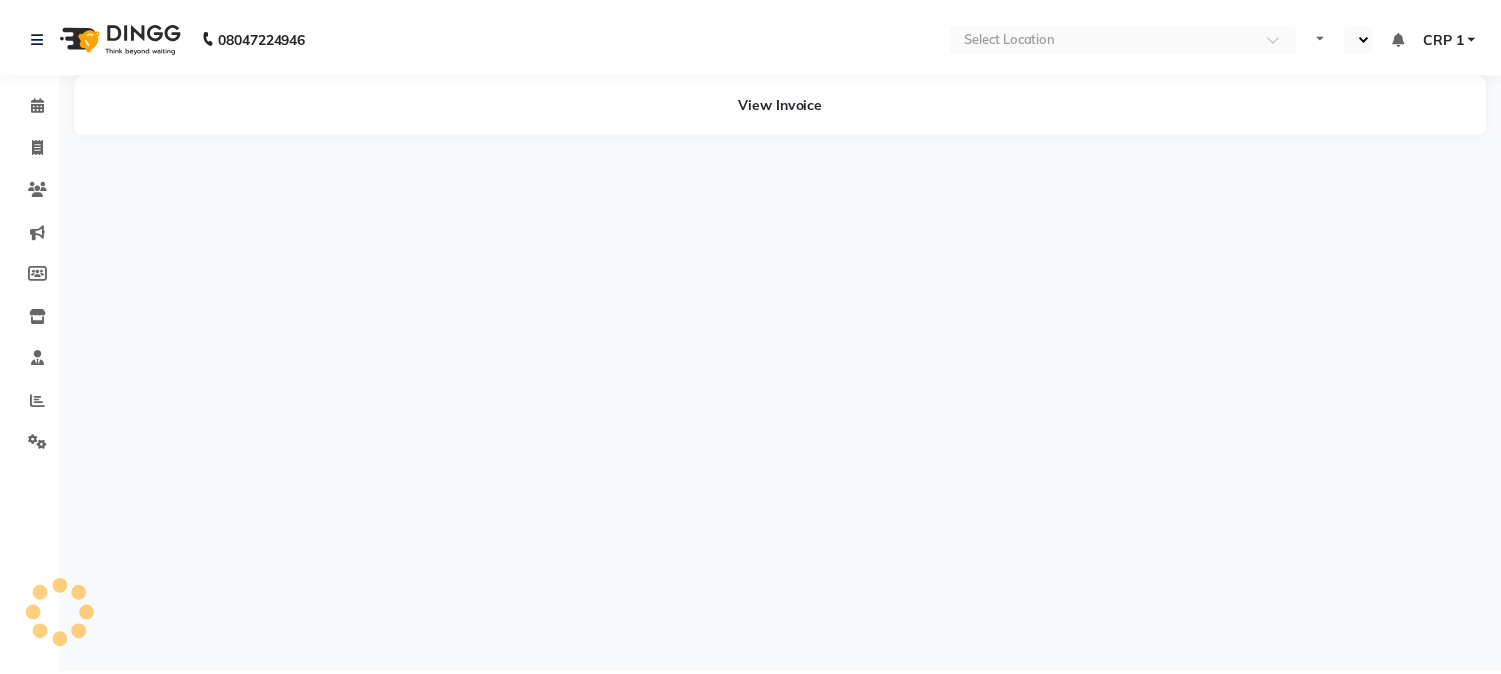 scroll, scrollTop: 0, scrollLeft: 0, axis: both 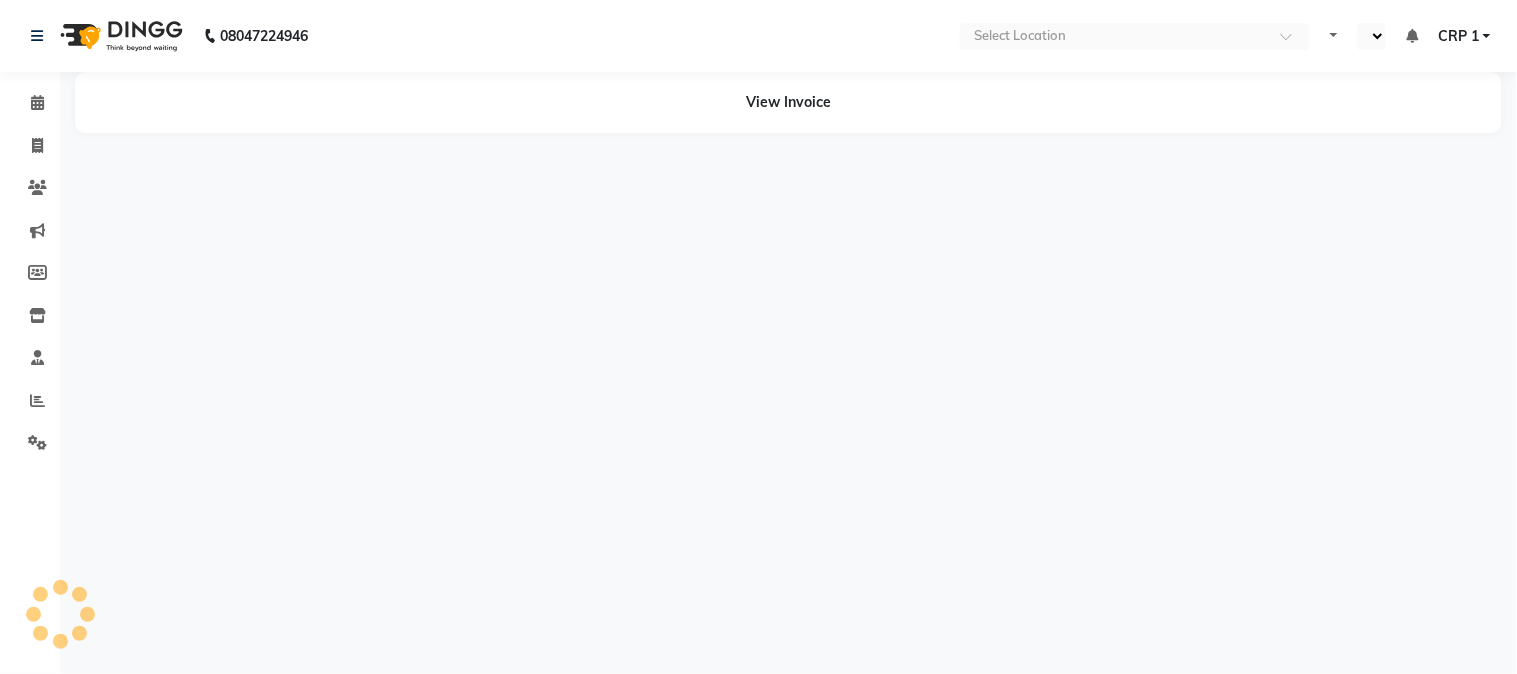 select on "en" 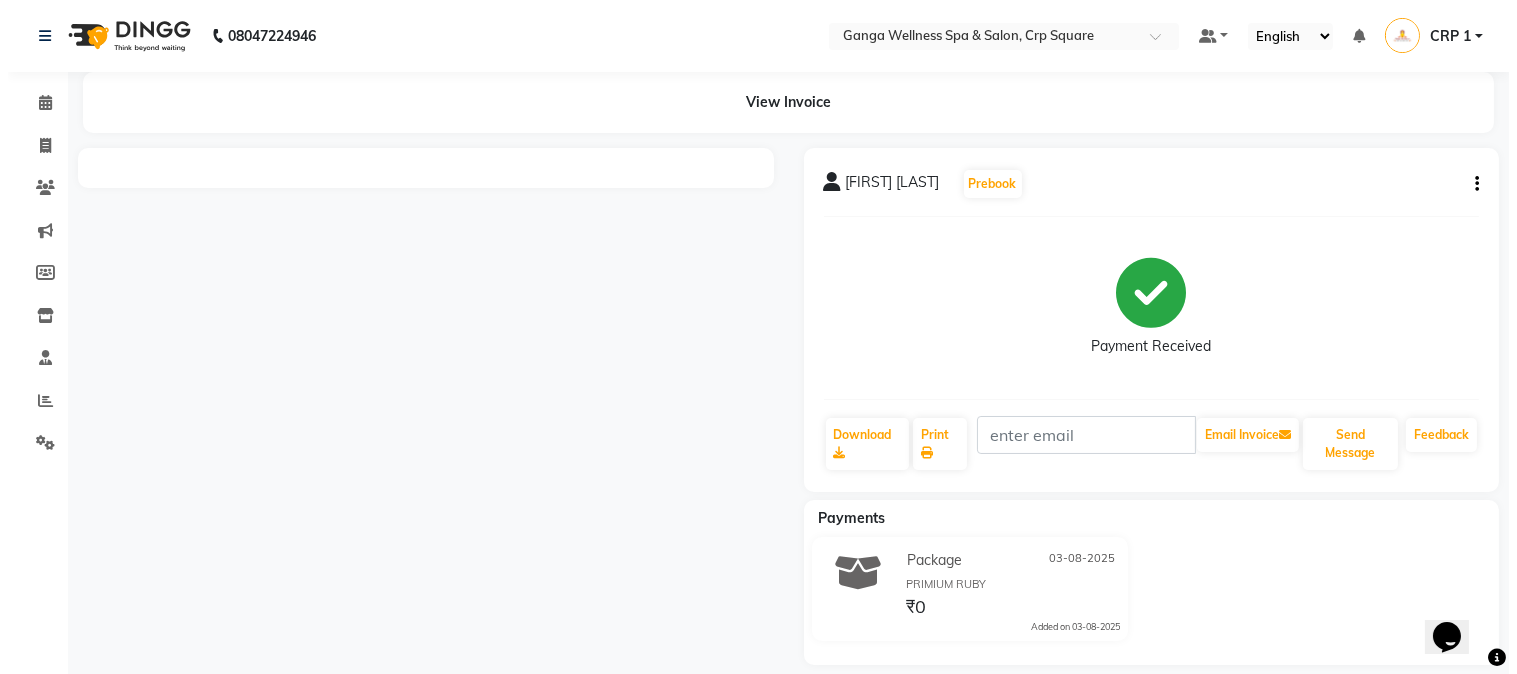 scroll, scrollTop: 0, scrollLeft: 0, axis: both 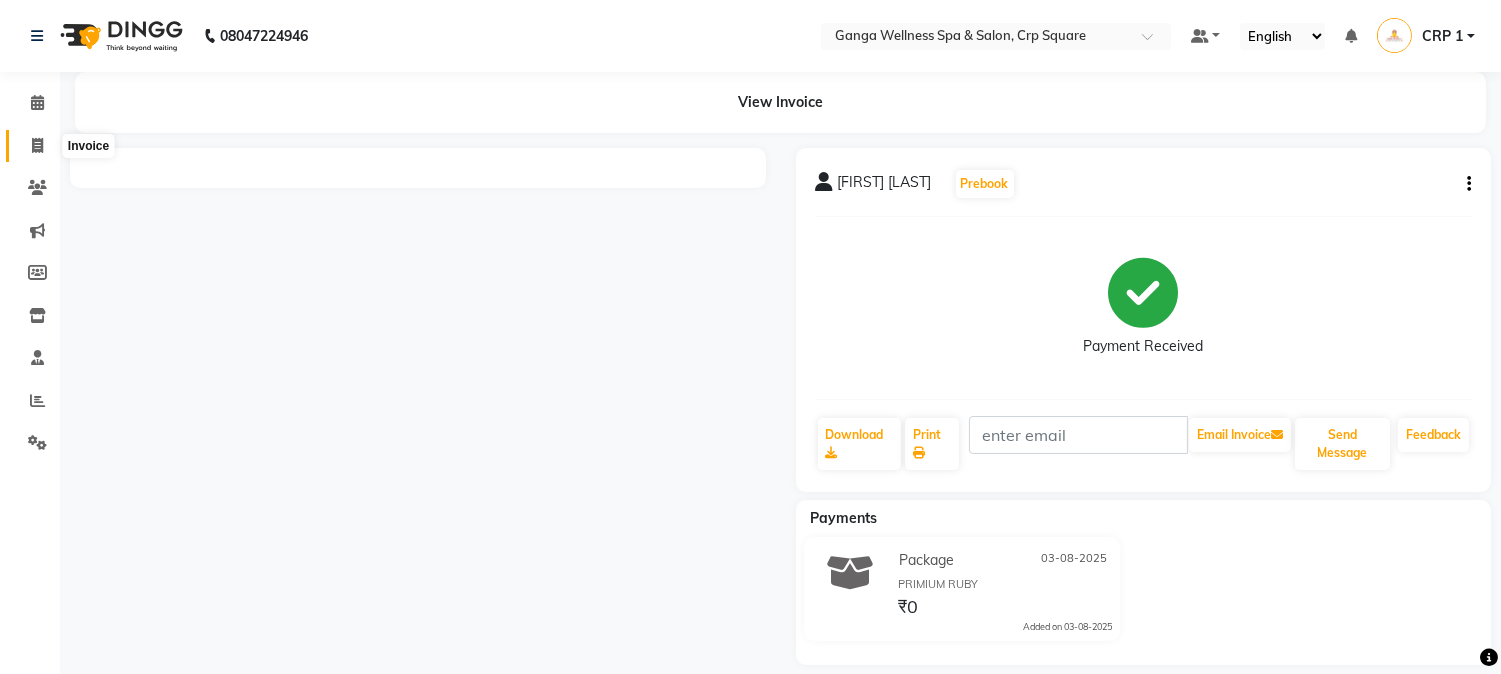 click 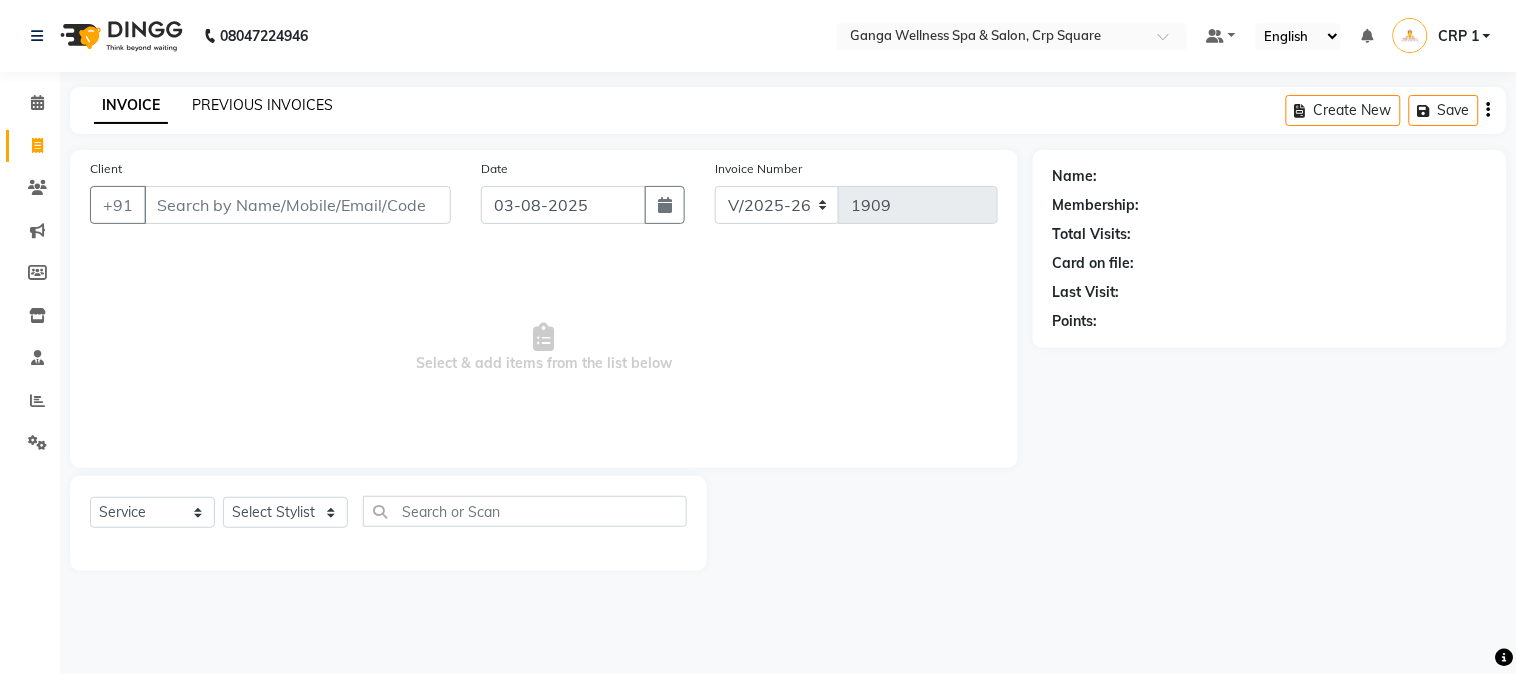 click on "PREVIOUS INVOICES" 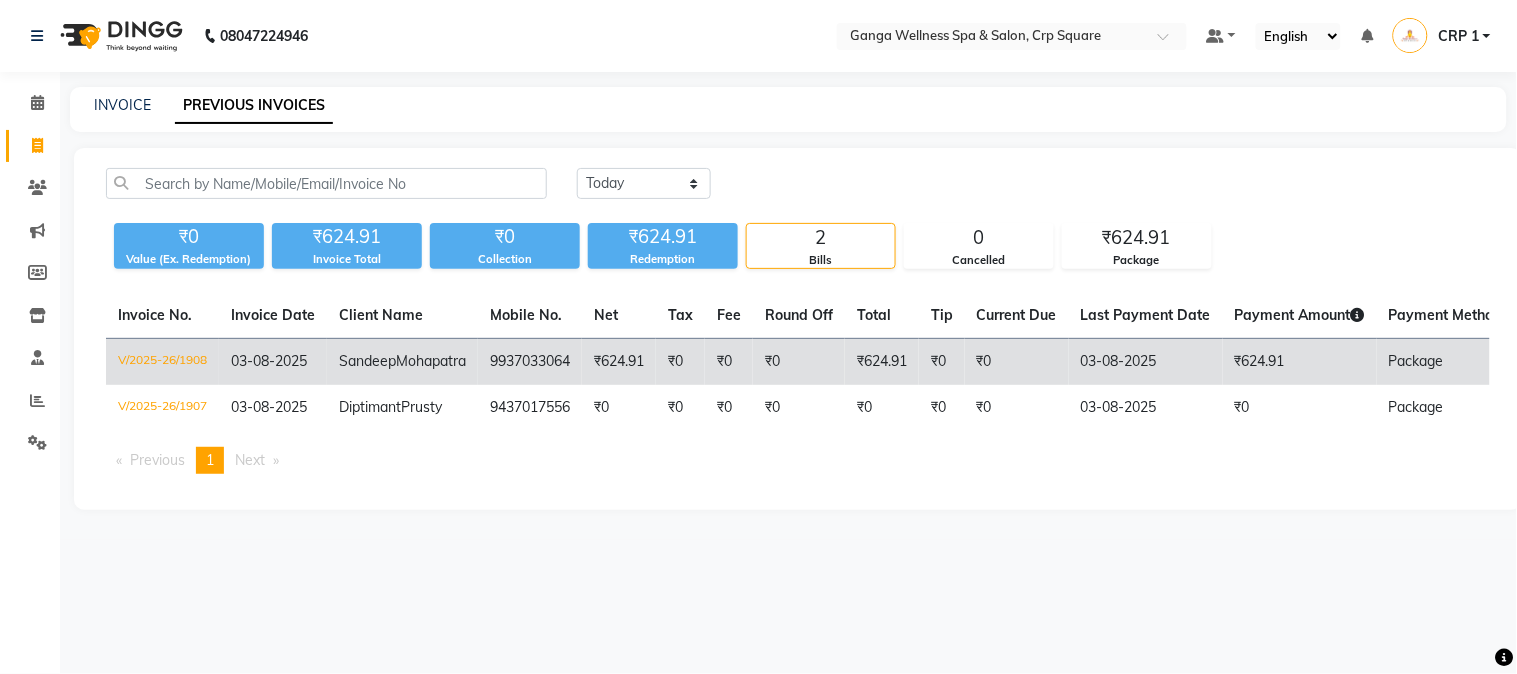 click on "03-08-2025" 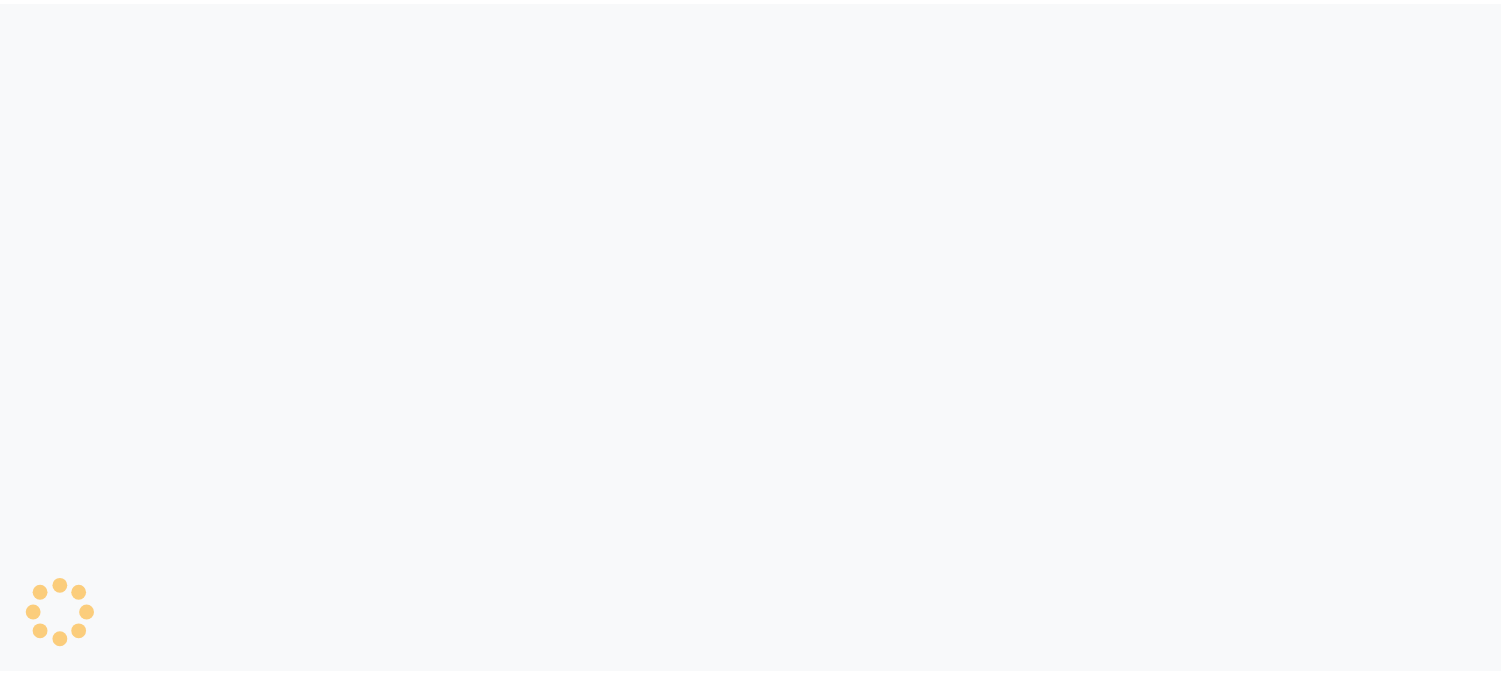 scroll, scrollTop: 0, scrollLeft: 0, axis: both 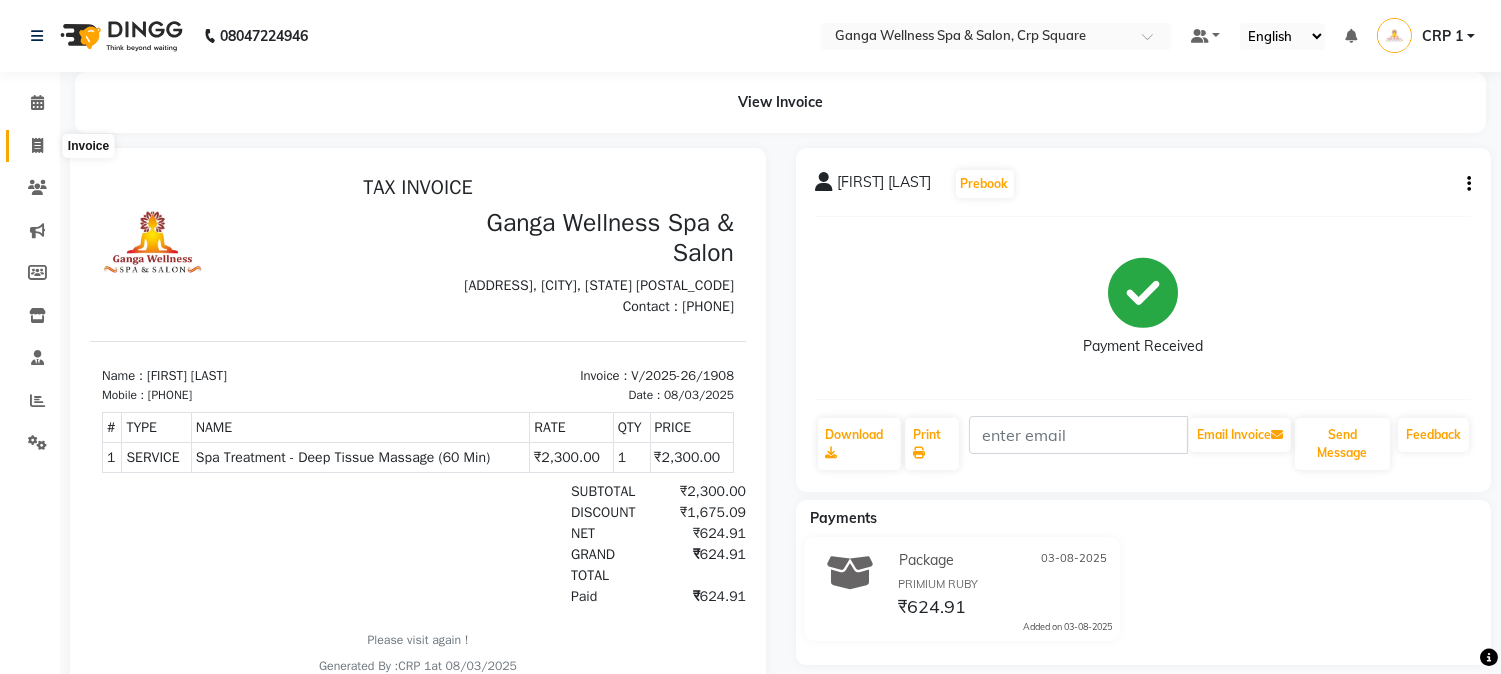click 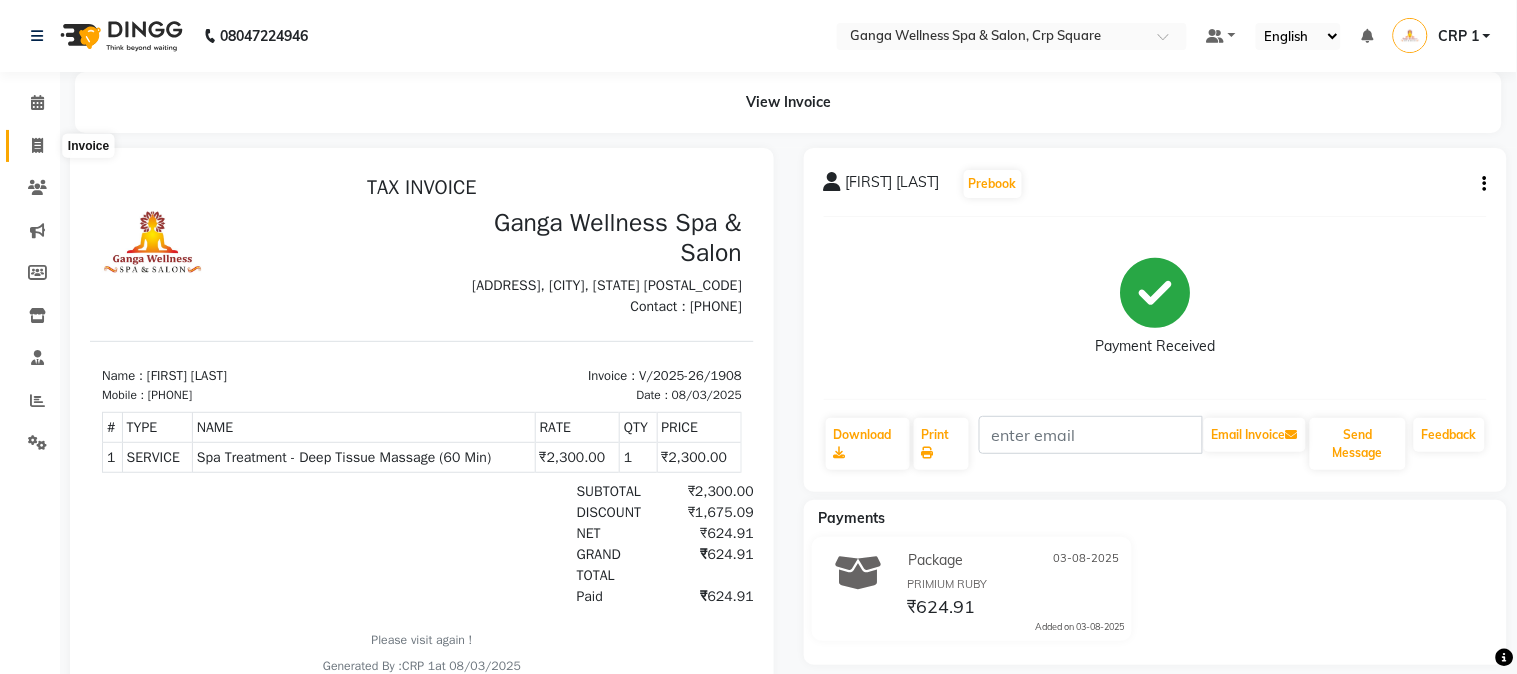 select on "715" 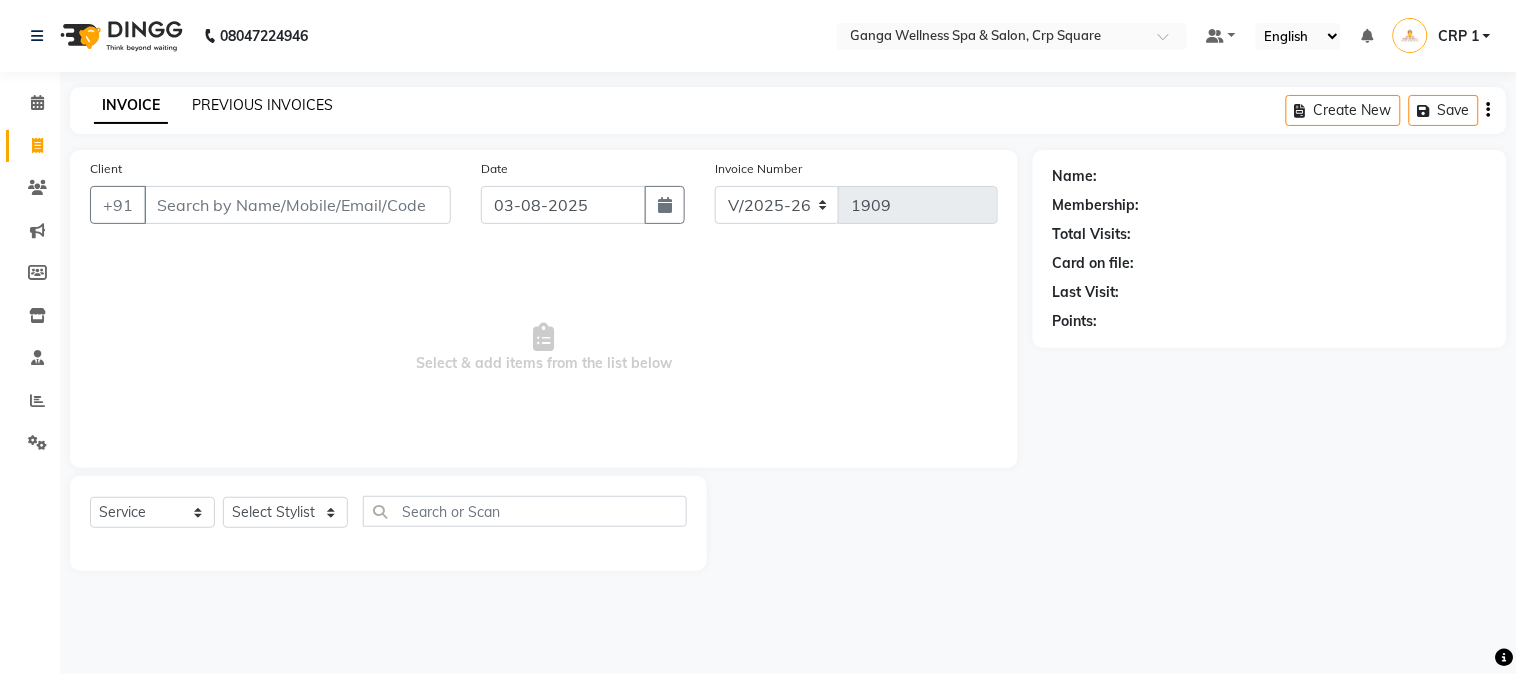 click on "PREVIOUS INVOICES" 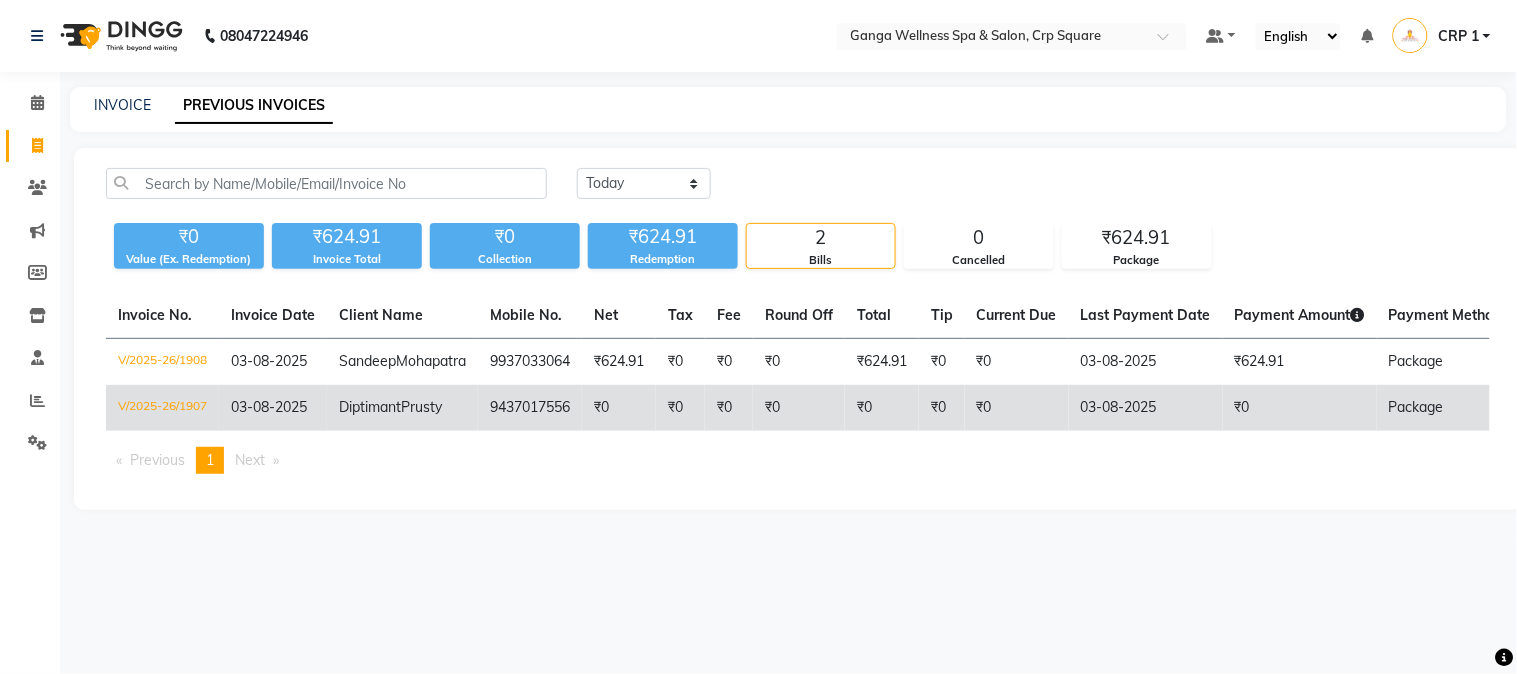 click on "Diptimant" 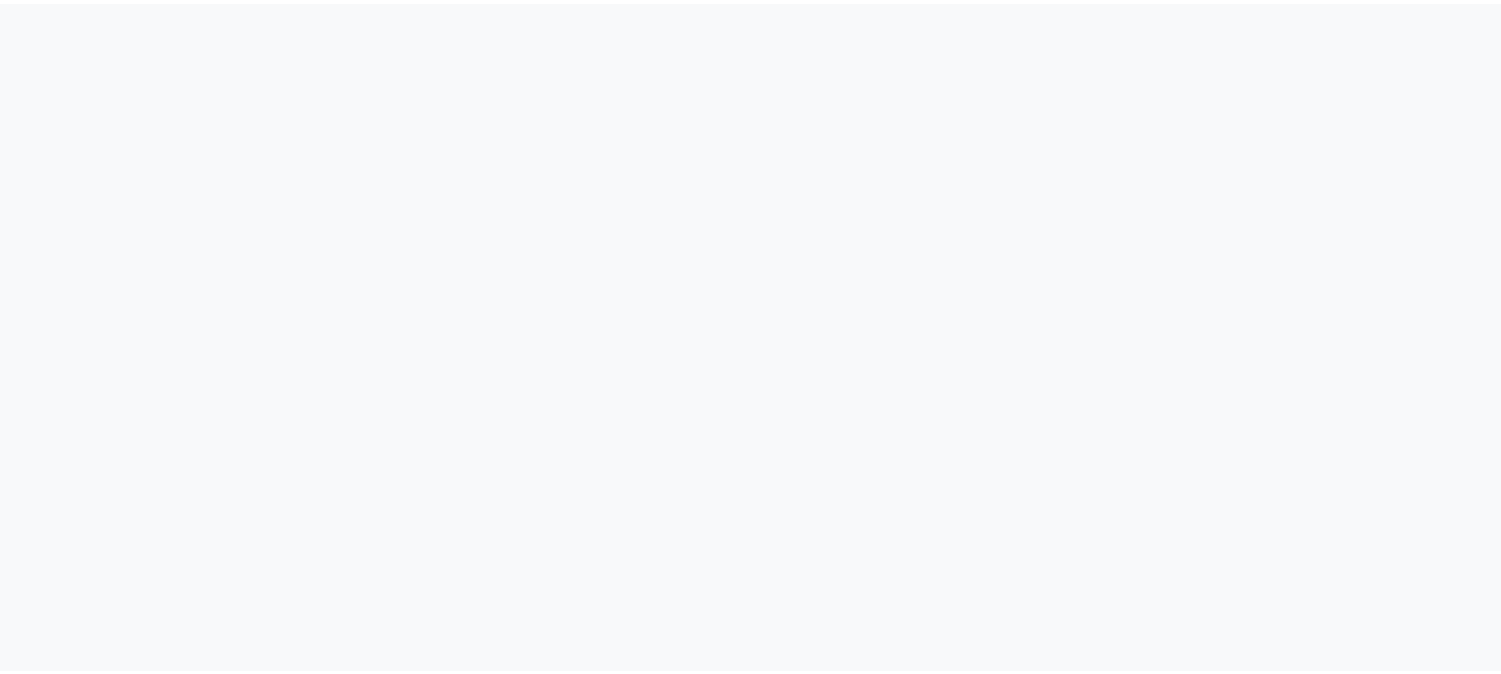 scroll, scrollTop: 0, scrollLeft: 0, axis: both 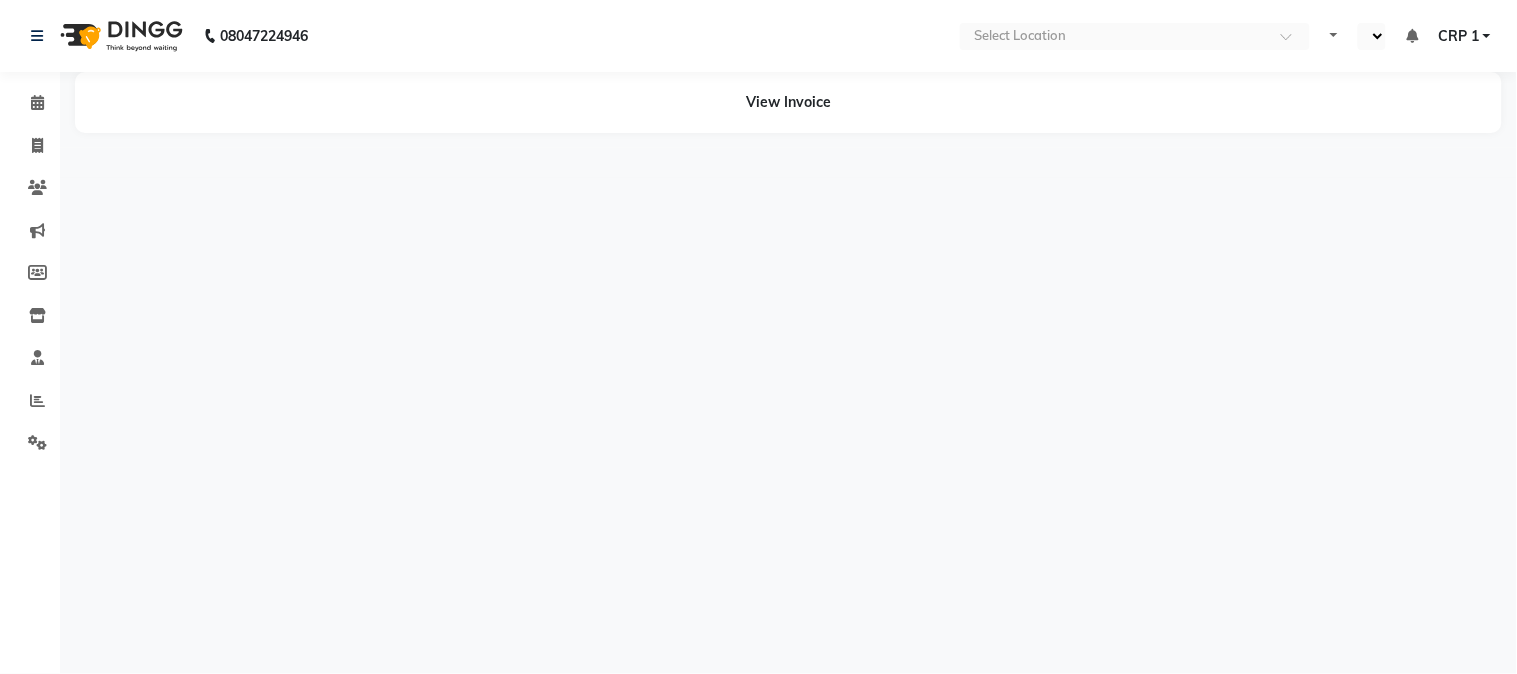 select on "en" 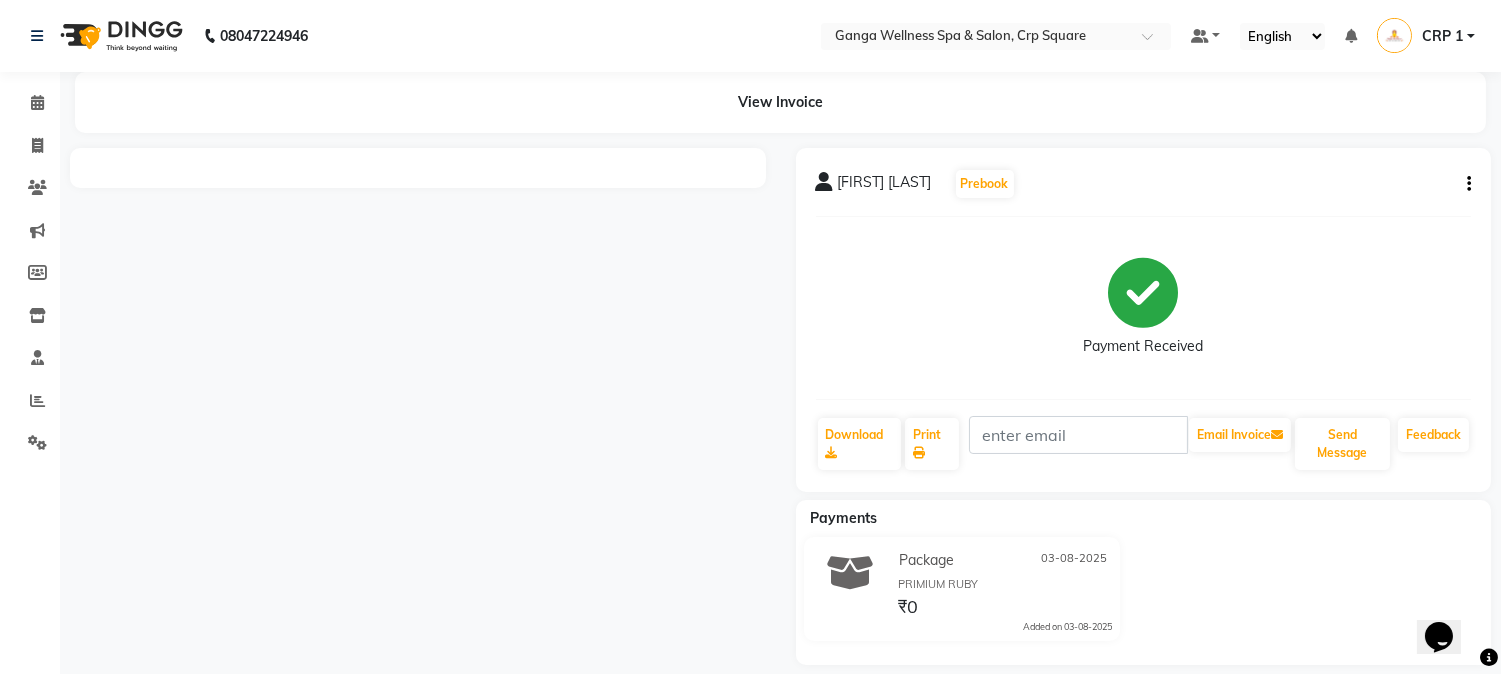 scroll, scrollTop: 0, scrollLeft: 0, axis: both 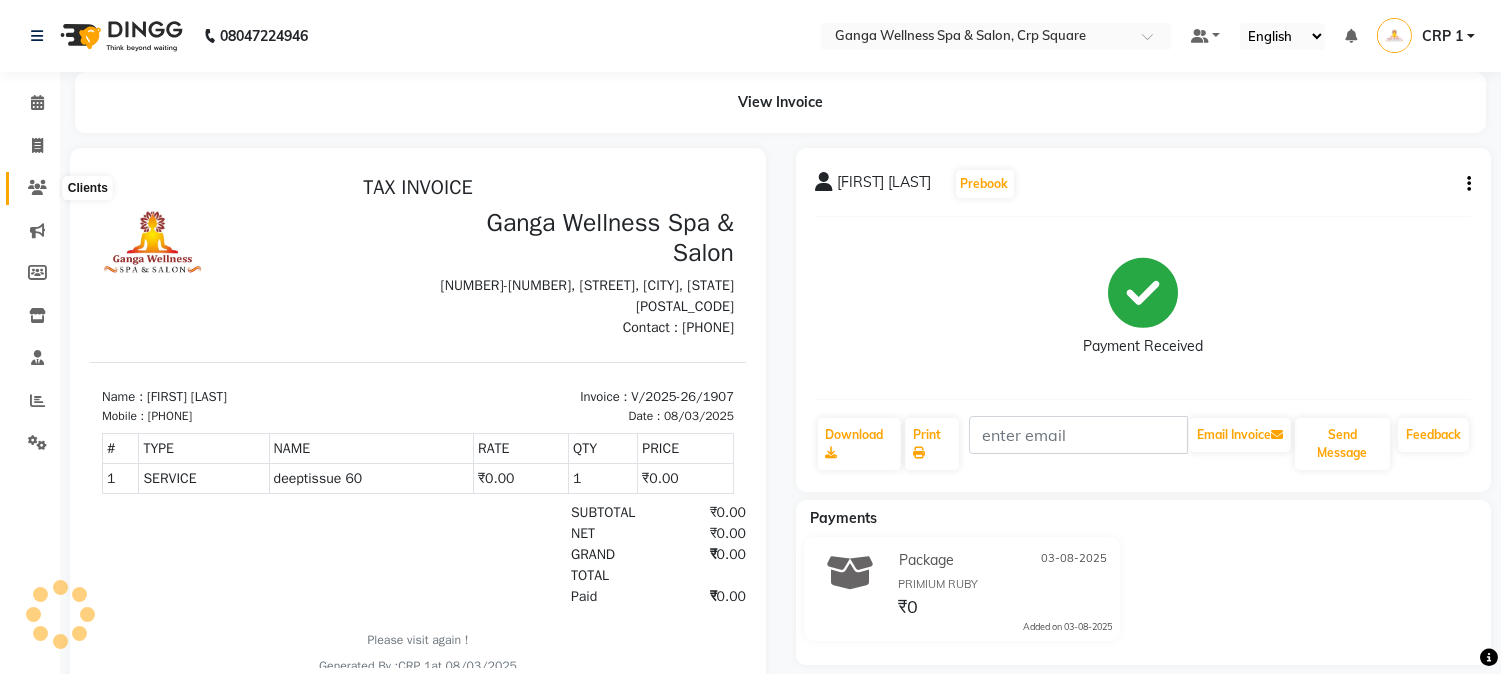 click 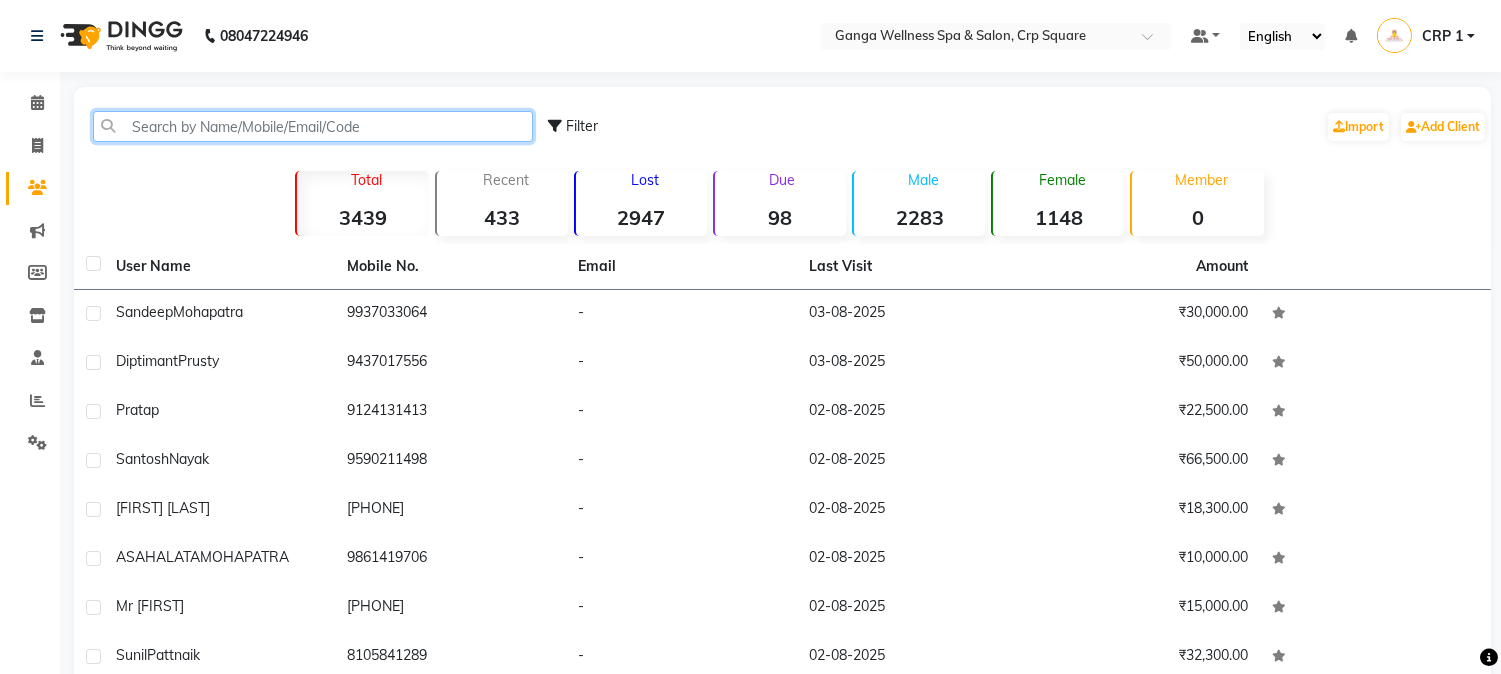 drag, startPoint x: 163, startPoint y: 116, endPoint x: 165, endPoint y: 145, distance: 29.068884 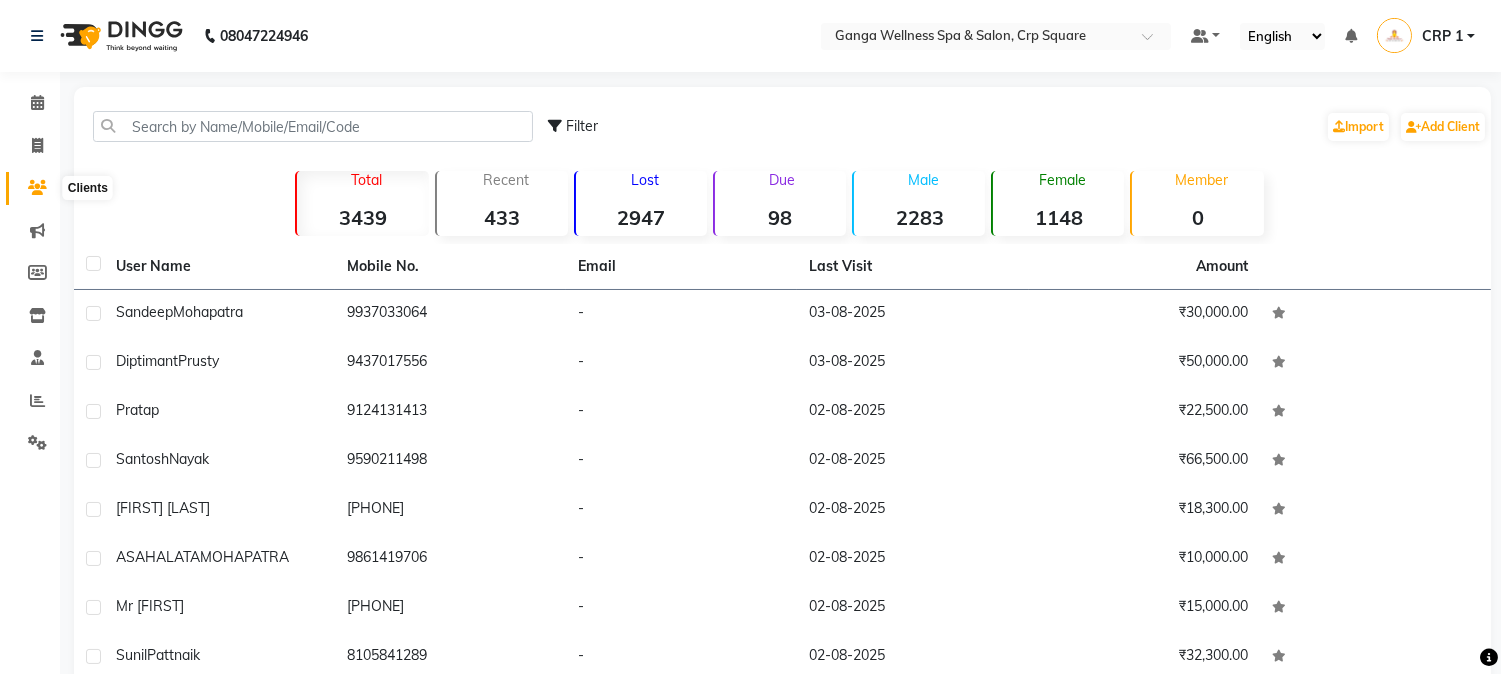 click 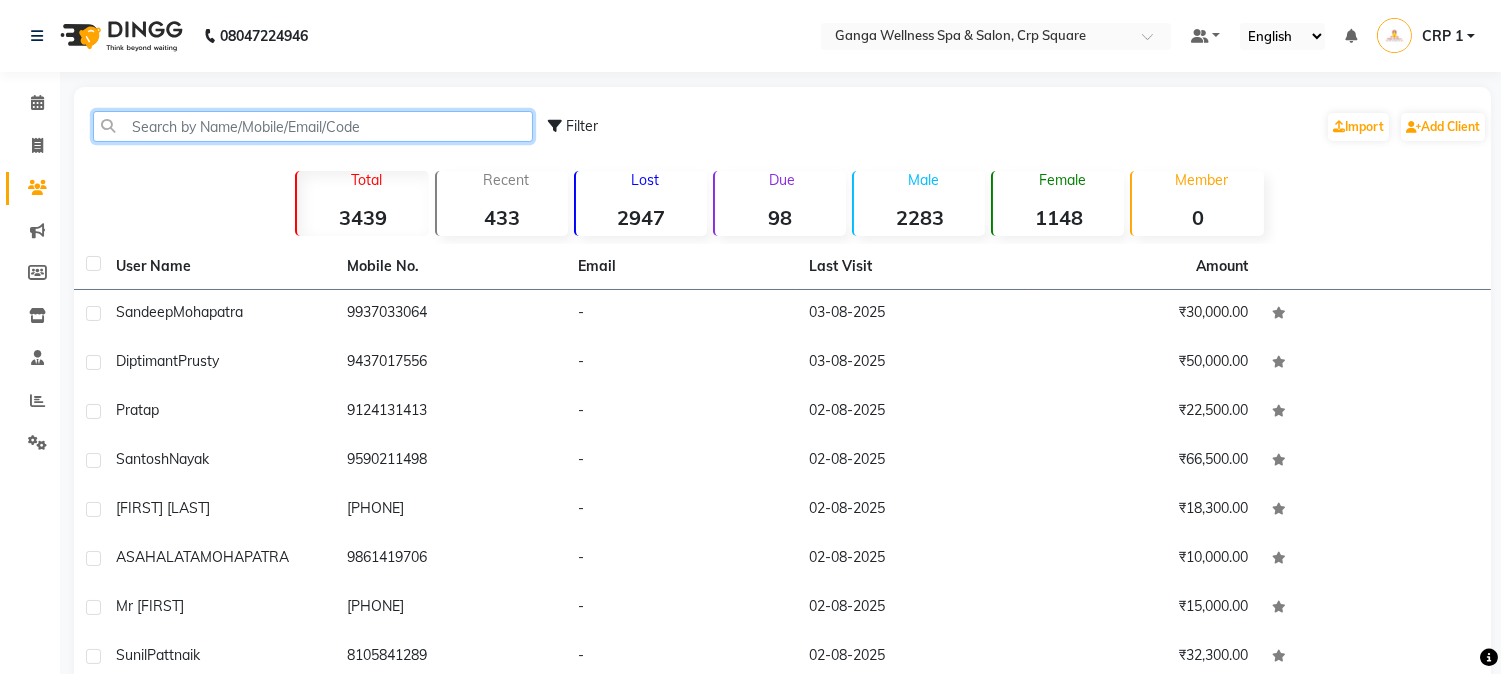 click 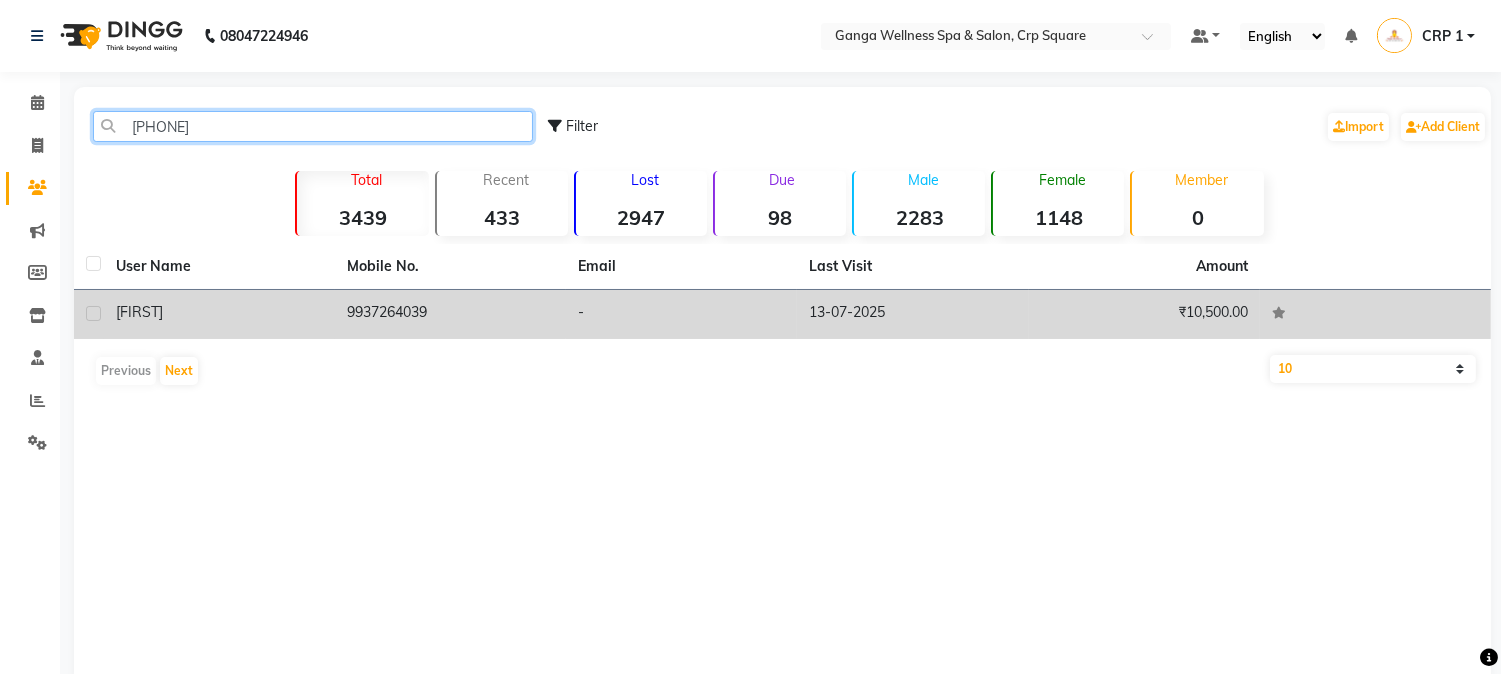 type on "[PHONE]" 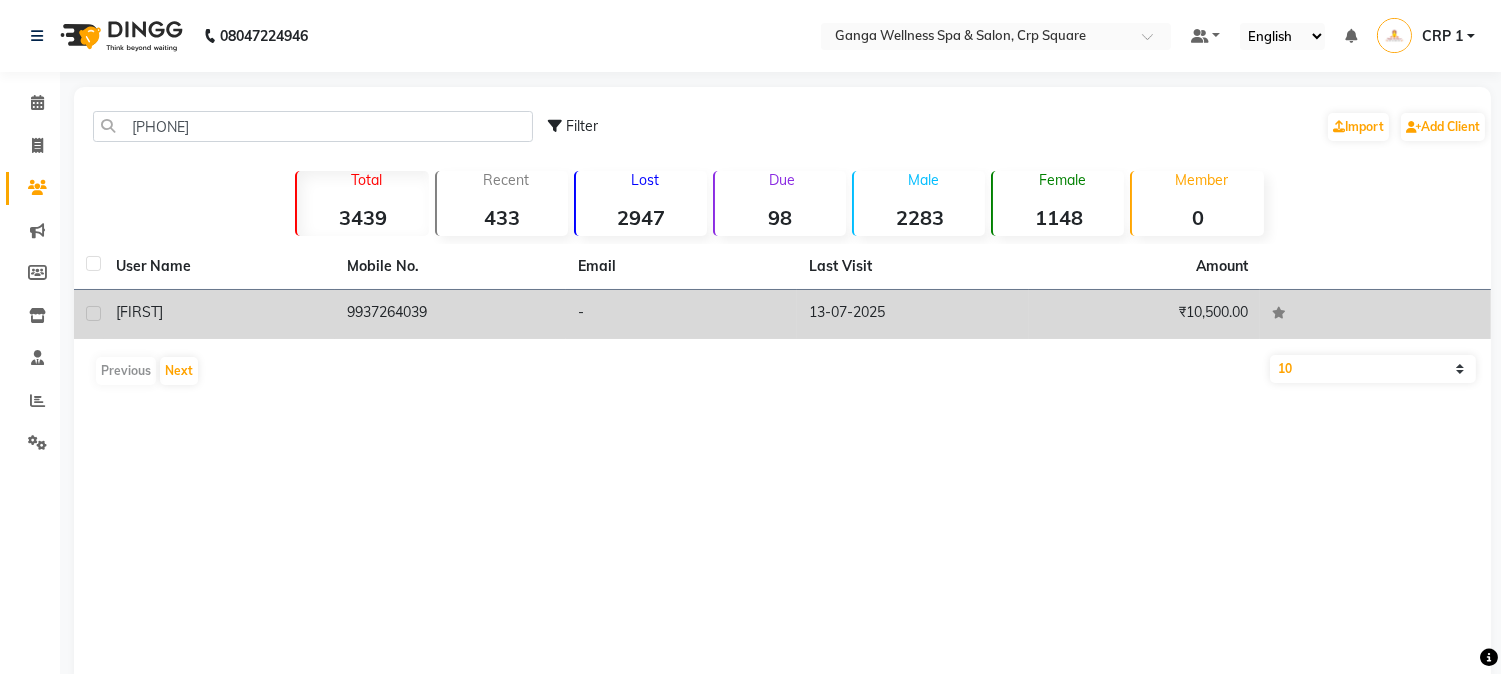 click on "[FIRST]" 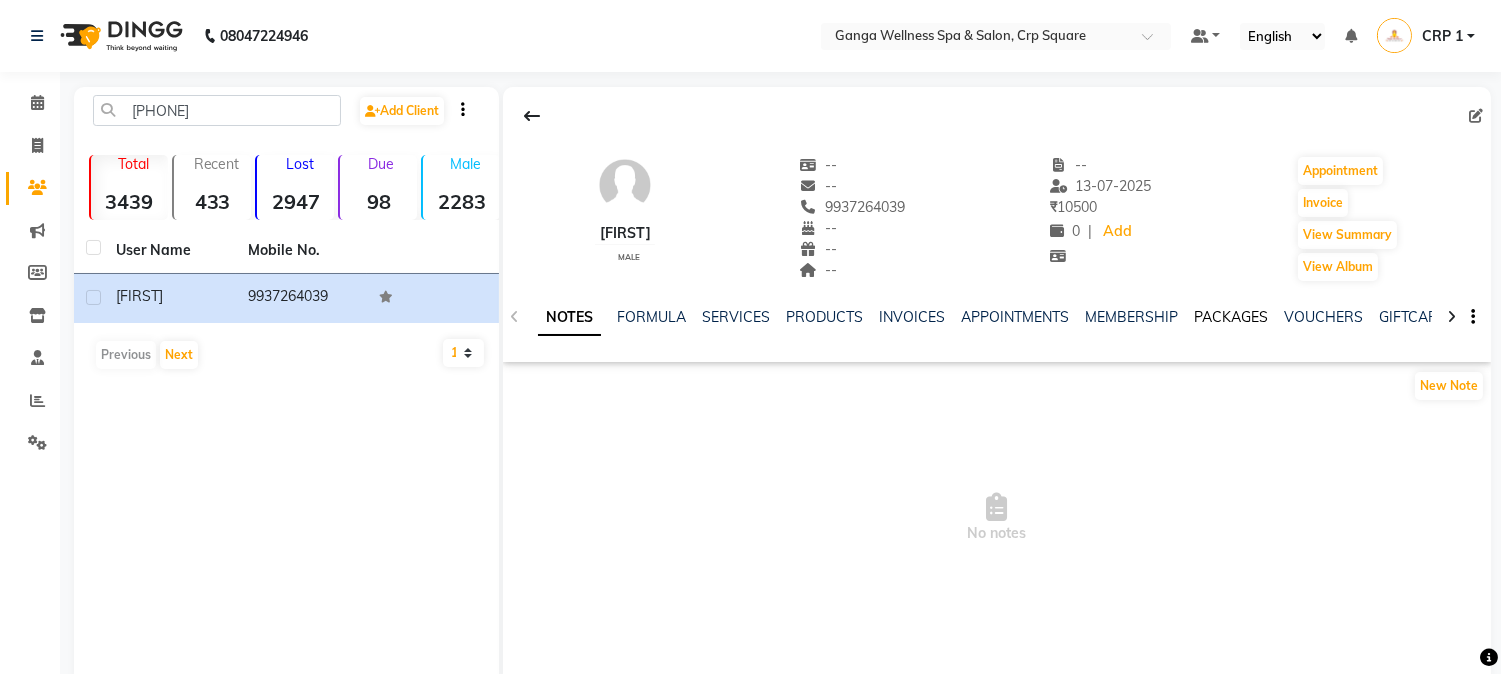 click on "PACKAGES" 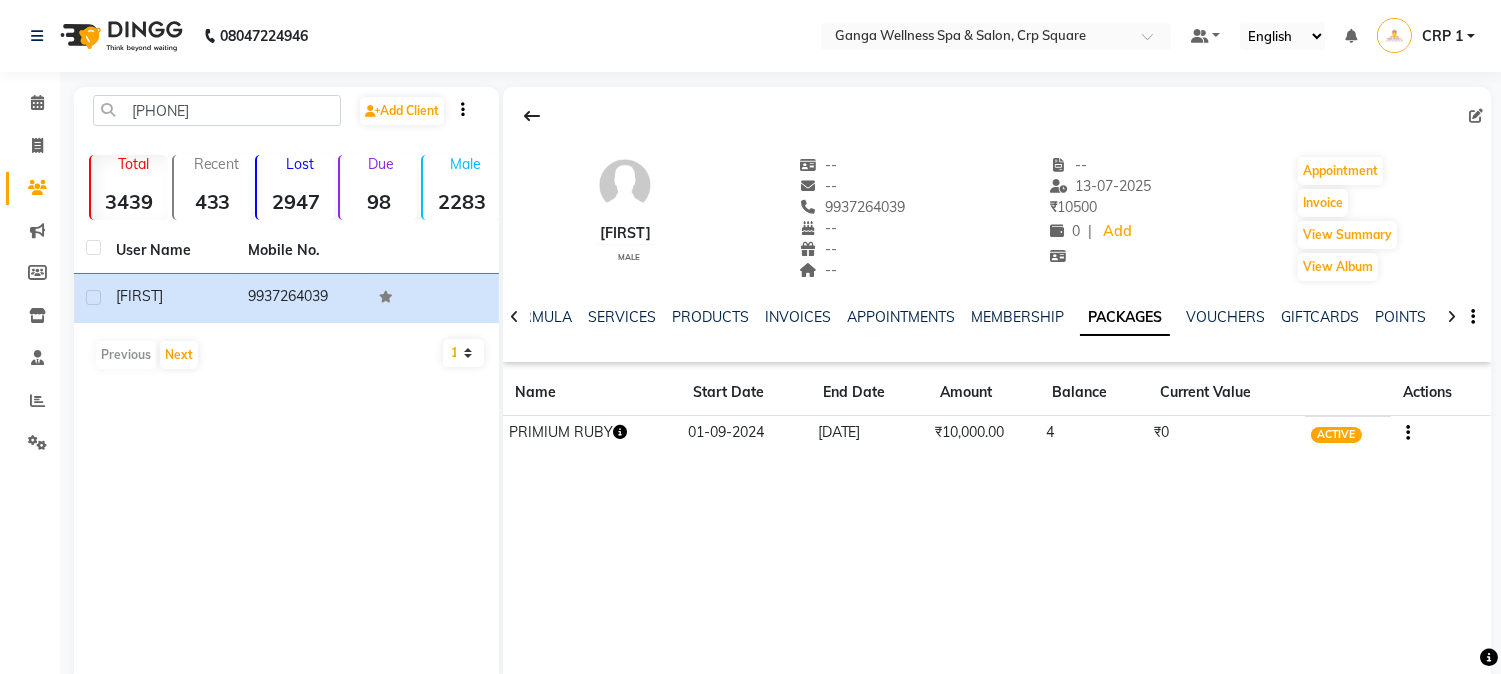click 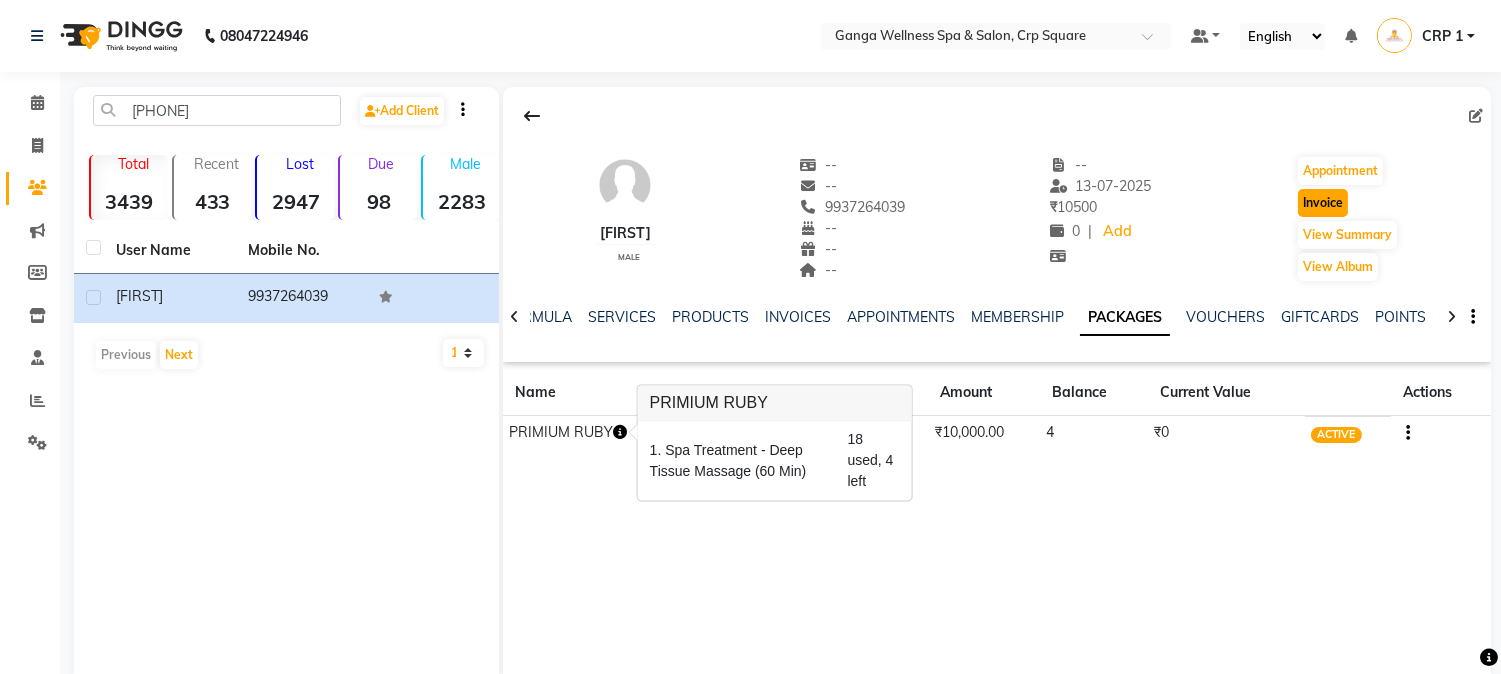 click on "Invoice" 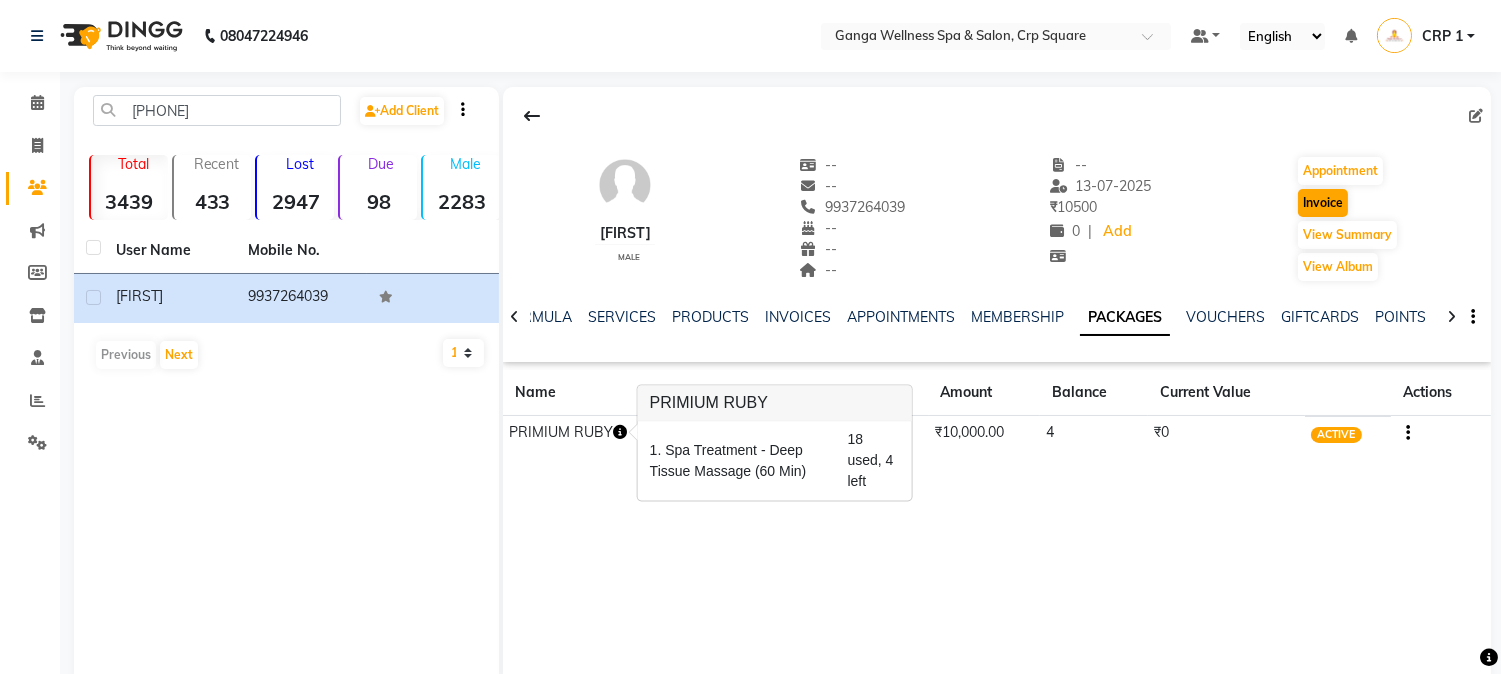 select on "service" 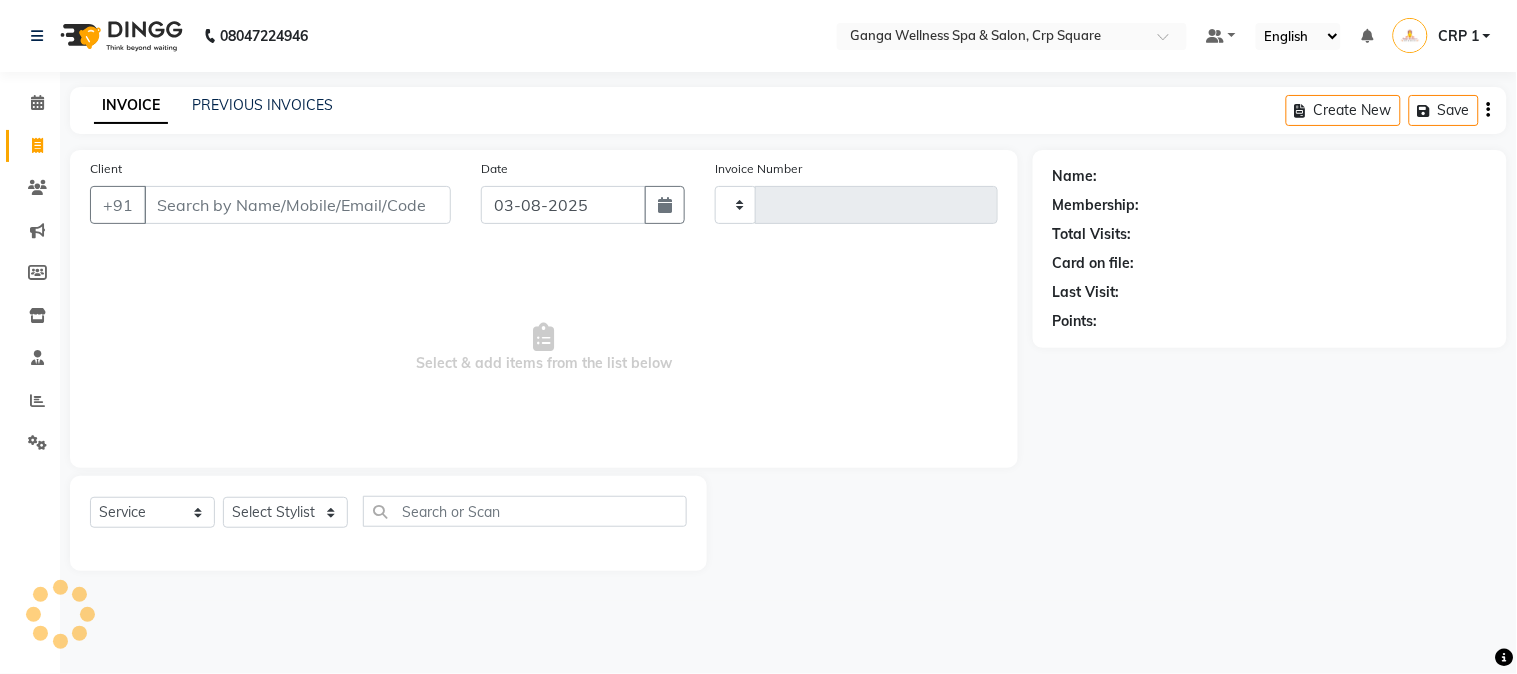 type on "1909" 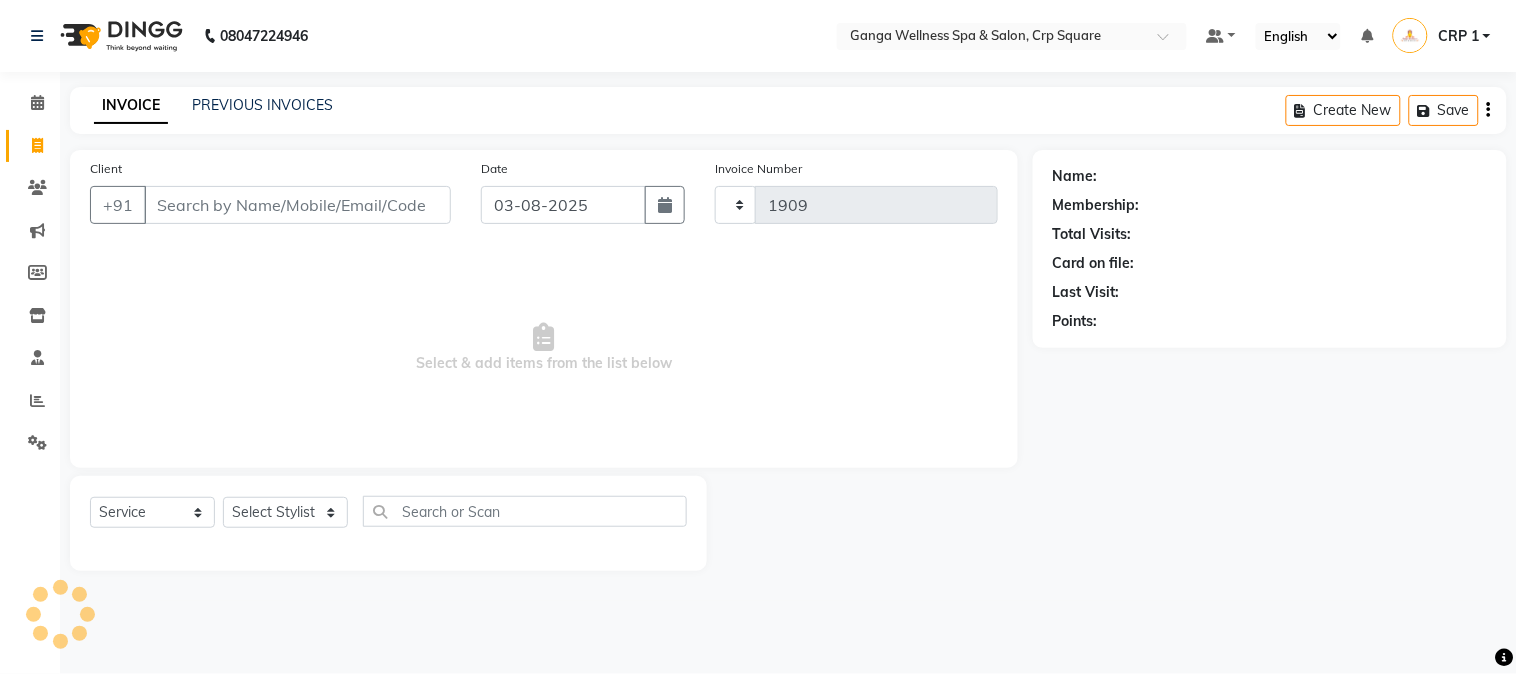 select on "715" 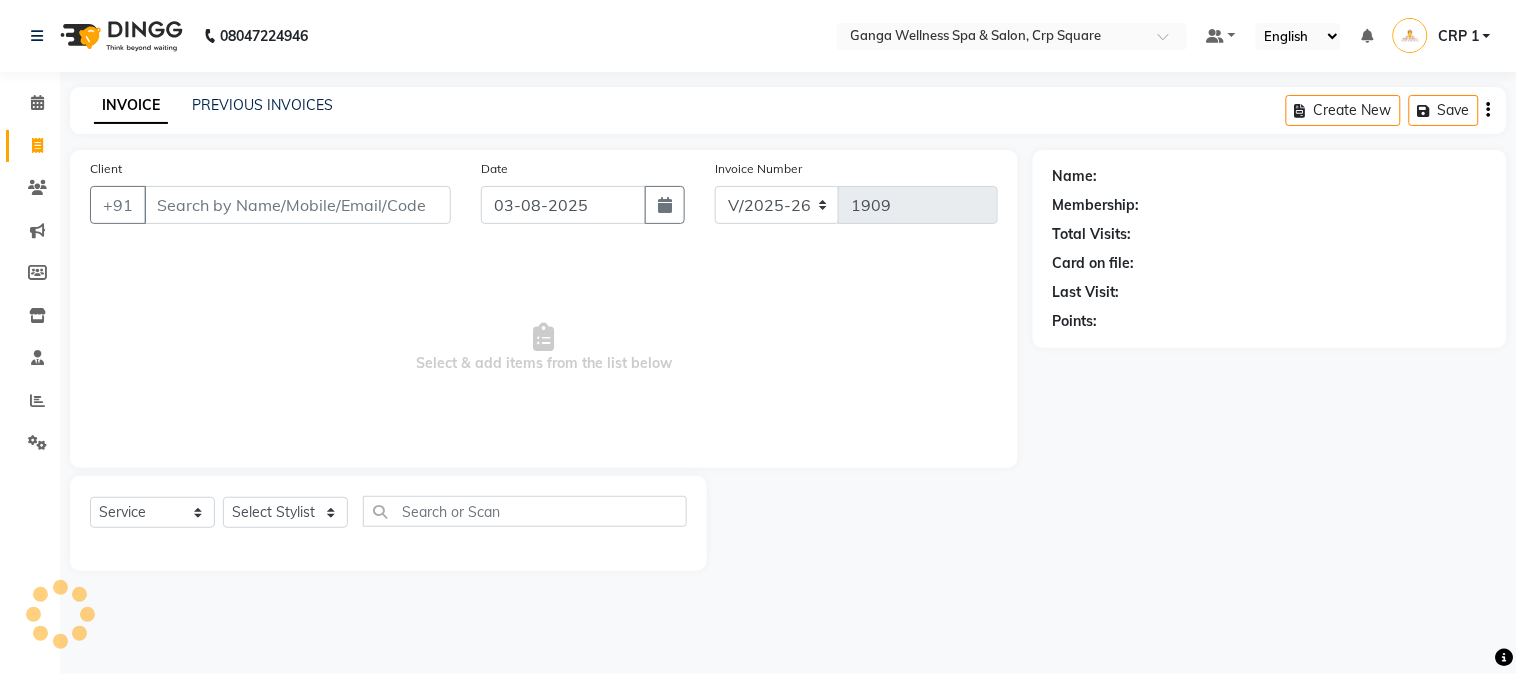 type on "9937264039" 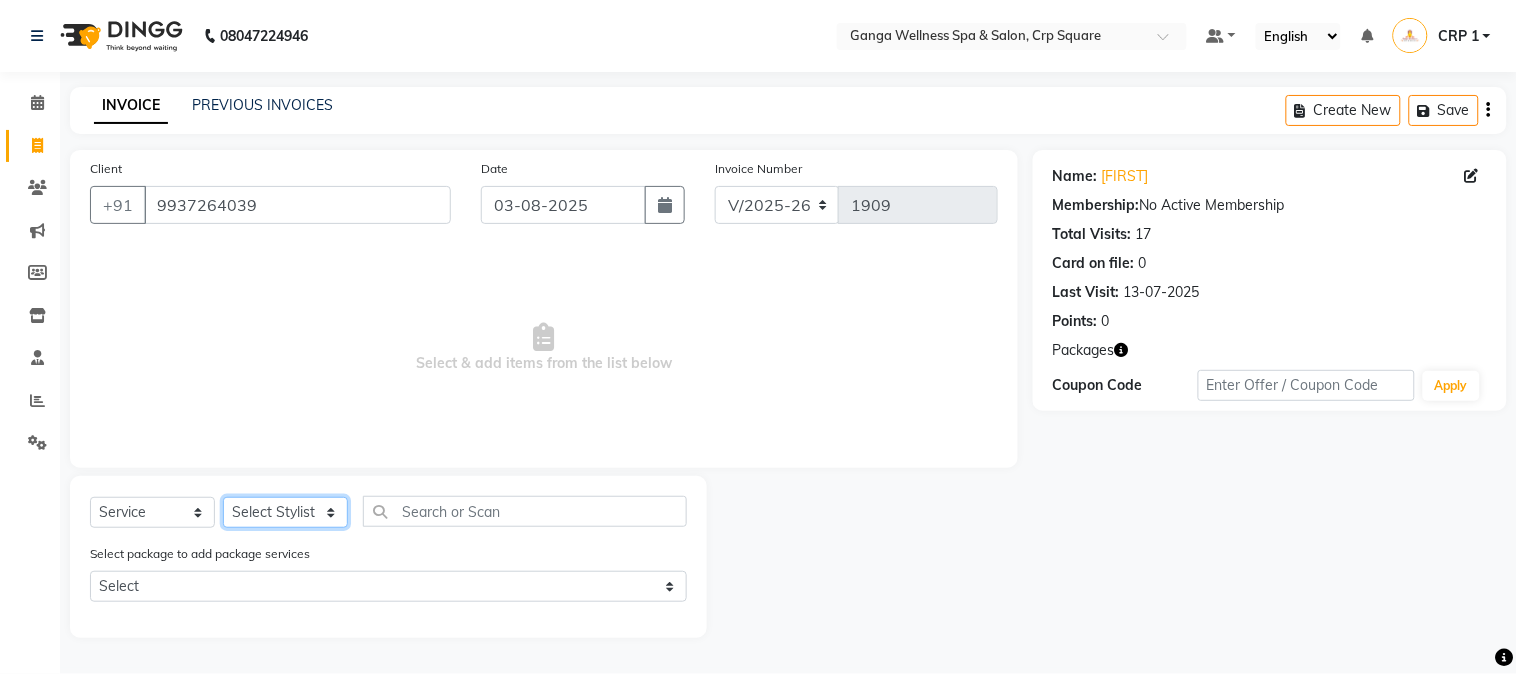 click on "Select Stylist Aarovi Abhin Alisha Ammi Ania Annei Api Ayen Bikash Bina CRP 1 CRP 2 Dipti Elina G1 G1 Salon General Manager  Helen Jasmine Jayashree JC Jenny kavi Krishna Manoj Mathu  Monika Moon Nancy Nirupama Pabitra Papu Puja Purnima Rajashree Raju Rashmi Rasmi  Remi Rinky Riya Rose Sanjiv Saraswati Saroj Sir  Shrabani Sofia Steffy Sukanya Surren Mahapatra Sushree Swopna Umpi Zuali" 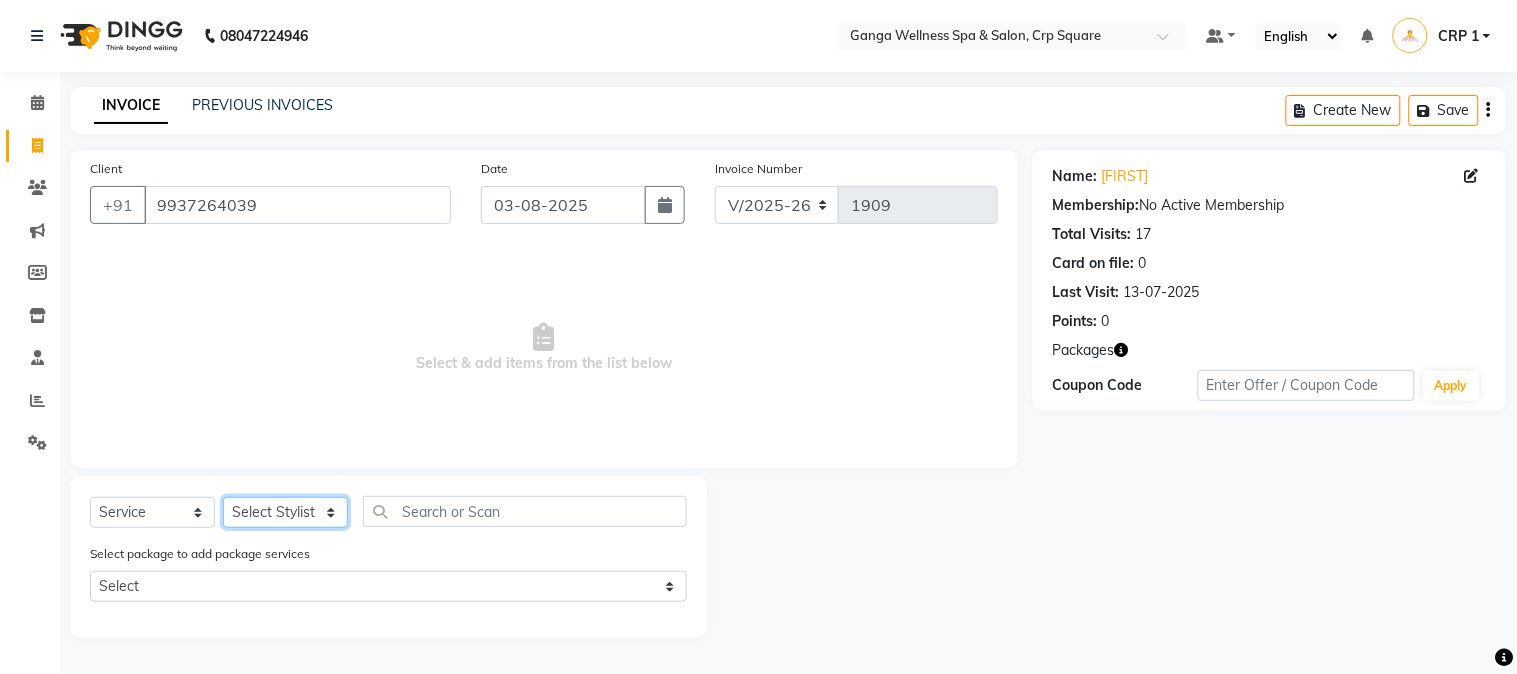 select on "69036" 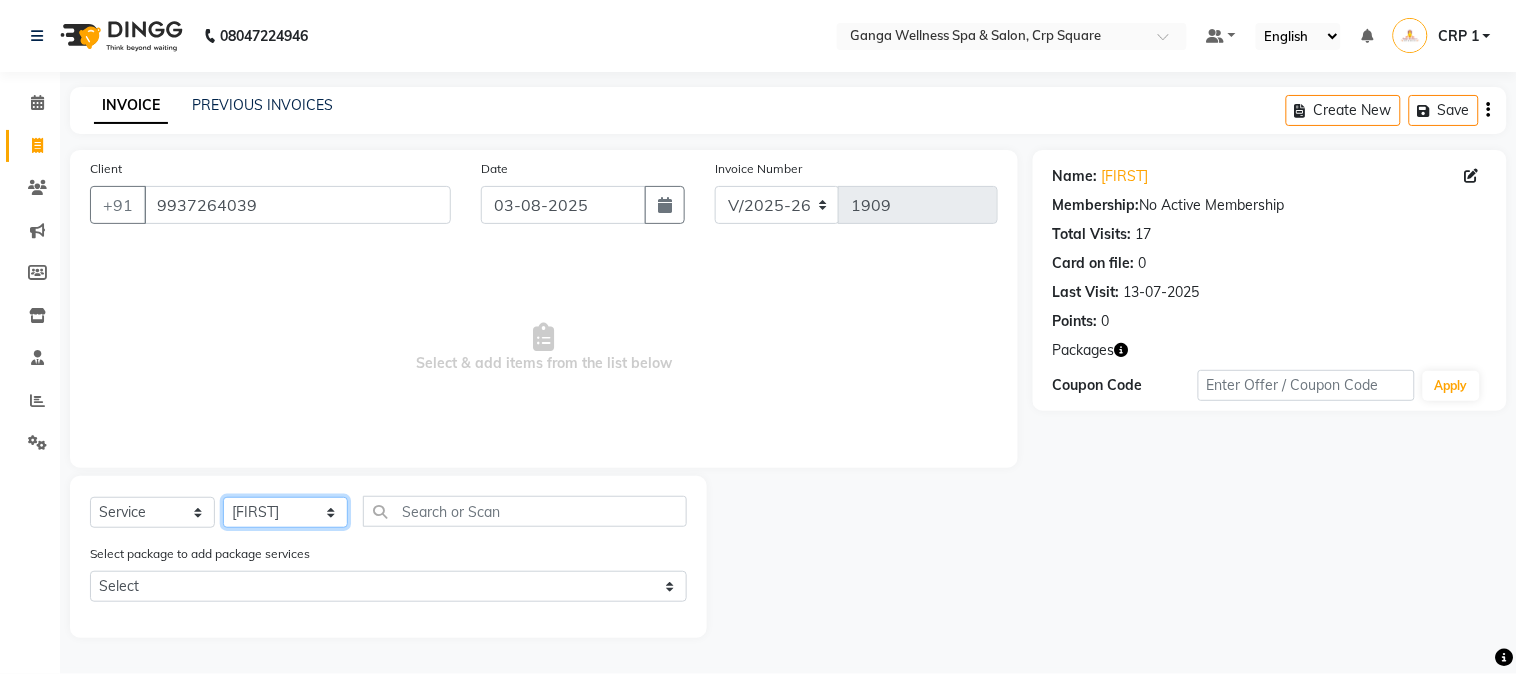 click on "Select Stylist Aarovi Abhin Alisha Ammi Ania Annei Api Ayen Bikash Bina CRP 1 CRP 2 Dipti Elina G1 G1 Salon General Manager  Helen Jasmine Jayashree JC Jenny kavi Krishna Manoj Mathu  Monika Moon Nancy Nirupama Pabitra Papu Puja Purnima Rajashree Raju Rashmi Rasmi  Remi Rinky Riya Rose Sanjiv Saraswati Saroj Sir  Shrabani Sofia Steffy Sukanya Surren Mahapatra Sushree Swopna Umpi Zuali" 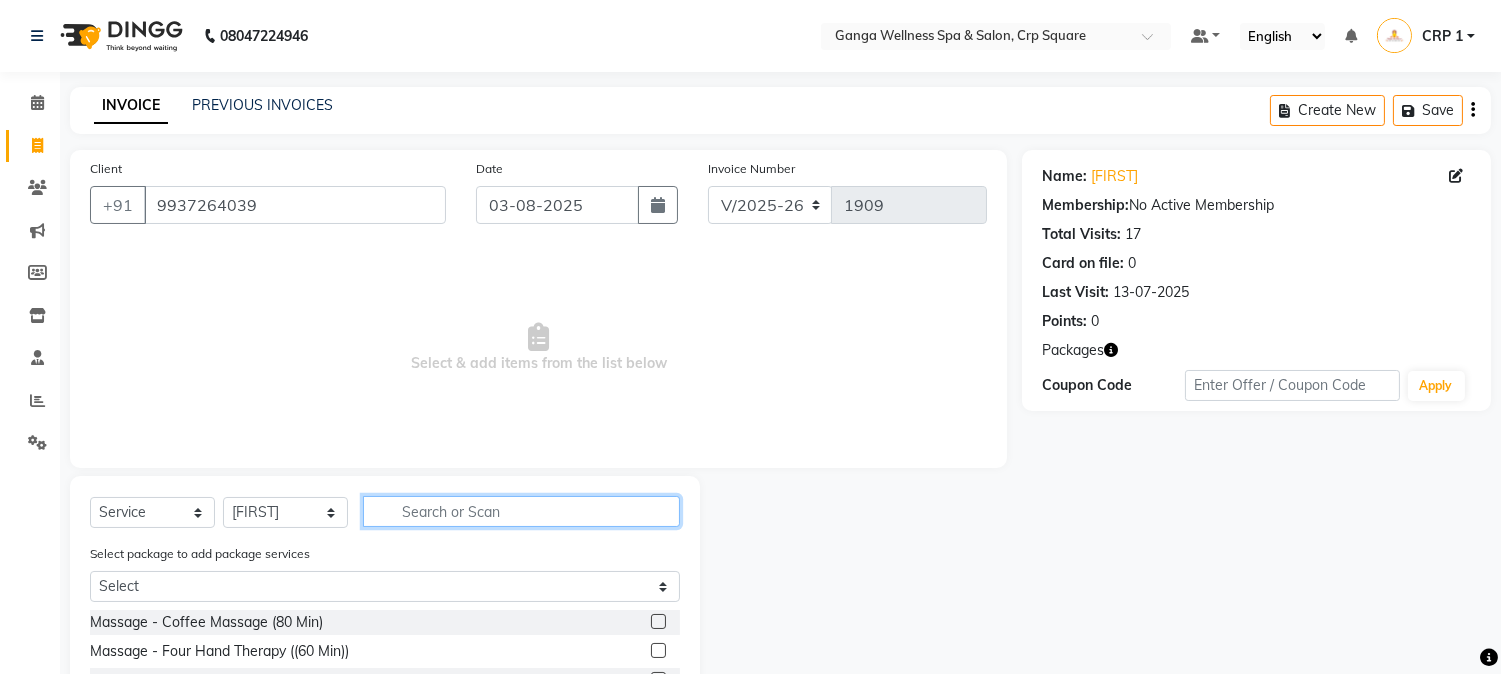 click 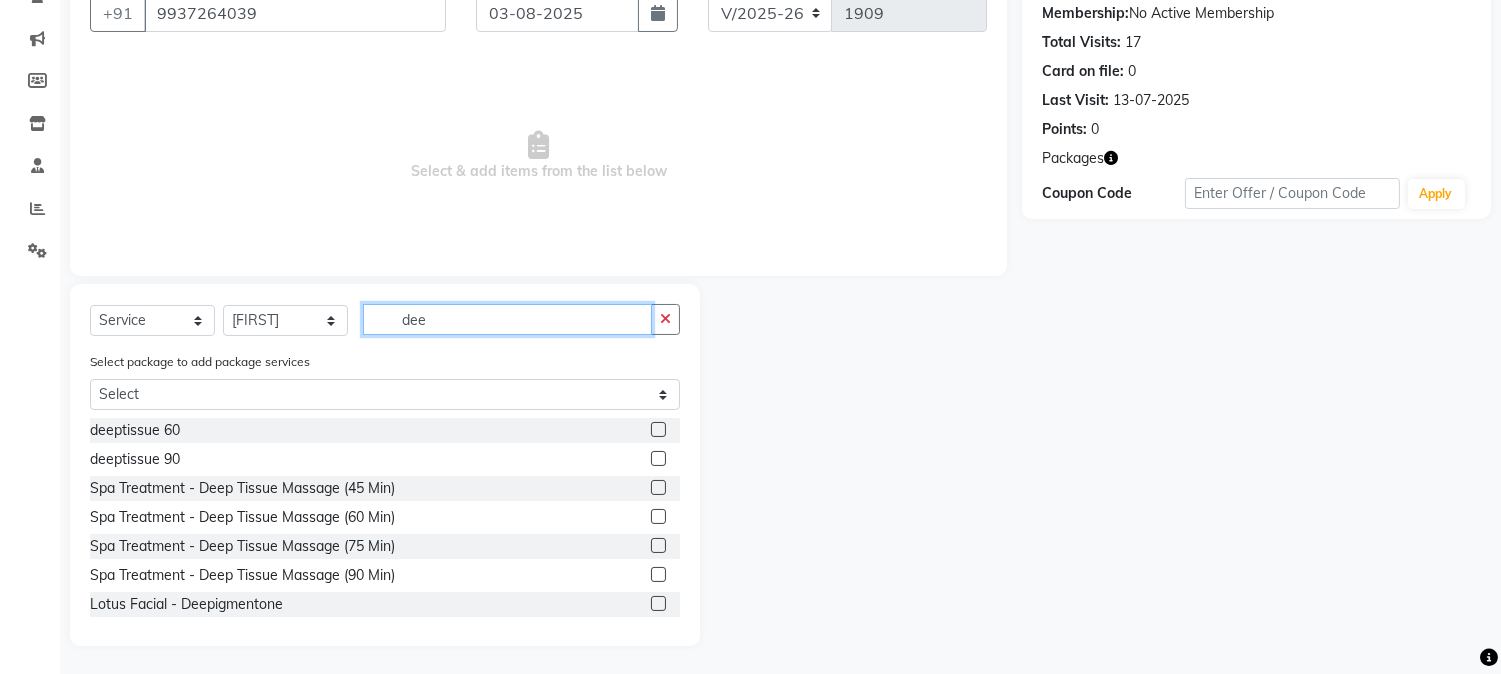 scroll, scrollTop: 194, scrollLeft: 0, axis: vertical 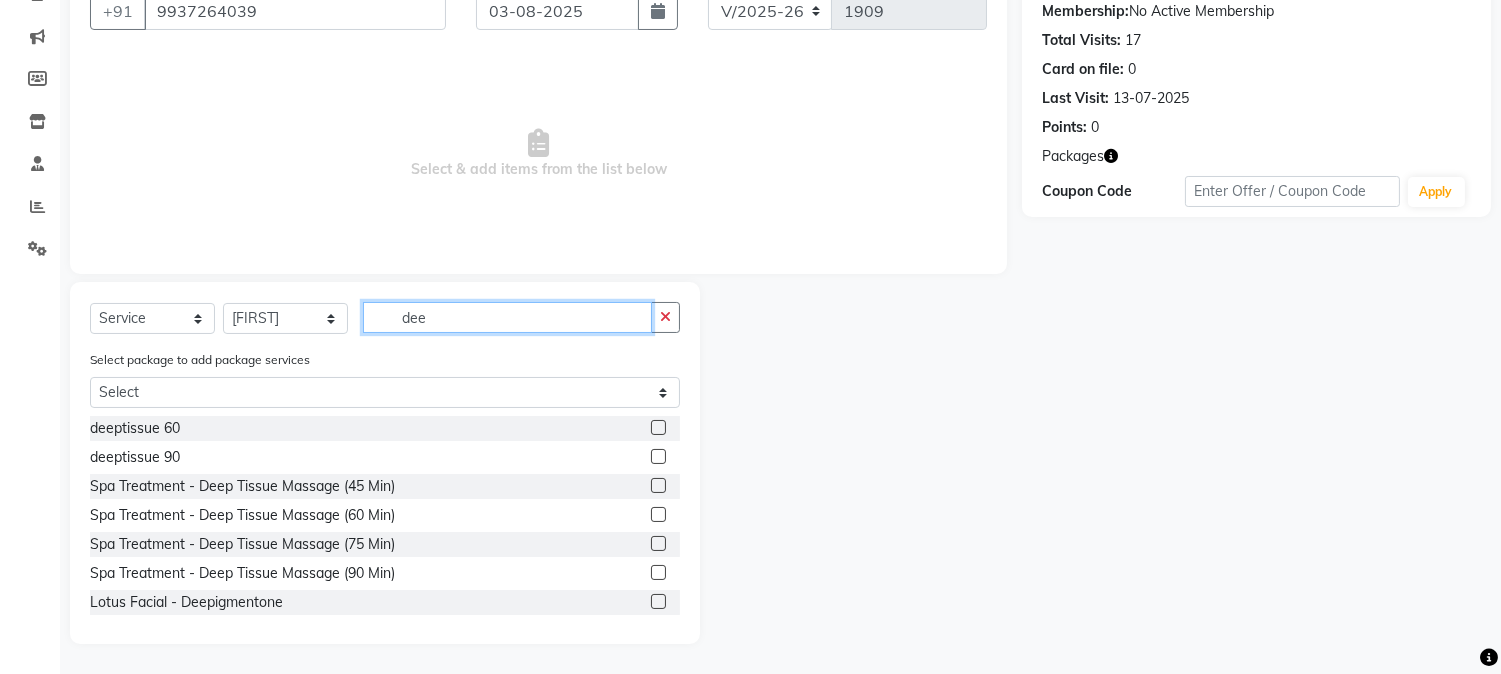 type on "dee" 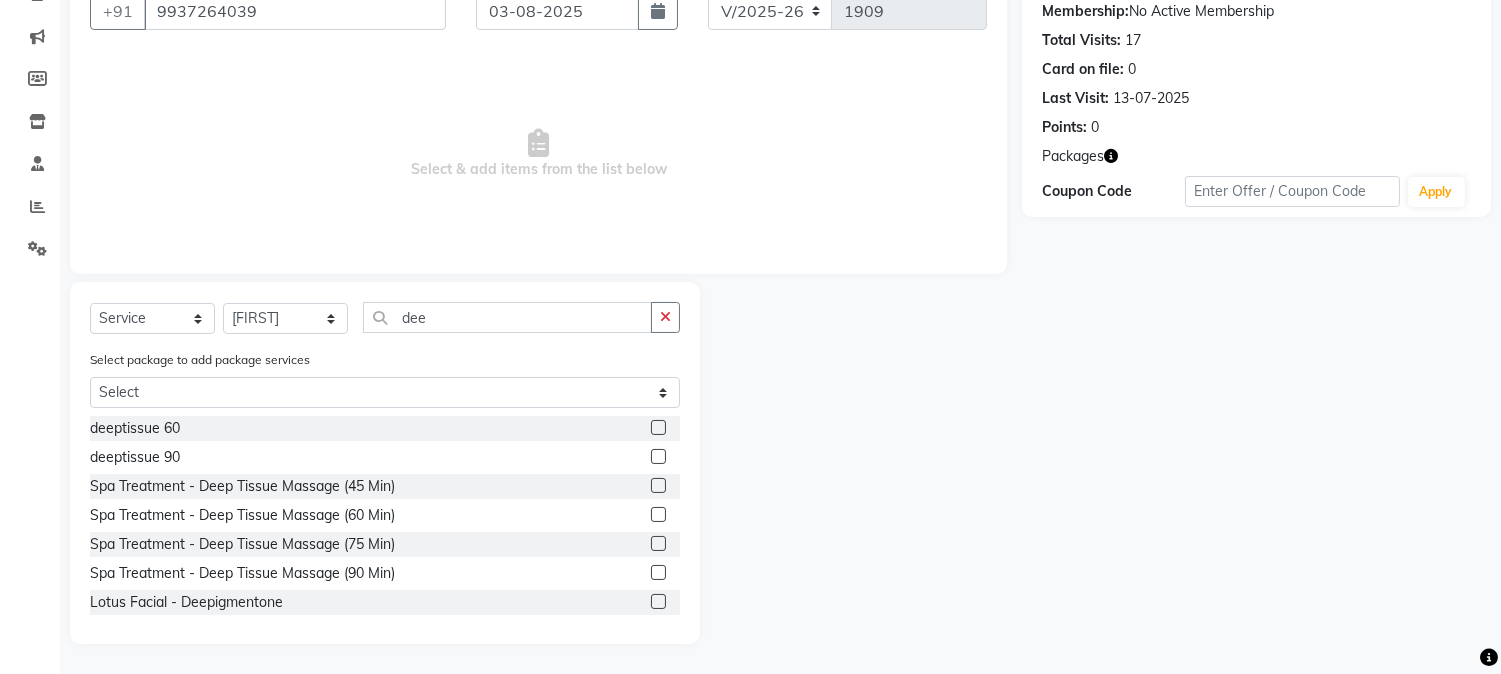 click 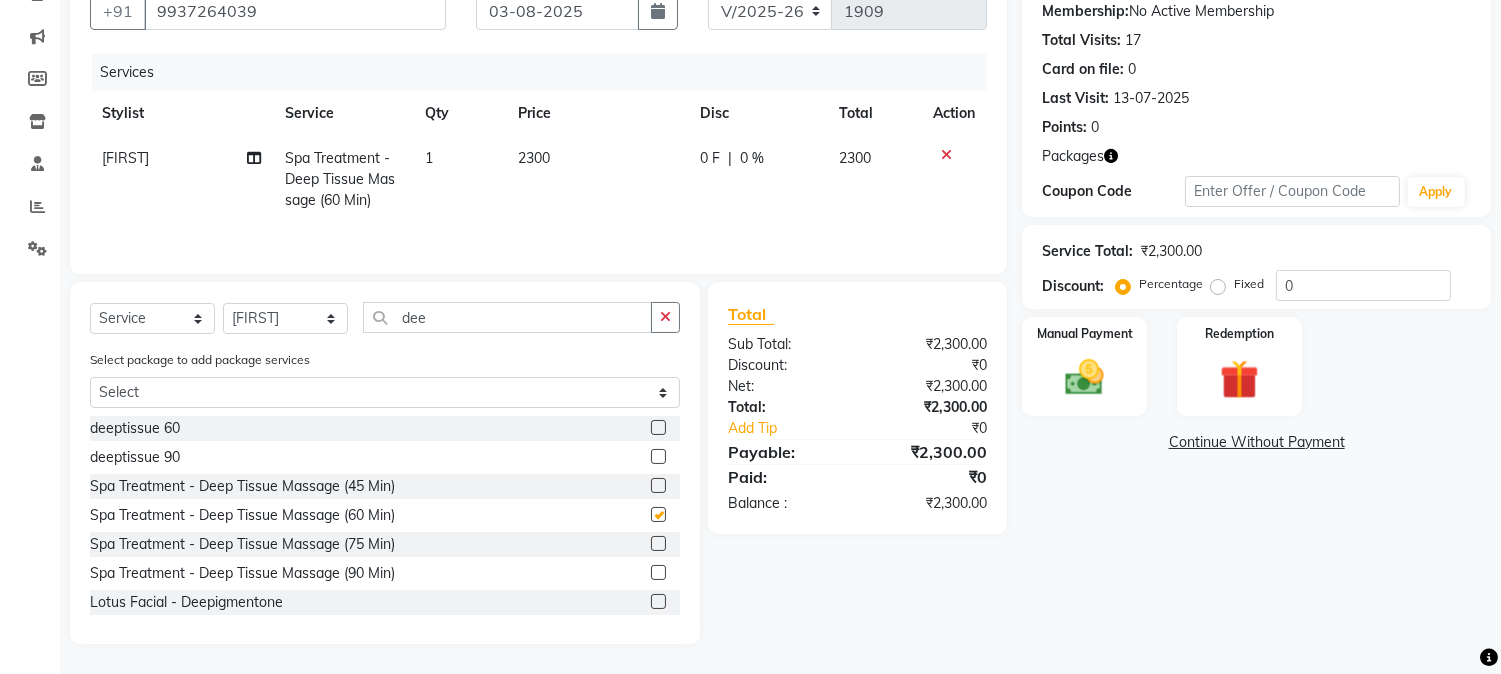 checkbox on "false" 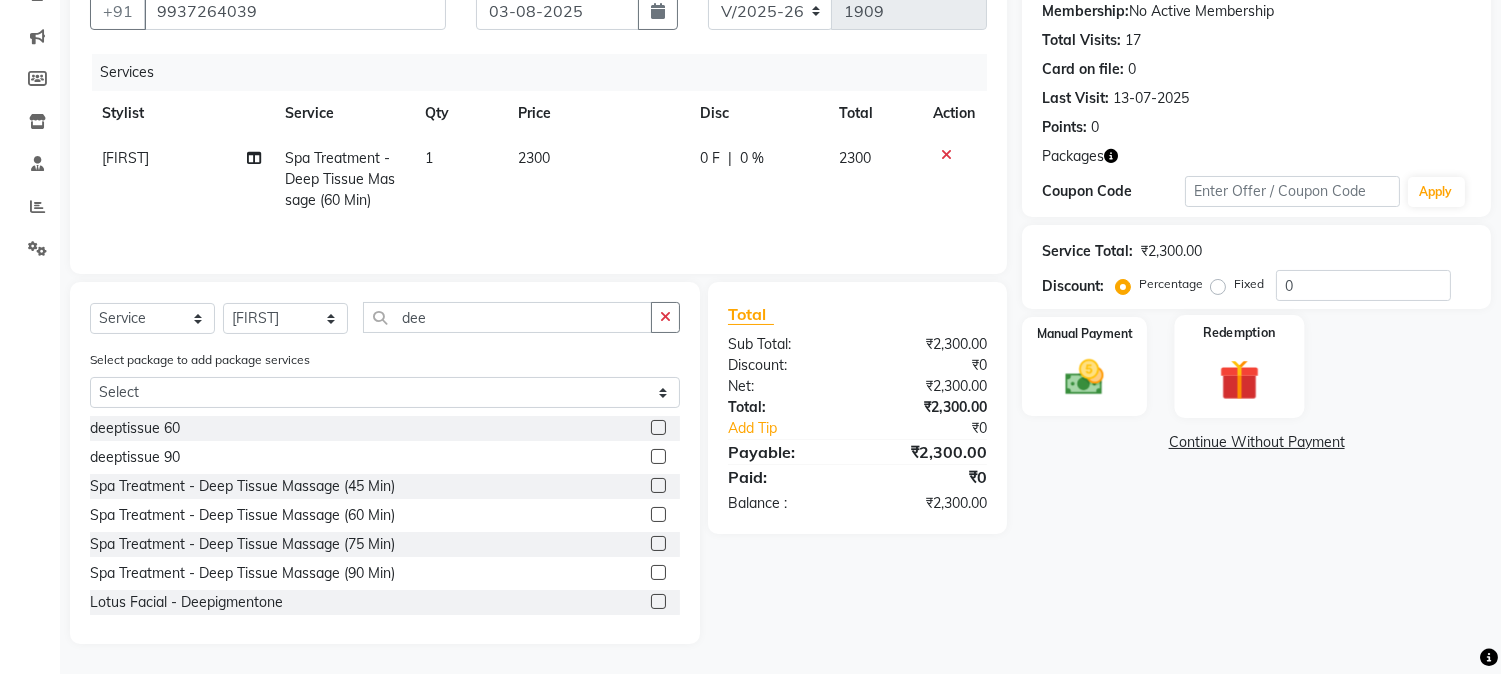 click 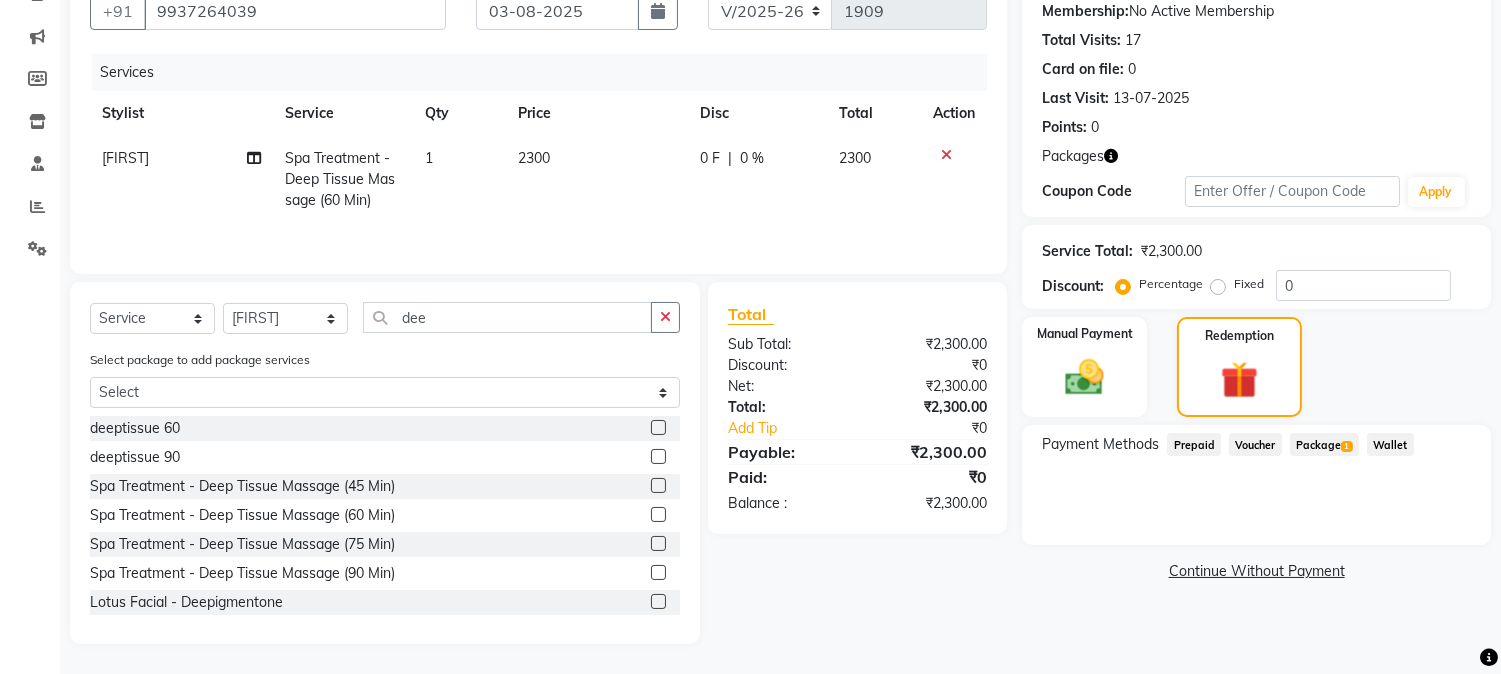 click on "Package  1" 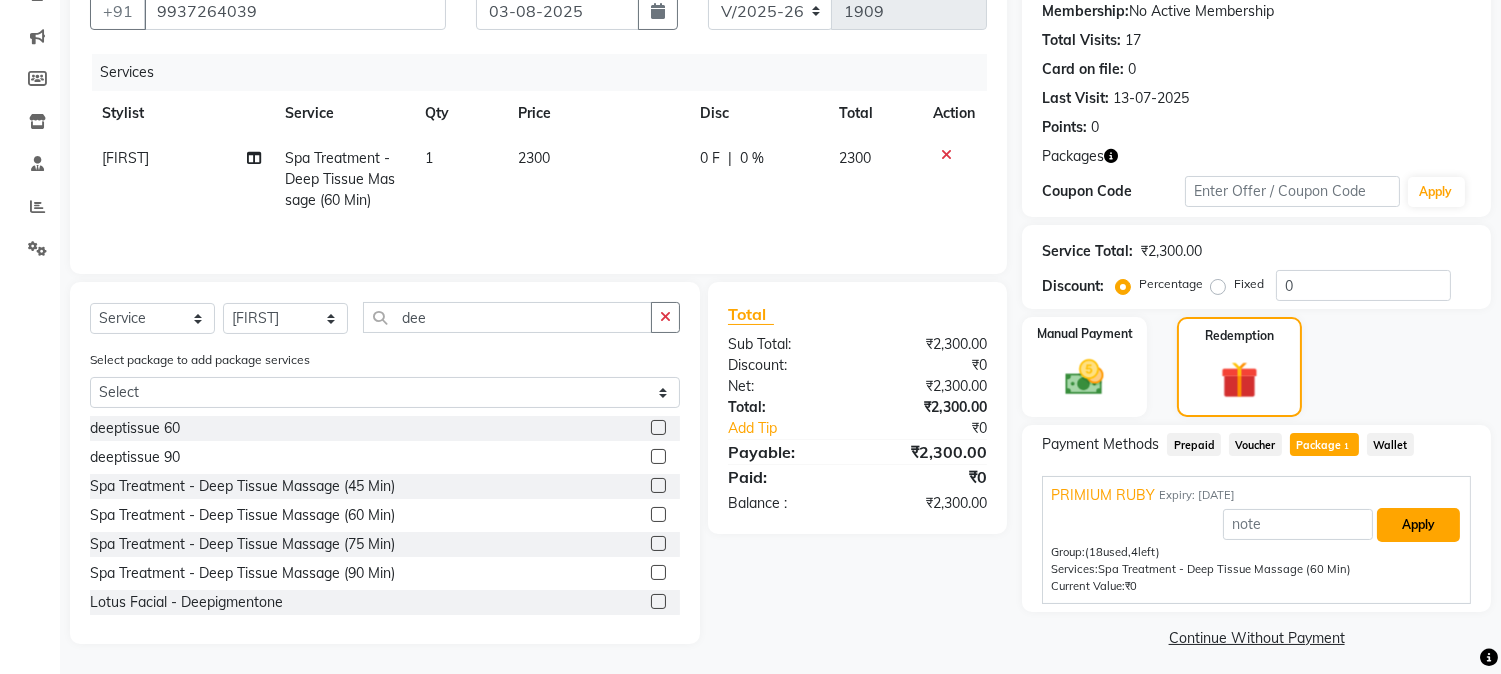 click on "Apply" at bounding box center (1418, 525) 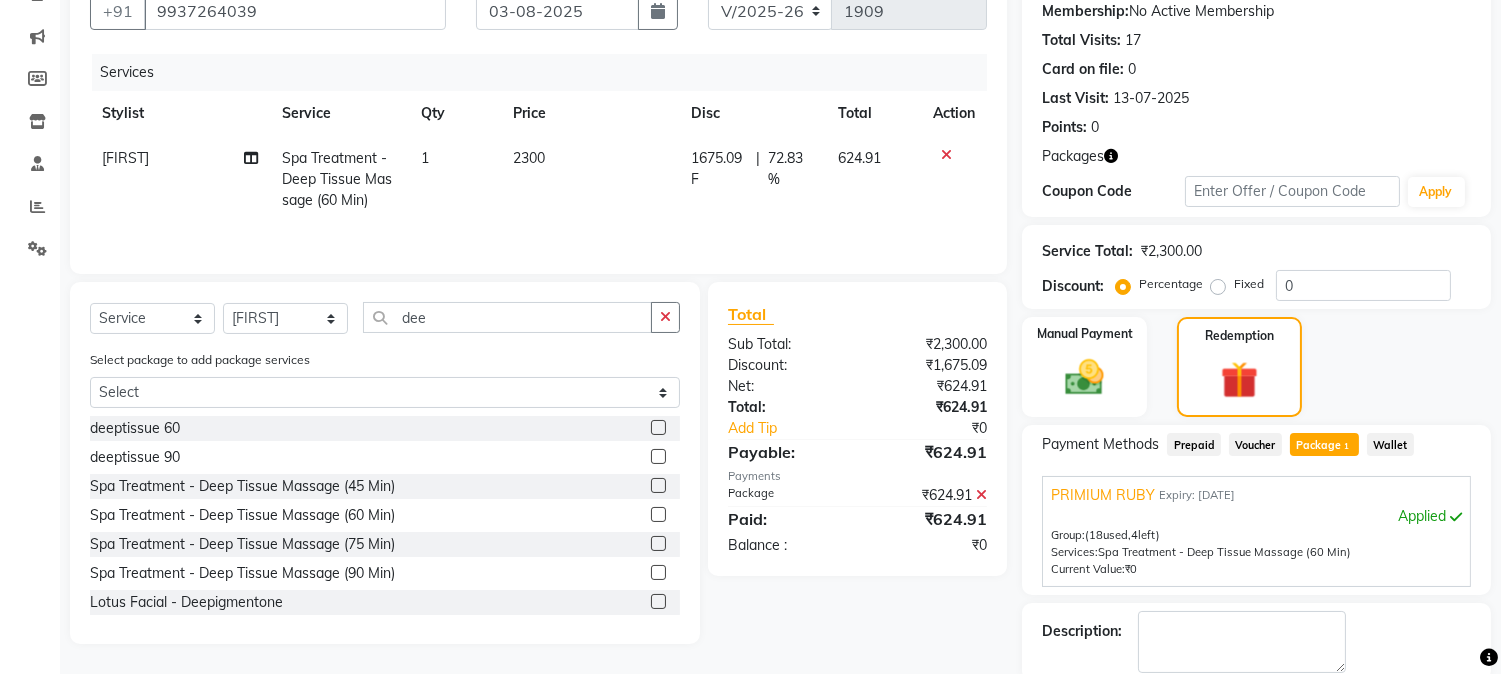scroll, scrollTop: 297, scrollLeft: 0, axis: vertical 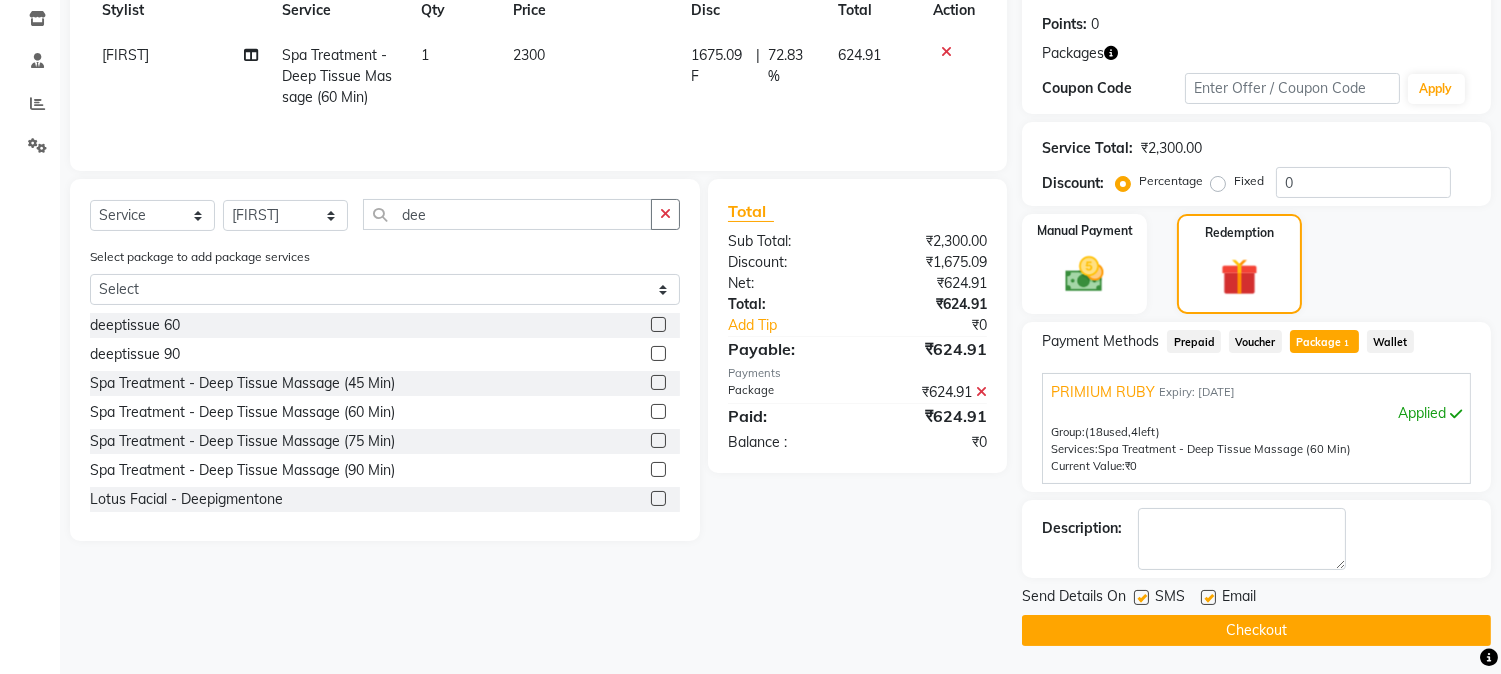 click on "Checkout" 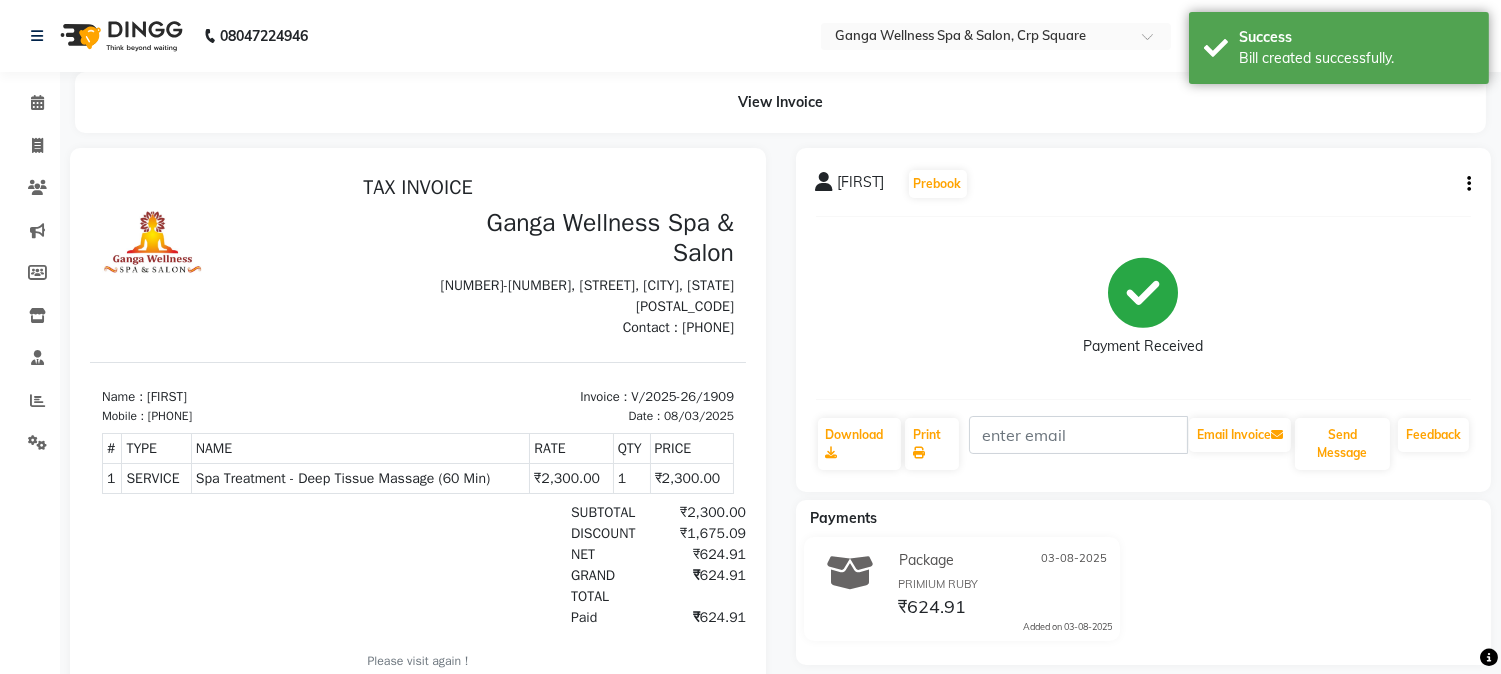 scroll, scrollTop: 0, scrollLeft: 0, axis: both 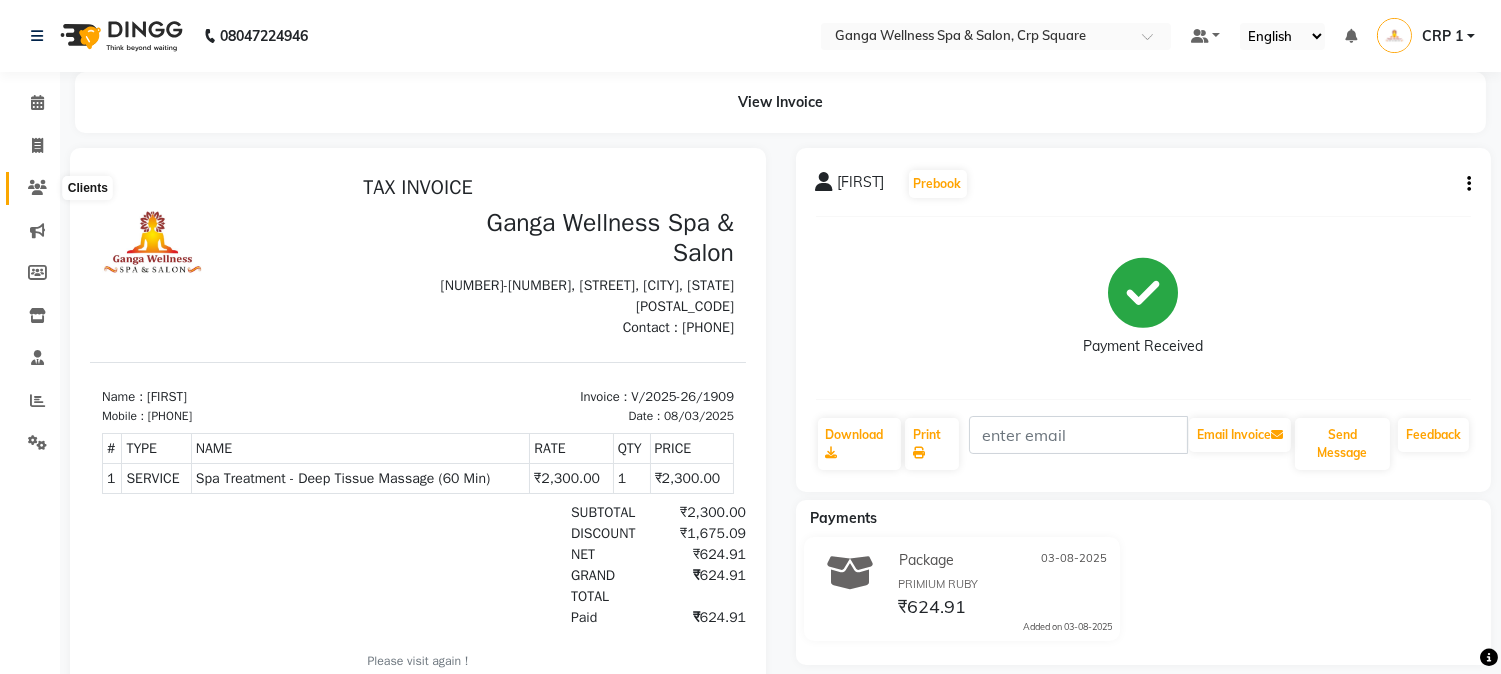 click 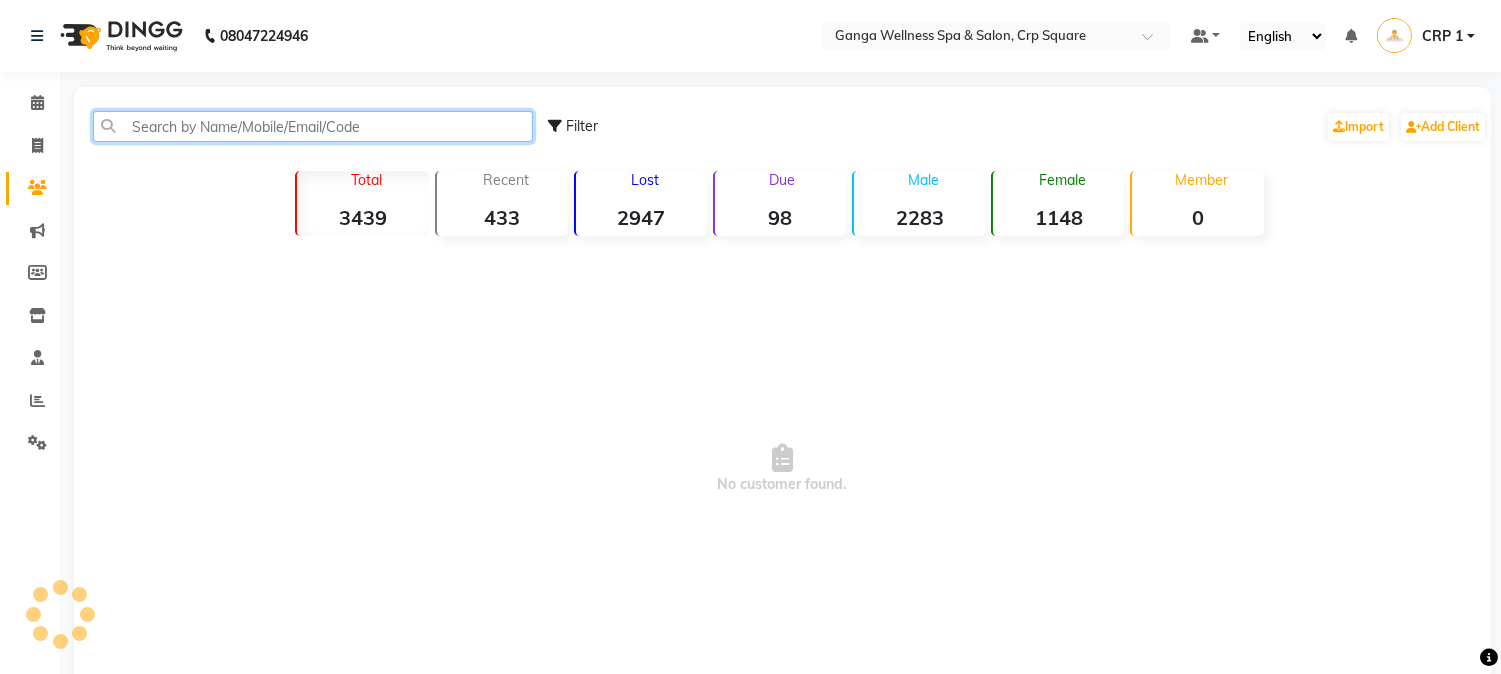 click 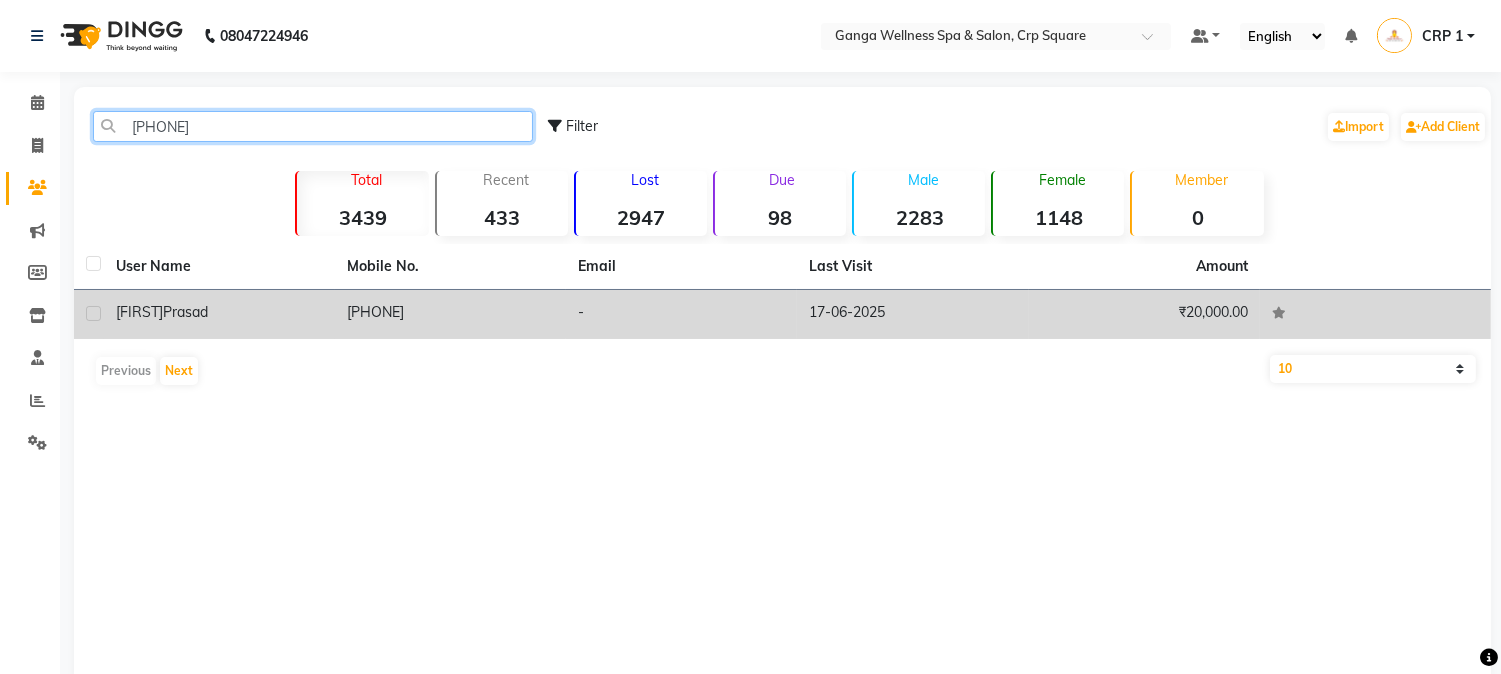 type on "9439494" 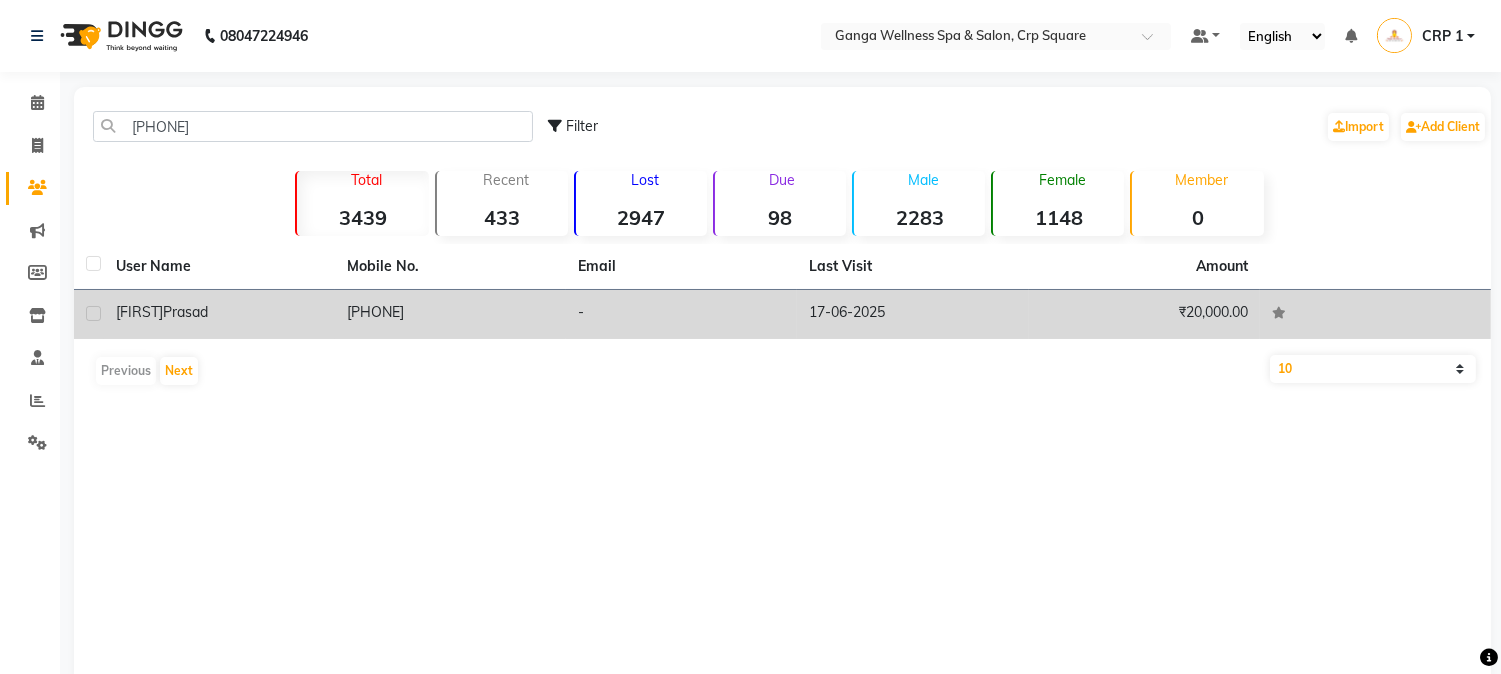 click on "17-06-2025" 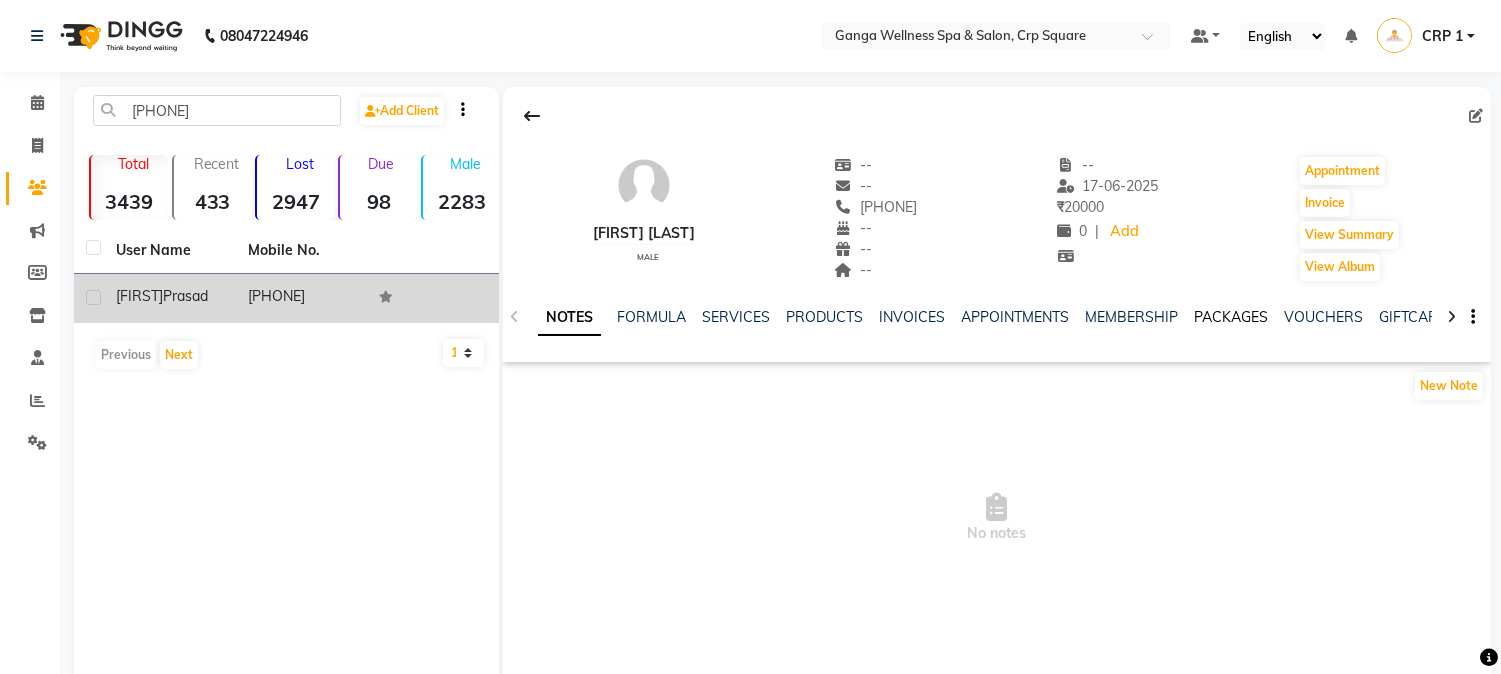 click on "PACKAGES" 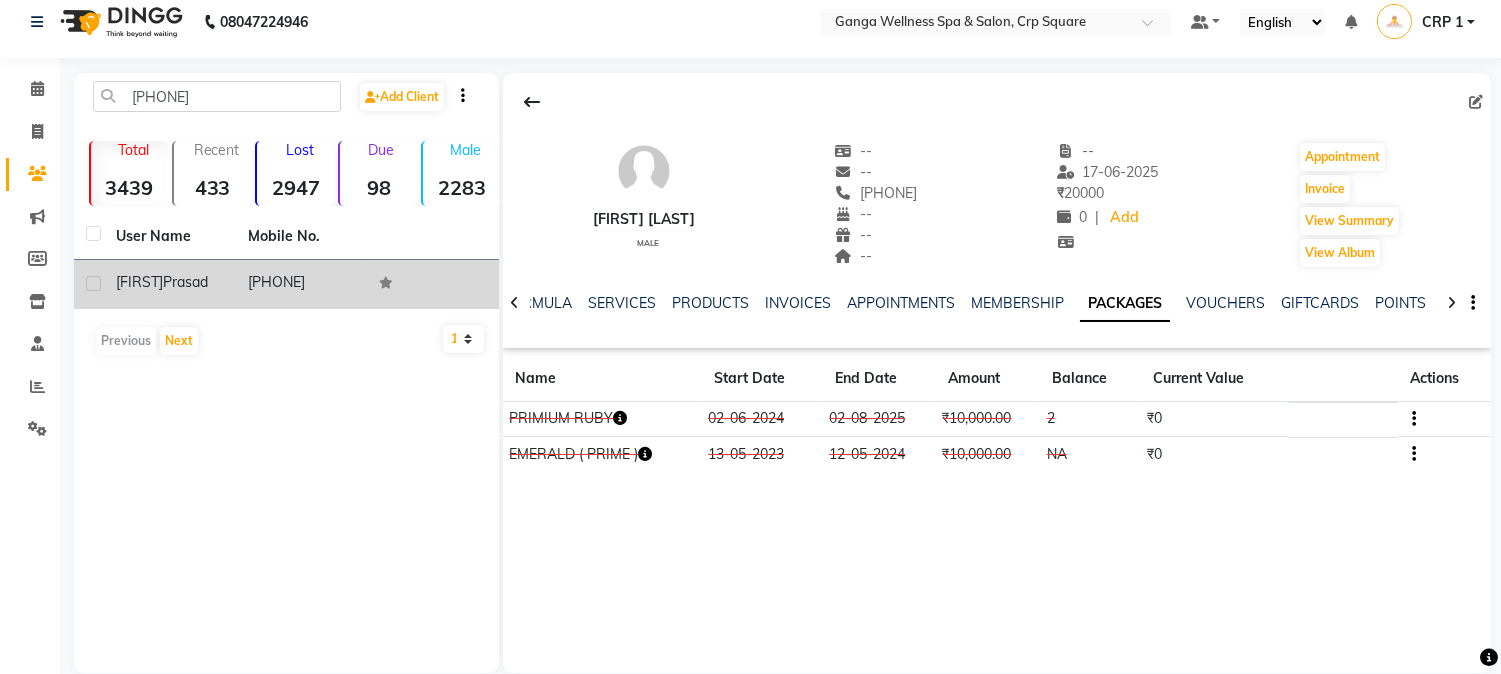 scroll, scrollTop: 0, scrollLeft: 0, axis: both 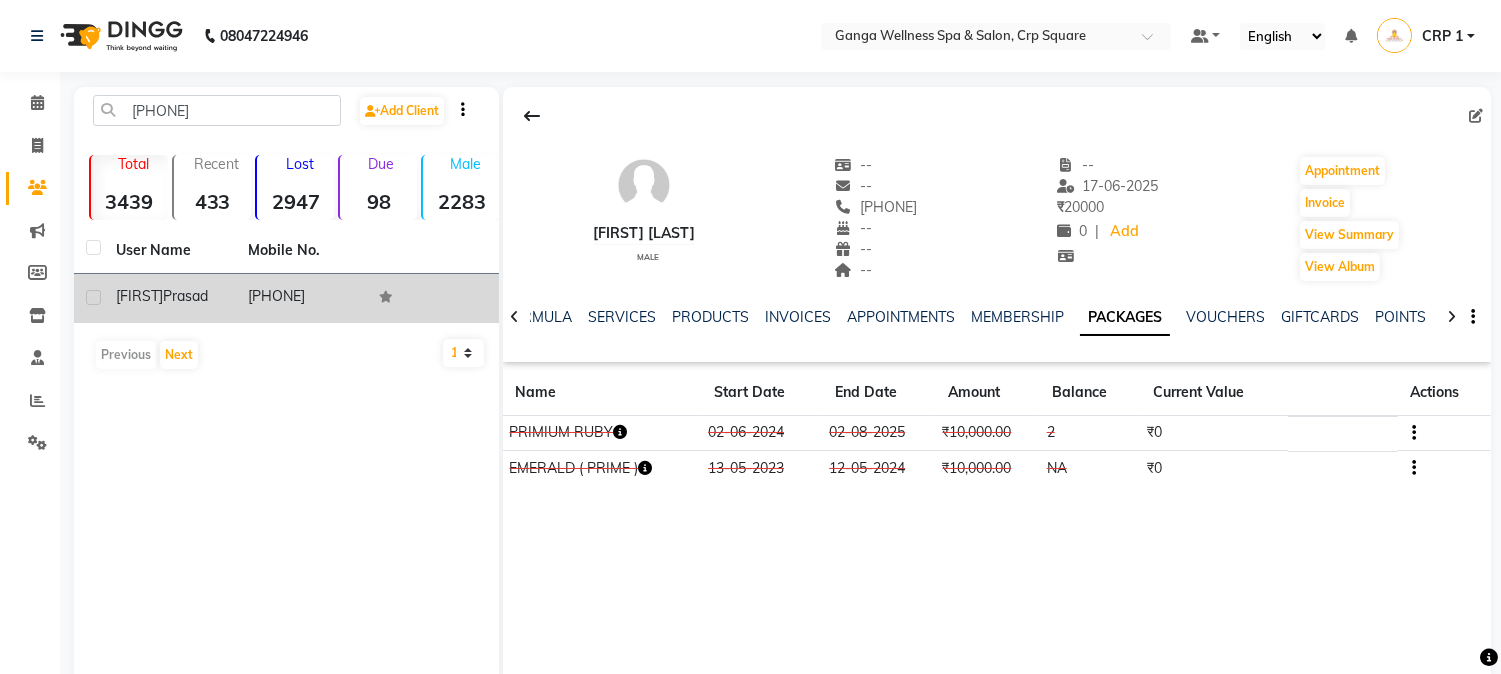 click 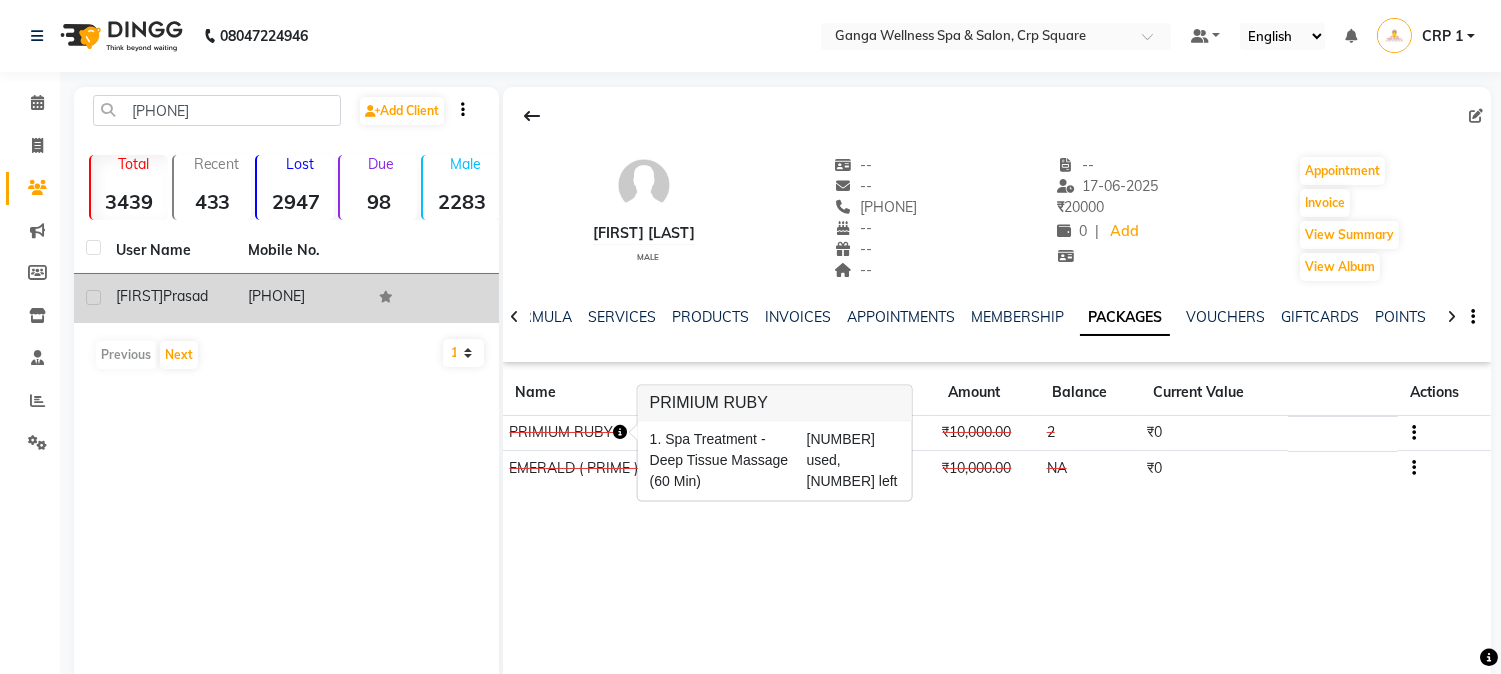 click on "Shymad Prasad   male  --   --   9439494141  --  --  --  -- 17-06-2025 ₹    20000 0 |  Add   Appointment   Invoice  View Summary  View Album  NOTES FORMULA SERVICES PRODUCTS INVOICES APPOINTMENTS MEMBERSHIP PACKAGES VOUCHERS GIFTCARDS POINTS FORMS FAMILY CARDS WALLET Name Start Date End Date Amount Balance Current Value Actions  PRIMIUM RUBY  02-06-2024 02-08-2025  ₹10,000.00   2  ₹0 CONSUMED  EMERALD ( PRIME )  13-05-2023 12-05-2024  ₹10,000.00   NA  ₹0 CONSUMED" 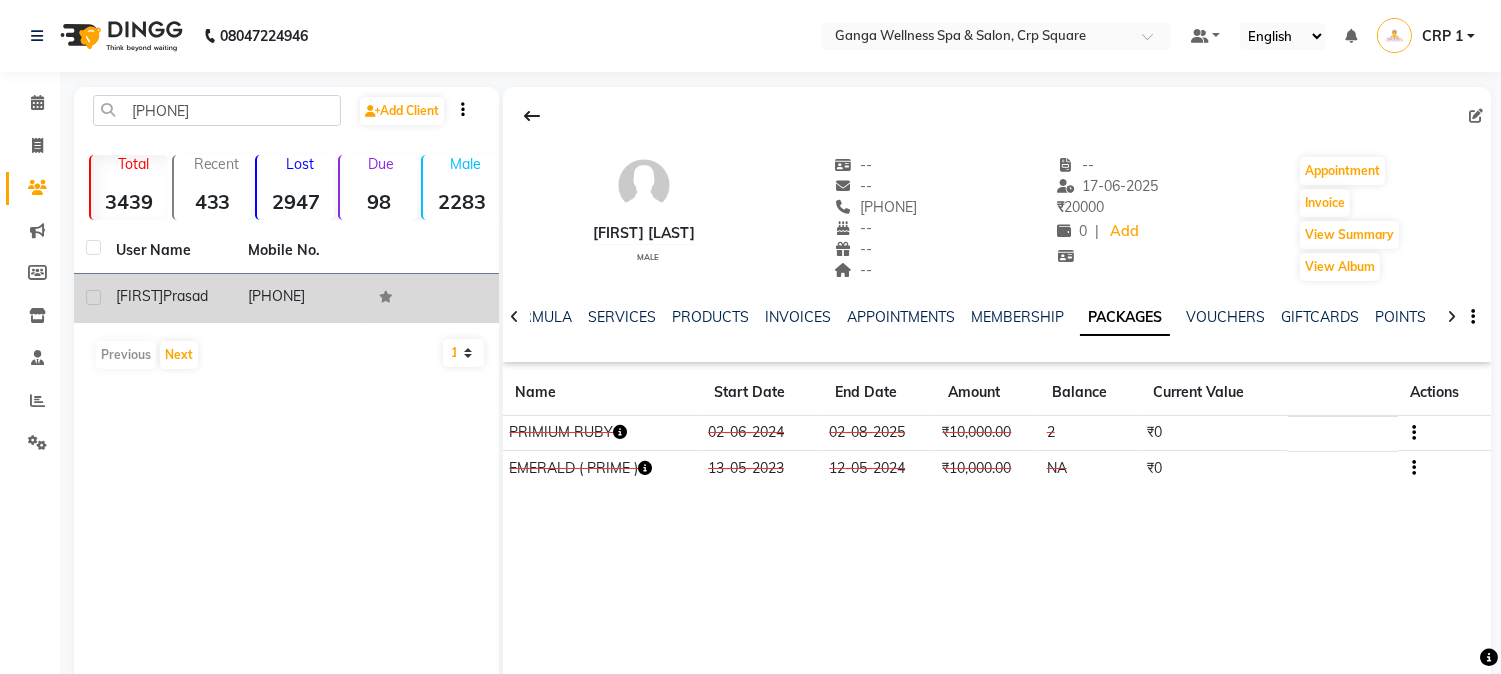 click on "SERVICES" 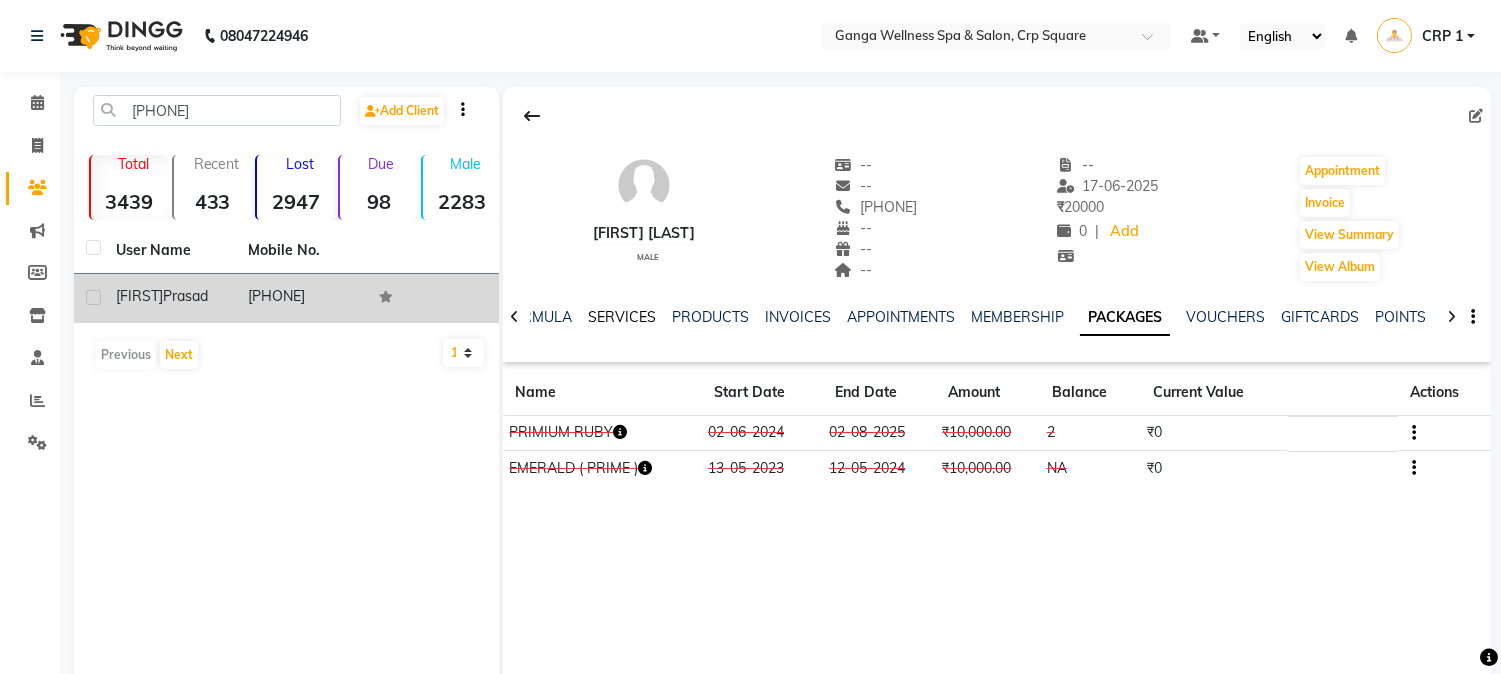 click on "SERVICES" 